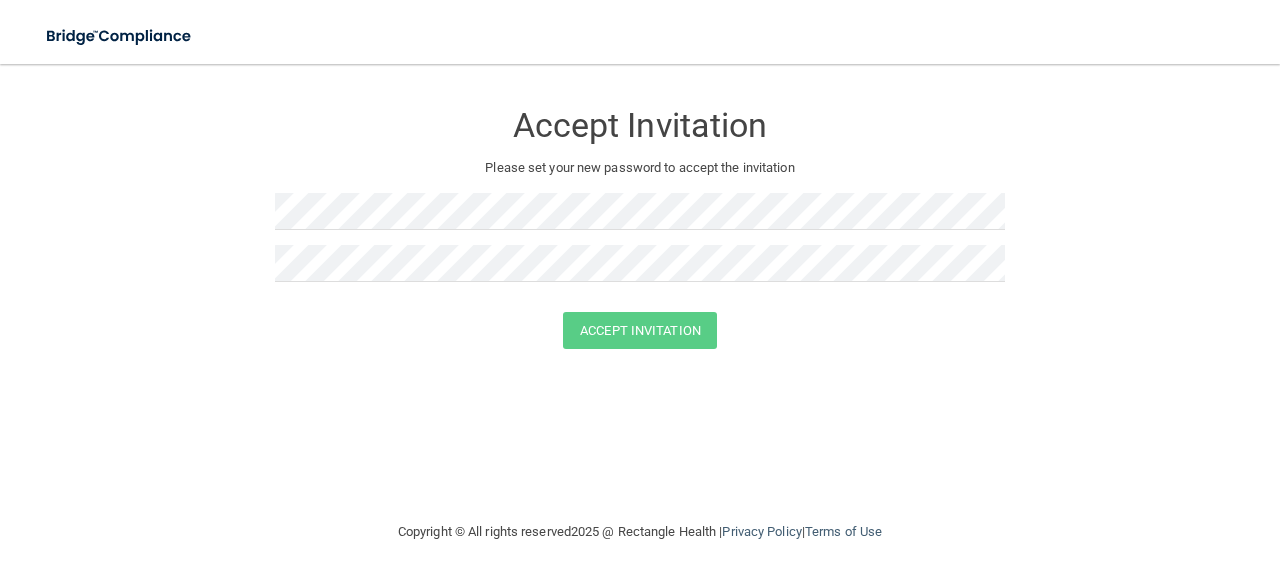 scroll, scrollTop: 0, scrollLeft: 0, axis: both 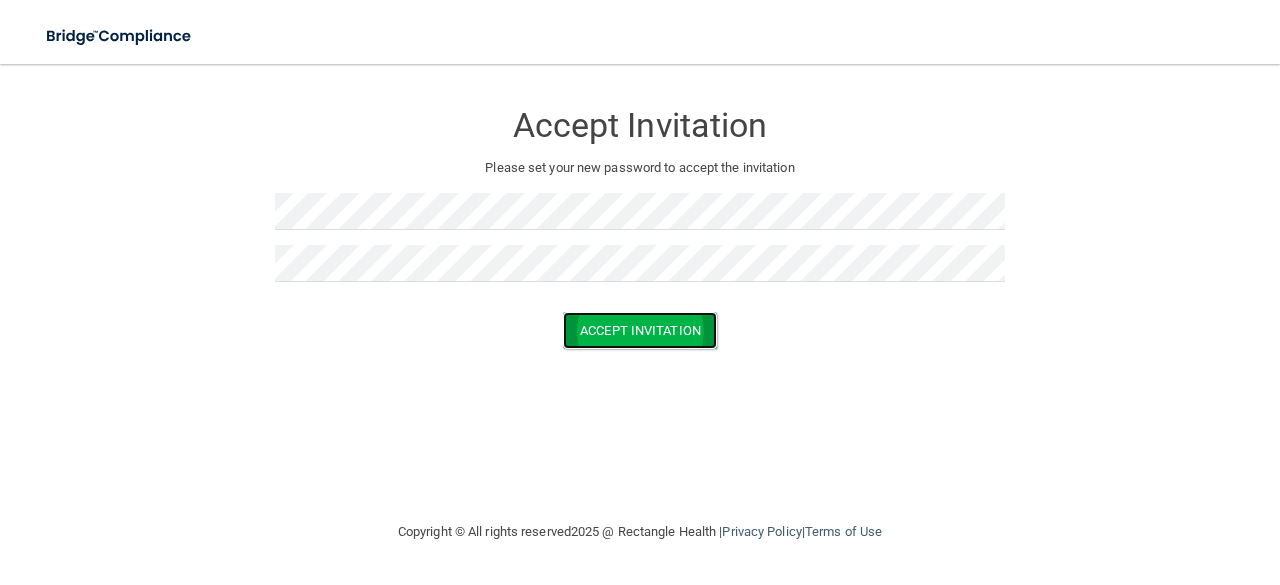 click on "Accept Invitation" at bounding box center [640, 330] 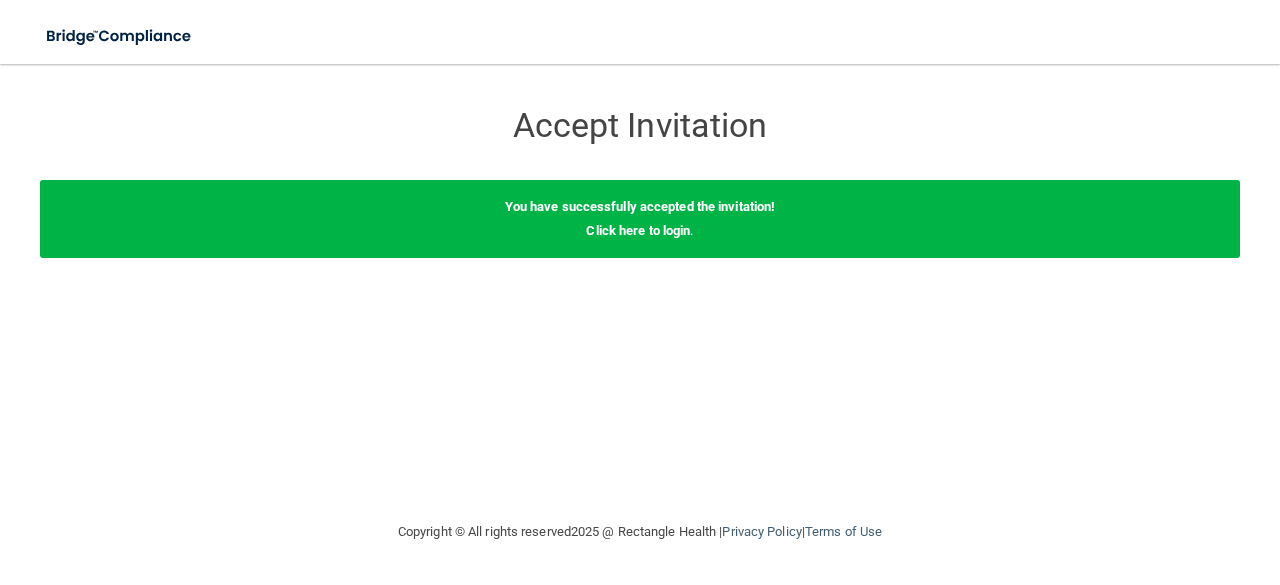 click on "You have successfully accepted the invitation!   Click here to login ." at bounding box center [640, 219] 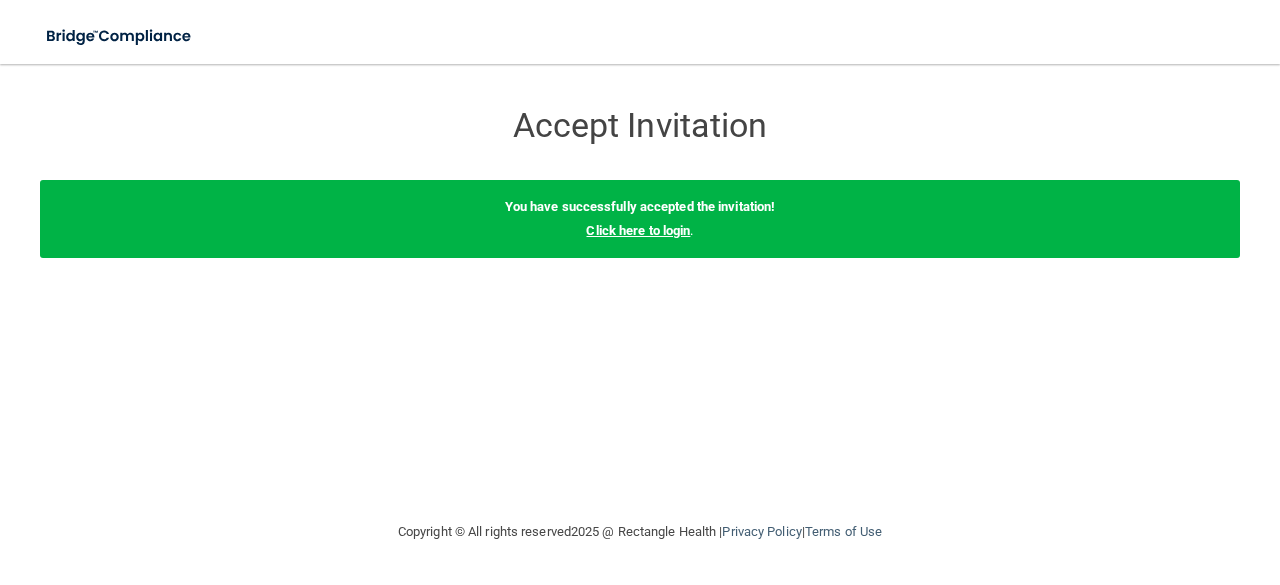 click on "Click here to login" at bounding box center [638, 230] 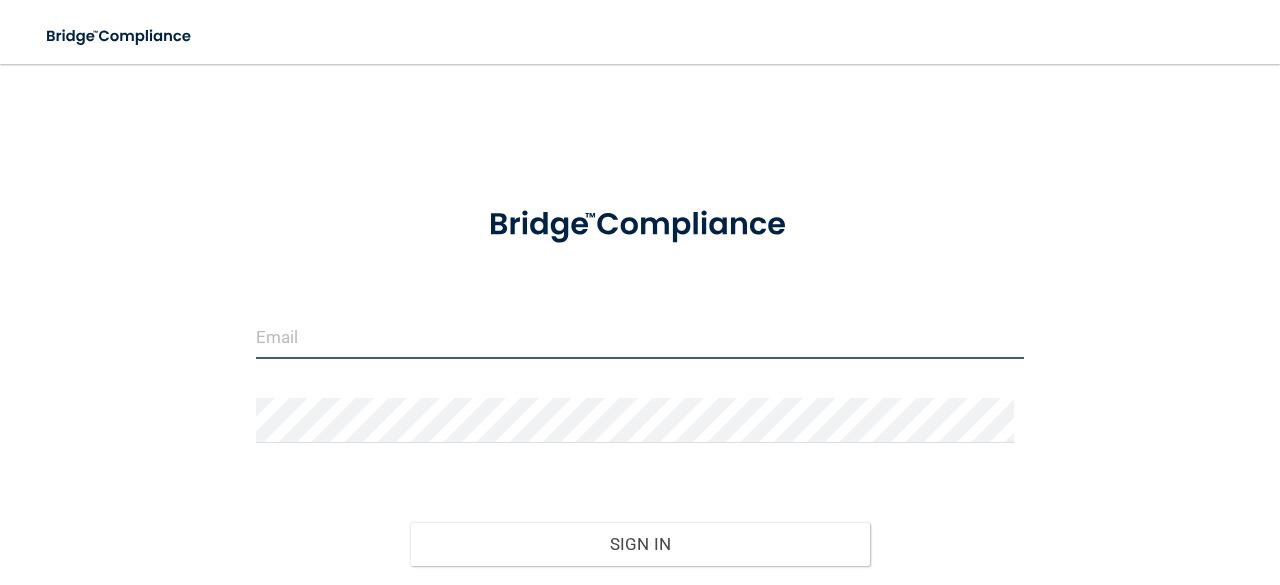 click at bounding box center (640, 336) 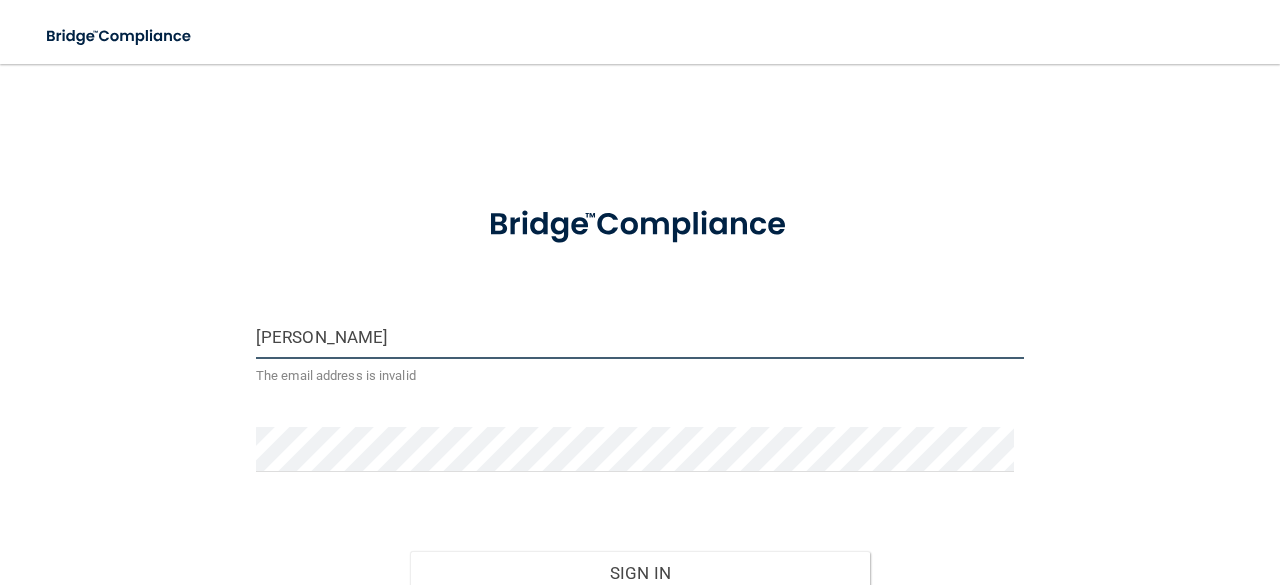 type on "[PERSON_NAME][EMAIL_ADDRESS][PERSON_NAME][DOMAIN_NAME]" 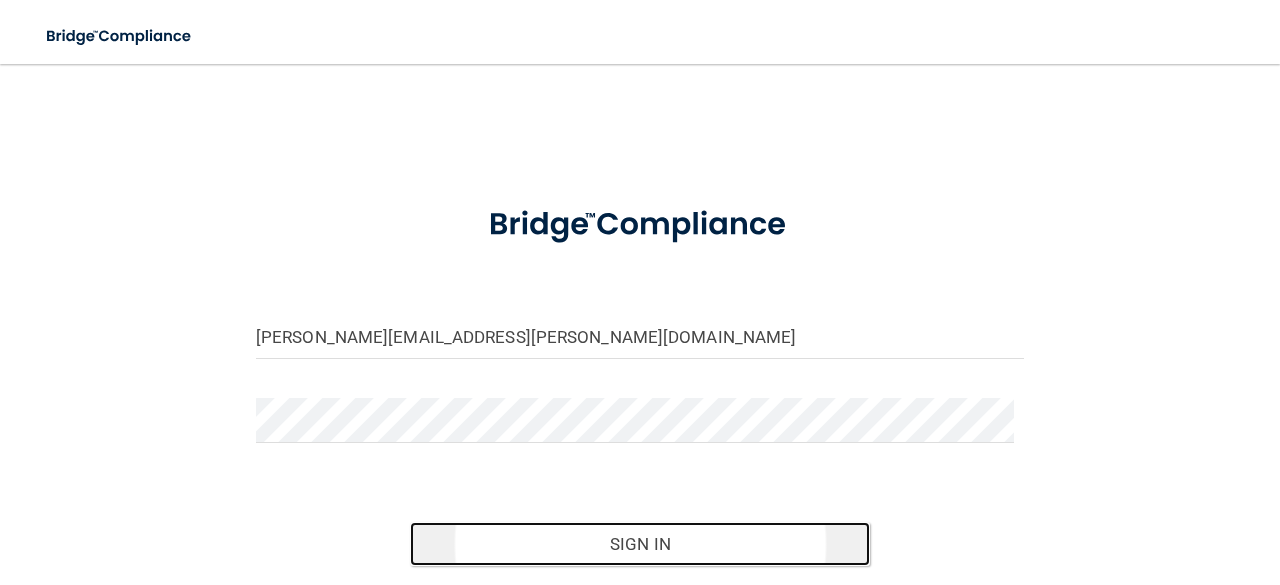 click on "Sign In" at bounding box center (640, 544) 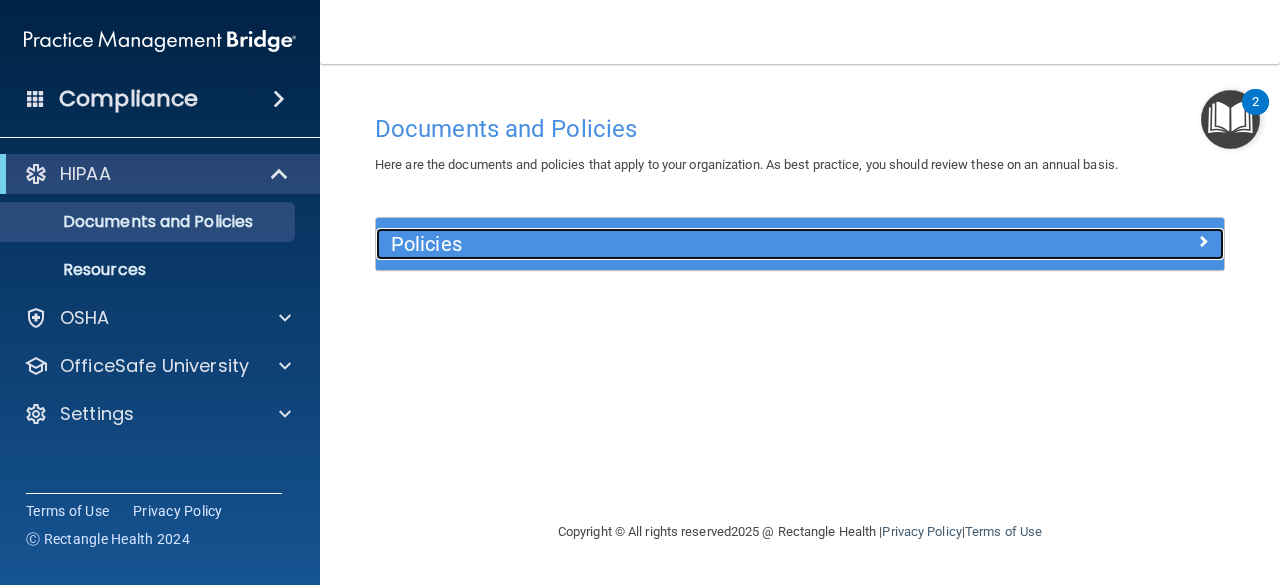 click on "Policies" at bounding box center [694, 244] 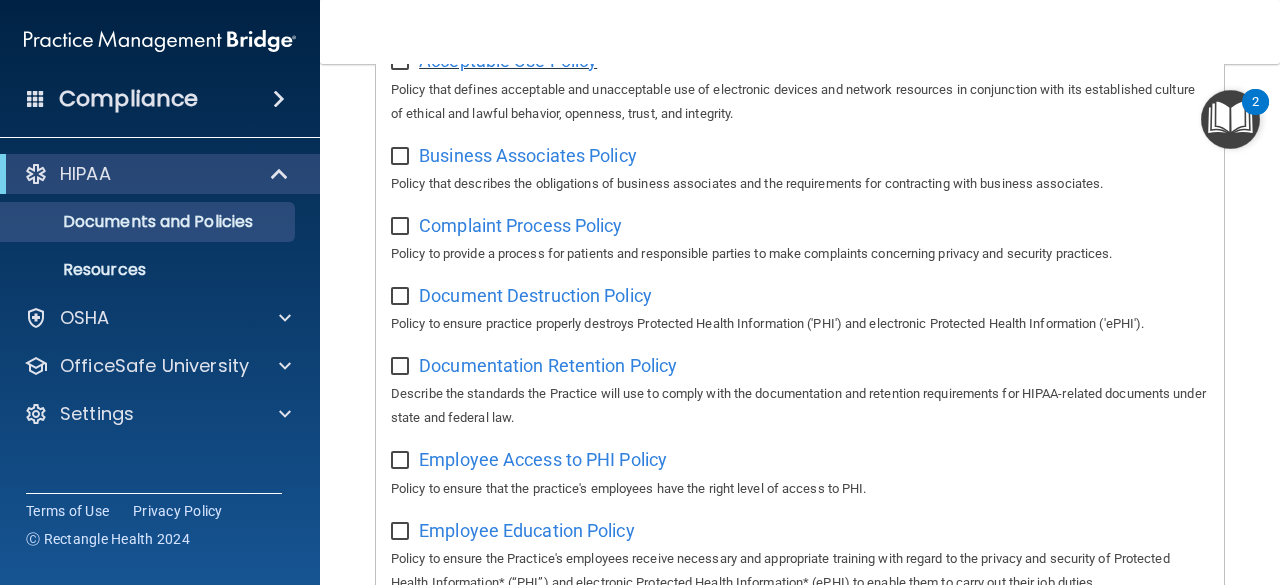 scroll, scrollTop: 335, scrollLeft: 0, axis: vertical 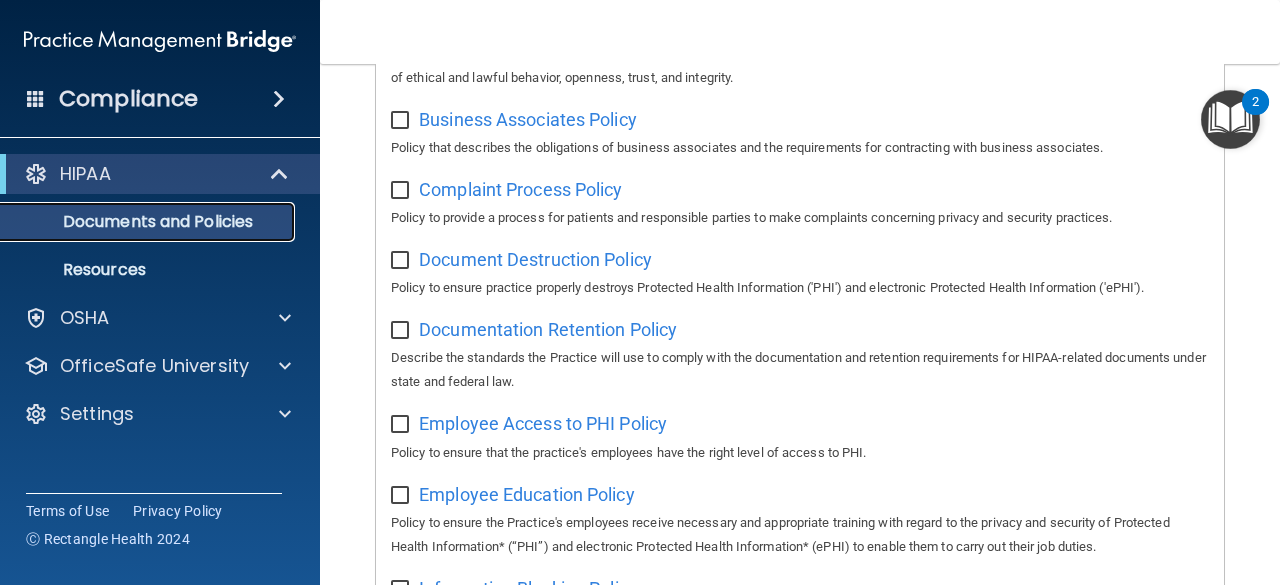 click on "Documents and Policies" at bounding box center (149, 222) 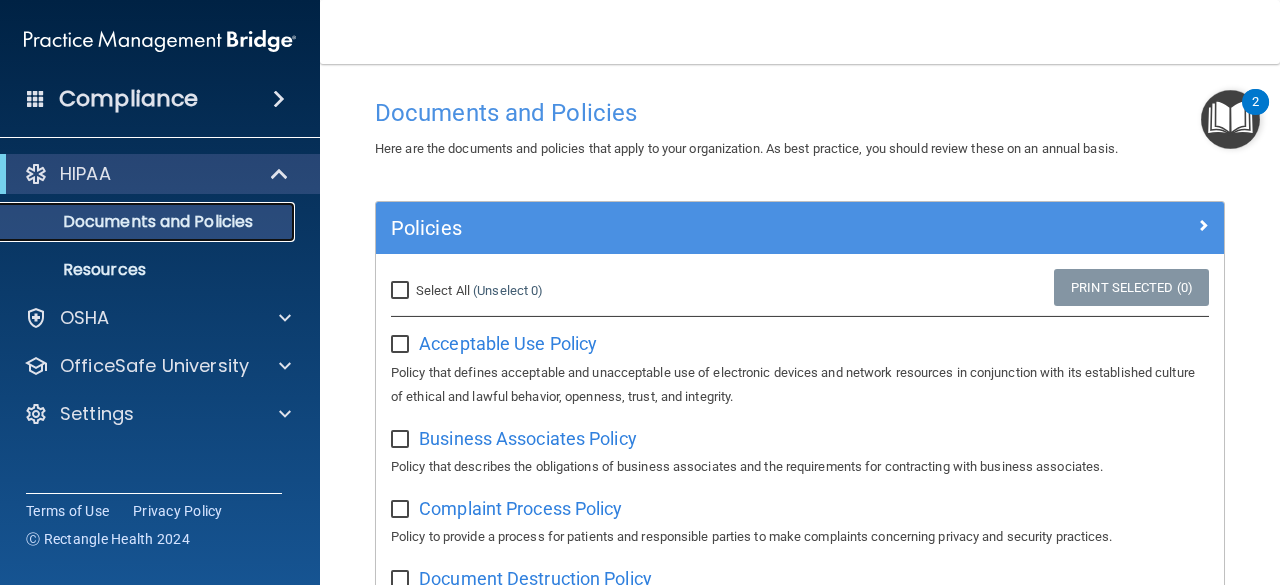 scroll, scrollTop: 0, scrollLeft: 0, axis: both 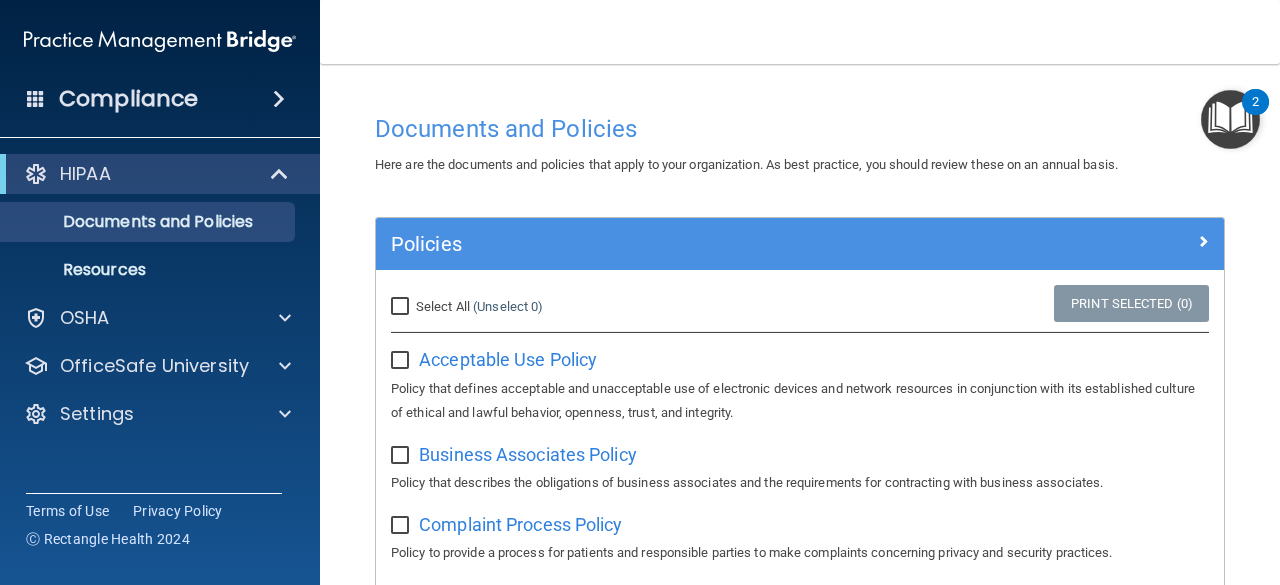 click on "Select All   (Unselect 0)    Unselect All" at bounding box center (402, 307) 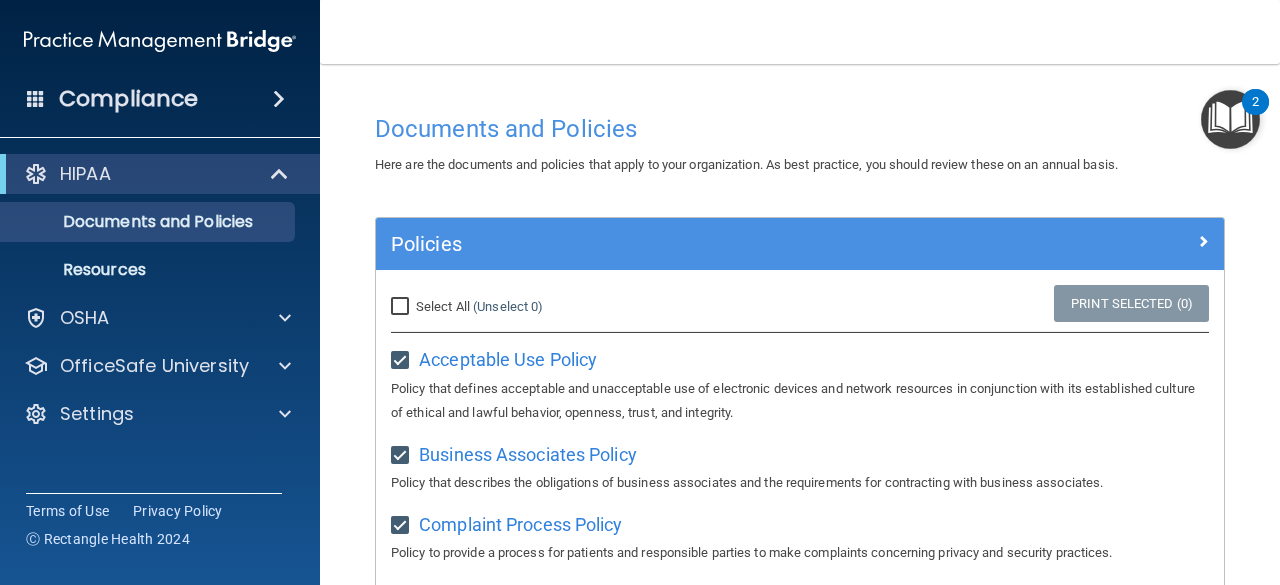 checkbox on "true" 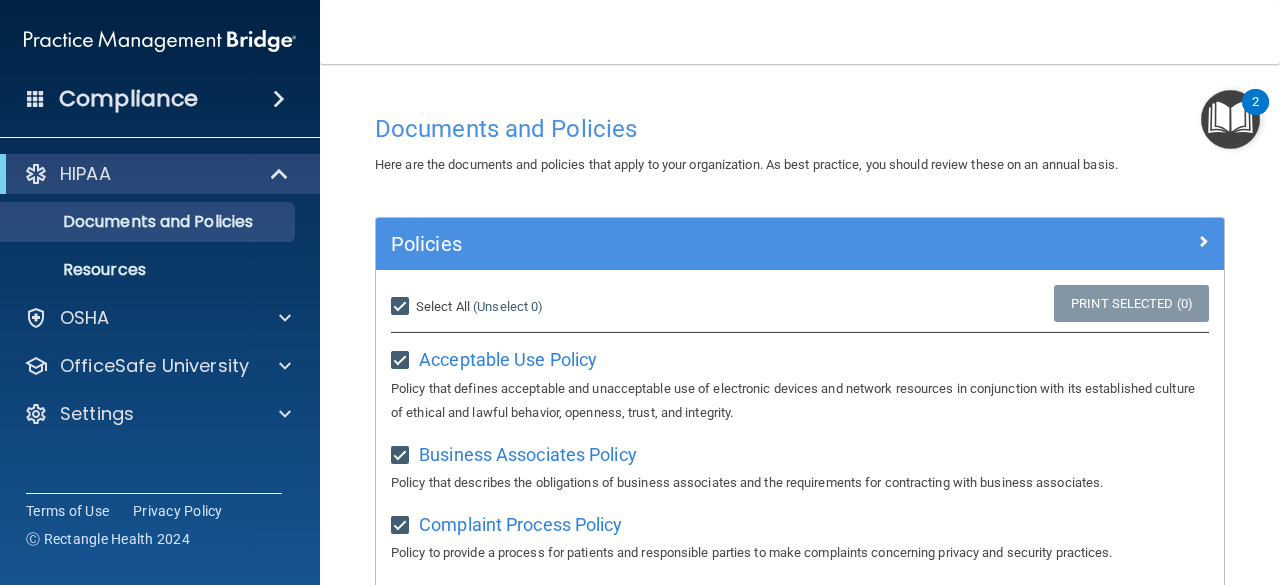 checkbox on "true" 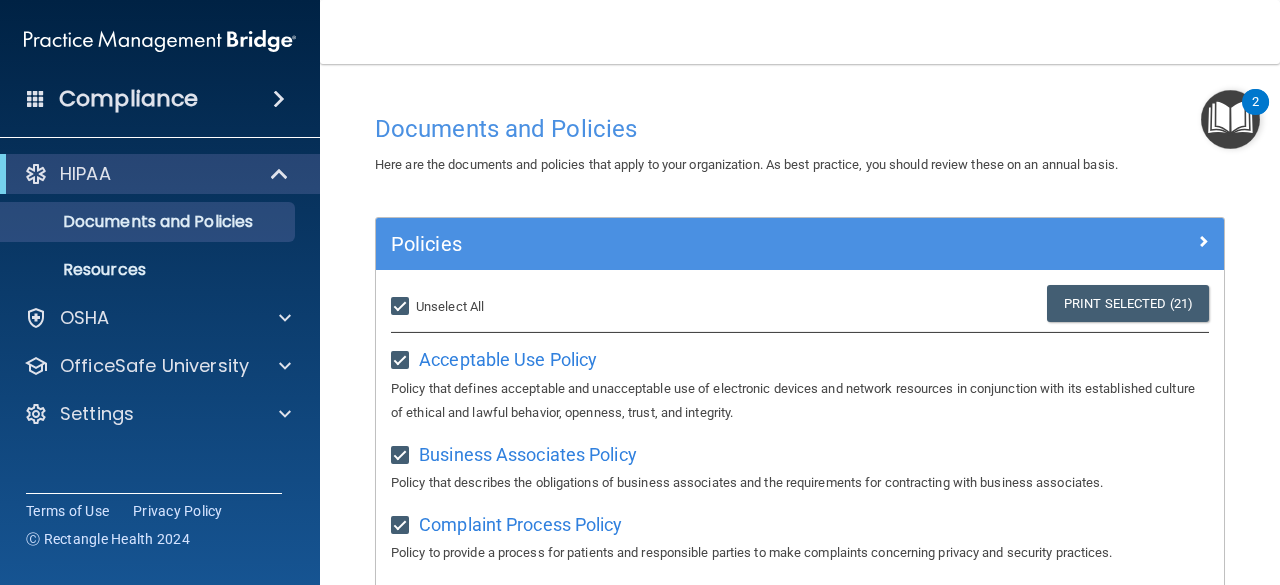 click on "Select All   (Unselect 21)    Unselect All" at bounding box center (402, 307) 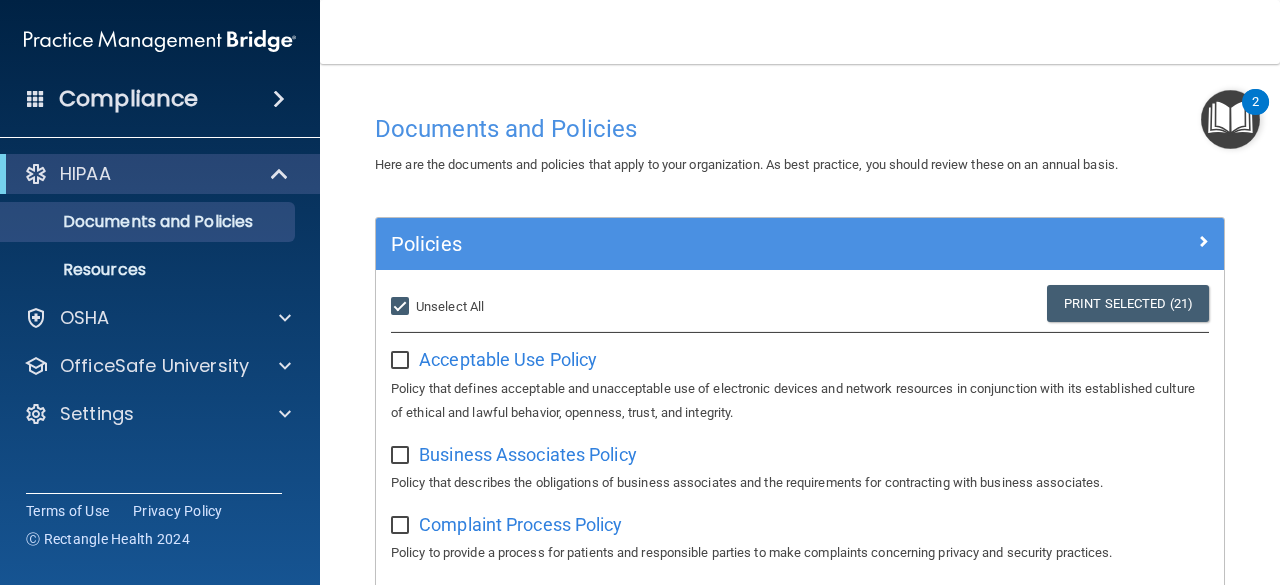 checkbox on "false" 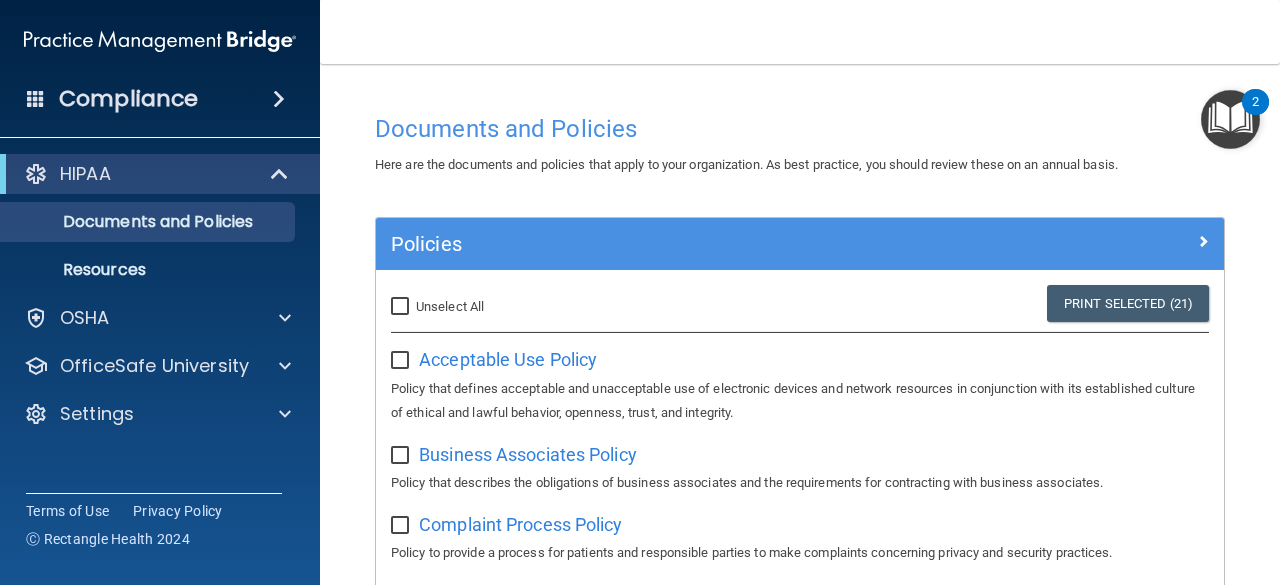 checkbox on "false" 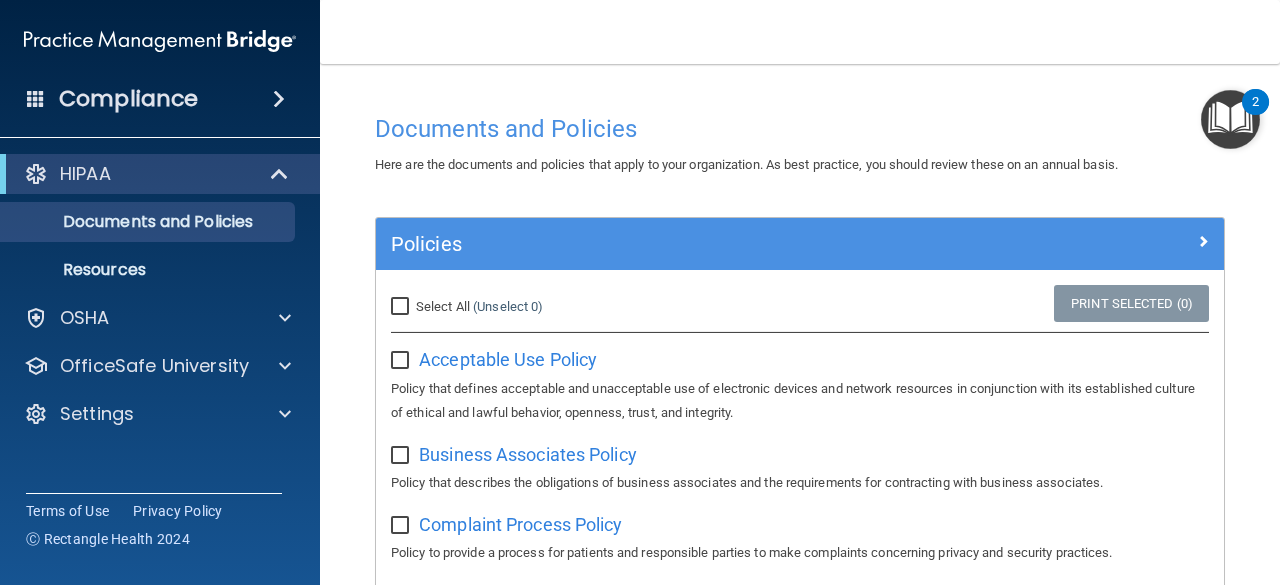 click at bounding box center (1230, 119) 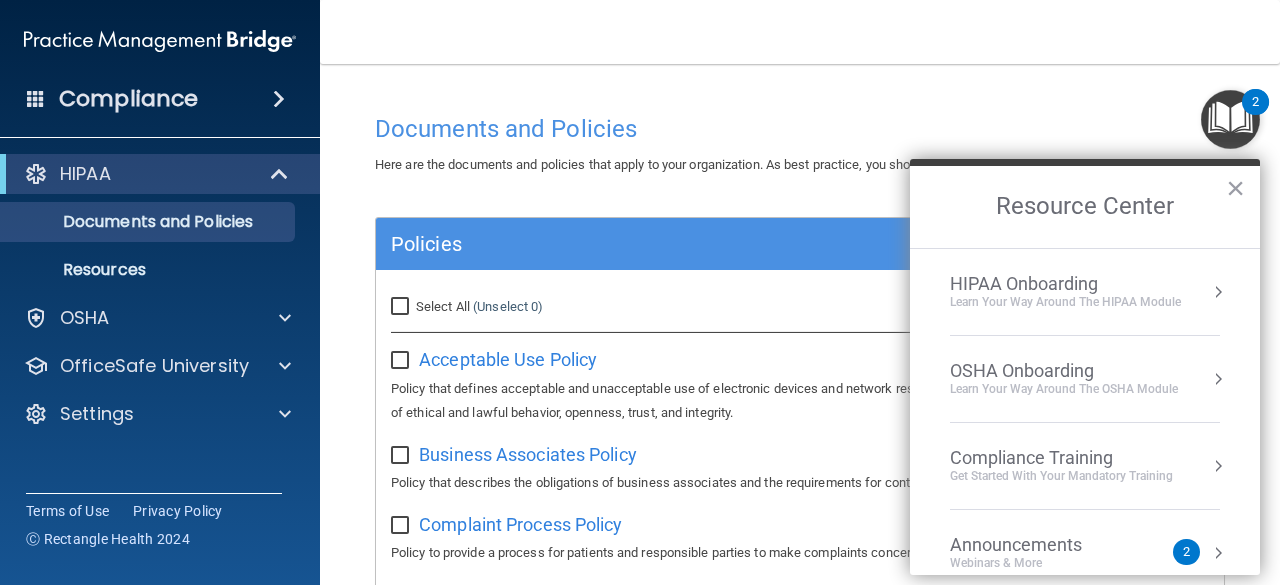 click on "HIPAA Onboarding" at bounding box center (1065, 284) 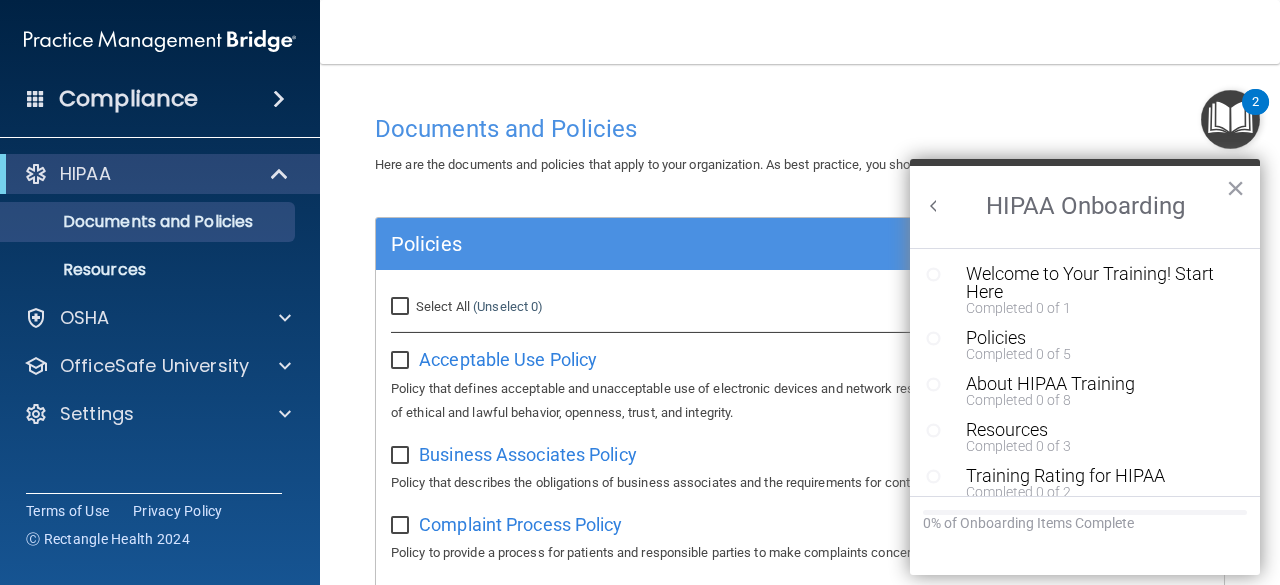 scroll, scrollTop: 0, scrollLeft: 0, axis: both 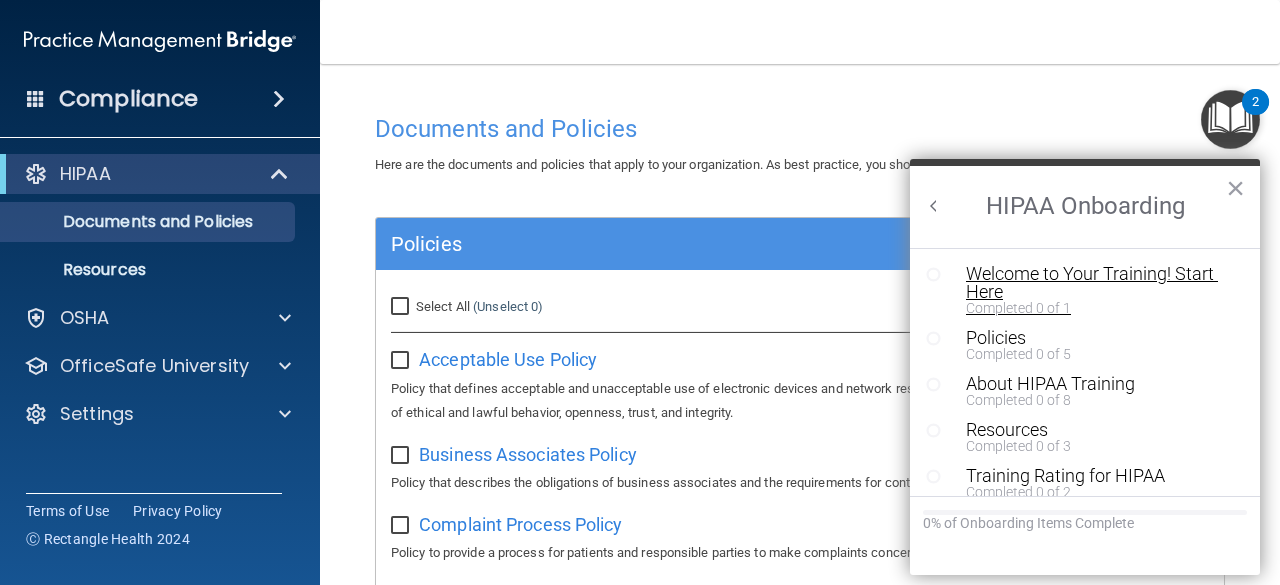 click on "Welcome to Your Training! Start Here" at bounding box center [1092, 283] 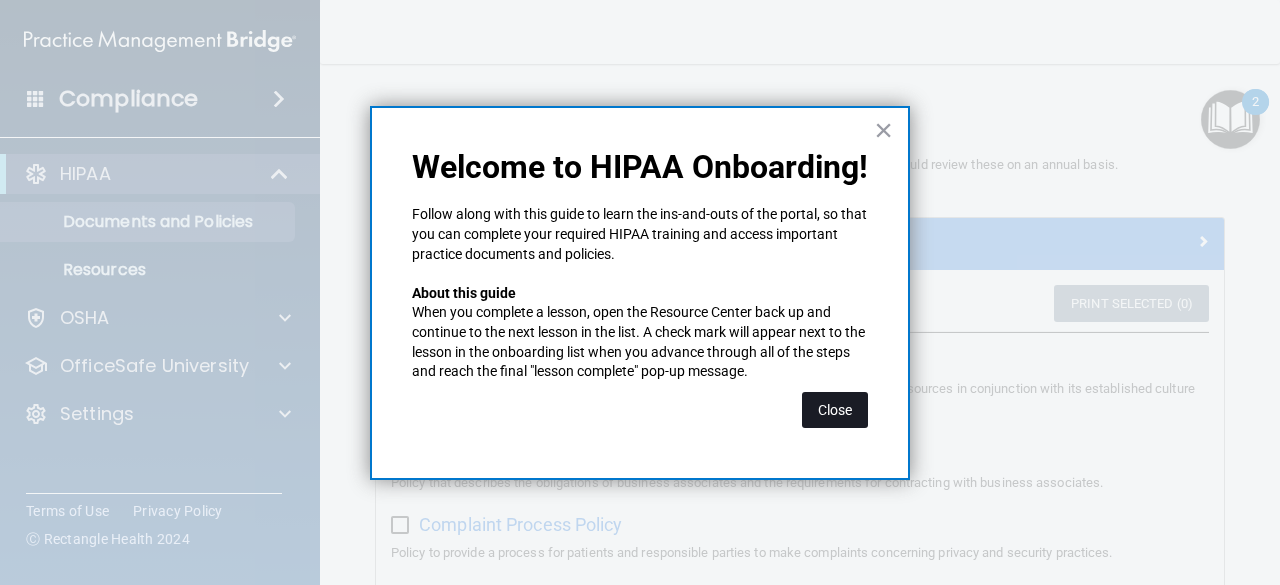 click on "Close" at bounding box center (835, 410) 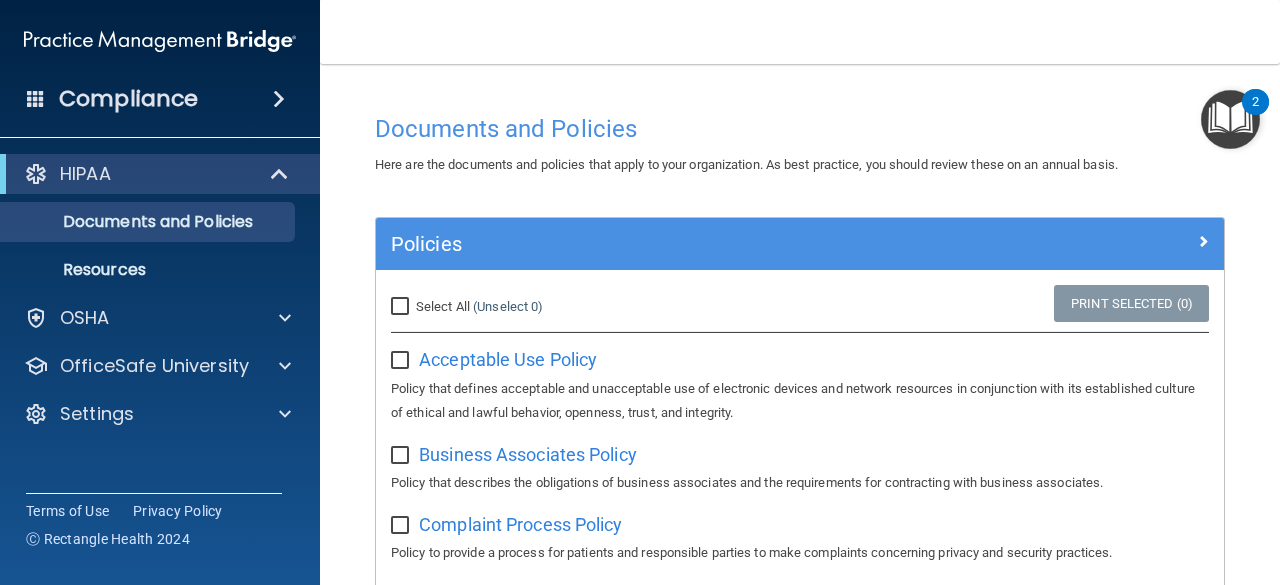 click at bounding box center [1230, 119] 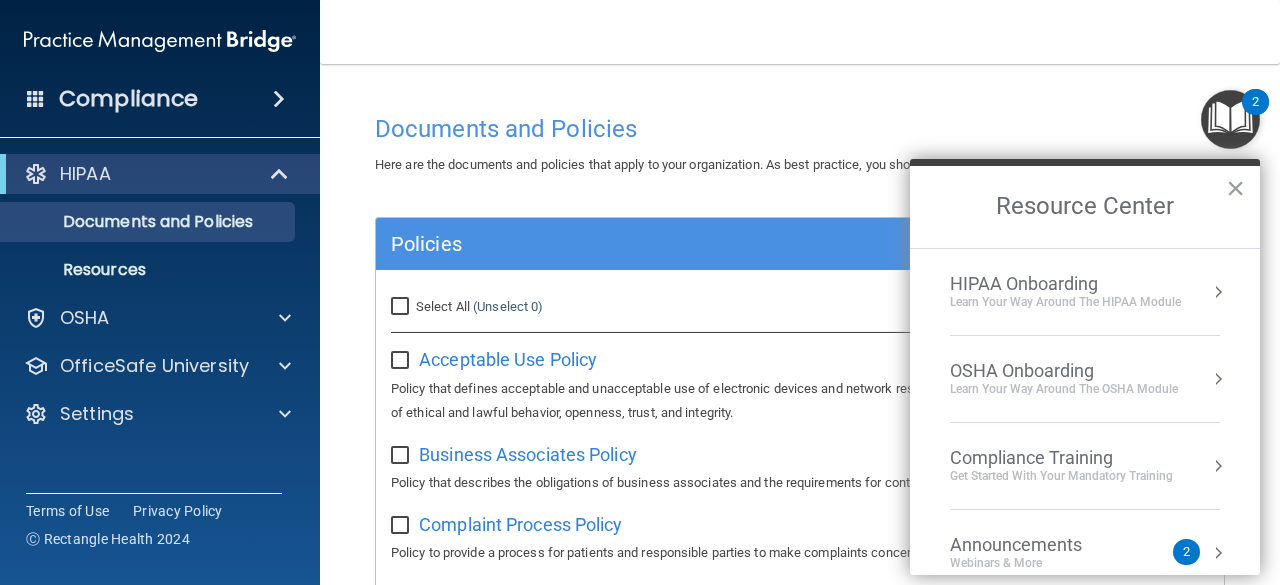 click on "HIPAA Onboarding Learn Your Way around the HIPAA module" at bounding box center [1085, 292] 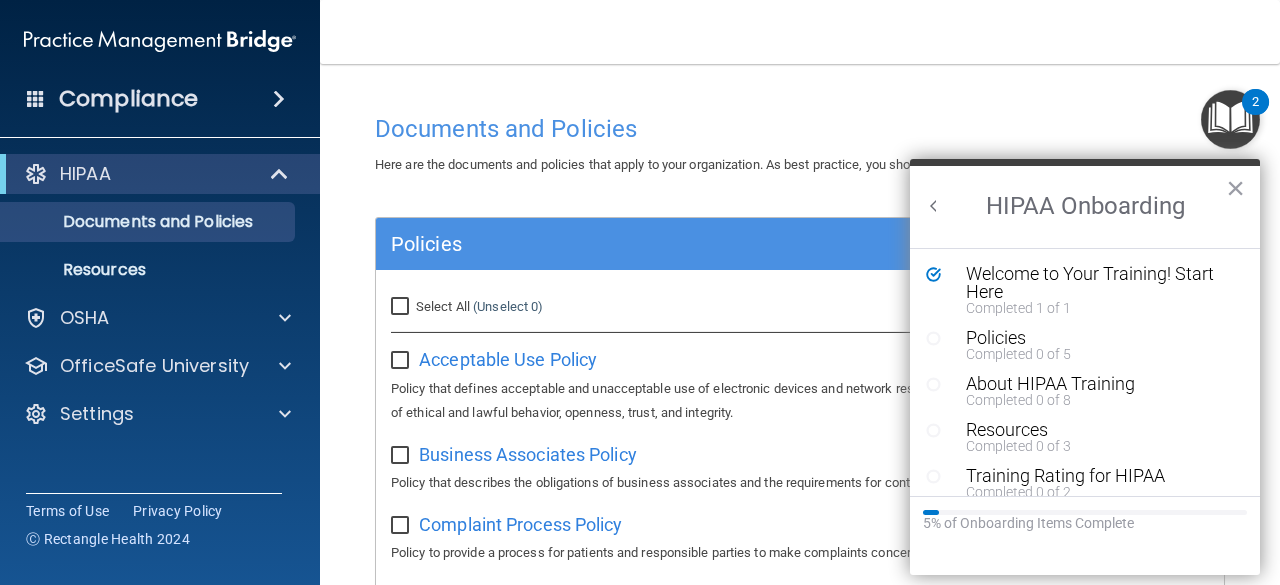 scroll, scrollTop: 0, scrollLeft: 0, axis: both 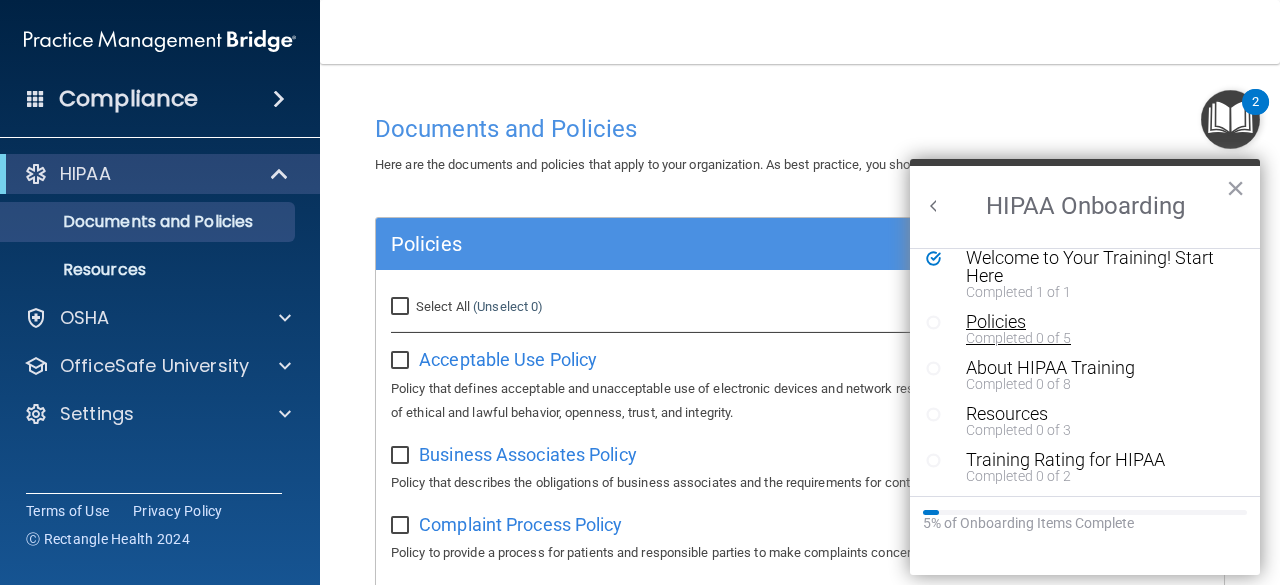 click on "Policies" at bounding box center [1092, 322] 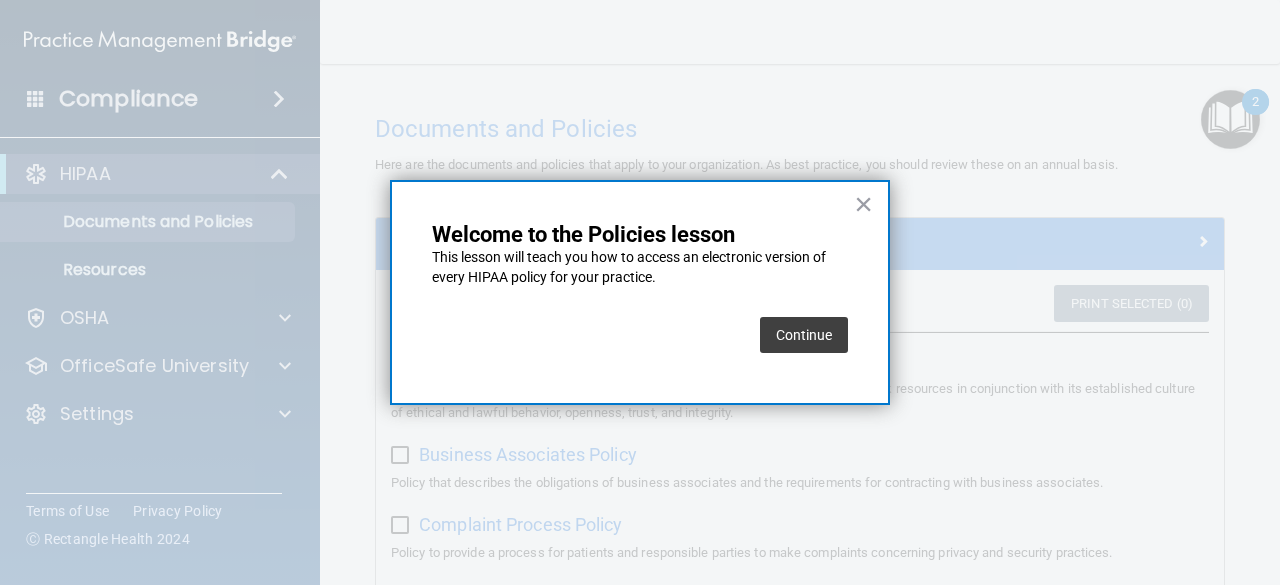 click on "Continue" at bounding box center [804, 335] 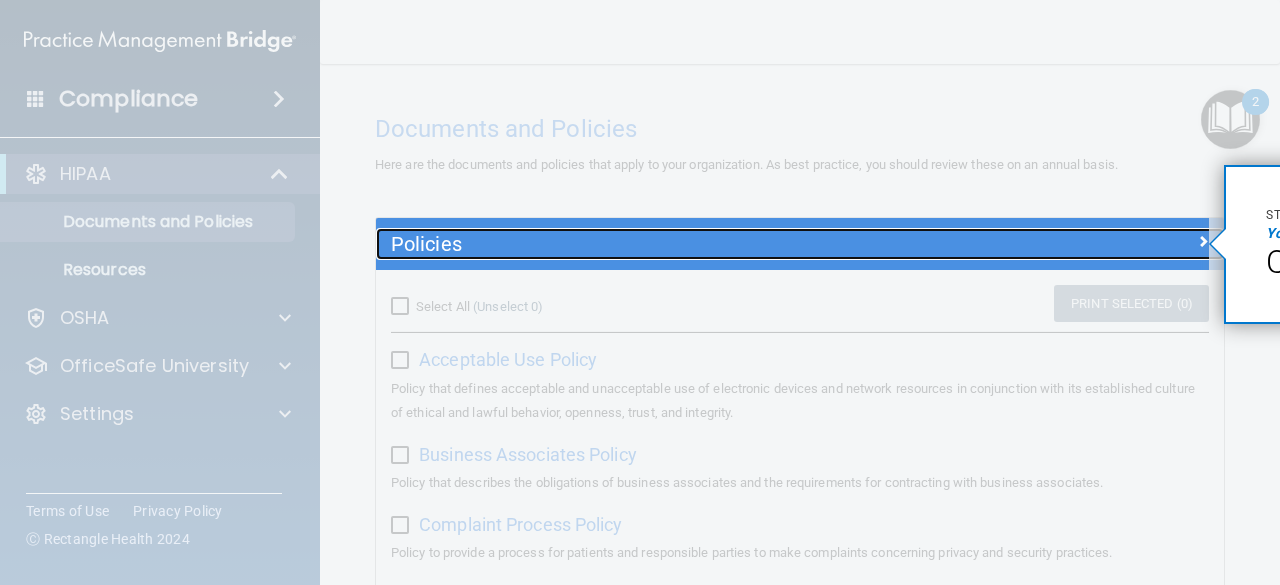 click at bounding box center [1203, 241] 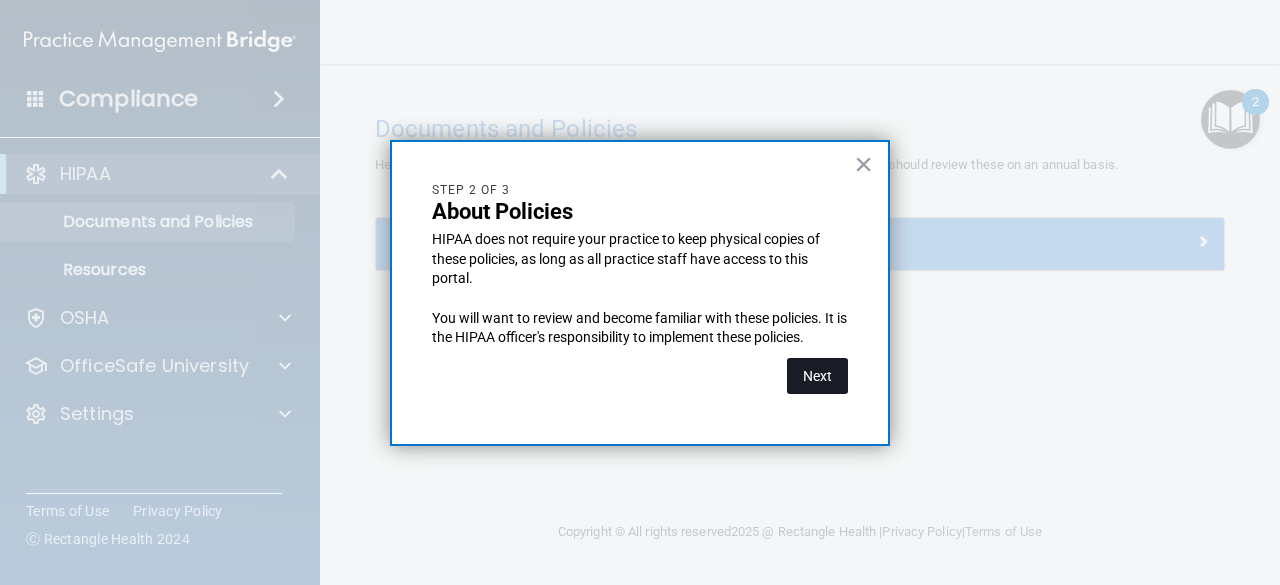 click on "Next" at bounding box center (817, 376) 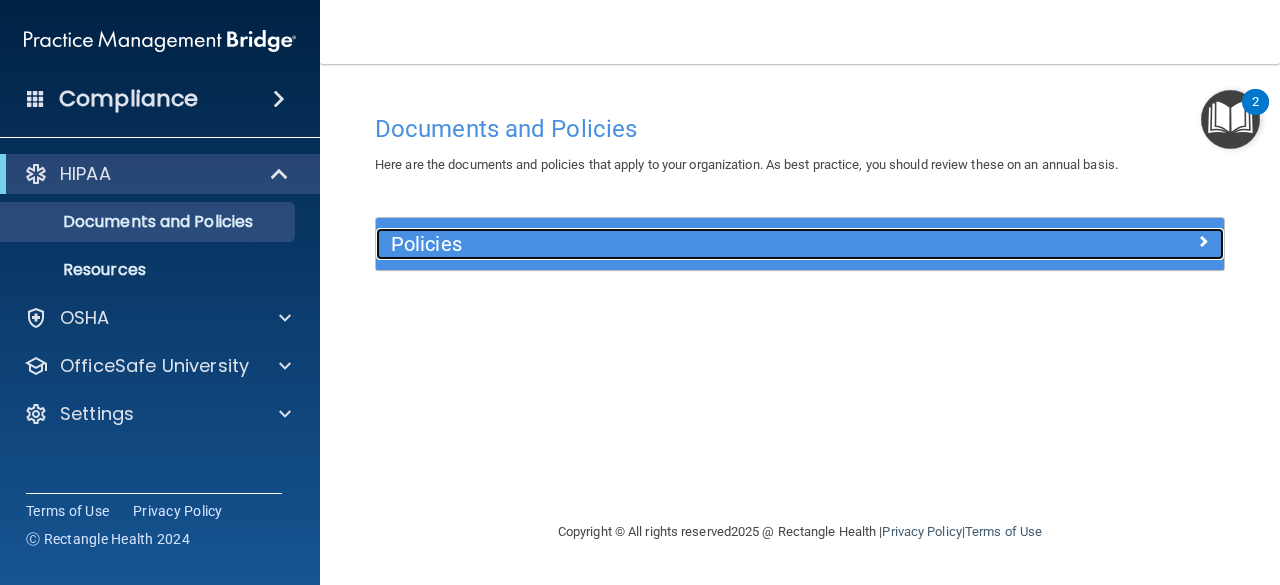 click at bounding box center [1118, 240] 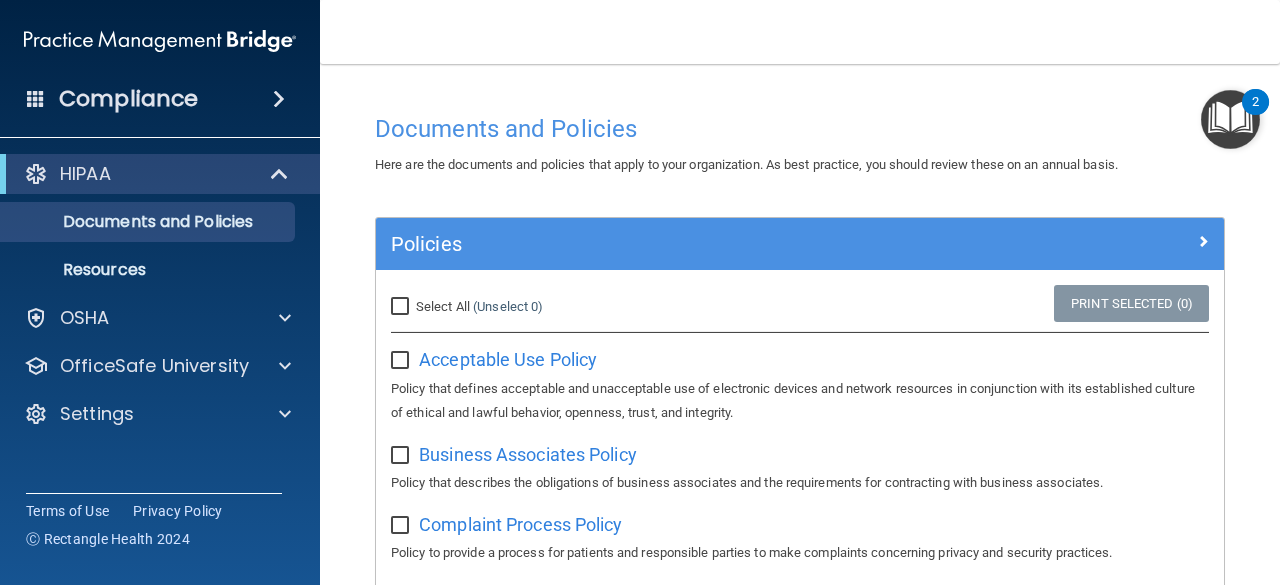 scroll, scrollTop: 5, scrollLeft: 0, axis: vertical 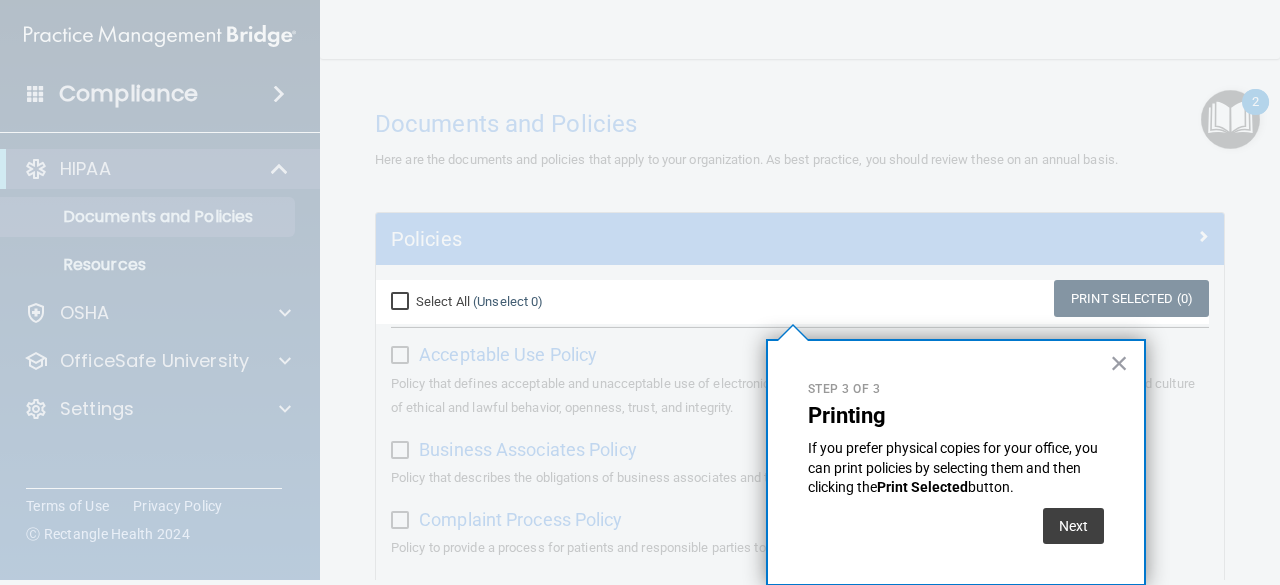 click at bounding box center [792, 140] 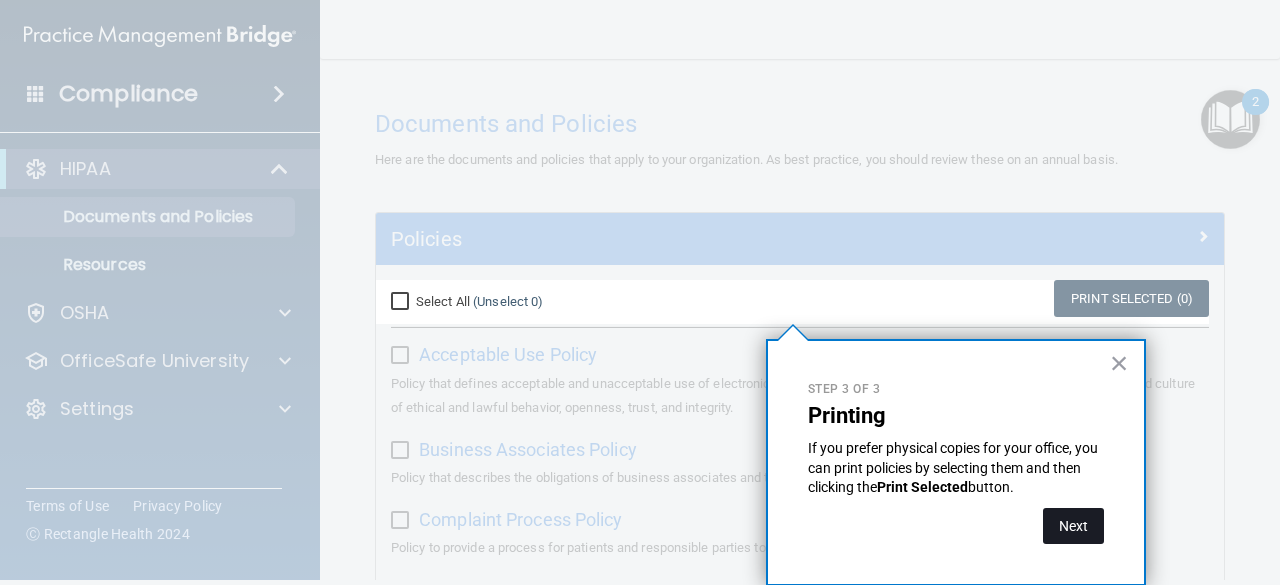click on "Next" at bounding box center [1073, 526] 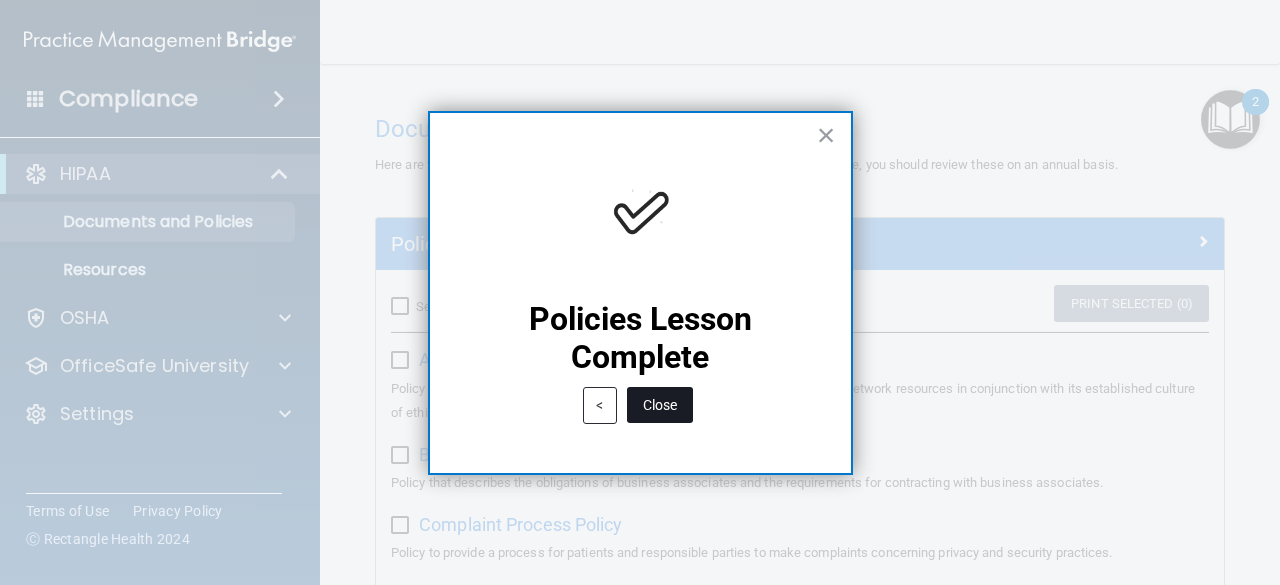 click on "Close" at bounding box center [660, 405] 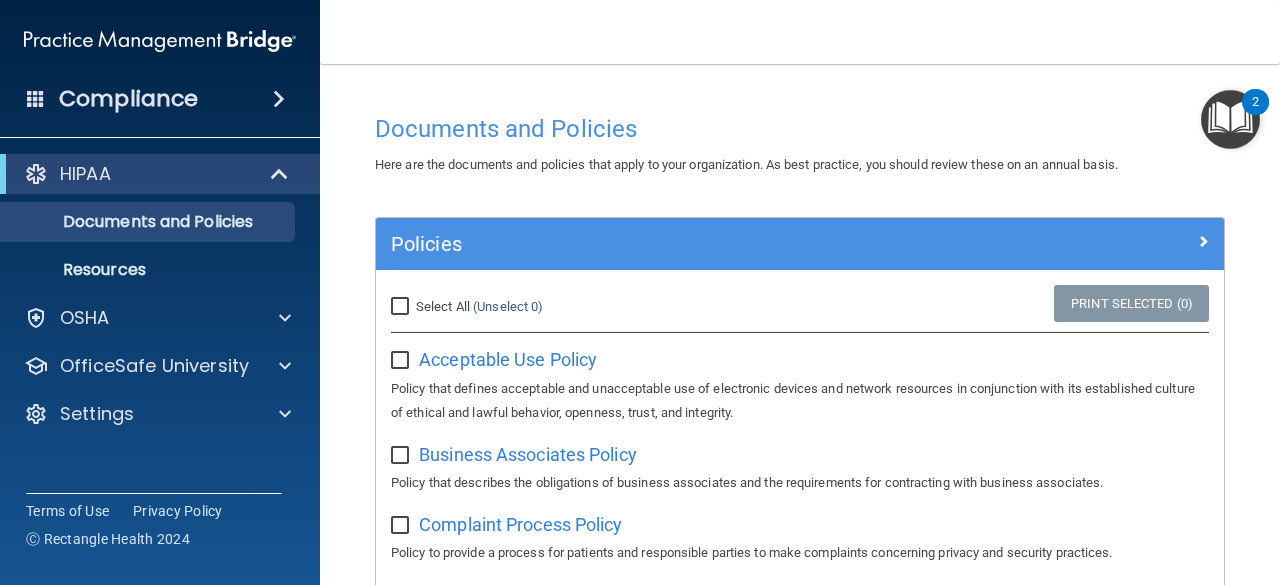click at bounding box center [1230, 119] 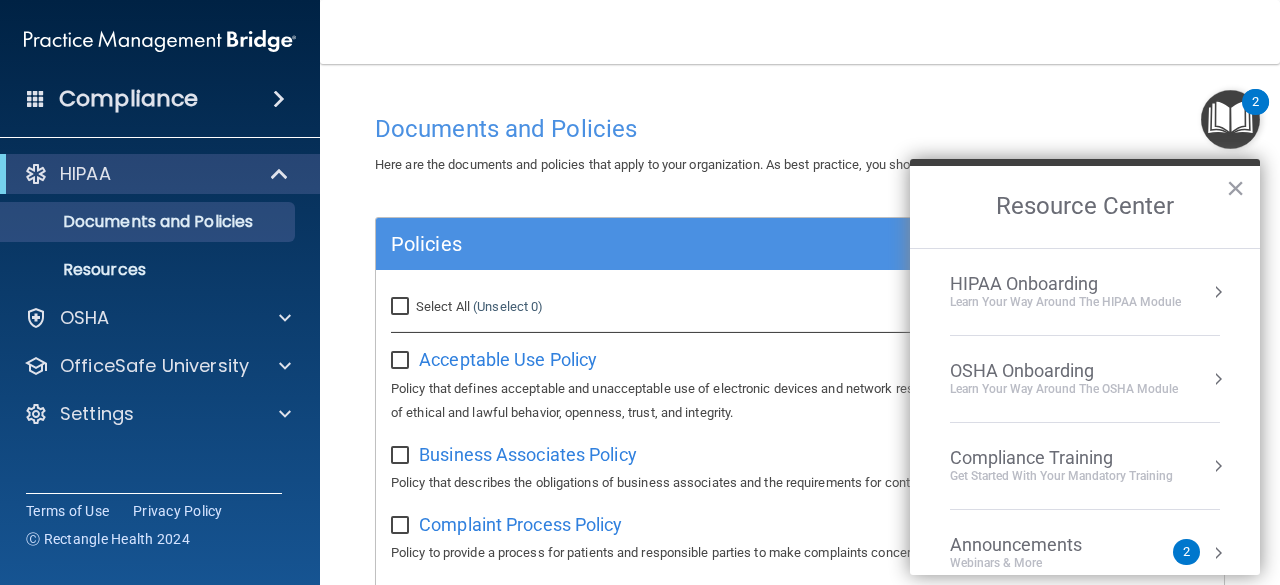 click on "Learn Your Way around the HIPAA module" at bounding box center (1065, 302) 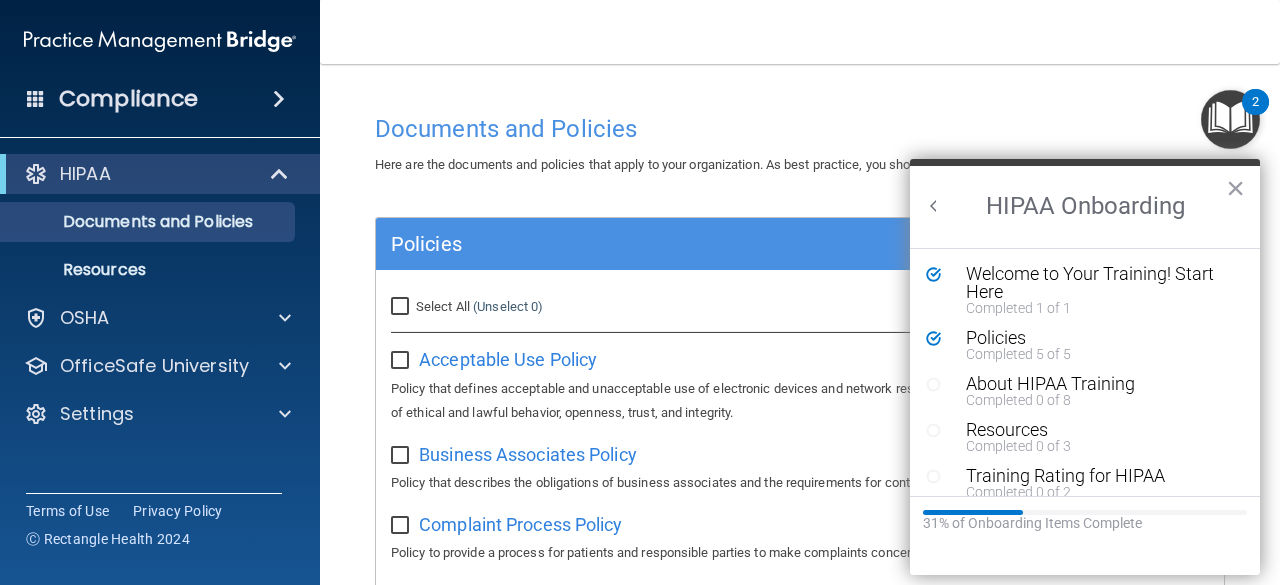 scroll, scrollTop: 0, scrollLeft: 0, axis: both 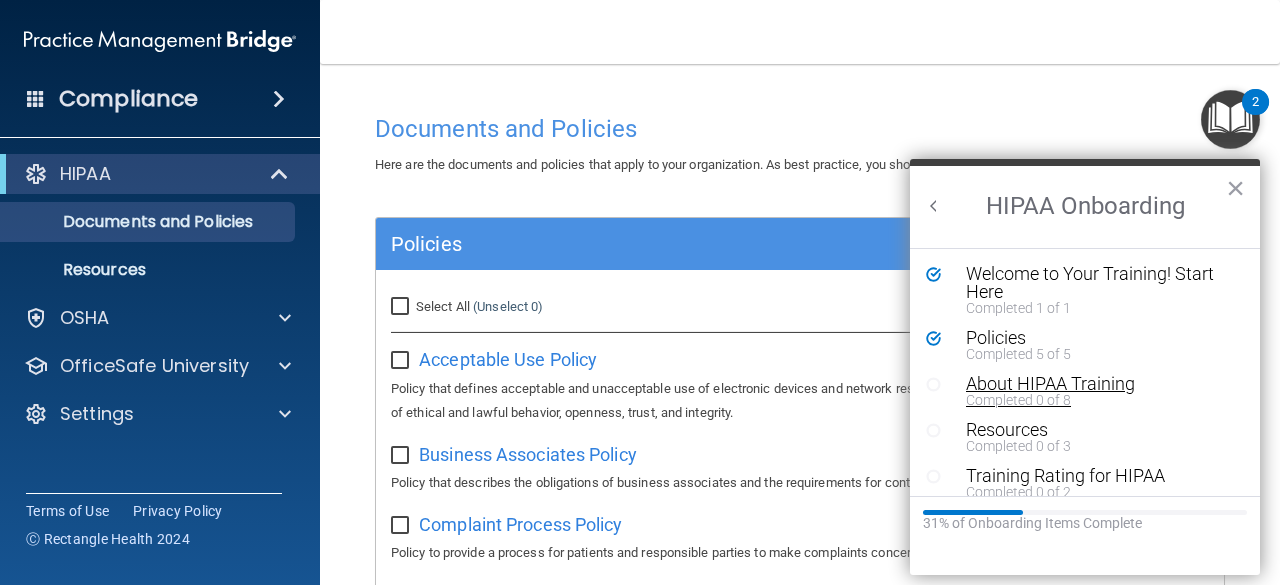 click on "About HIPAA Training" at bounding box center (1092, 384) 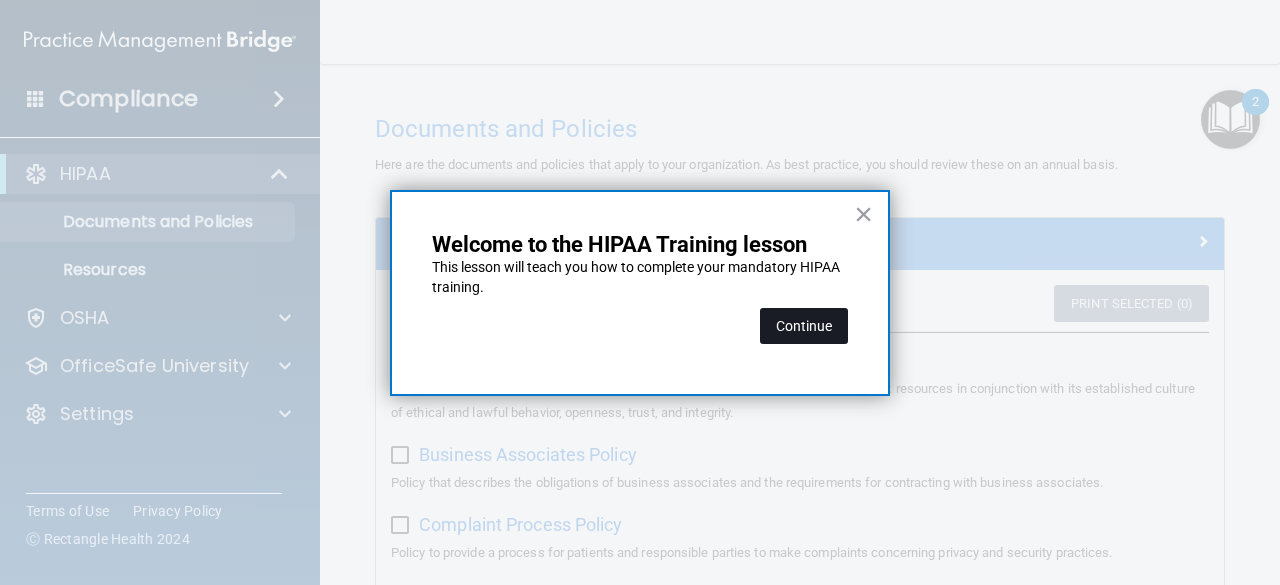 click on "Continue" at bounding box center [804, 326] 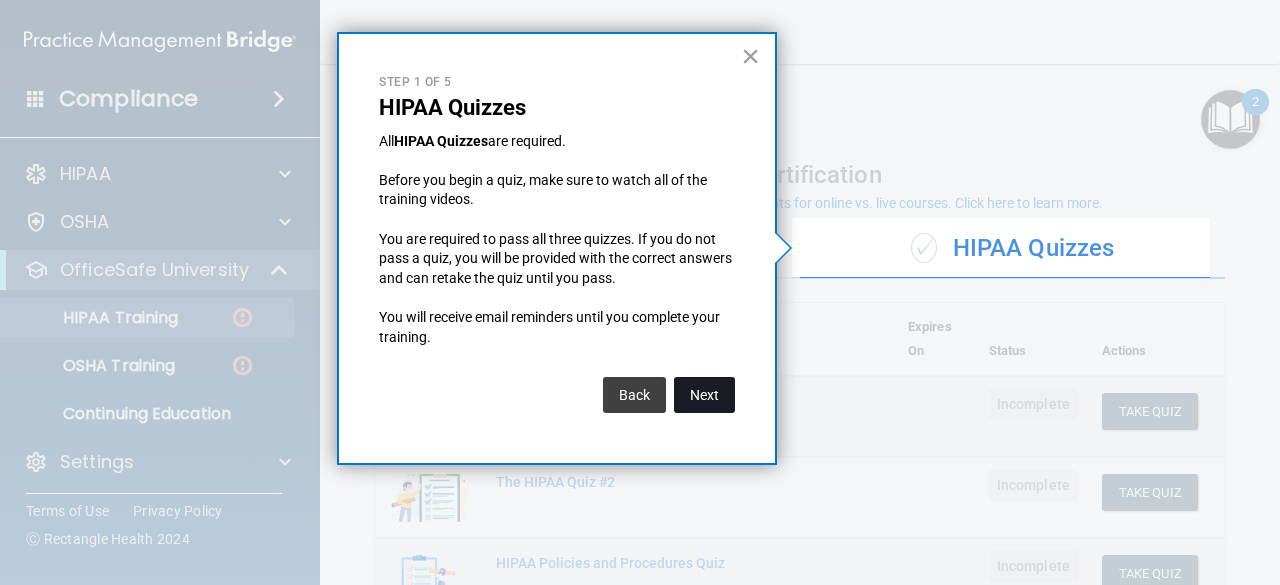 click on "Next" at bounding box center (704, 395) 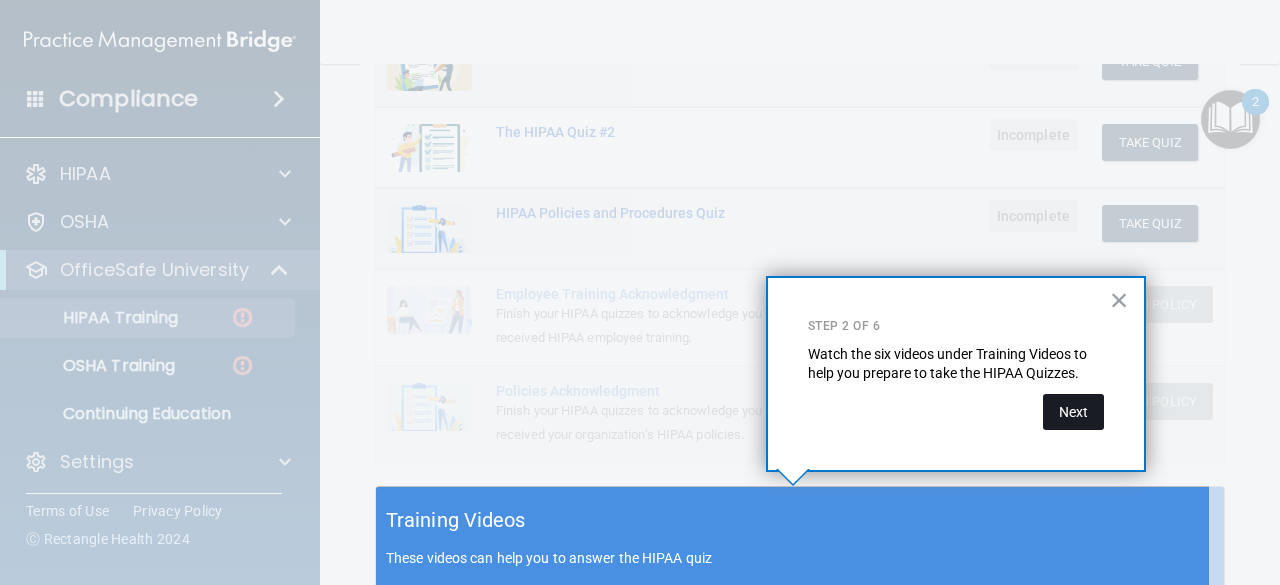 click on "Next" at bounding box center [1073, 412] 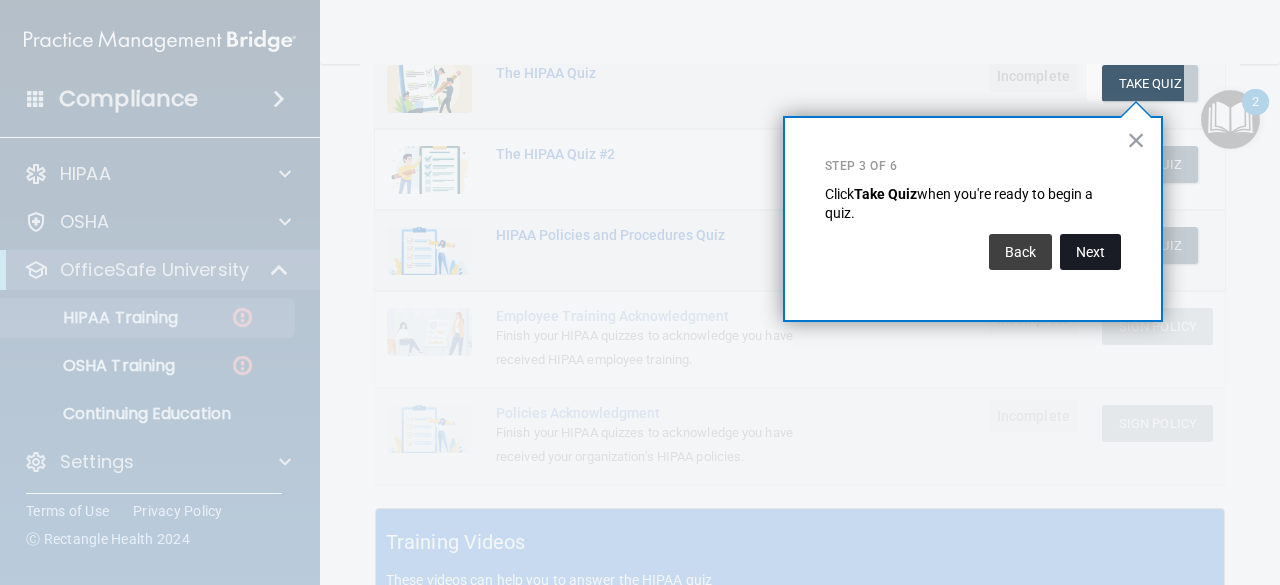 click on "Next" at bounding box center [1090, 252] 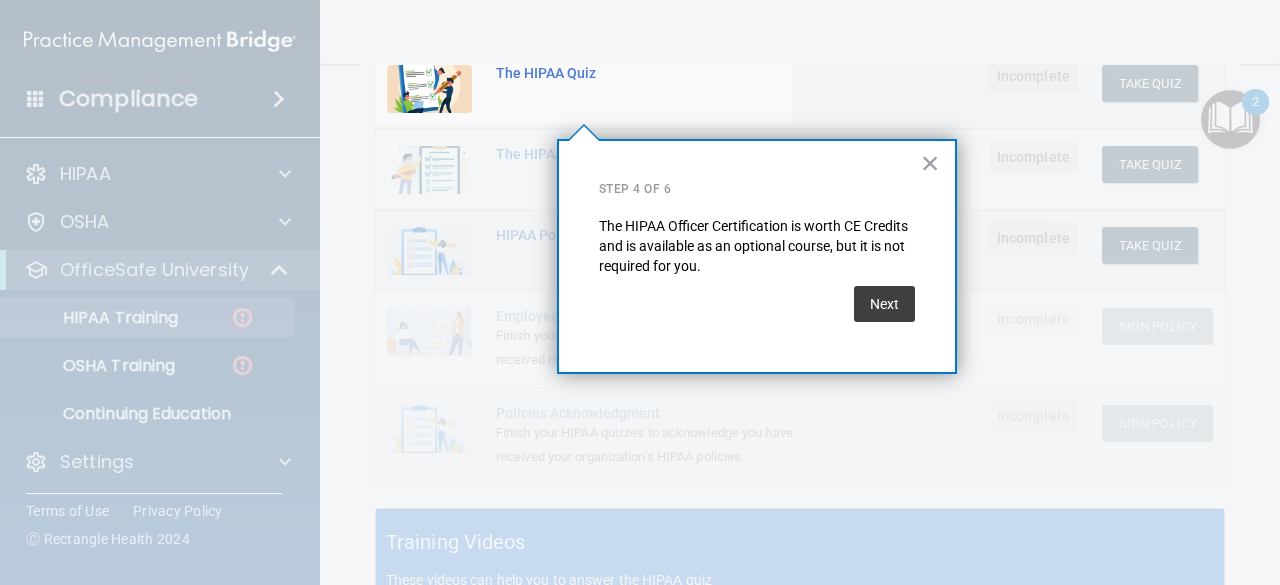 scroll, scrollTop: 154, scrollLeft: 0, axis: vertical 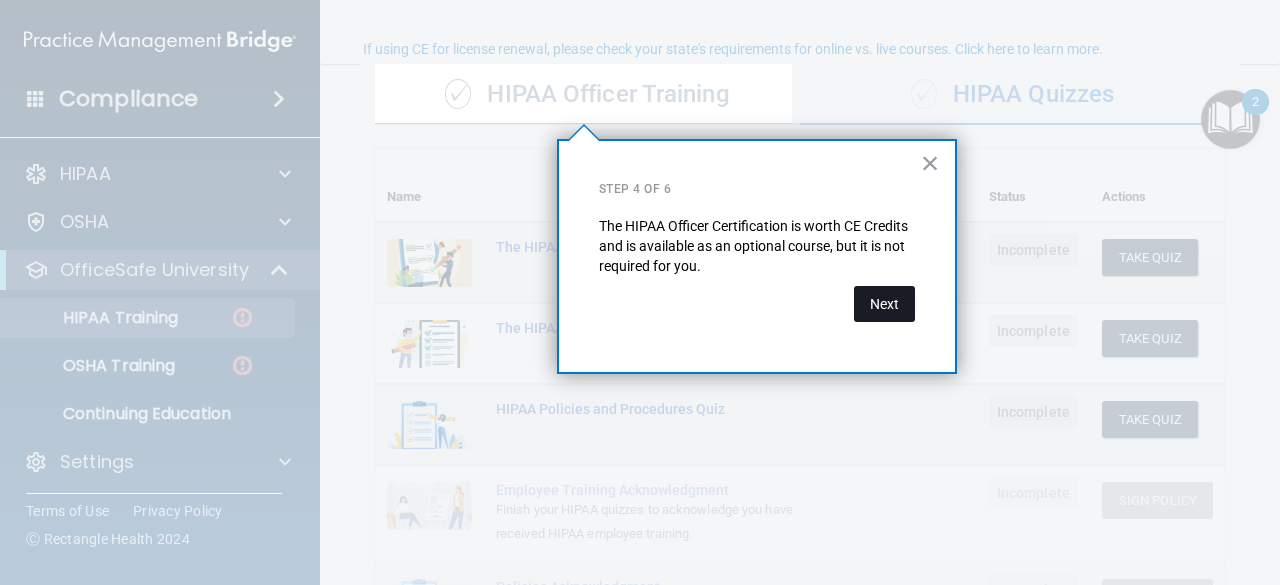 click on "Next" at bounding box center [884, 304] 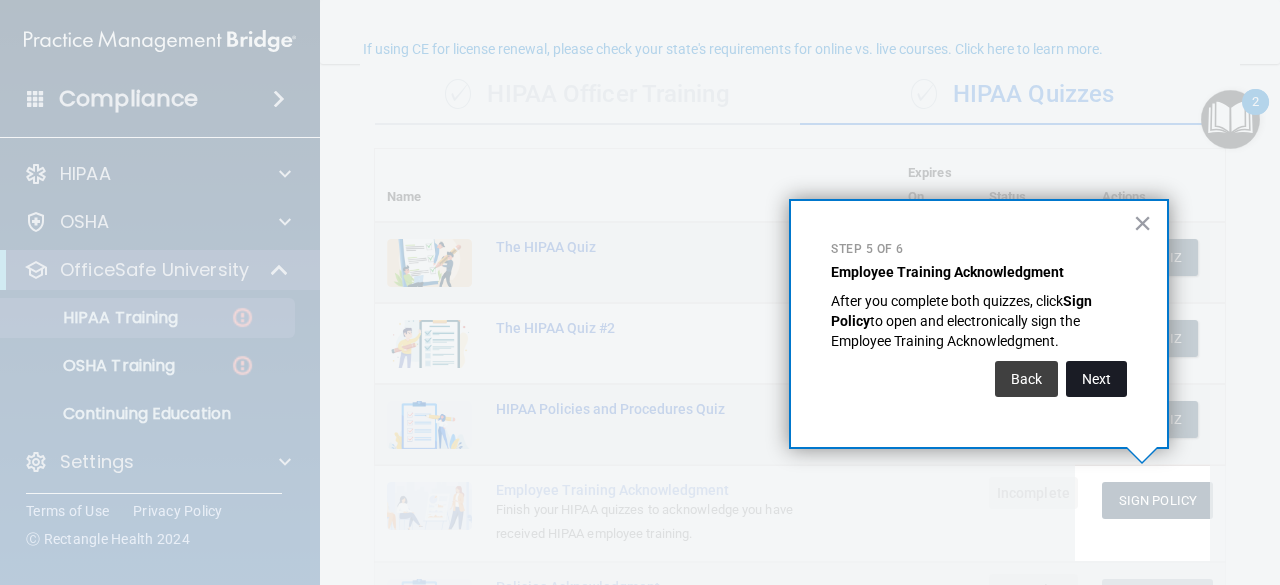 click on "Next" at bounding box center [1096, 379] 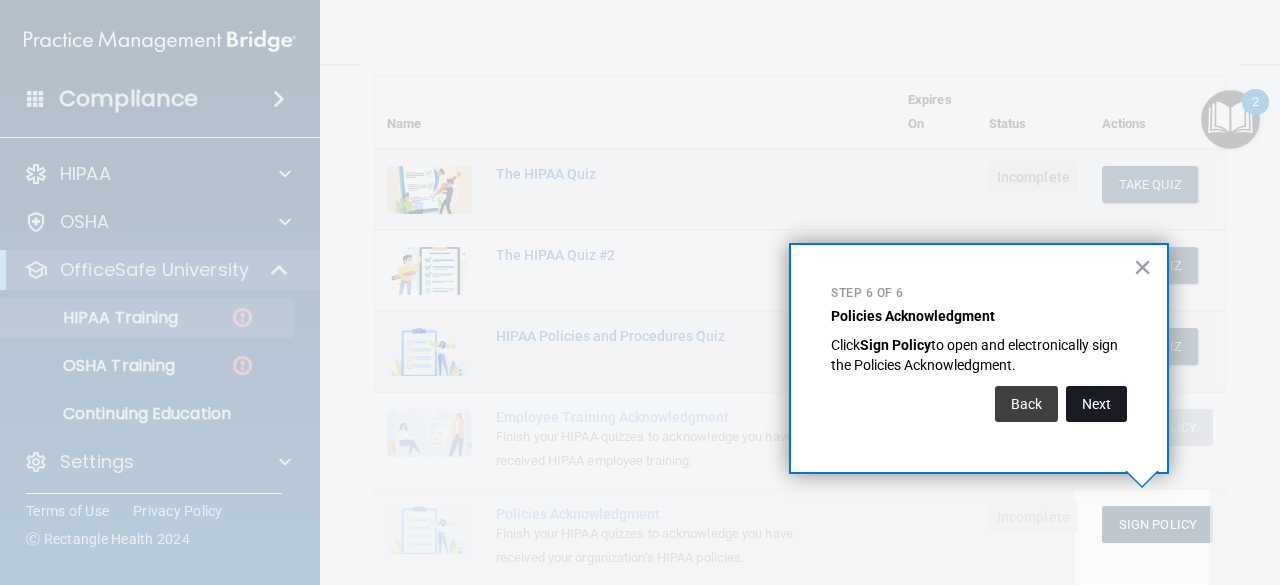 click on "Next" at bounding box center [1096, 404] 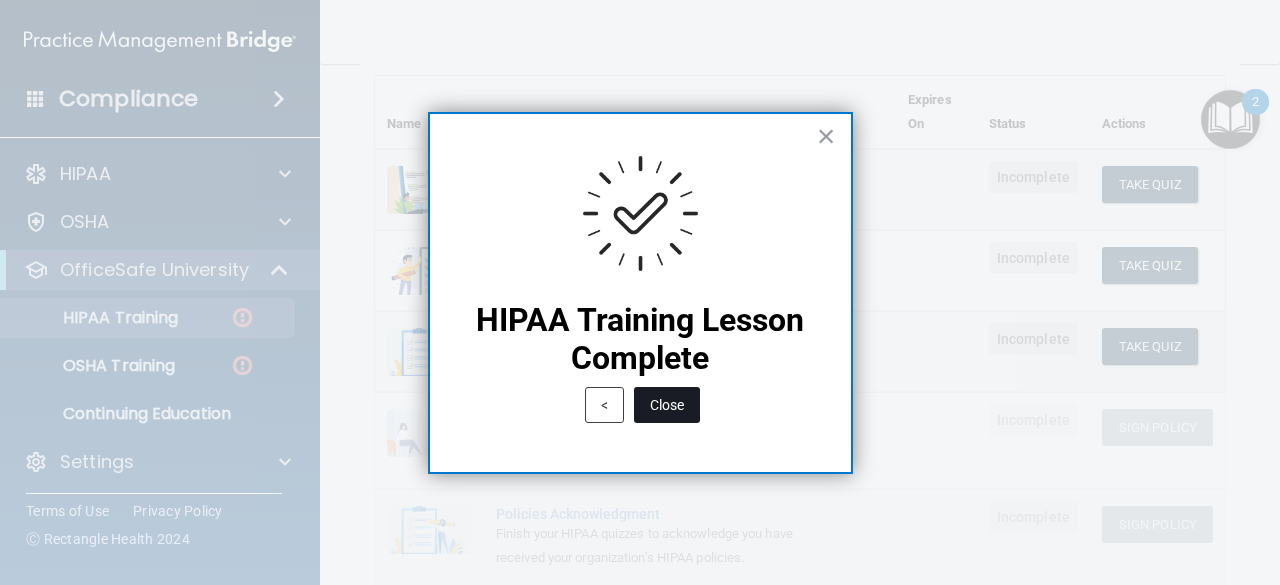 click on "Close" at bounding box center [667, 405] 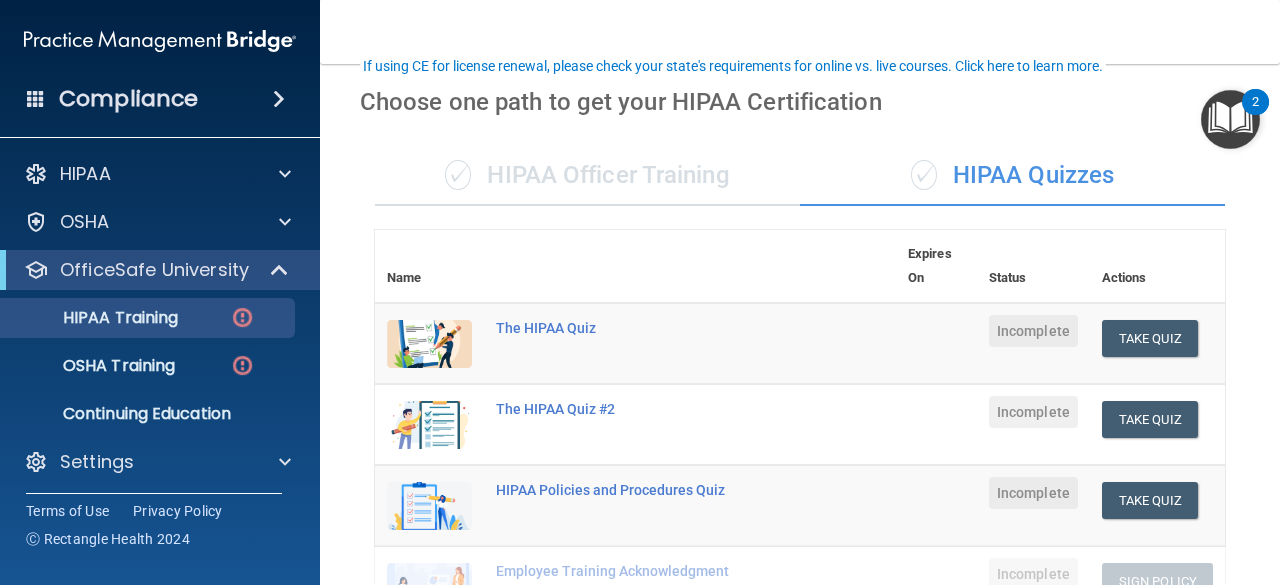 scroll, scrollTop: 140, scrollLeft: 0, axis: vertical 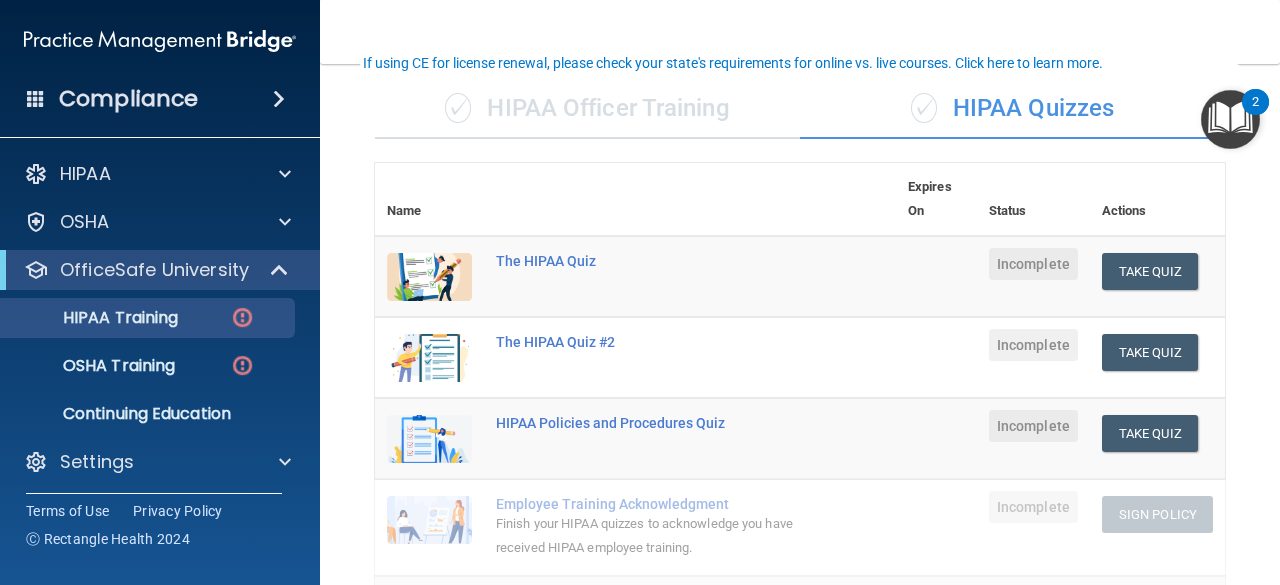 click at bounding box center (429, 277) 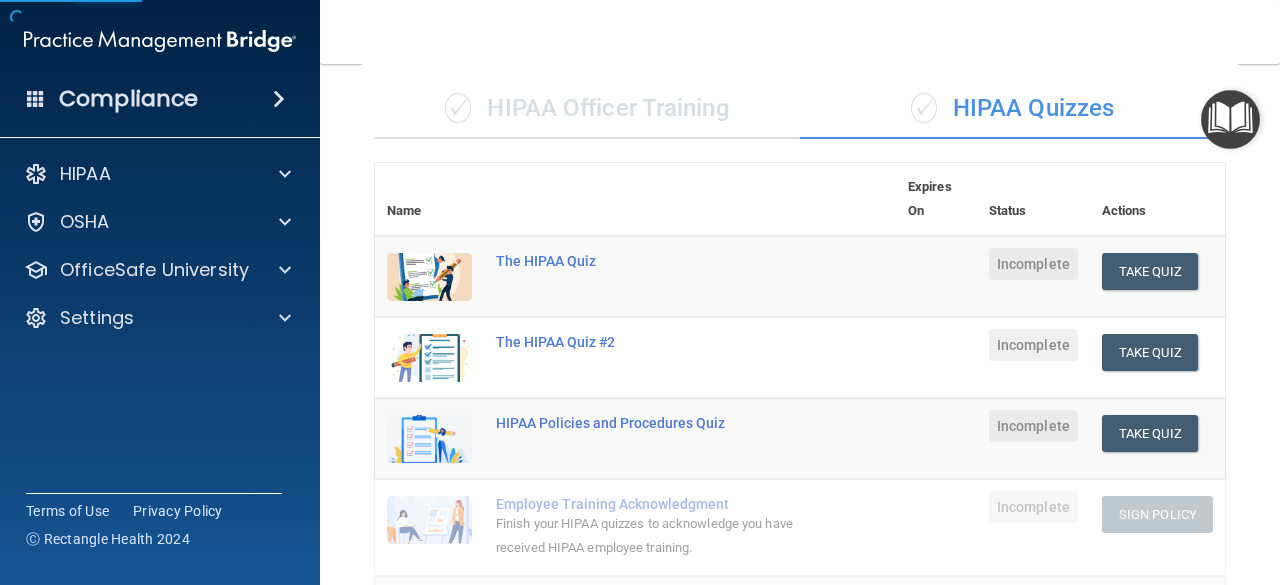 scroll, scrollTop: 0, scrollLeft: 0, axis: both 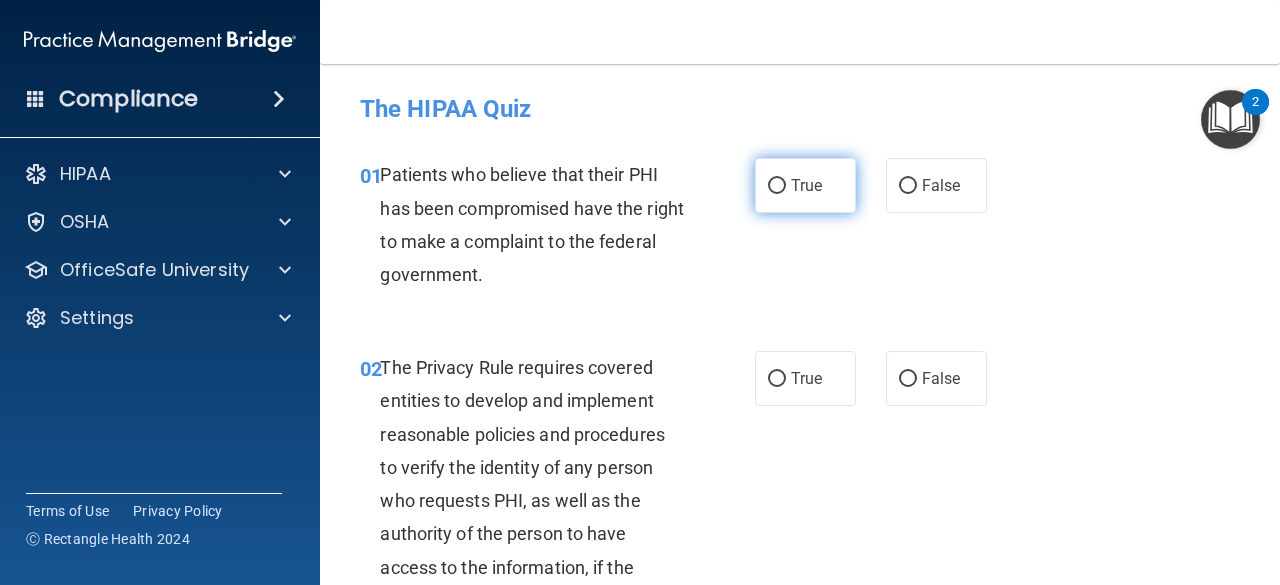 click on "True" at bounding box center [806, 185] 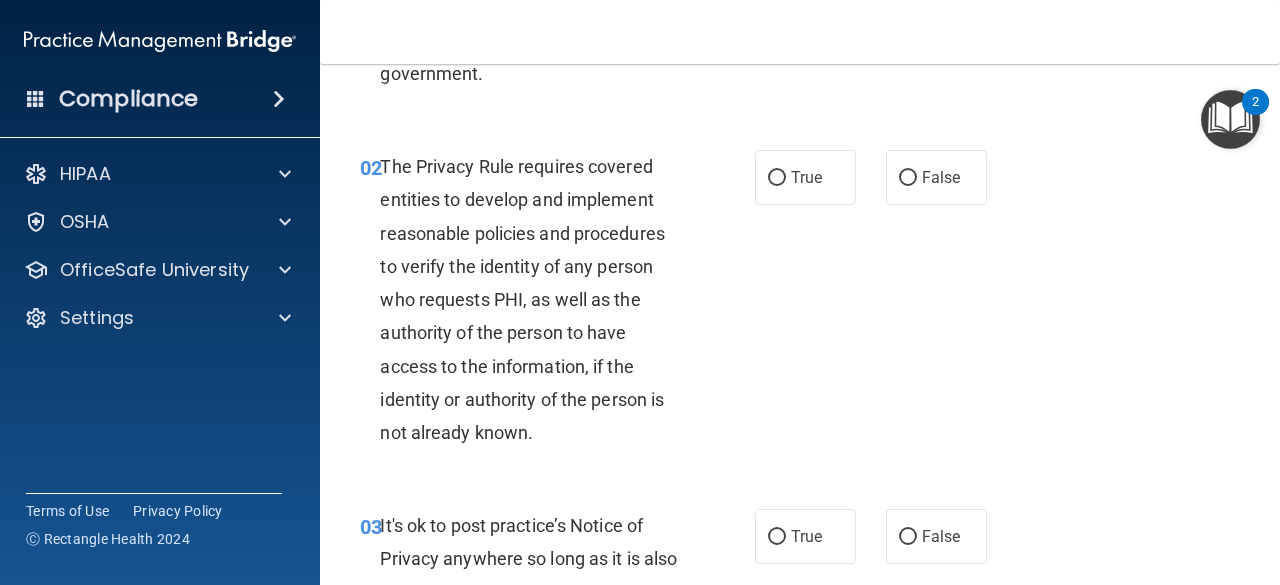 scroll, scrollTop: 202, scrollLeft: 0, axis: vertical 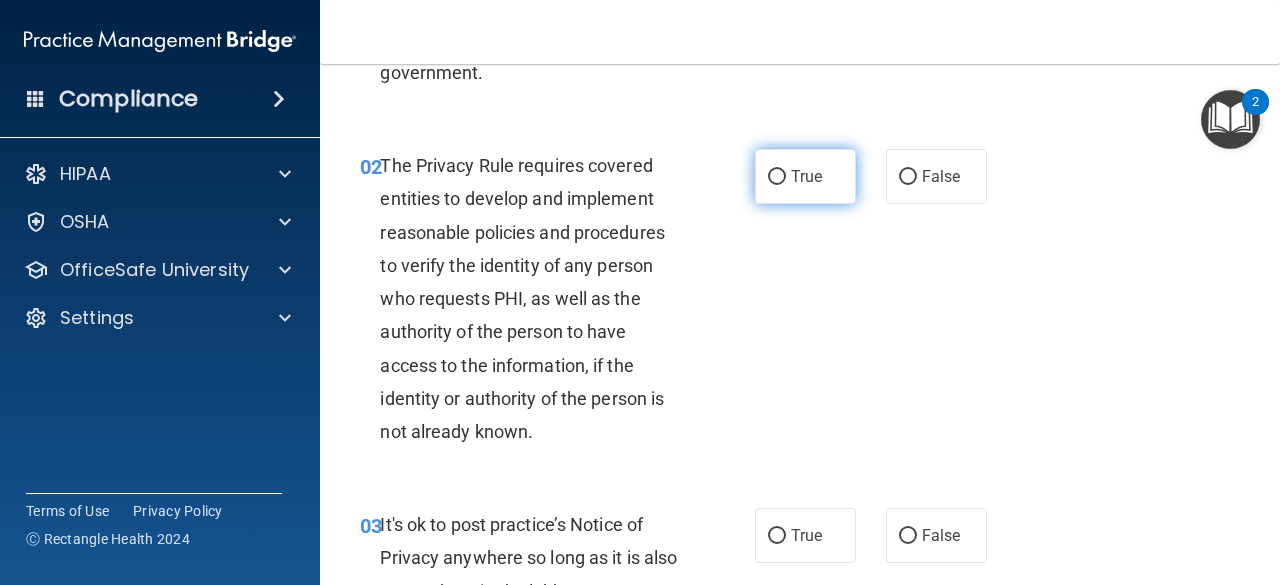 click on "True" at bounding box center [777, 177] 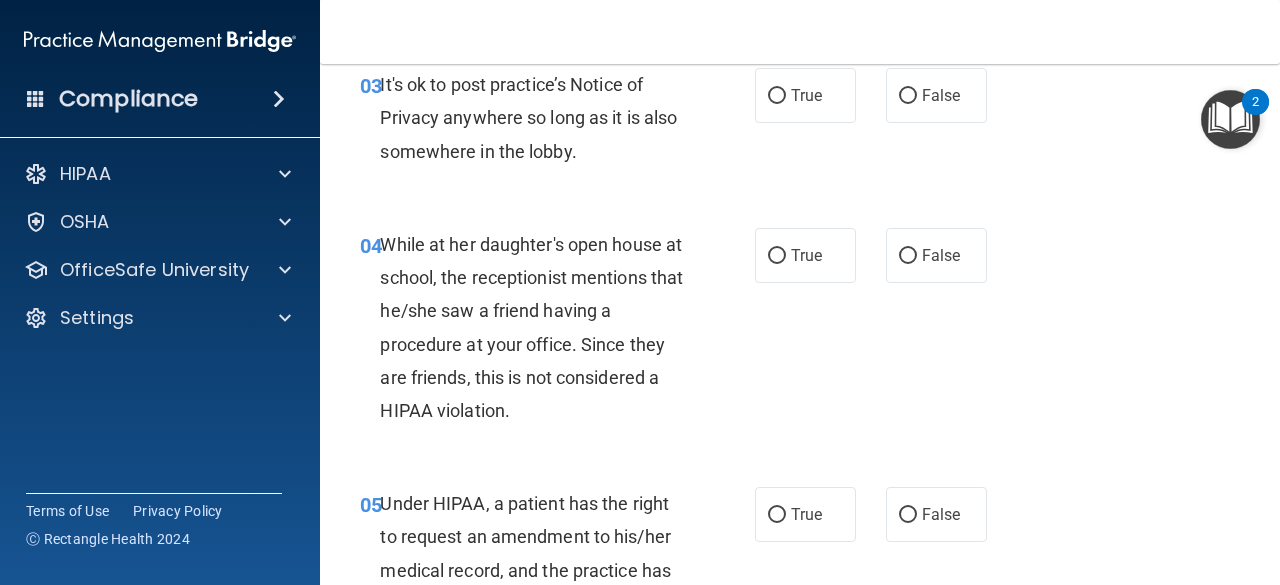 scroll, scrollTop: 643, scrollLeft: 0, axis: vertical 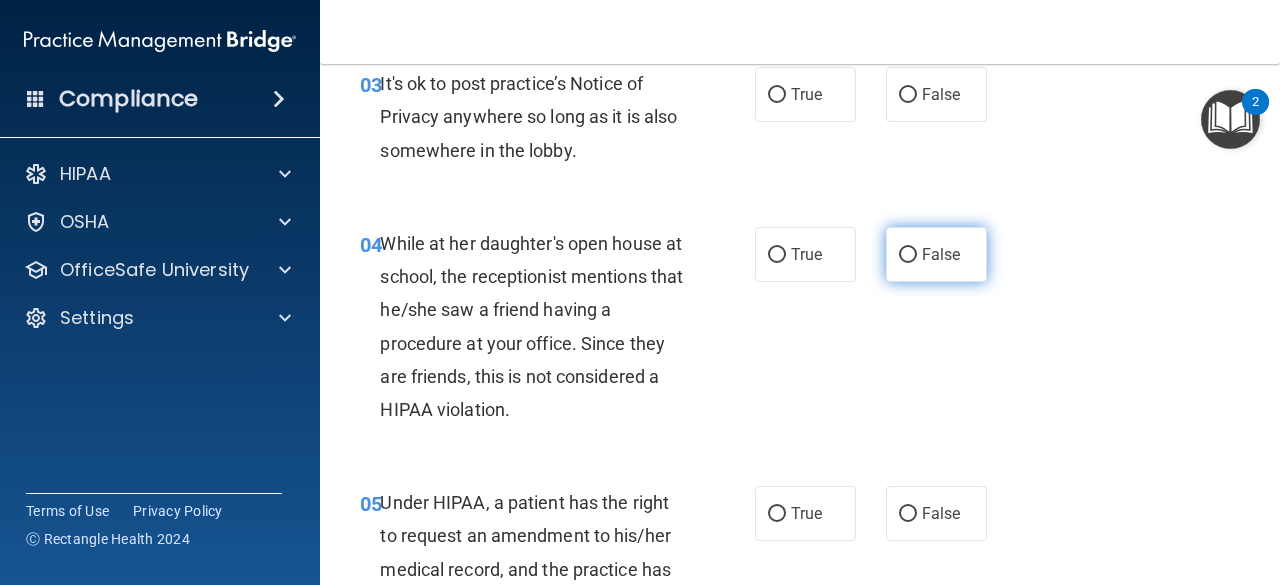 click on "False" at bounding box center [936, 254] 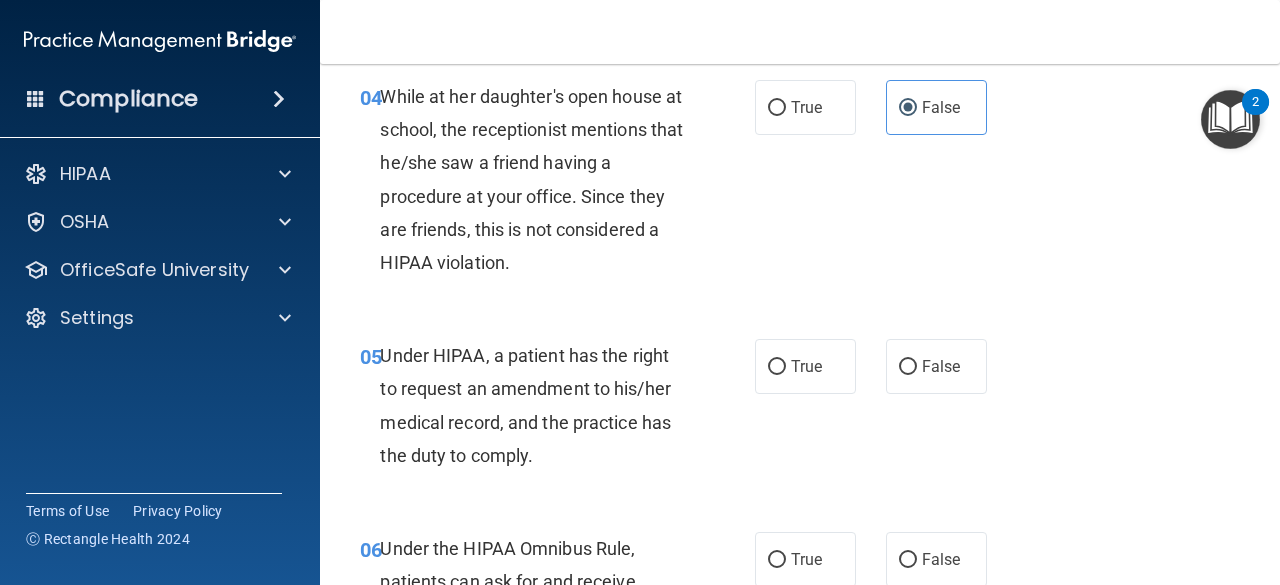 scroll, scrollTop: 819, scrollLeft: 0, axis: vertical 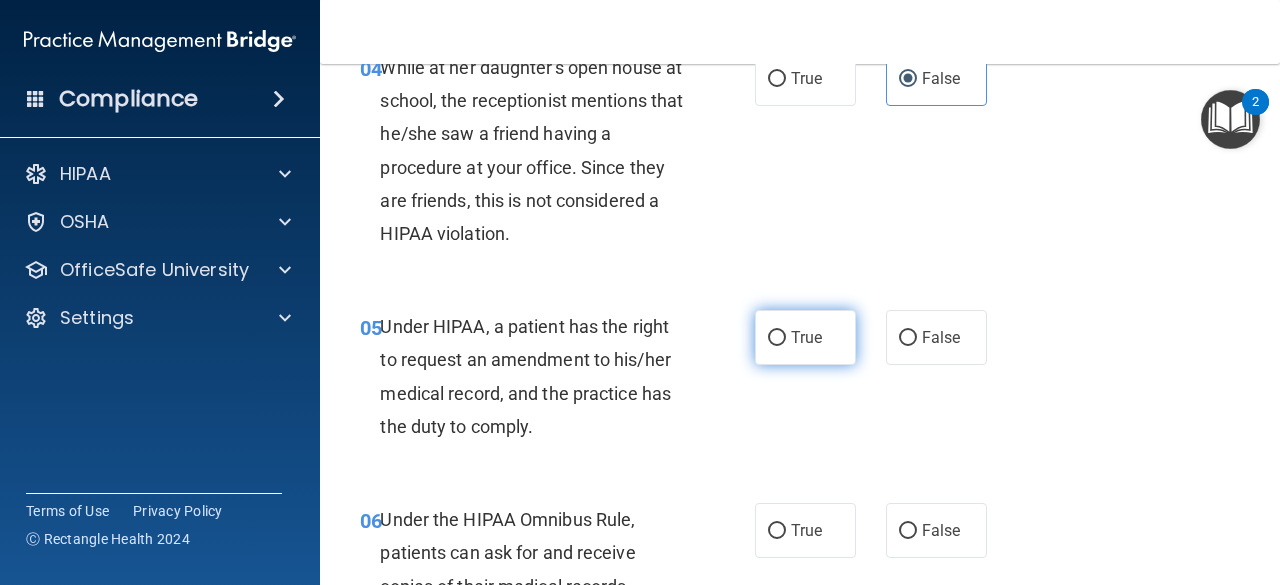 click on "True" at bounding box center (805, 337) 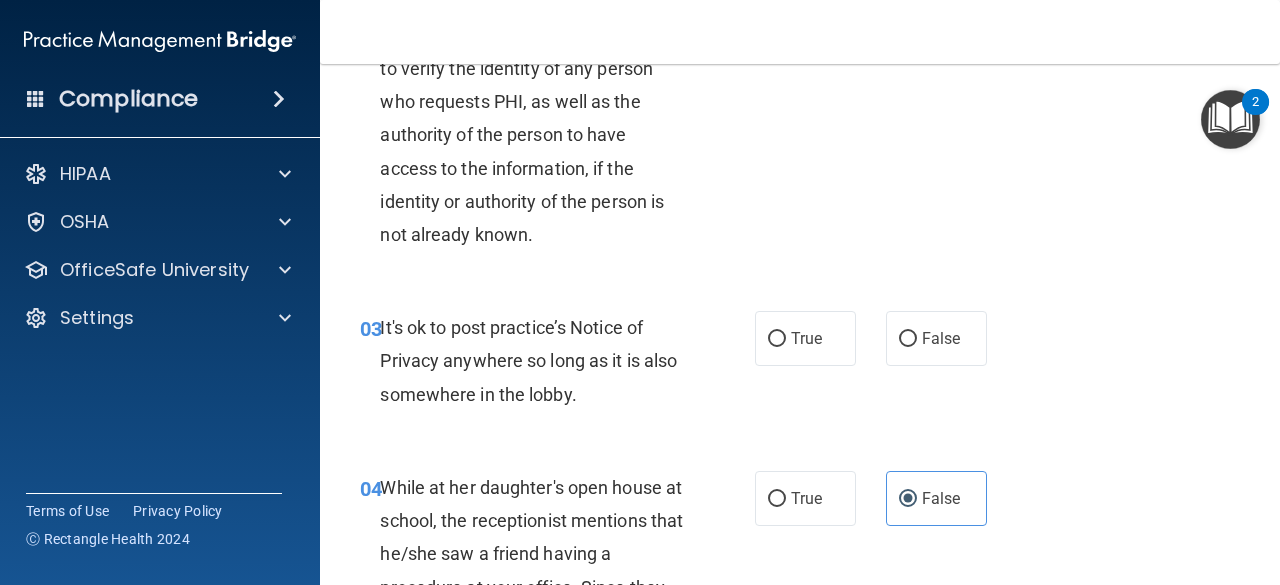 scroll, scrollTop: 449, scrollLeft: 0, axis: vertical 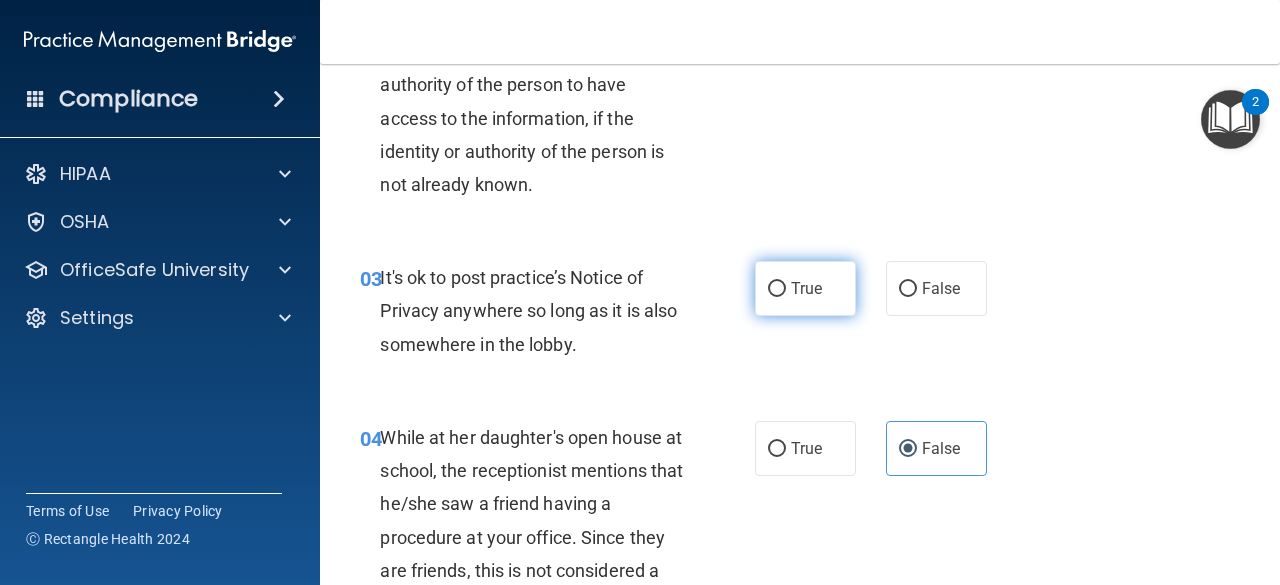 click on "True" at bounding box center [777, 289] 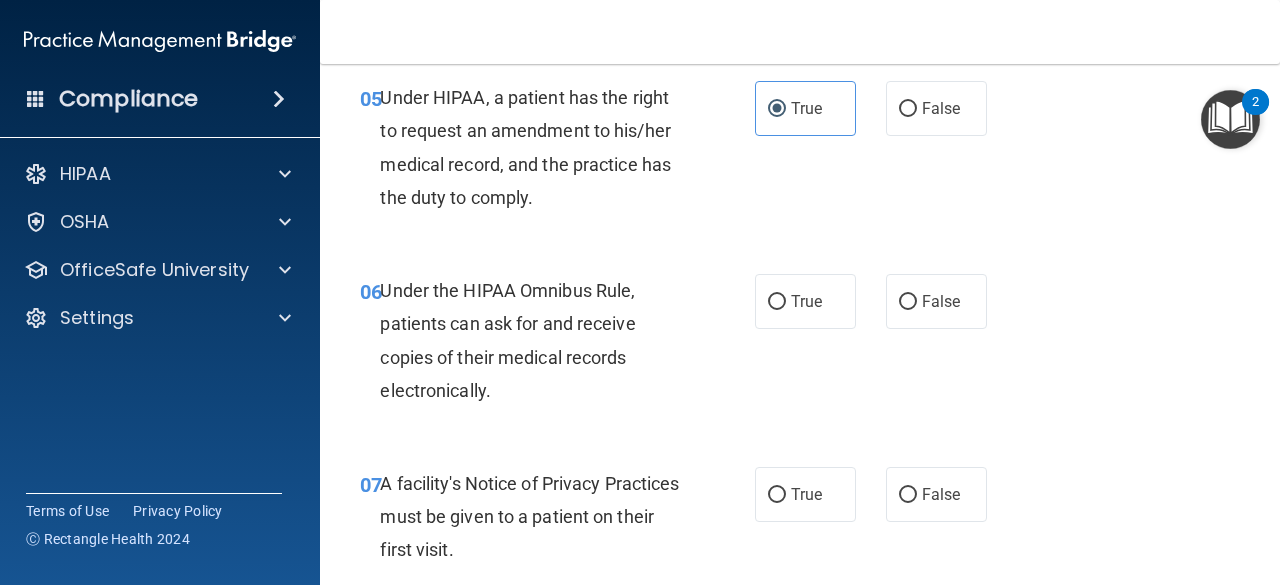 scroll, scrollTop: 1078, scrollLeft: 0, axis: vertical 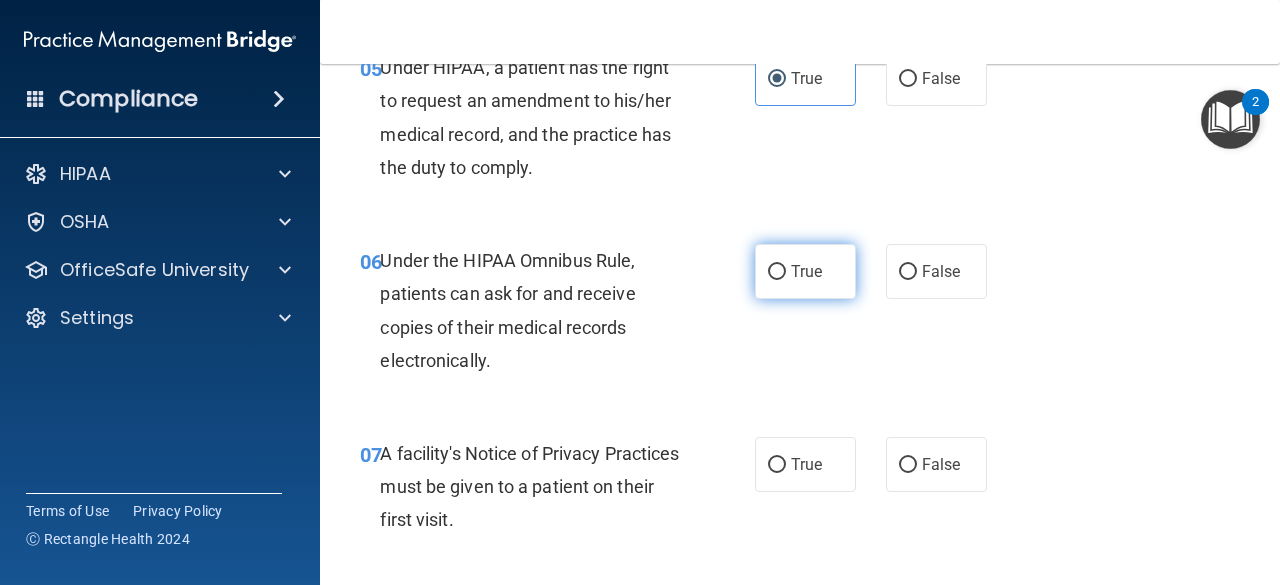 click on "True" at bounding box center (806, 271) 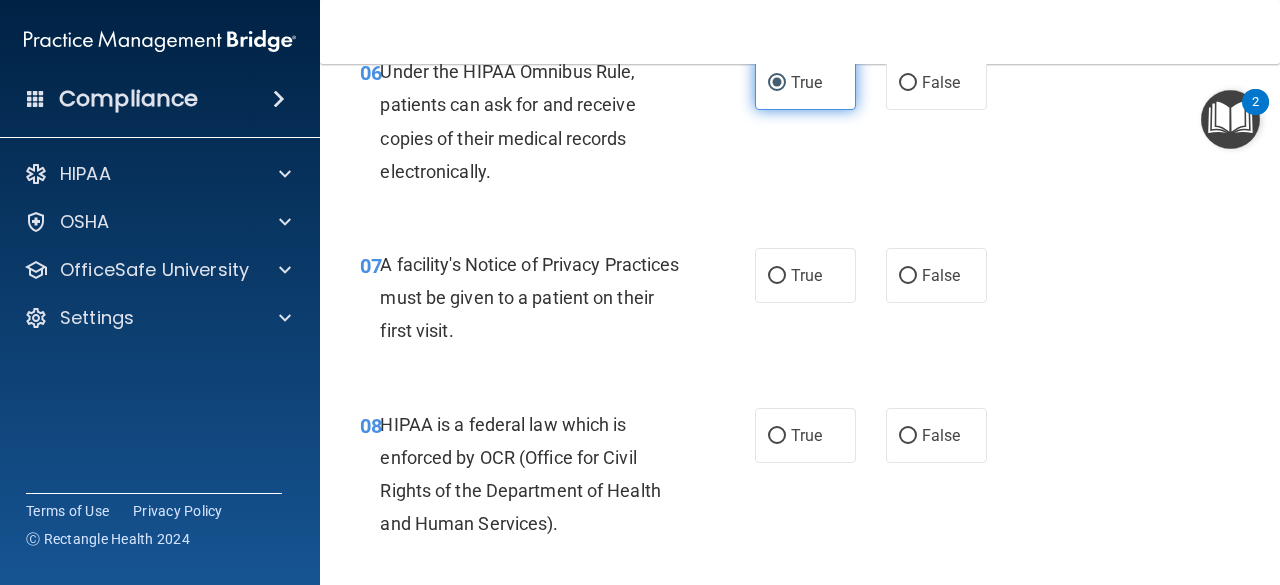 scroll, scrollTop: 1271, scrollLeft: 0, axis: vertical 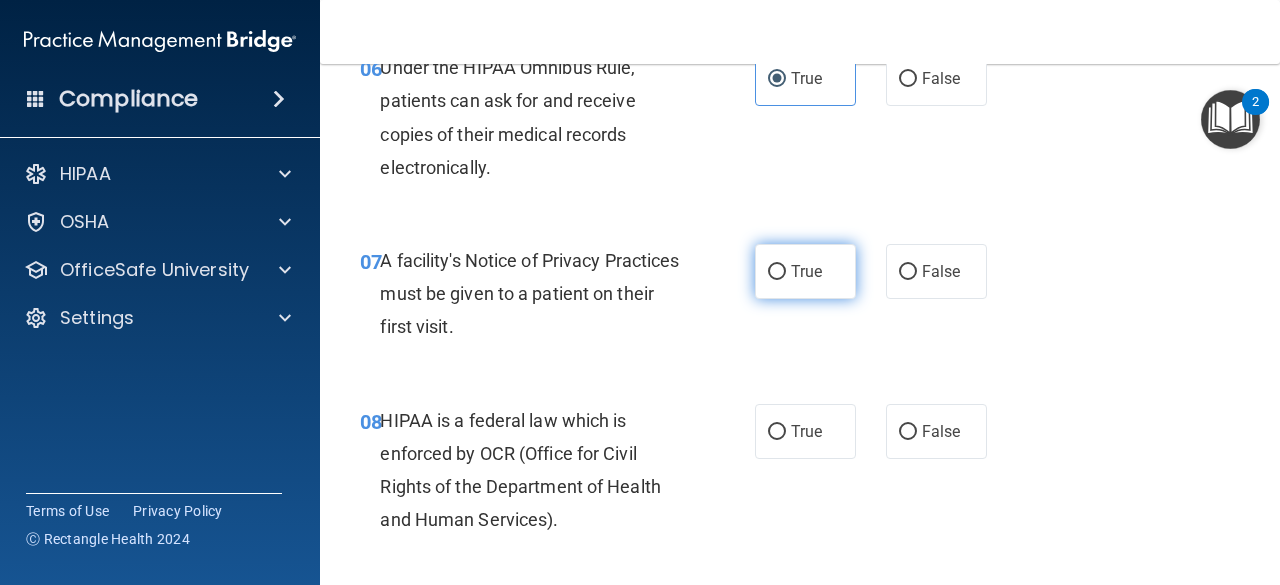 click on "True" at bounding box center [805, 271] 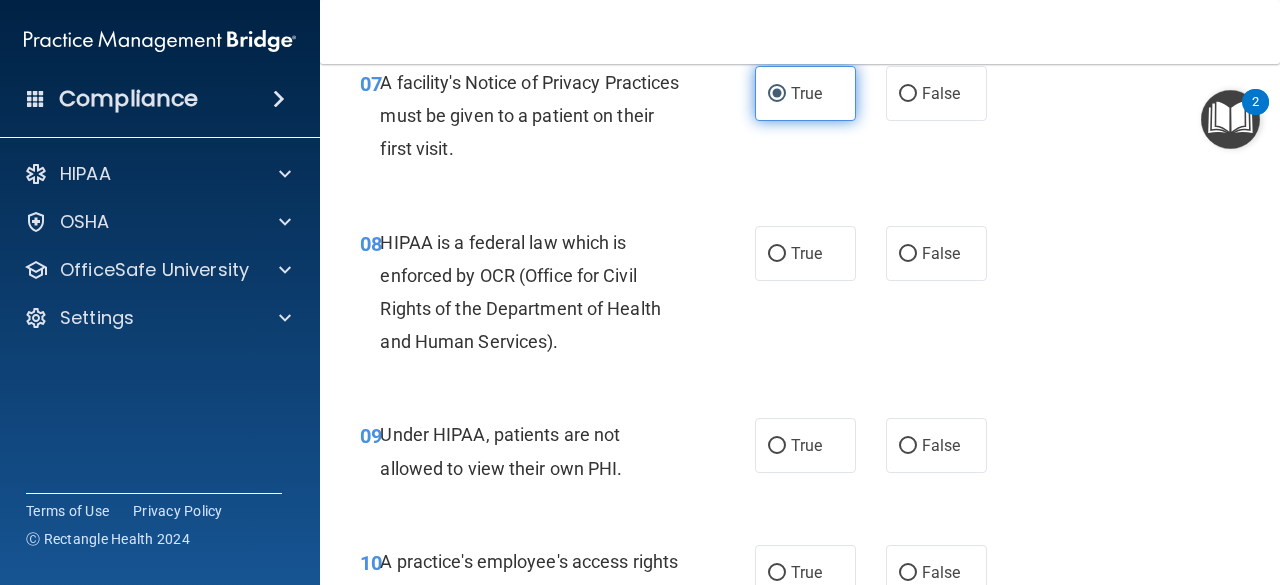 scroll, scrollTop: 1450, scrollLeft: 0, axis: vertical 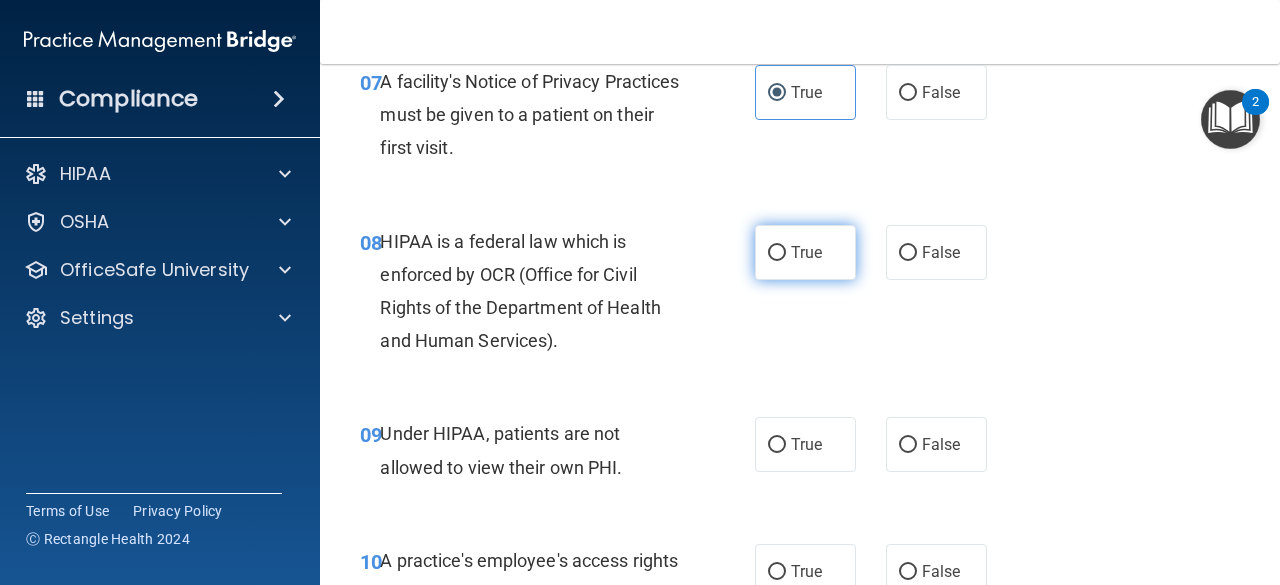 click on "True" at bounding box center [805, 252] 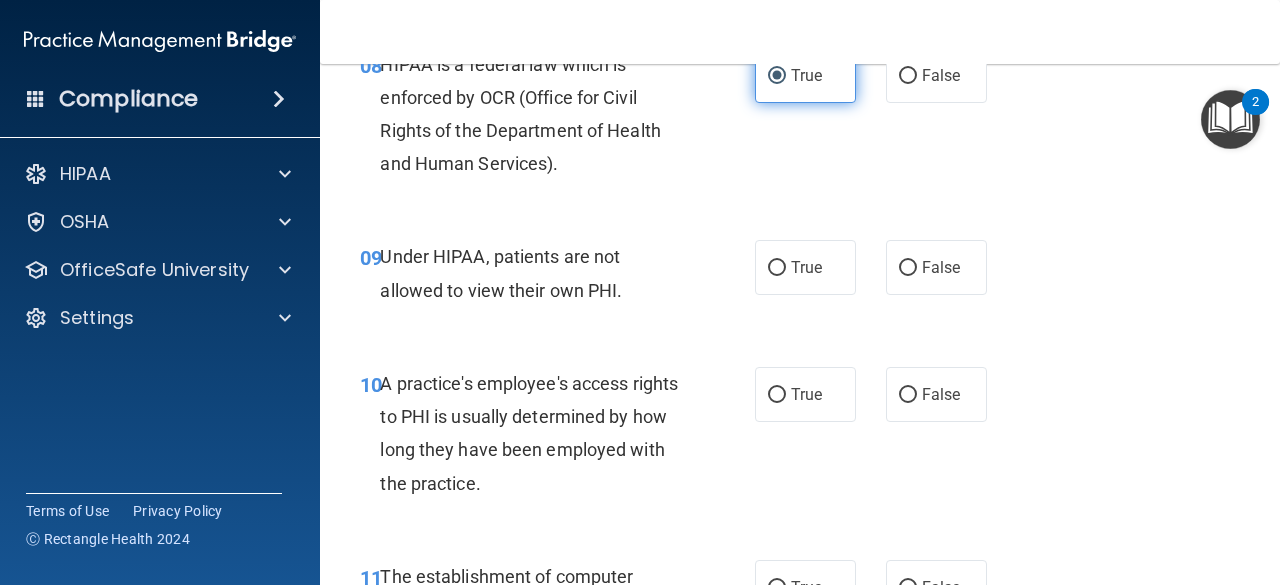 scroll, scrollTop: 1636, scrollLeft: 0, axis: vertical 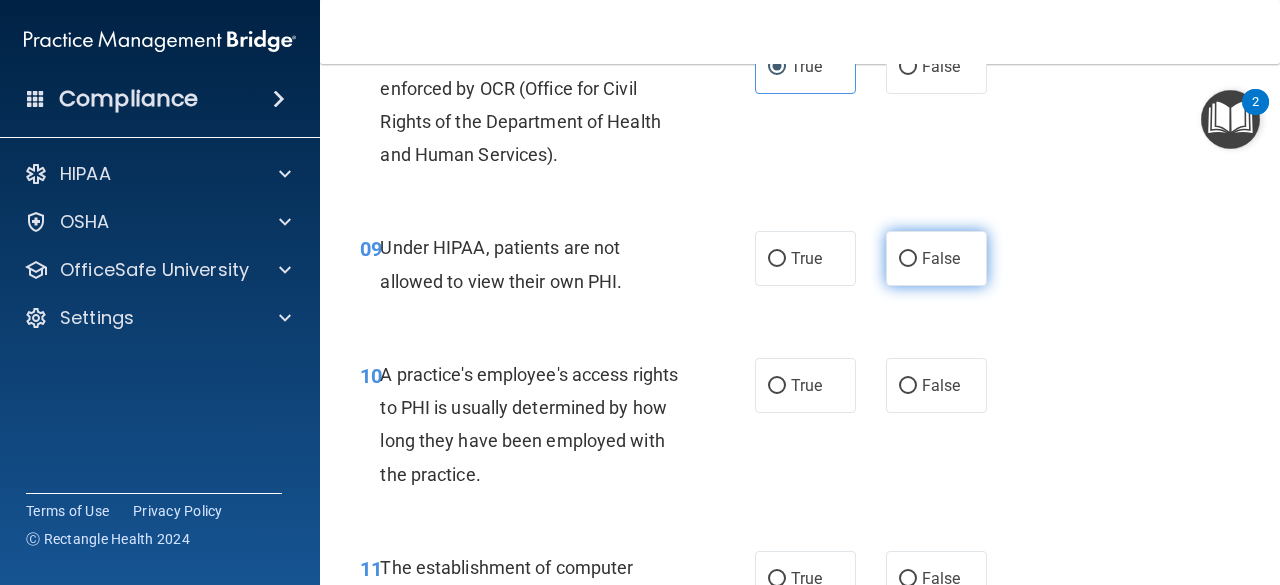 click on "False" at bounding box center [908, 259] 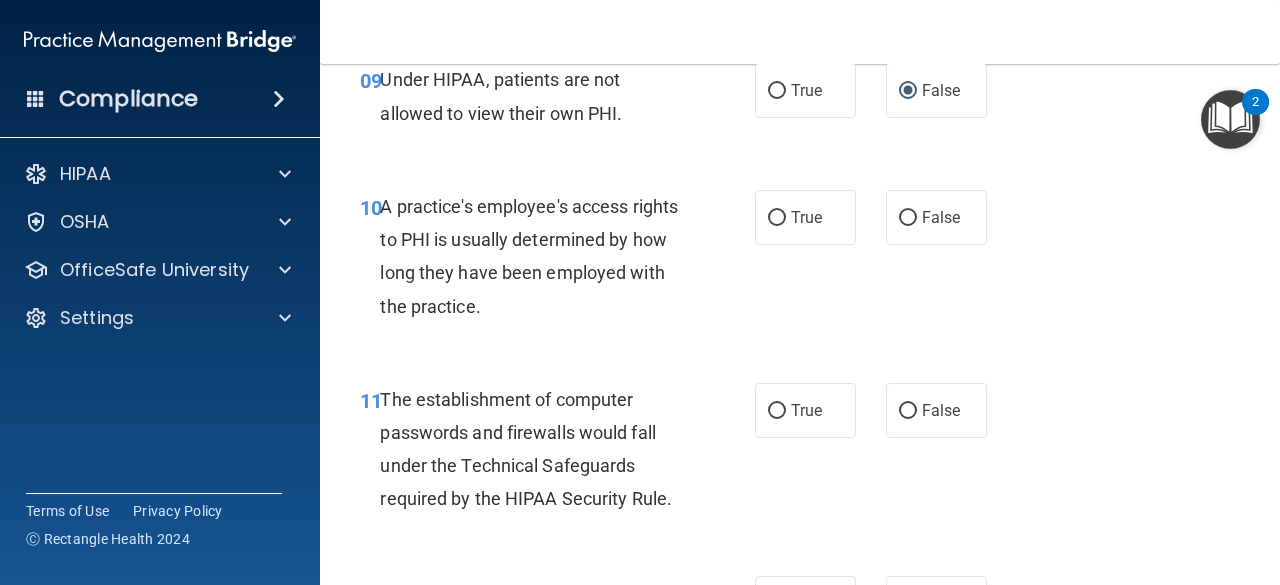 scroll, scrollTop: 1805, scrollLeft: 0, axis: vertical 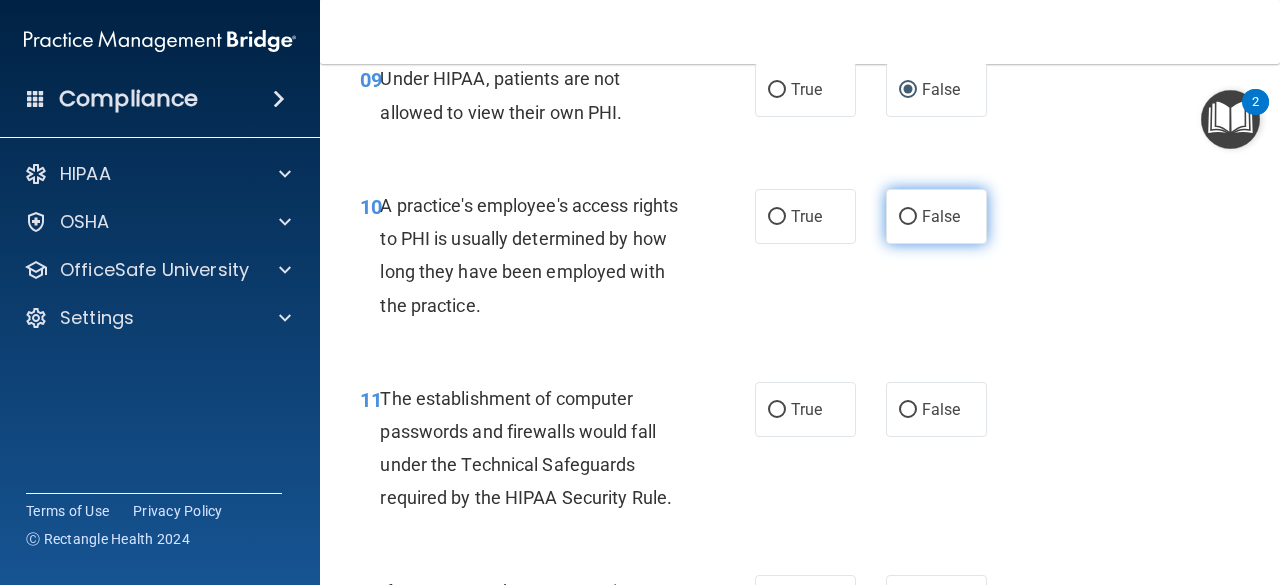 click on "False" at bounding box center (908, 217) 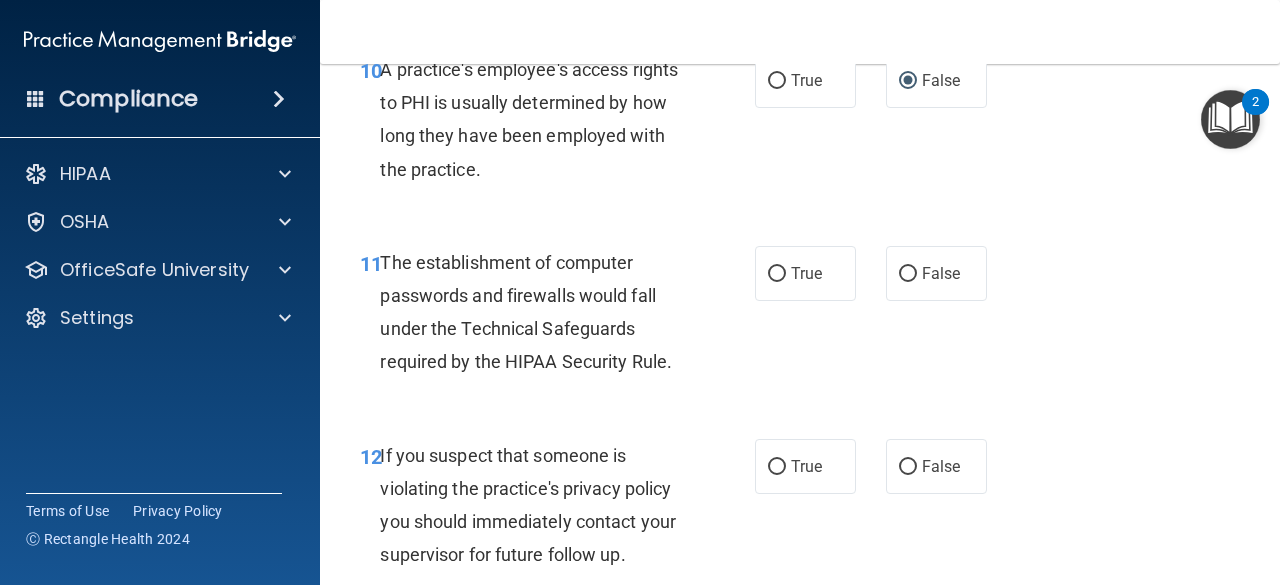 scroll, scrollTop: 1941, scrollLeft: 0, axis: vertical 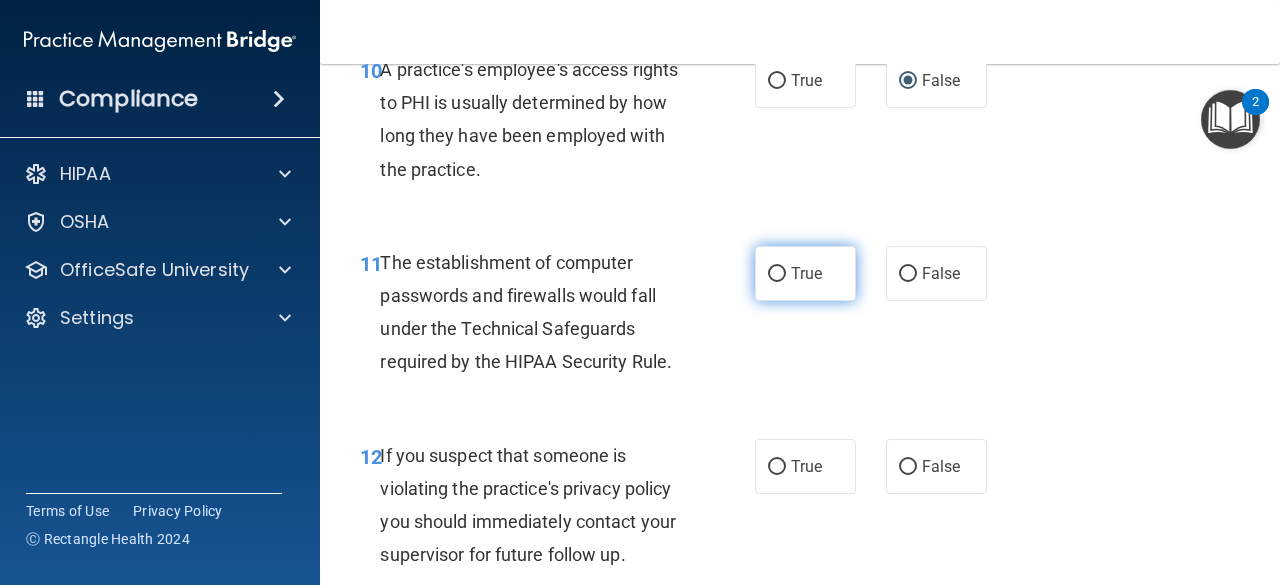 click on "True" at bounding box center [805, 273] 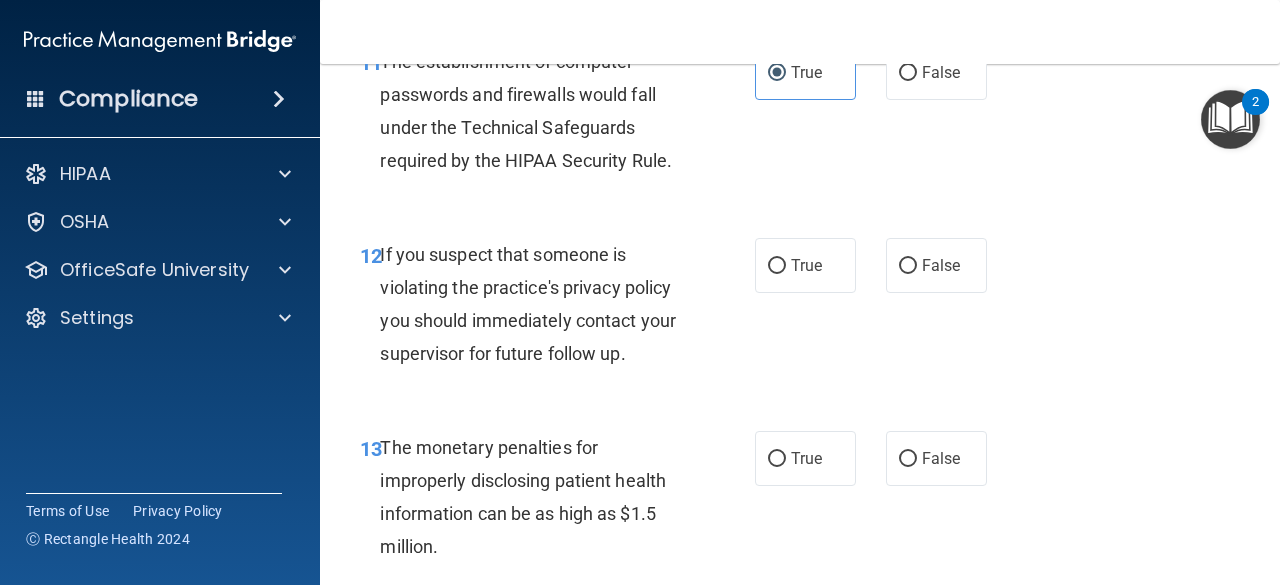 scroll, scrollTop: 2145, scrollLeft: 0, axis: vertical 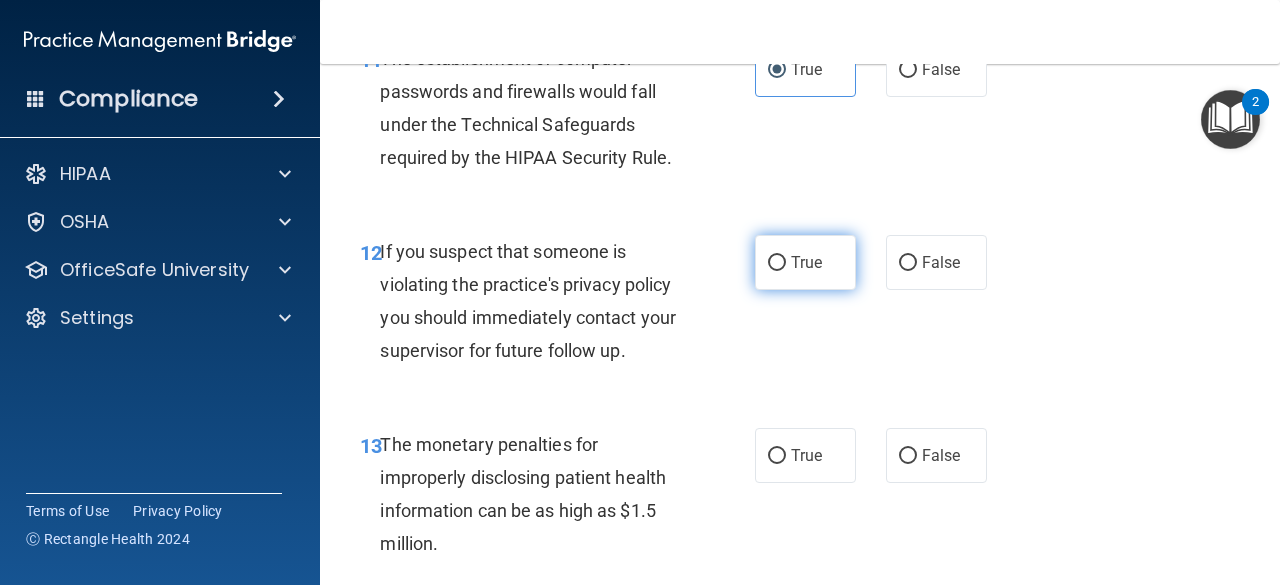 click on "True" at bounding box center (806, 262) 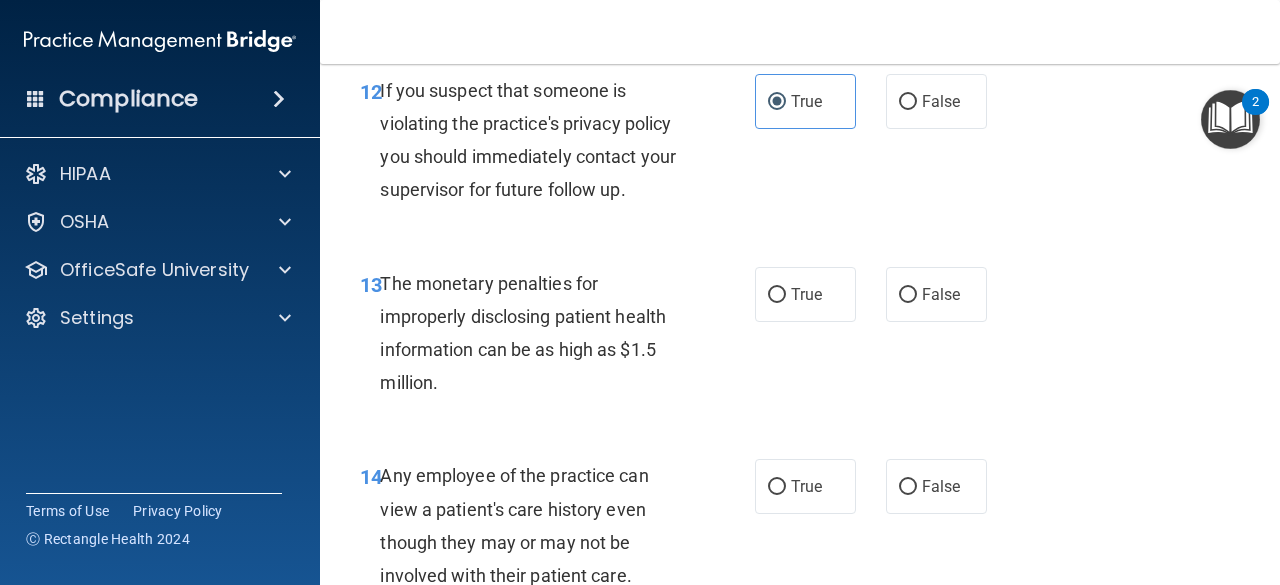 scroll, scrollTop: 2321, scrollLeft: 0, axis: vertical 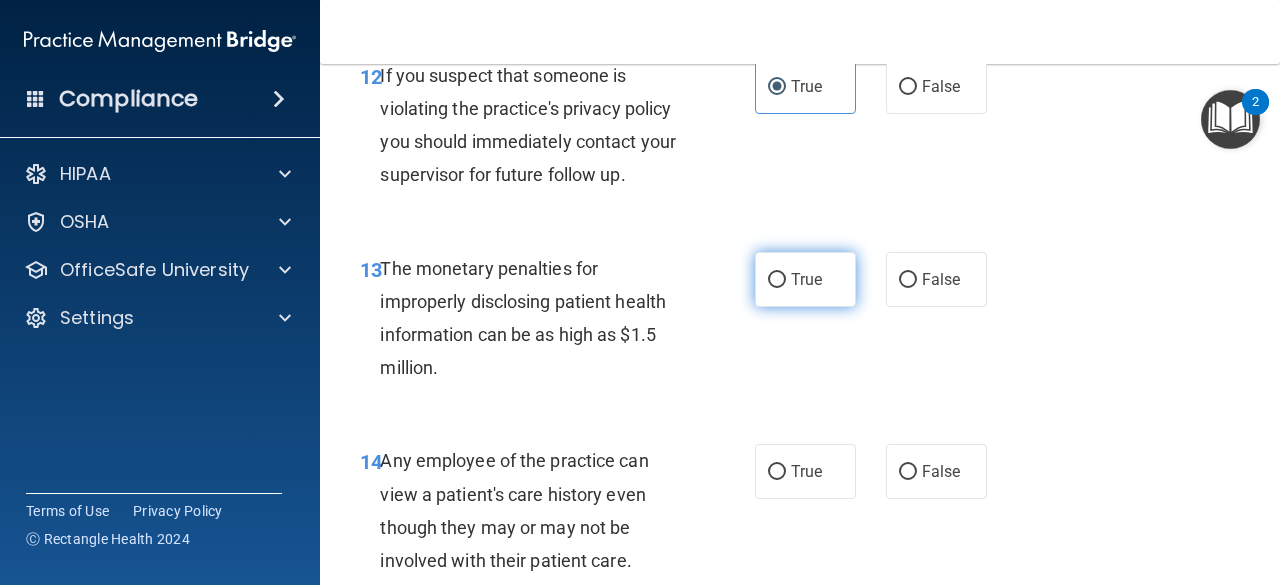 click on "True" at bounding box center [806, 279] 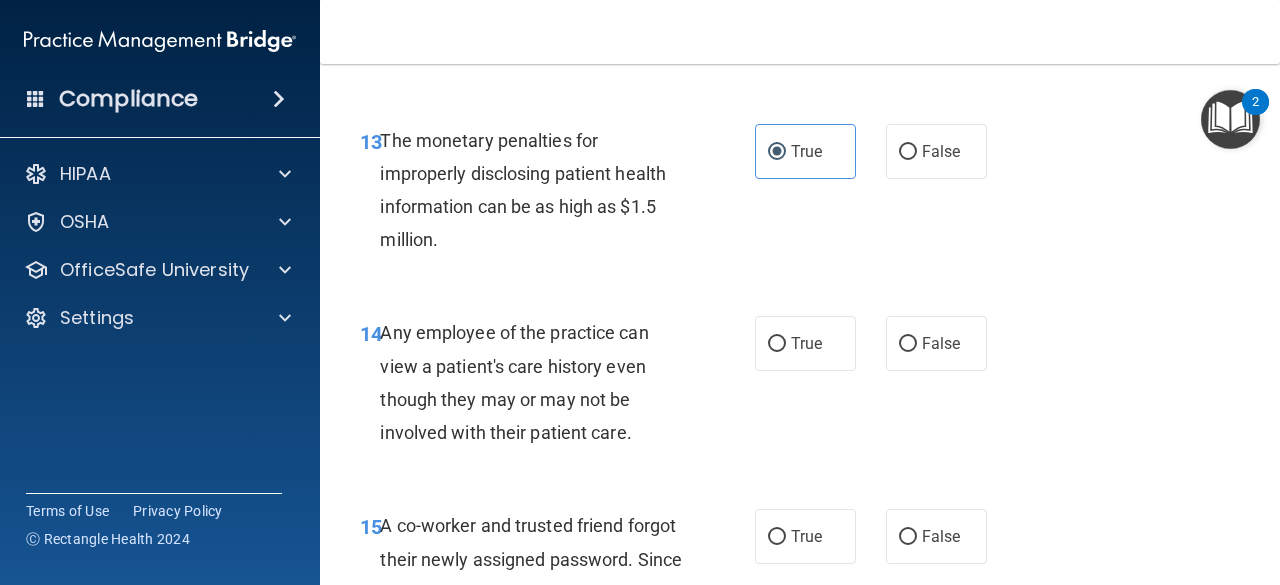 scroll, scrollTop: 2497, scrollLeft: 0, axis: vertical 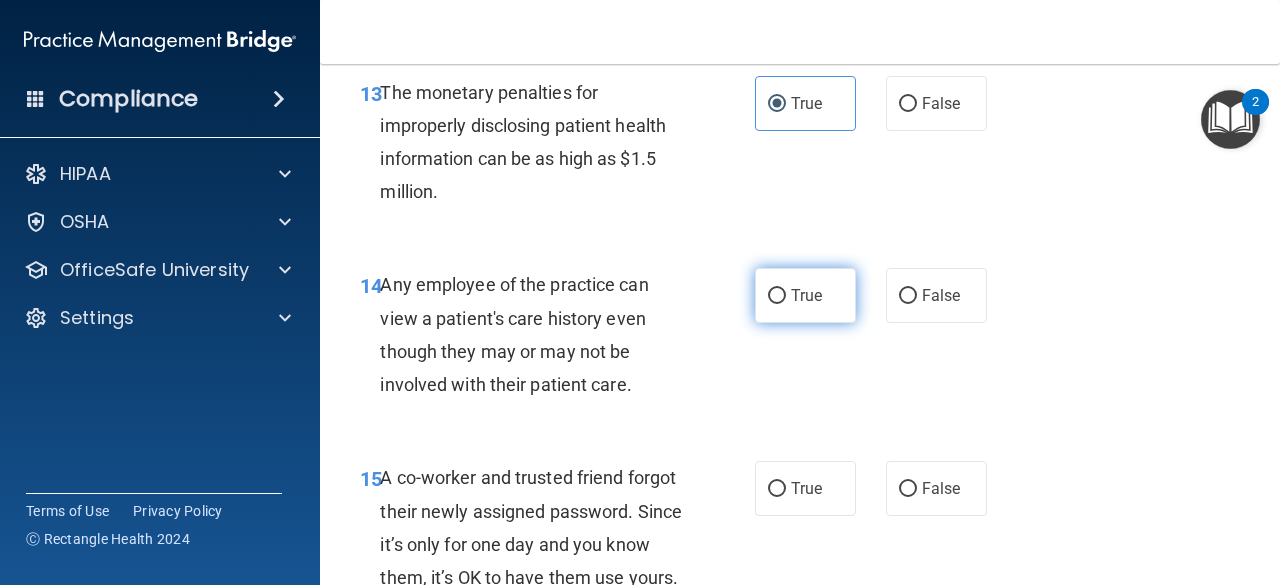 click on "True" at bounding box center [806, 295] 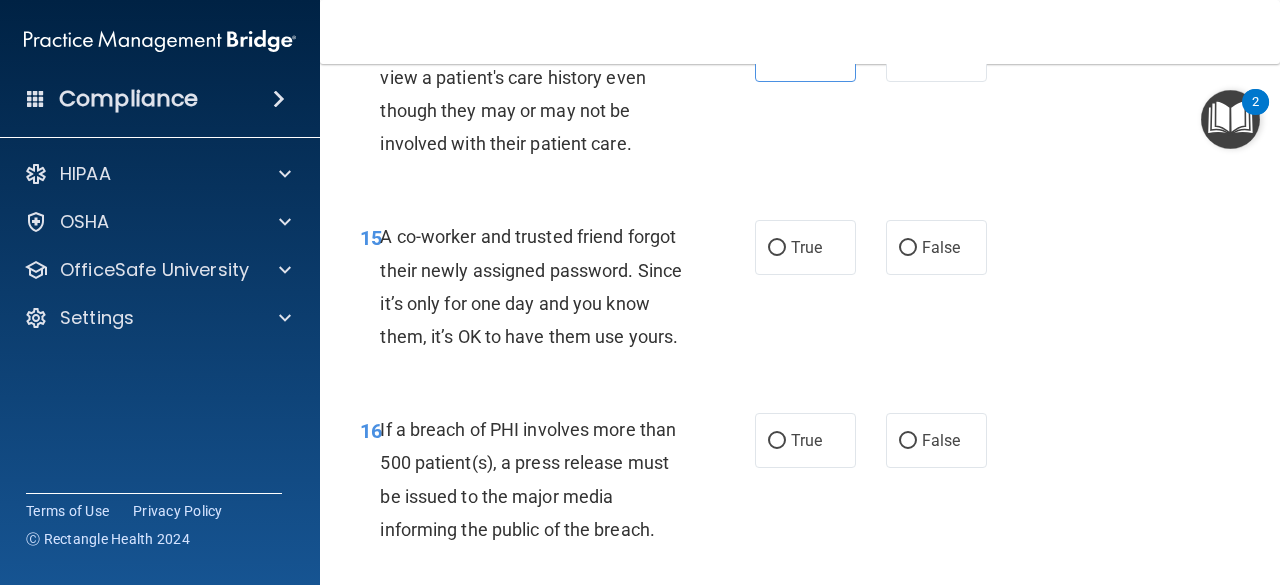 scroll, scrollTop: 2739, scrollLeft: 0, axis: vertical 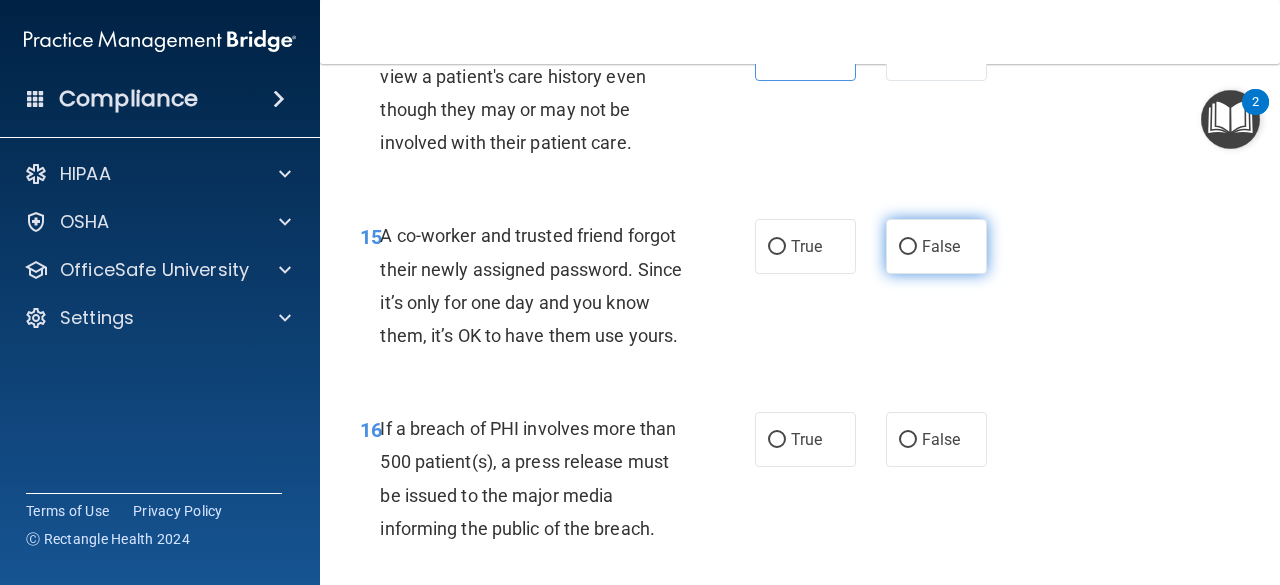 click on "False" at bounding box center [936, 246] 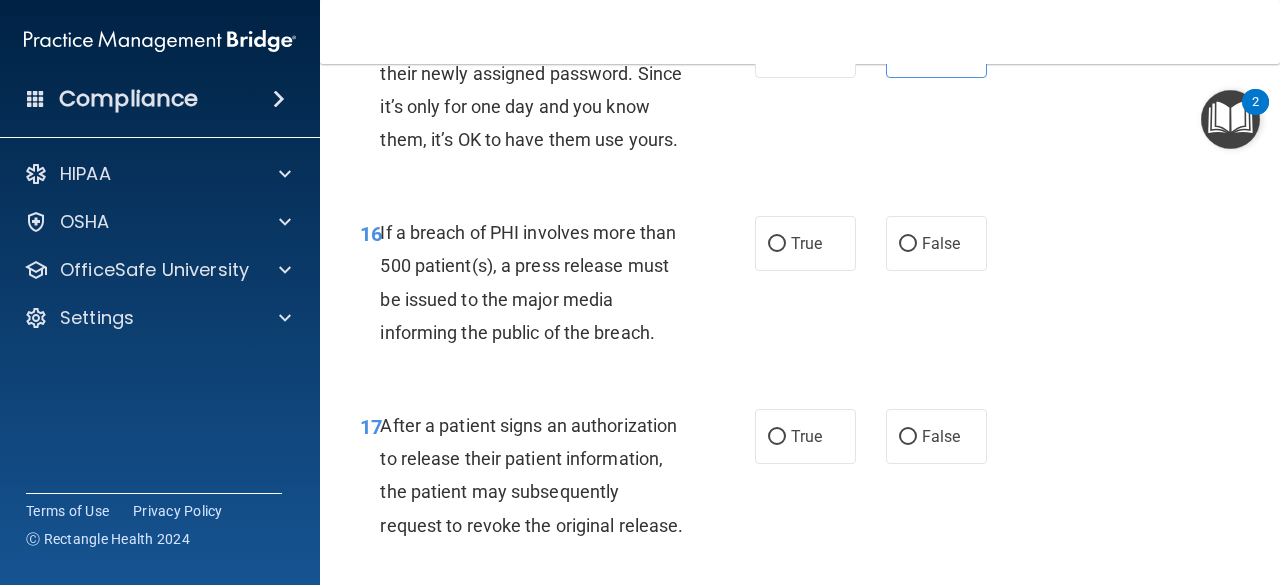 scroll, scrollTop: 2941, scrollLeft: 0, axis: vertical 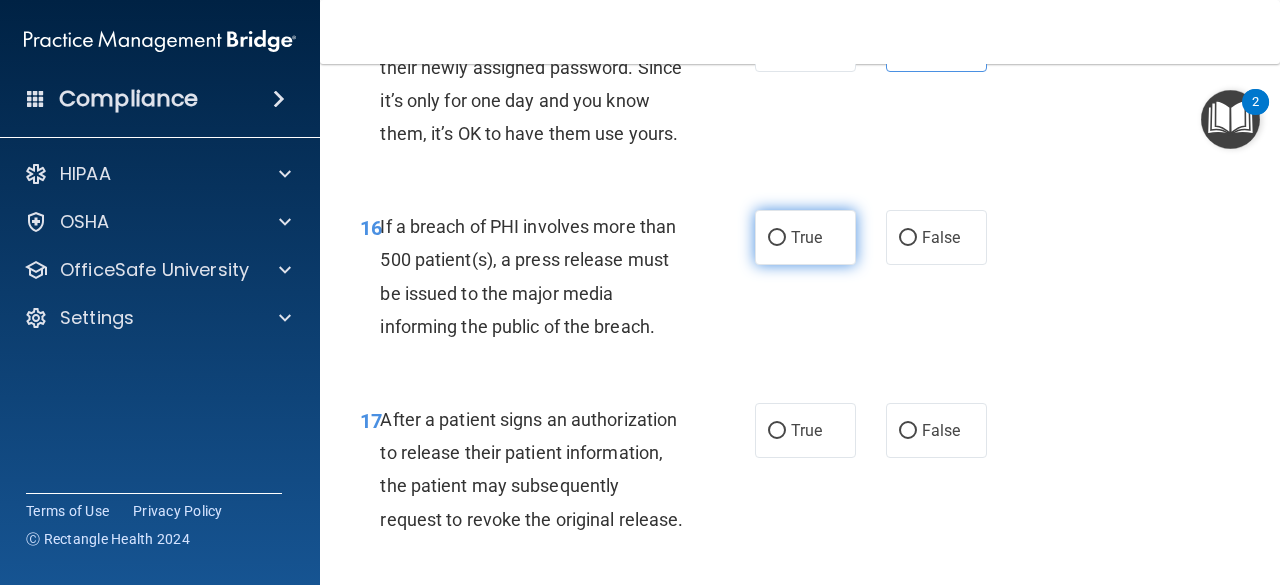click on "True" at bounding box center (805, 237) 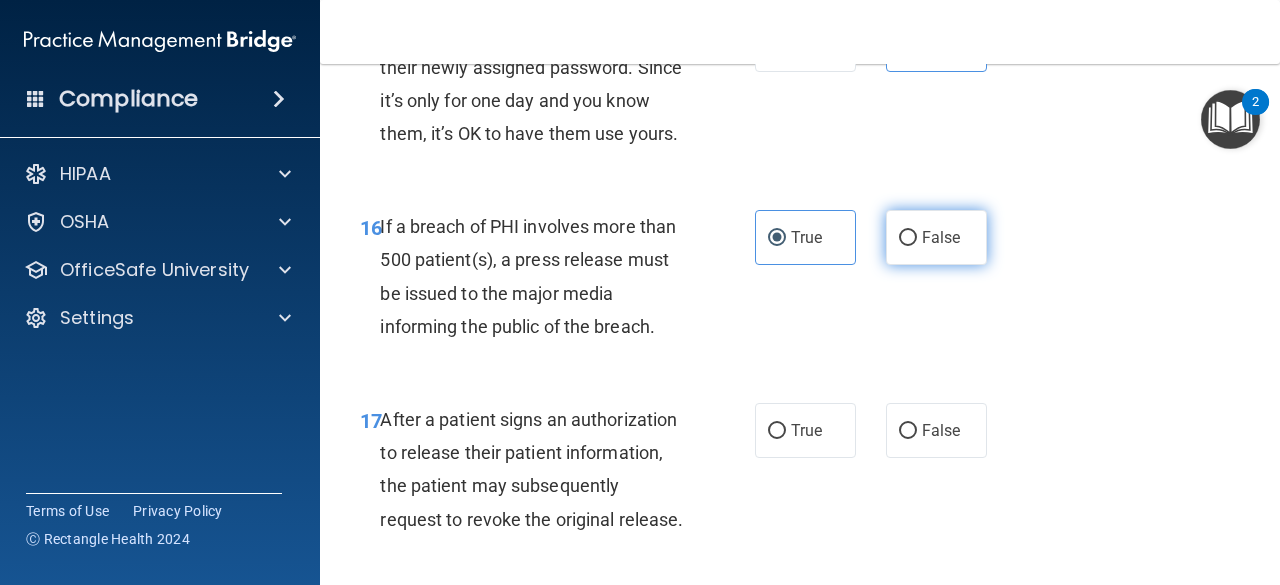 click on "False" at bounding box center (941, 237) 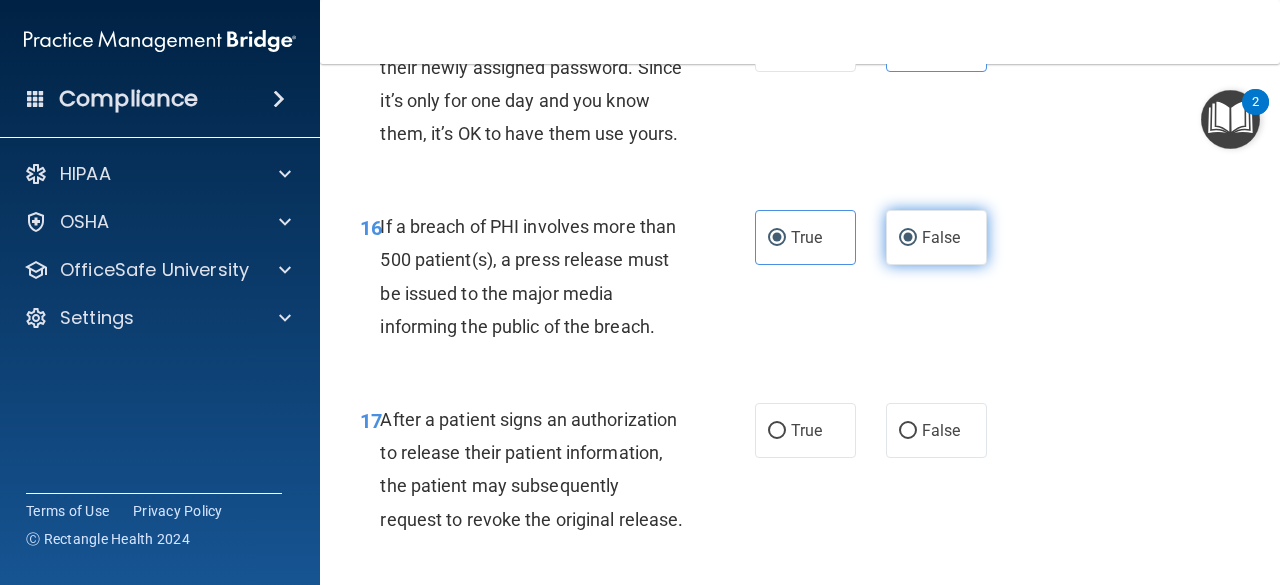 radio on "false" 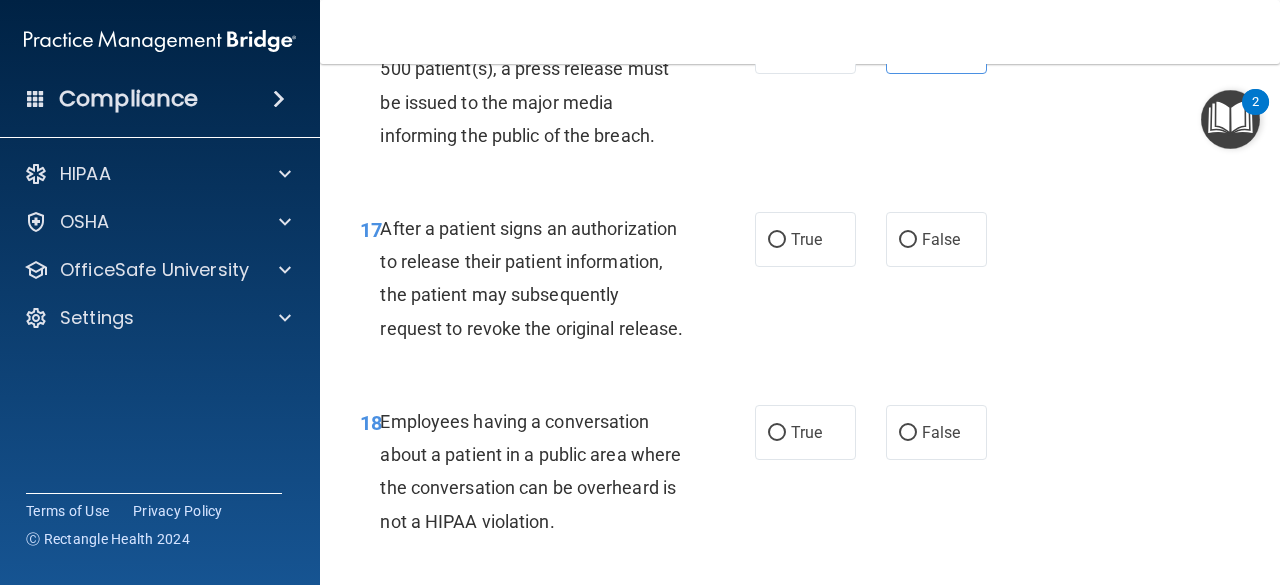scroll, scrollTop: 3133, scrollLeft: 0, axis: vertical 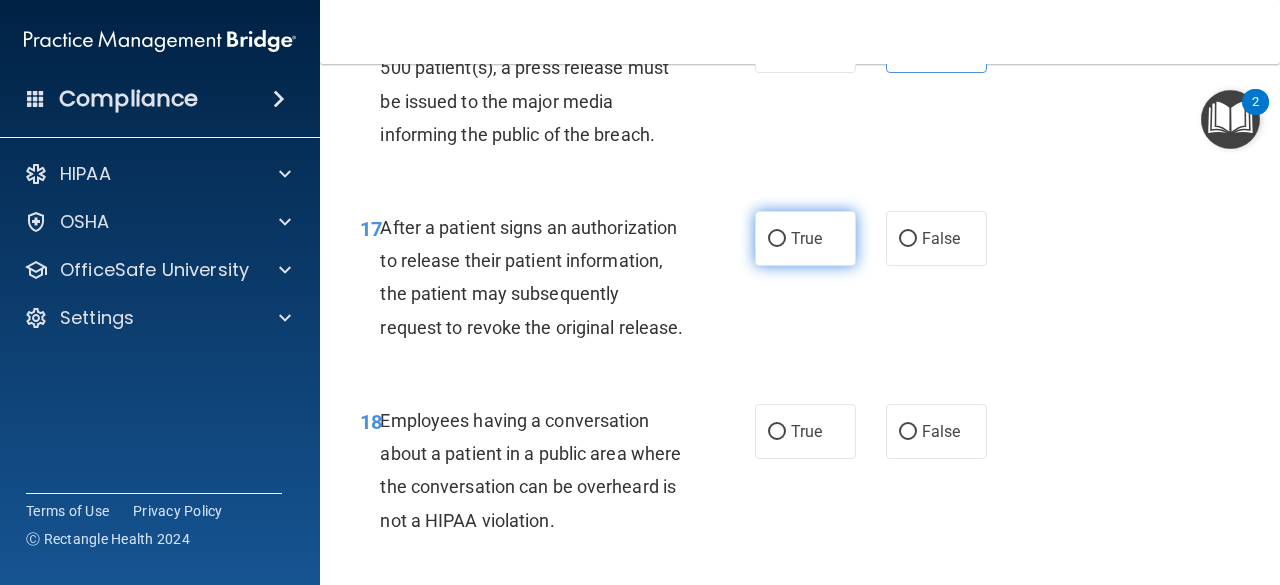click on "True" at bounding box center [806, 238] 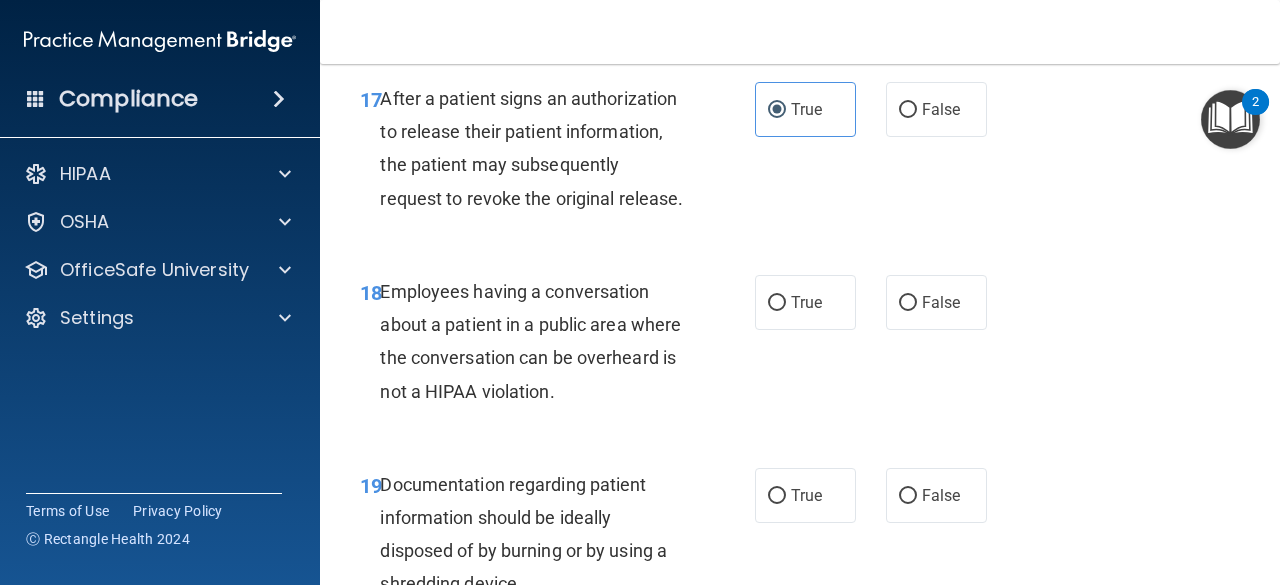 scroll, scrollTop: 3263, scrollLeft: 0, axis: vertical 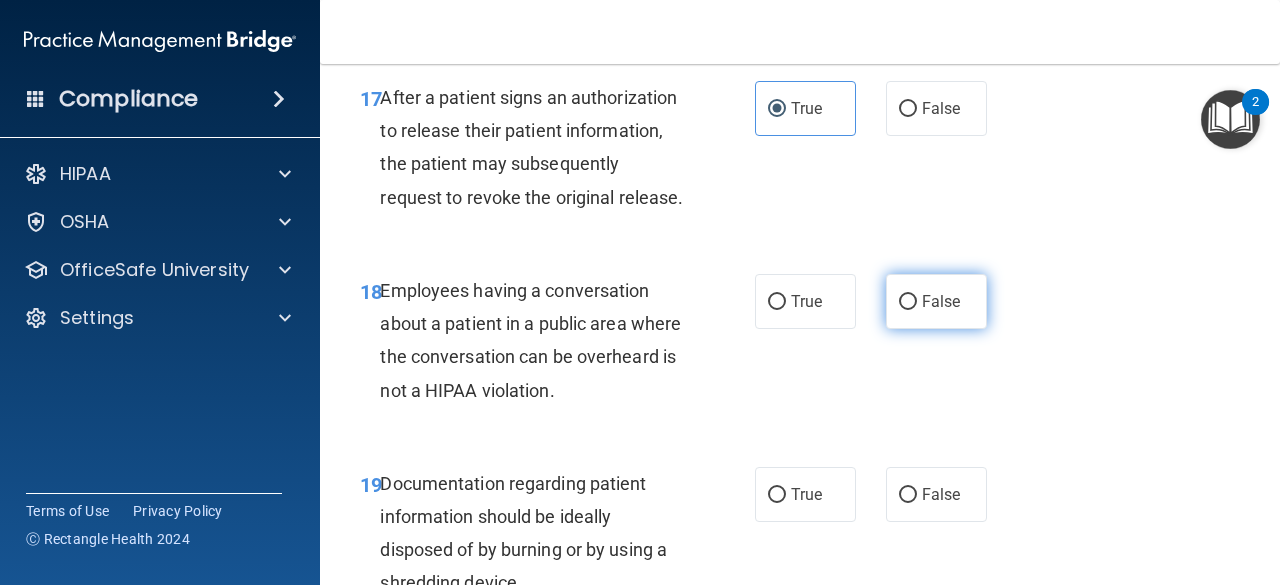 click on "False" at bounding box center [908, 302] 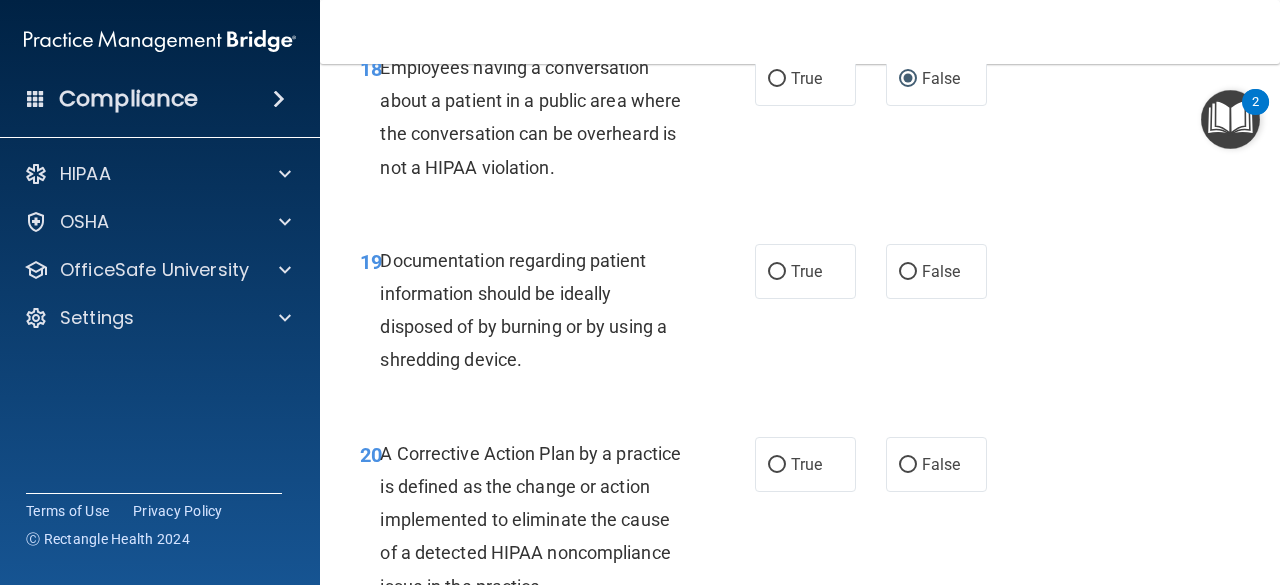 scroll, scrollTop: 3487, scrollLeft: 0, axis: vertical 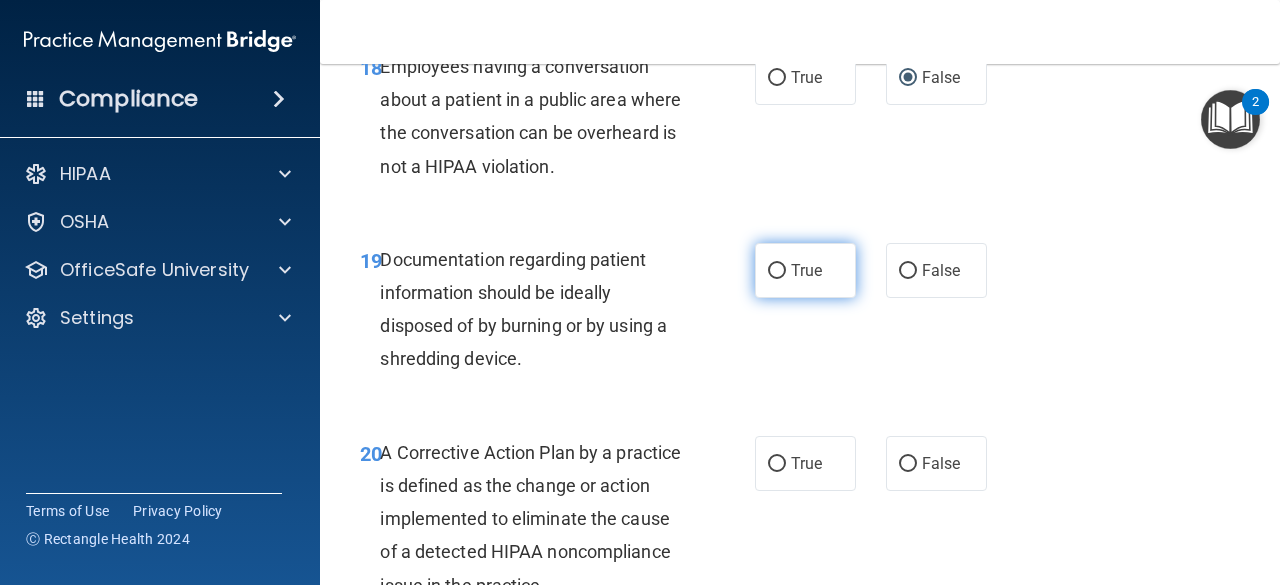 click on "True" at bounding box center [806, 270] 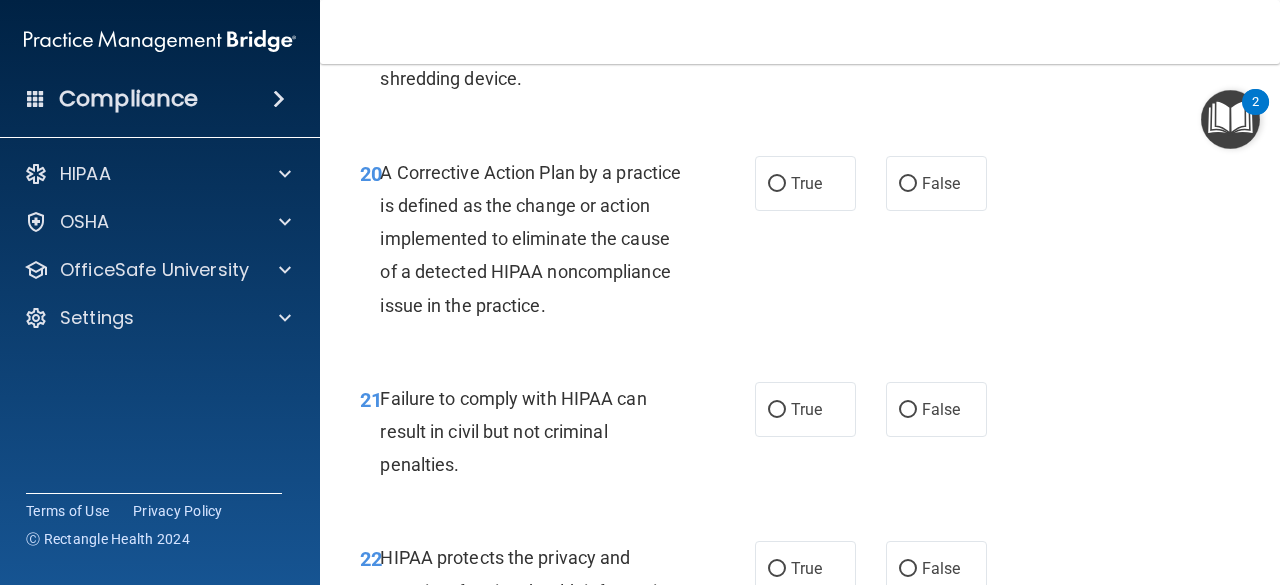 scroll, scrollTop: 3765, scrollLeft: 0, axis: vertical 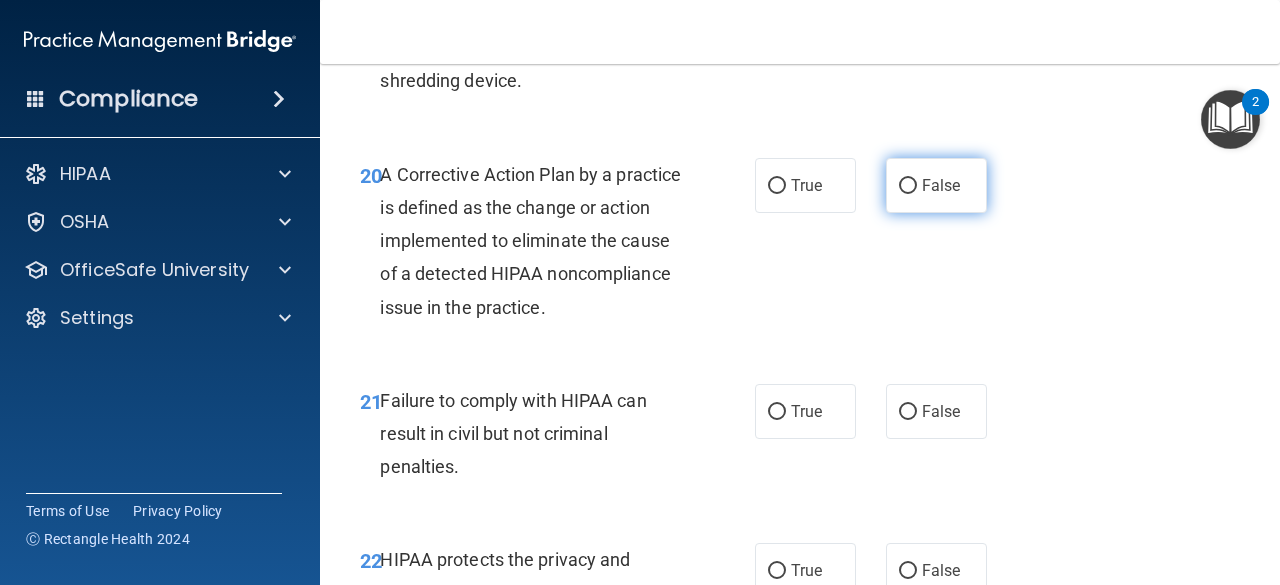 click on "False" at bounding box center (936, 185) 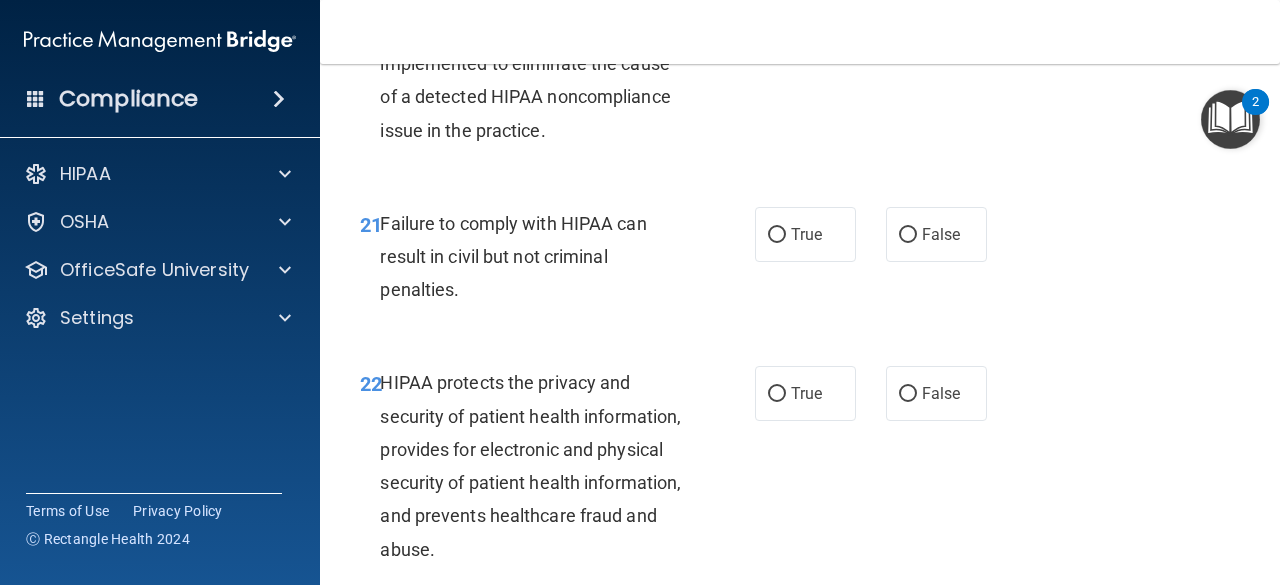 scroll, scrollTop: 3943, scrollLeft: 0, axis: vertical 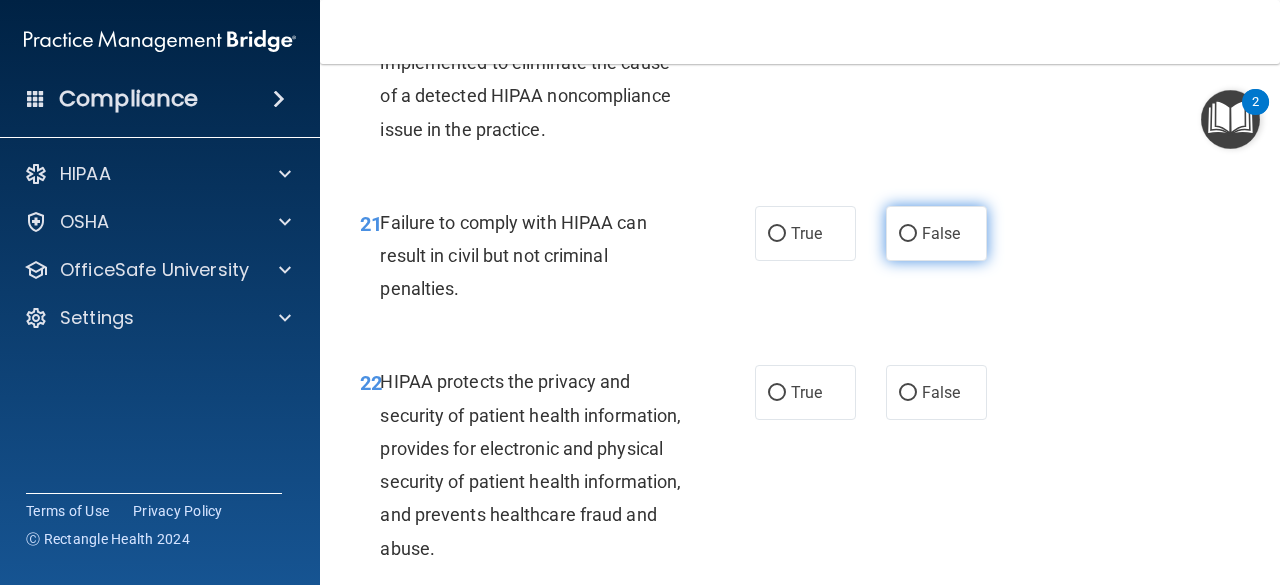 click on "False" at bounding box center [936, 233] 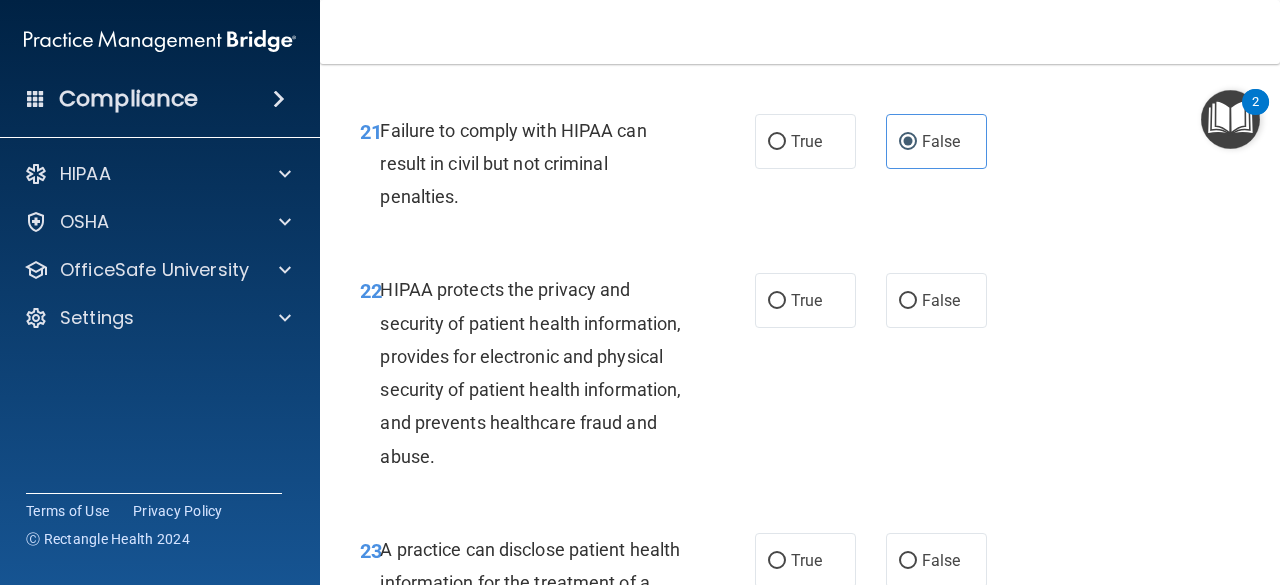 scroll, scrollTop: 4119, scrollLeft: 0, axis: vertical 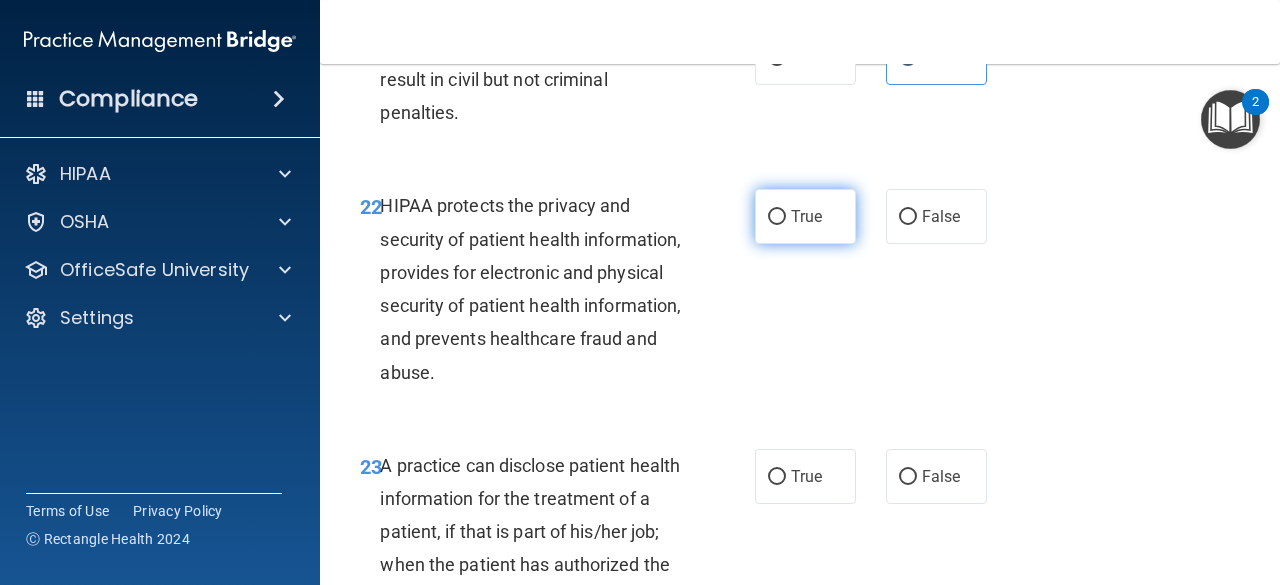 click on "True" at bounding box center [777, 217] 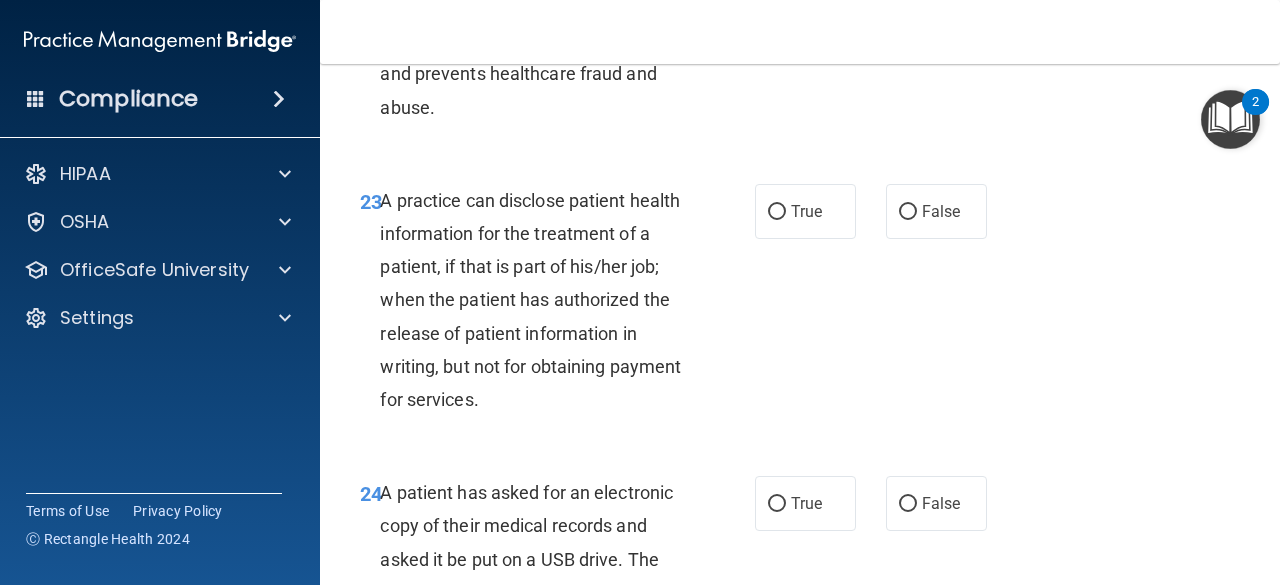 scroll, scrollTop: 4385, scrollLeft: 0, axis: vertical 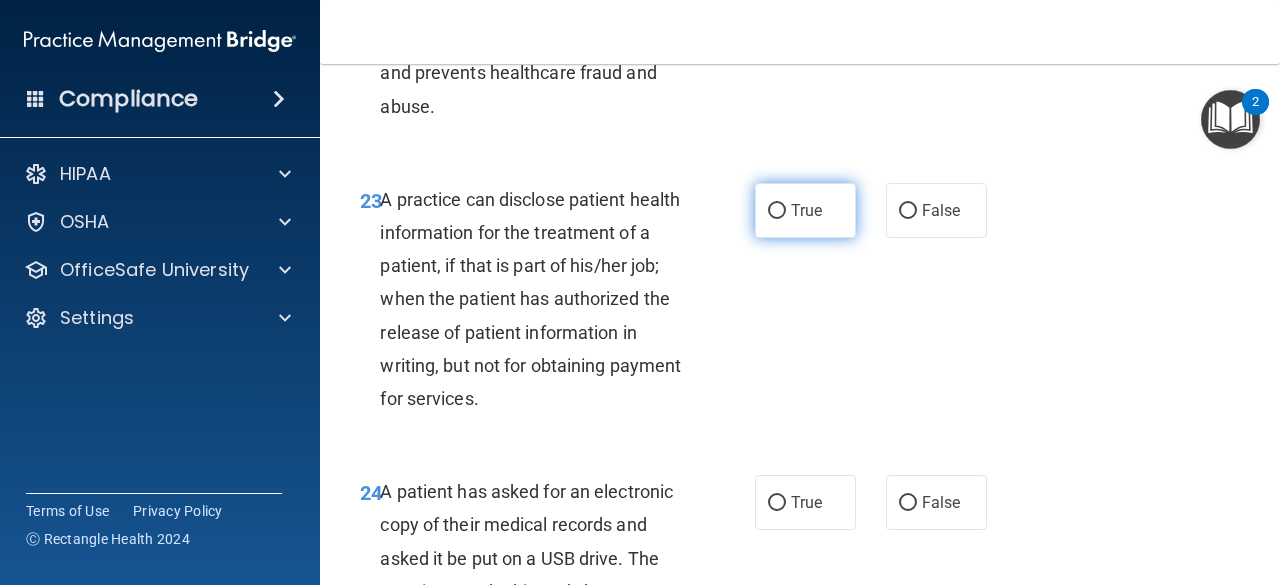 click on "True" at bounding box center (806, 210) 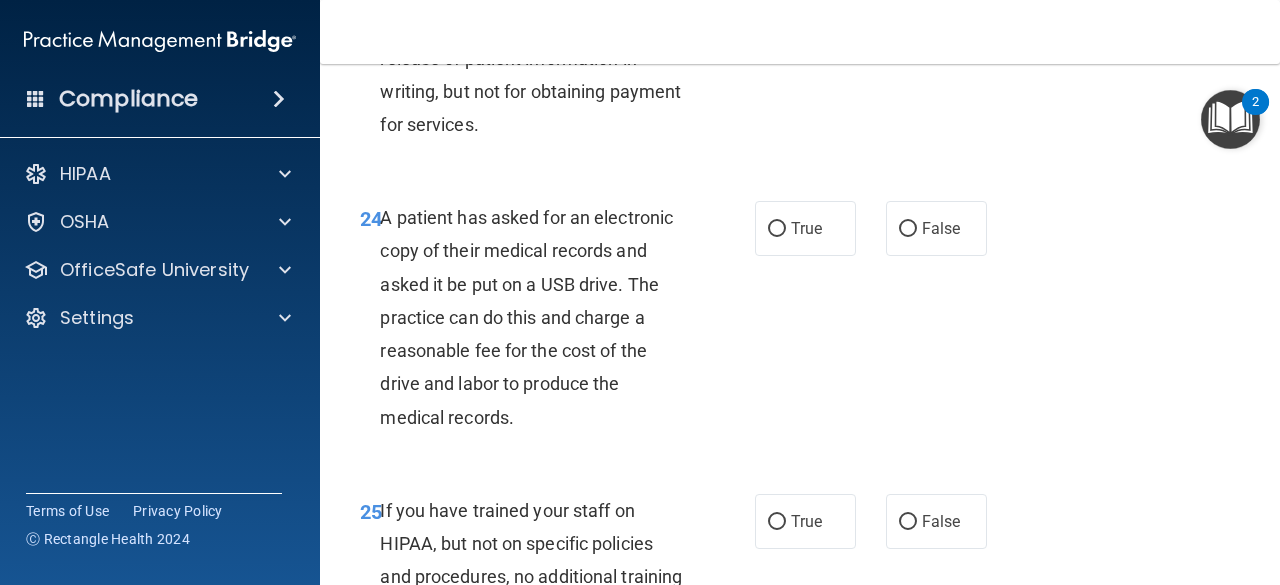 scroll, scrollTop: 4661, scrollLeft: 0, axis: vertical 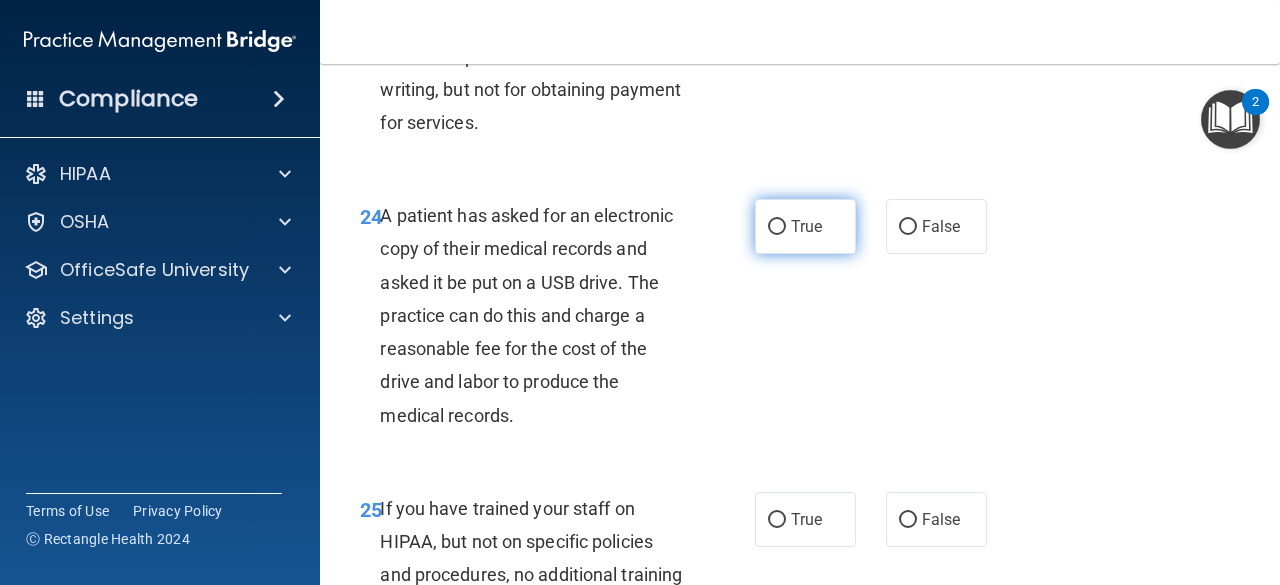 click on "True" at bounding box center (805, 226) 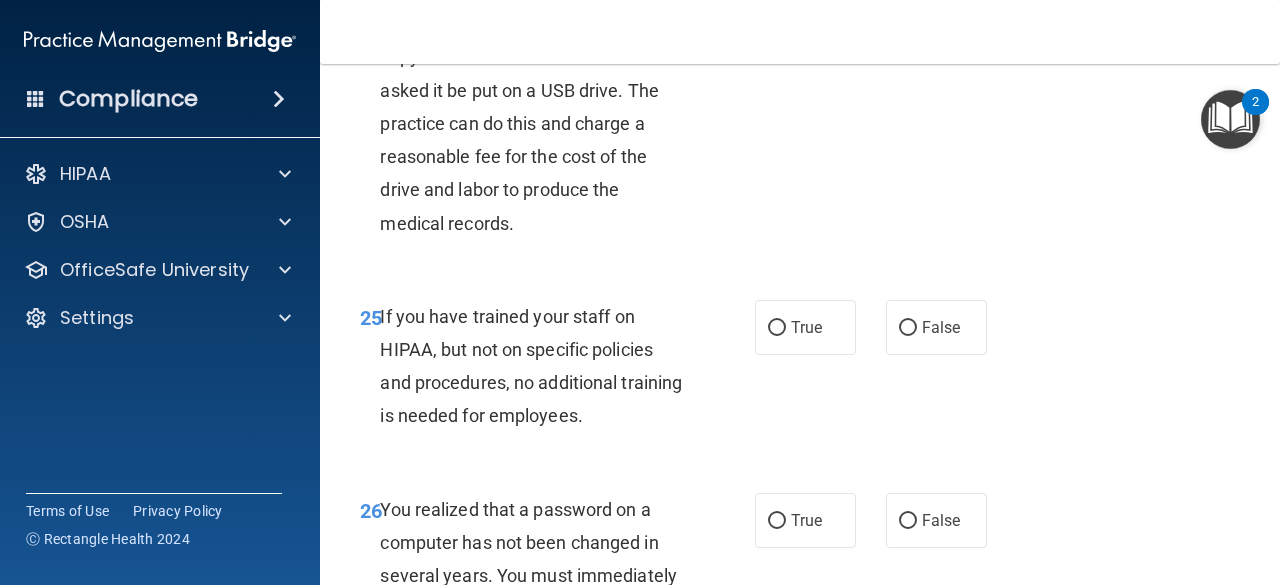 scroll, scrollTop: 4935, scrollLeft: 0, axis: vertical 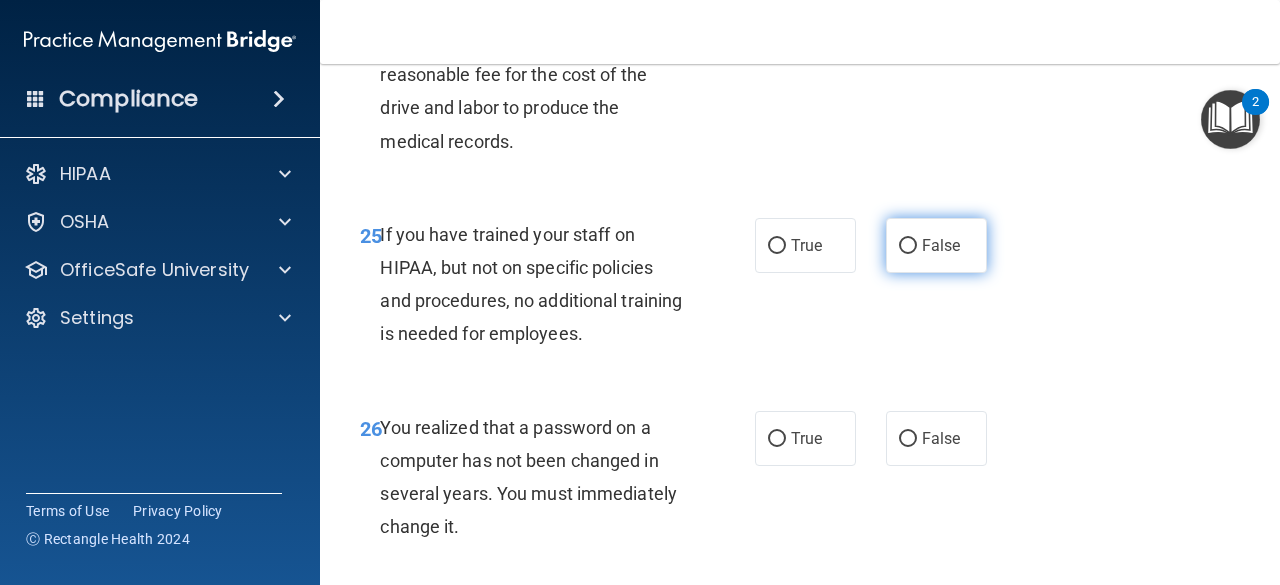 click on "False" at bounding box center [908, 246] 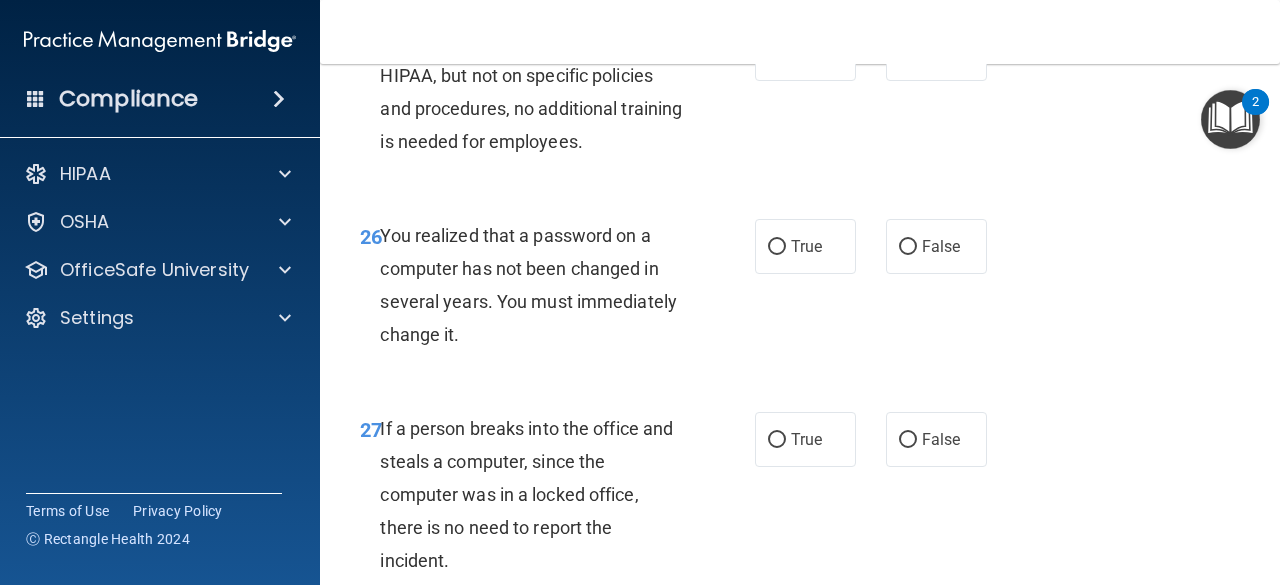 scroll, scrollTop: 5128, scrollLeft: 0, axis: vertical 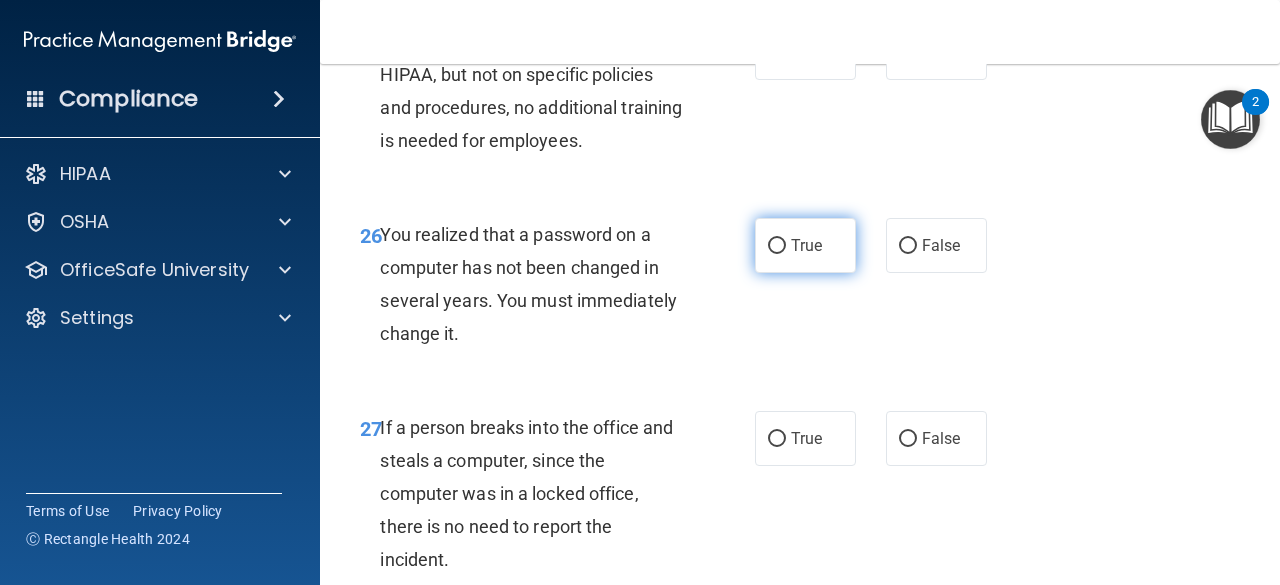 click on "True" at bounding box center (805, 245) 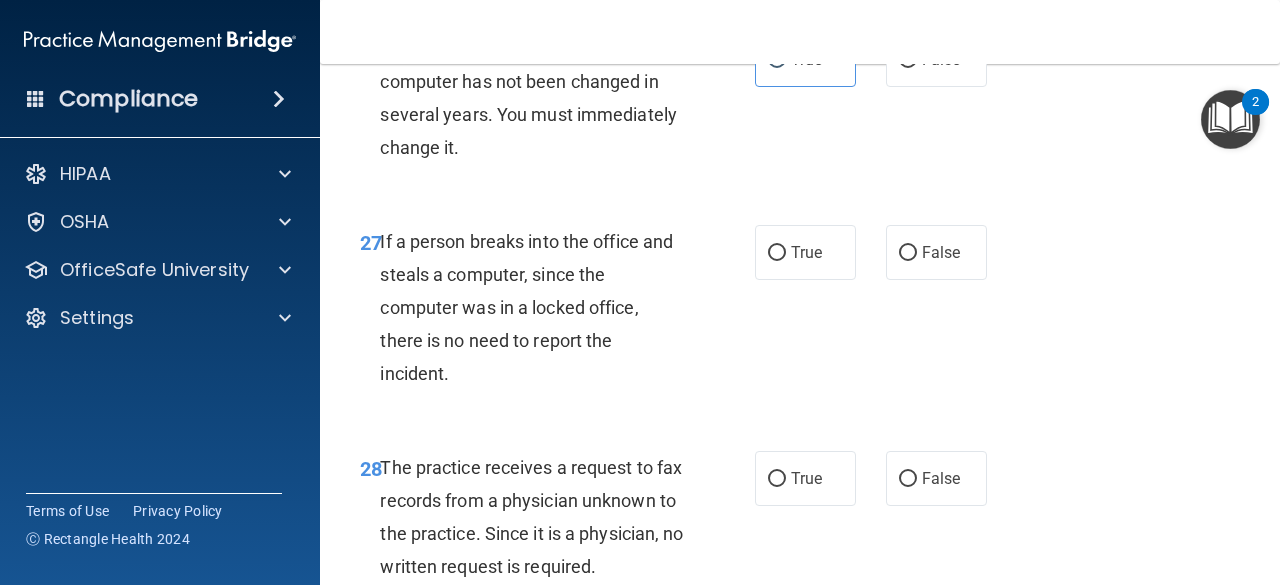 scroll, scrollTop: 5319, scrollLeft: 0, axis: vertical 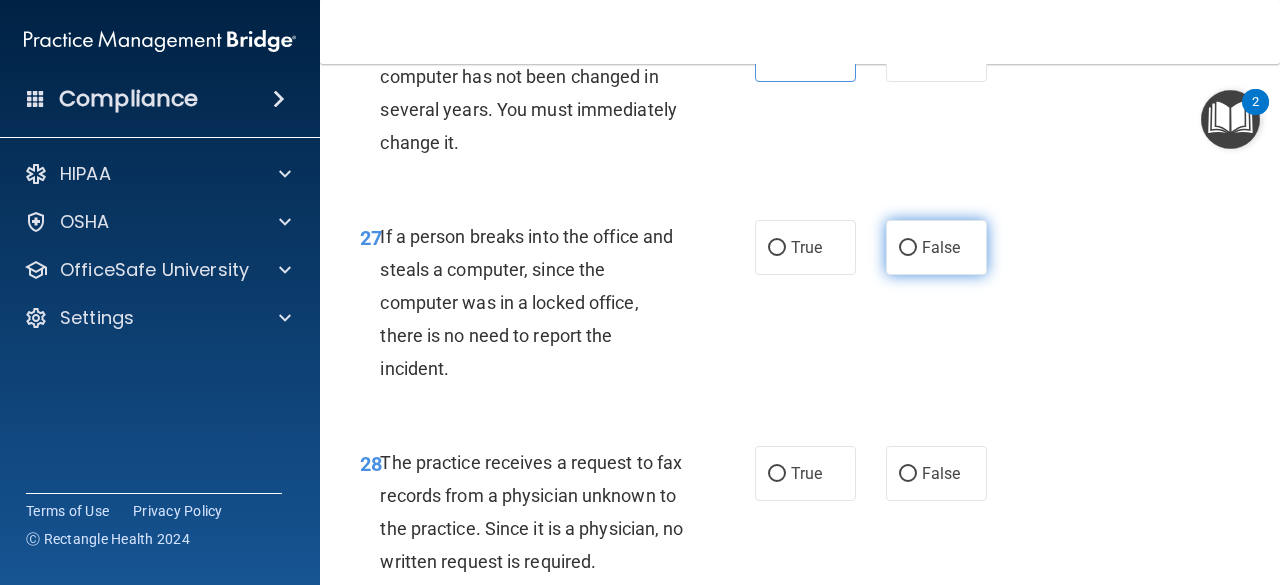 click on "False" at bounding box center (936, 247) 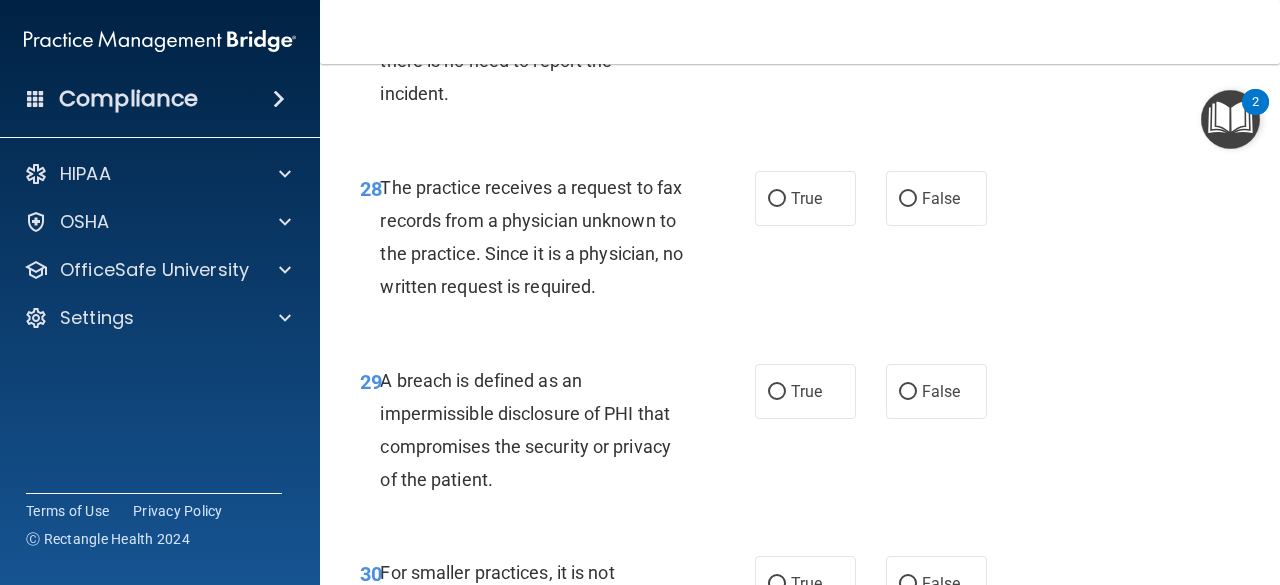 scroll, scrollTop: 5614, scrollLeft: 0, axis: vertical 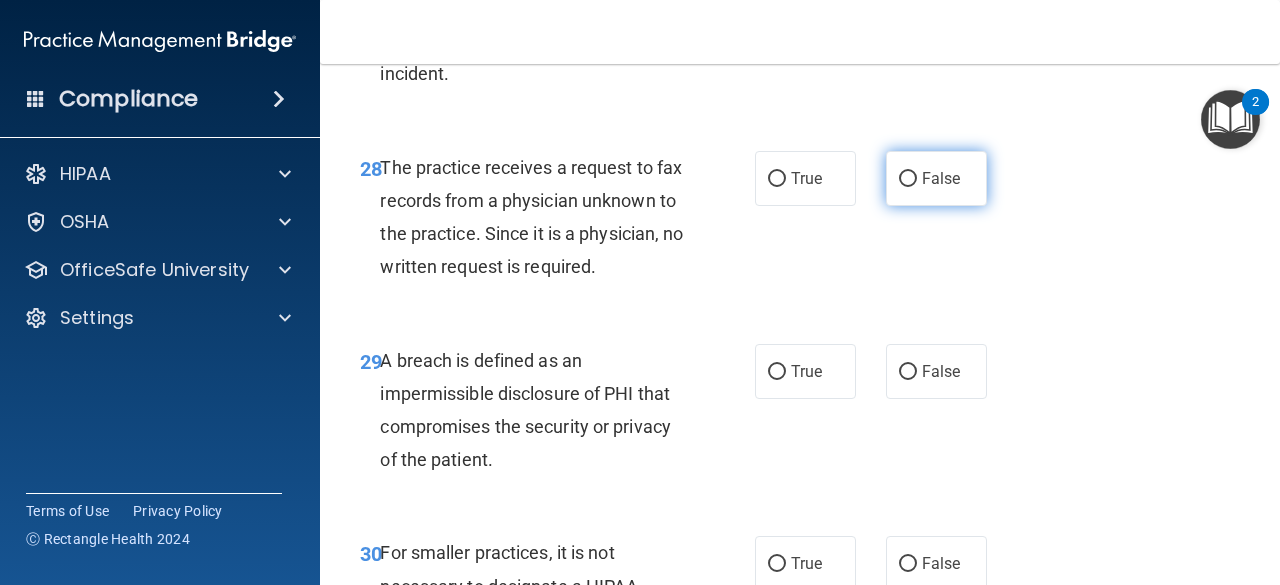 click on "False" at bounding box center (941, 178) 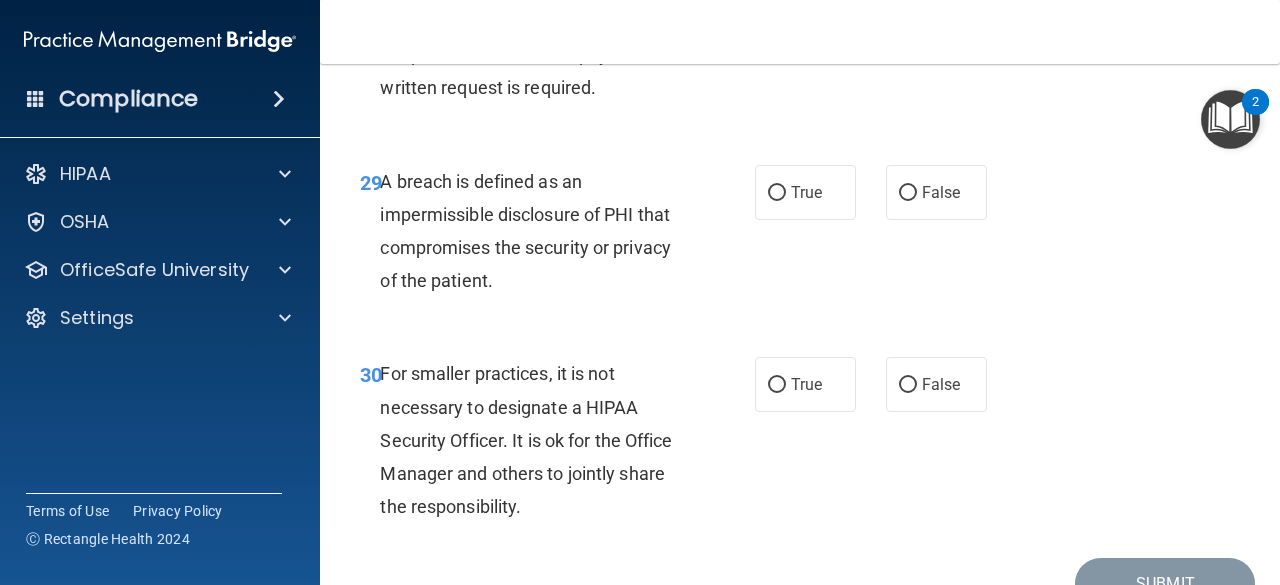 scroll, scrollTop: 5794, scrollLeft: 0, axis: vertical 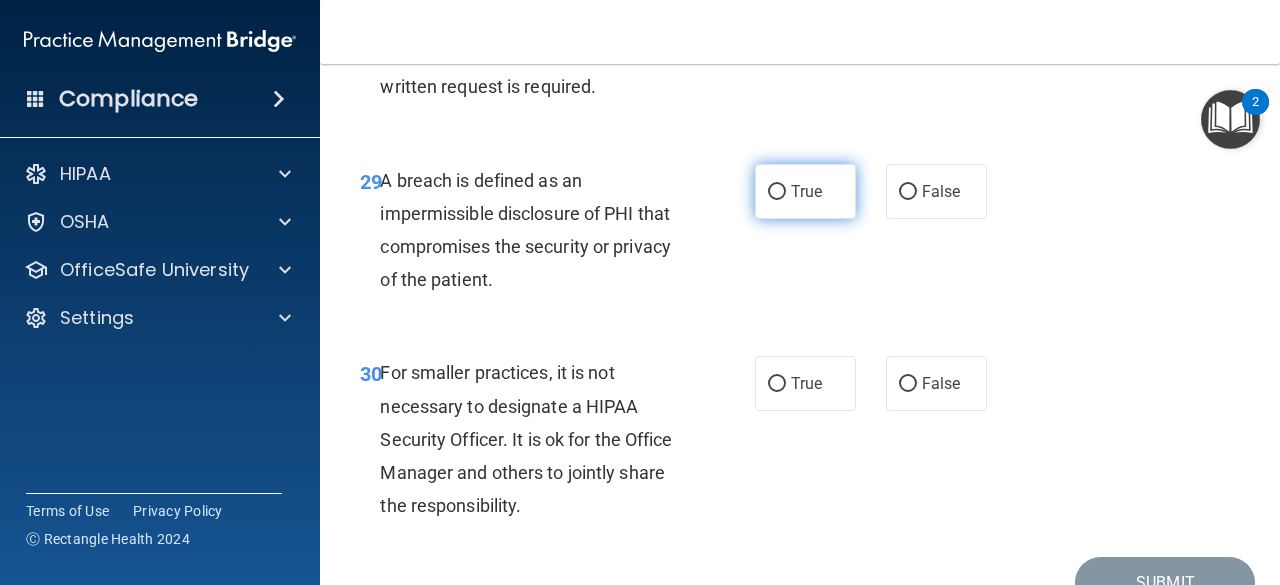 click on "True" at bounding box center [805, 191] 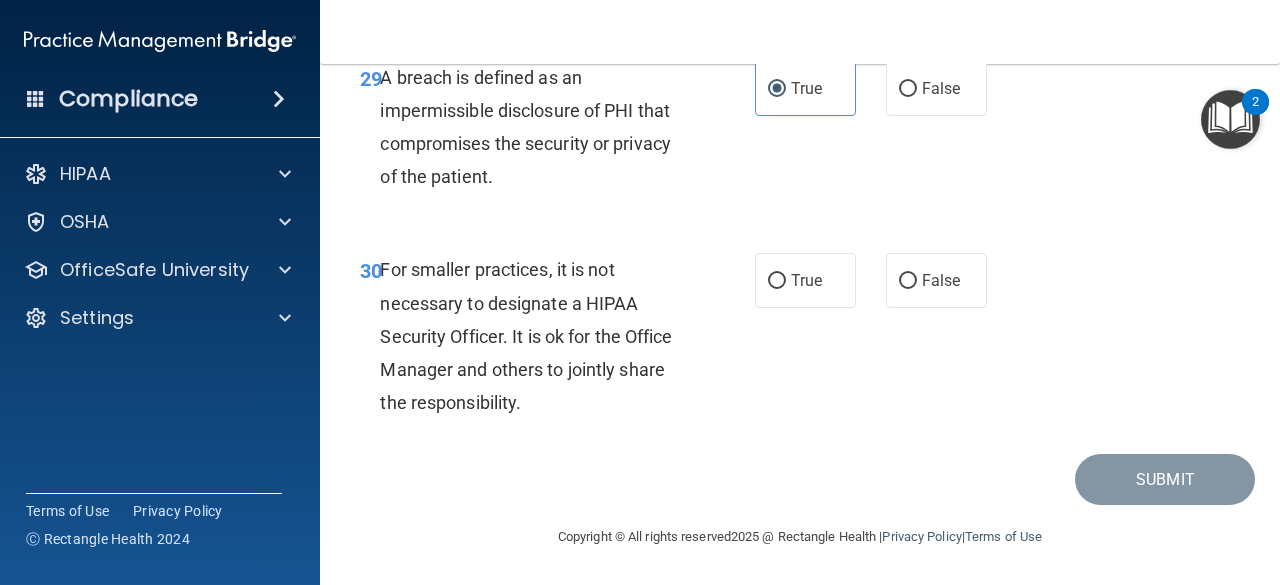 scroll, scrollTop: 5959, scrollLeft: 0, axis: vertical 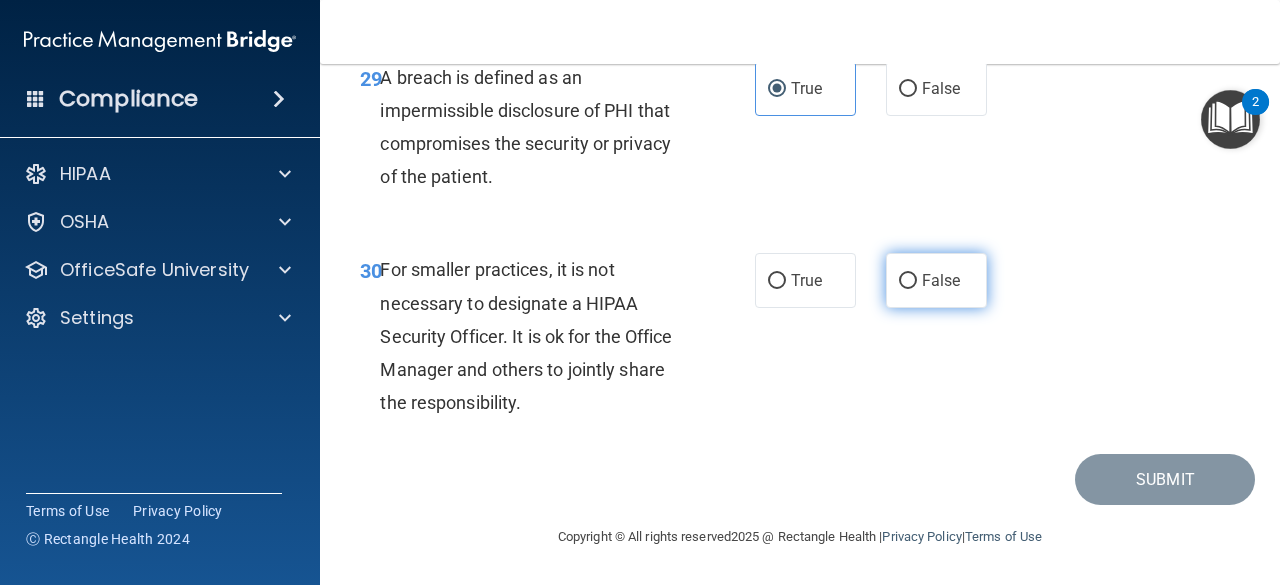 click on "False" at bounding box center (936, 280) 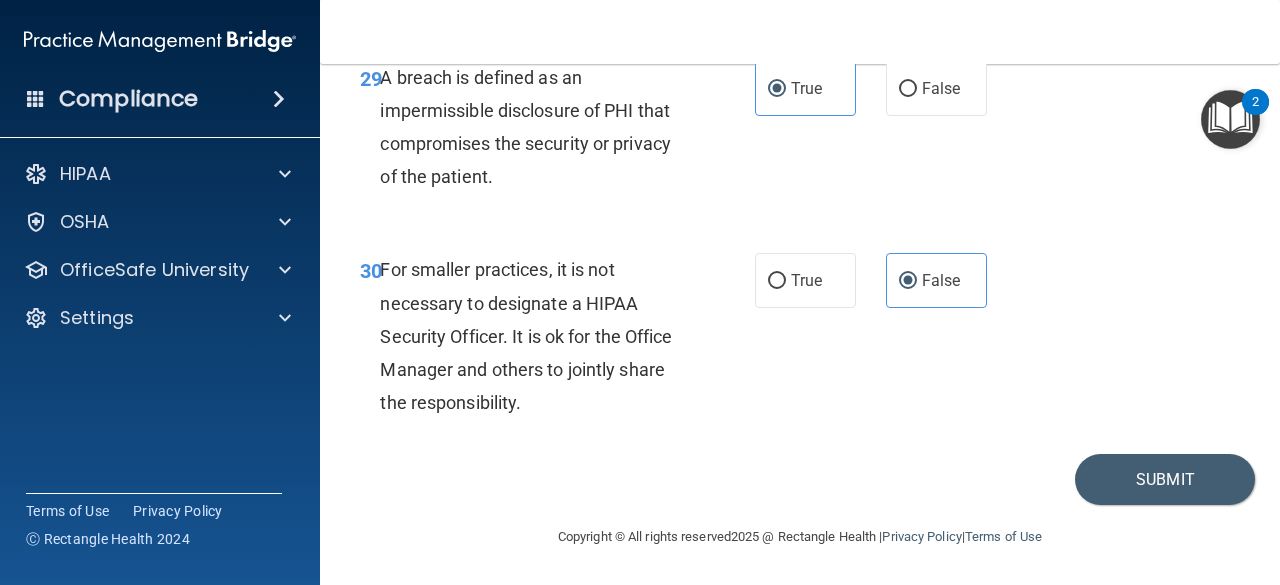 scroll, scrollTop: 5996, scrollLeft: 0, axis: vertical 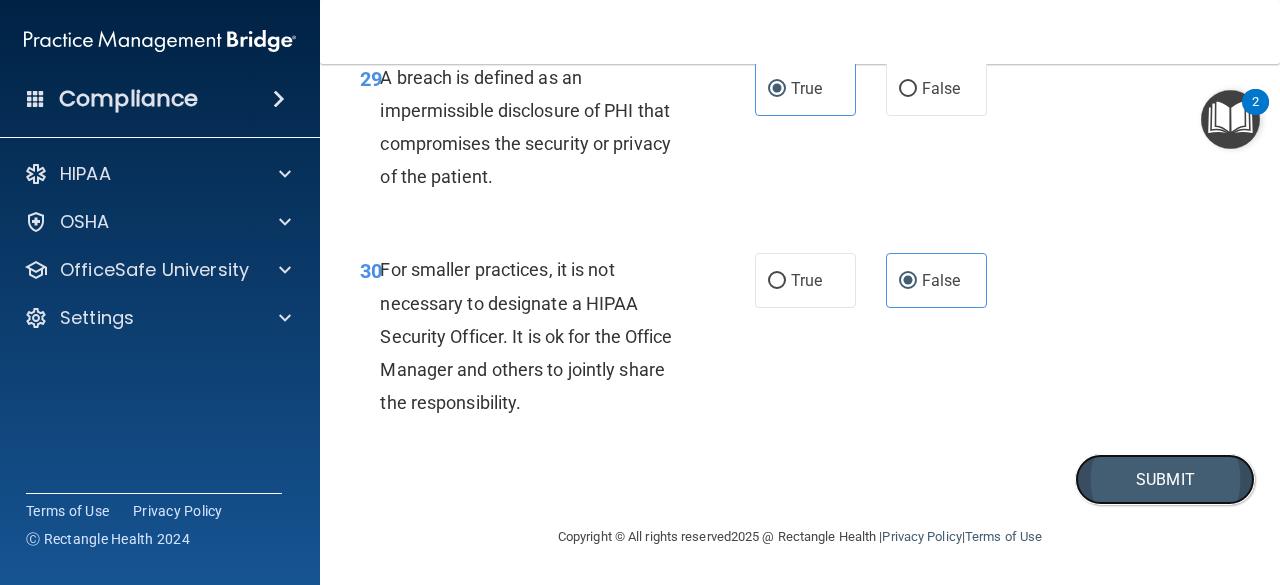click on "Submit" at bounding box center [1165, 479] 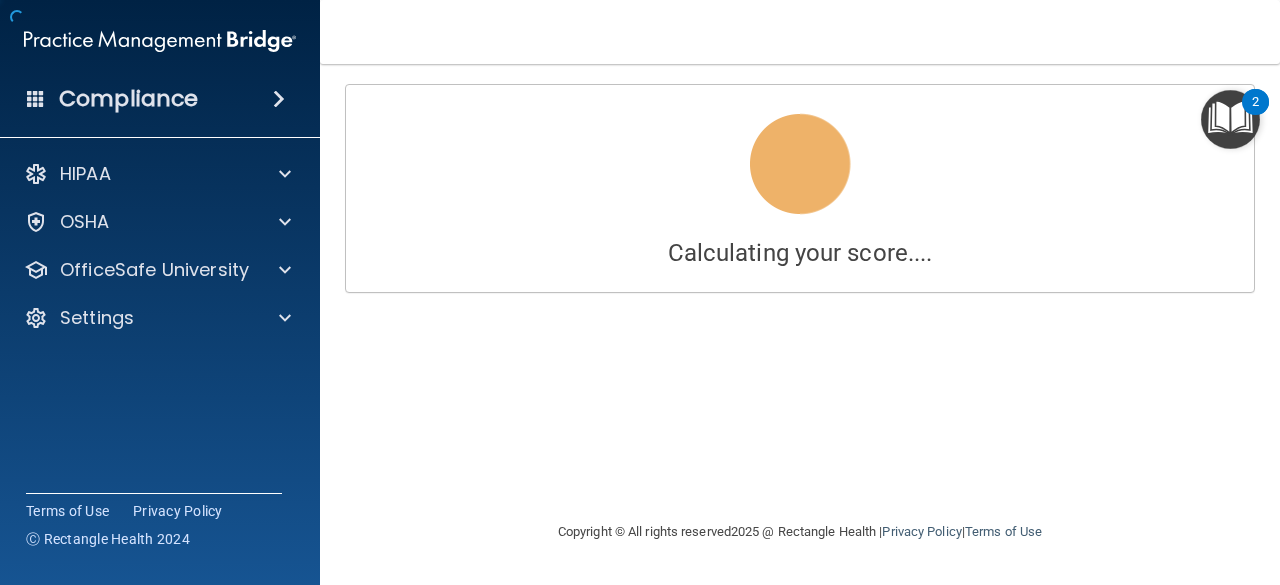 scroll, scrollTop: 0, scrollLeft: 0, axis: both 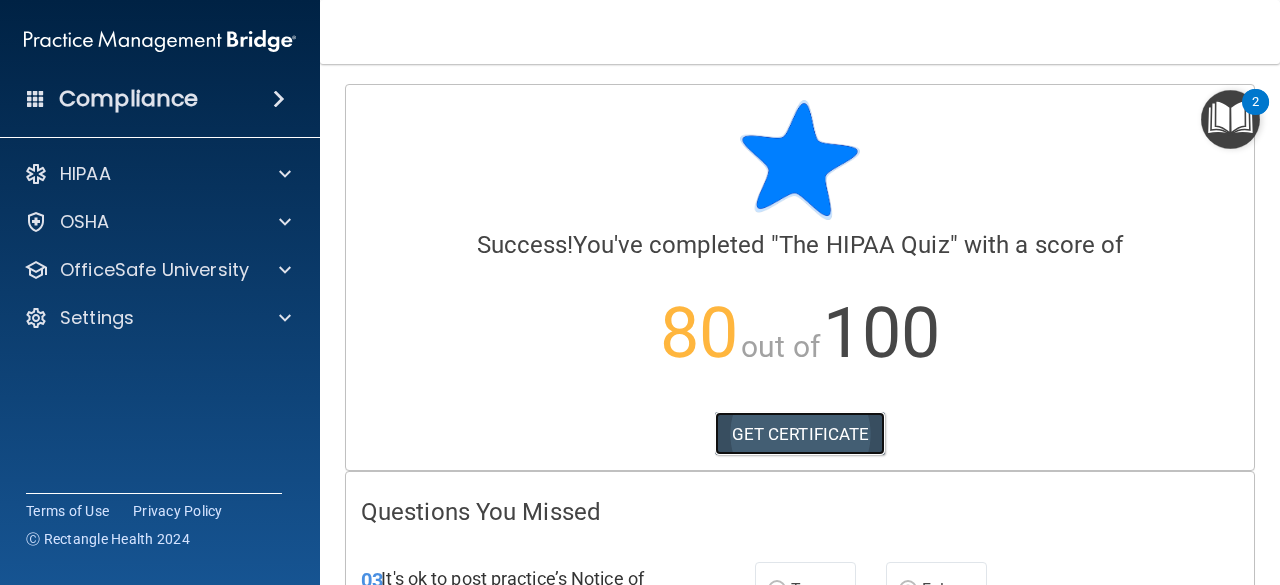 click on "GET CERTIFICATE" at bounding box center [800, 434] 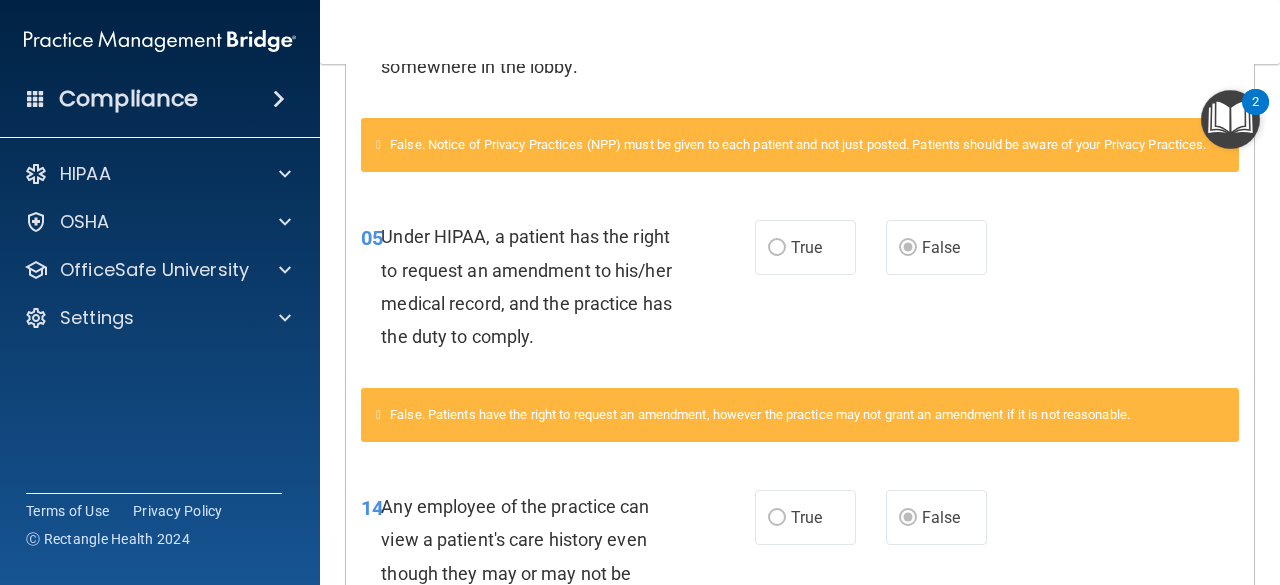 scroll, scrollTop: 579, scrollLeft: 0, axis: vertical 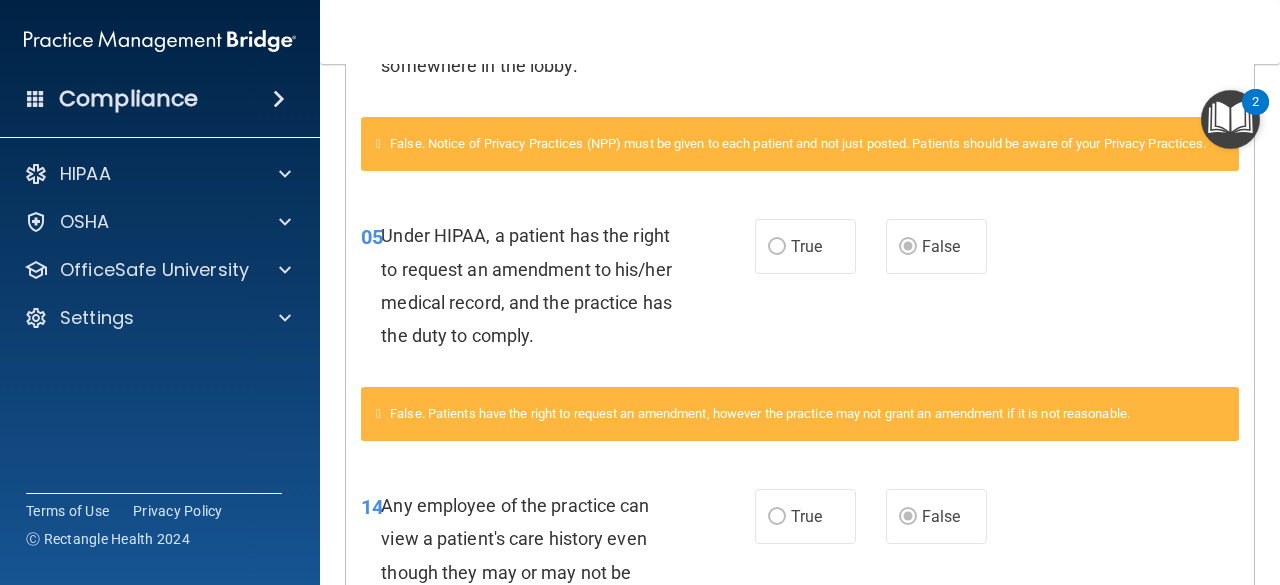 click at bounding box center [1230, 119] 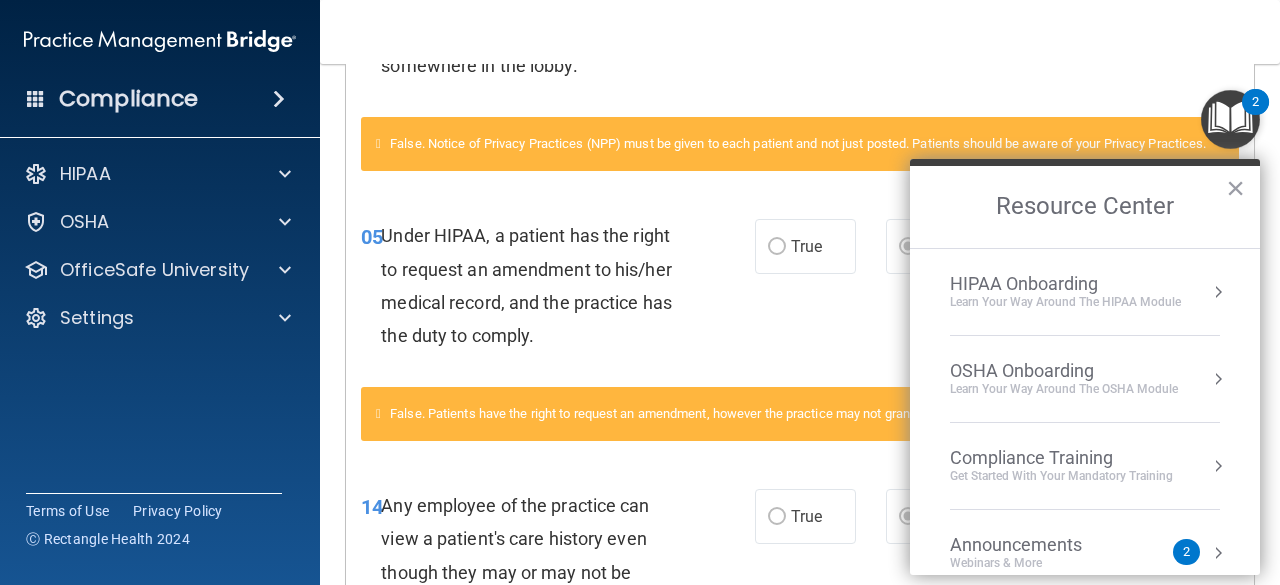click on "HIPAA Onboarding Learn Your Way around the HIPAA module" at bounding box center [1085, 292] 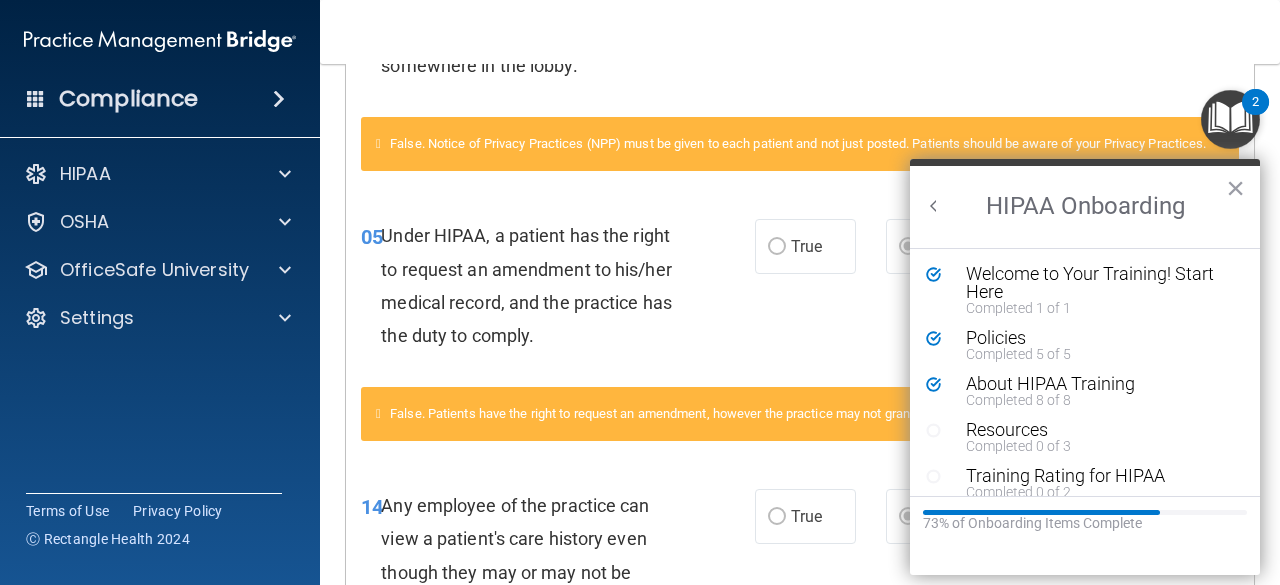 scroll, scrollTop: 0, scrollLeft: 0, axis: both 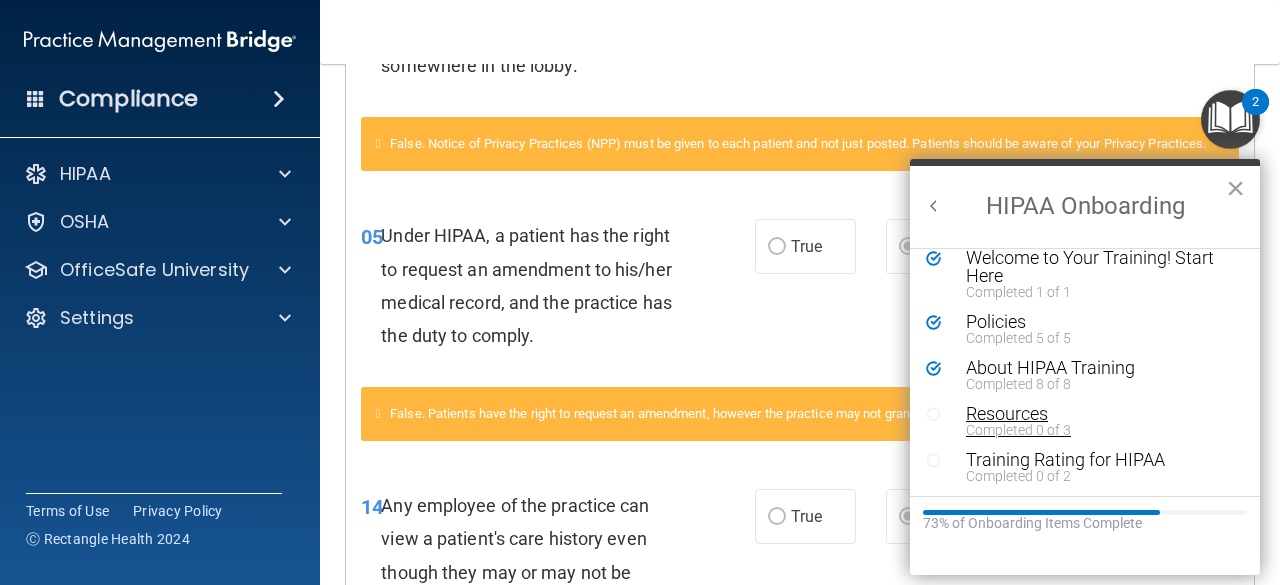 click on "Resources" at bounding box center [1092, 414] 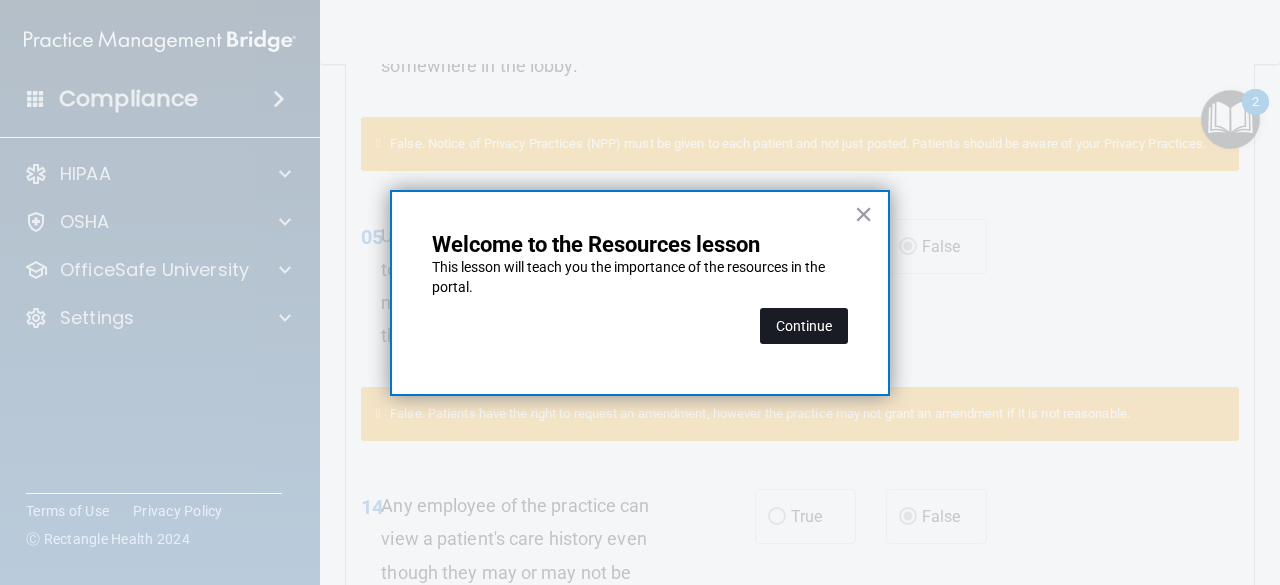 click on "Continue" at bounding box center [804, 326] 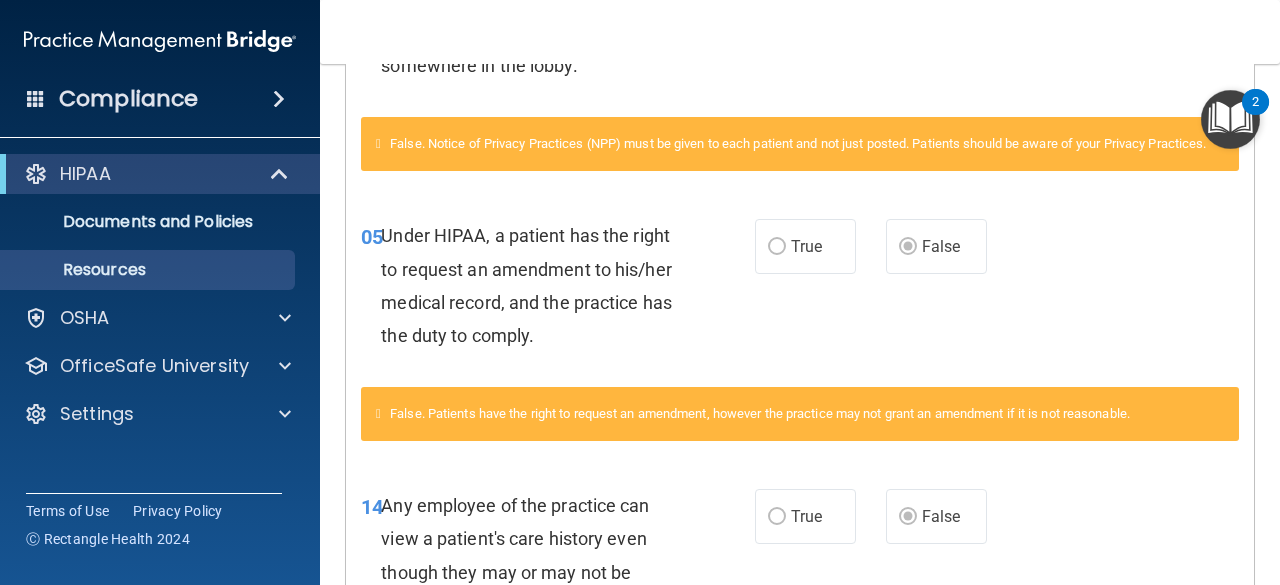 scroll, scrollTop: 44, scrollLeft: 0, axis: vertical 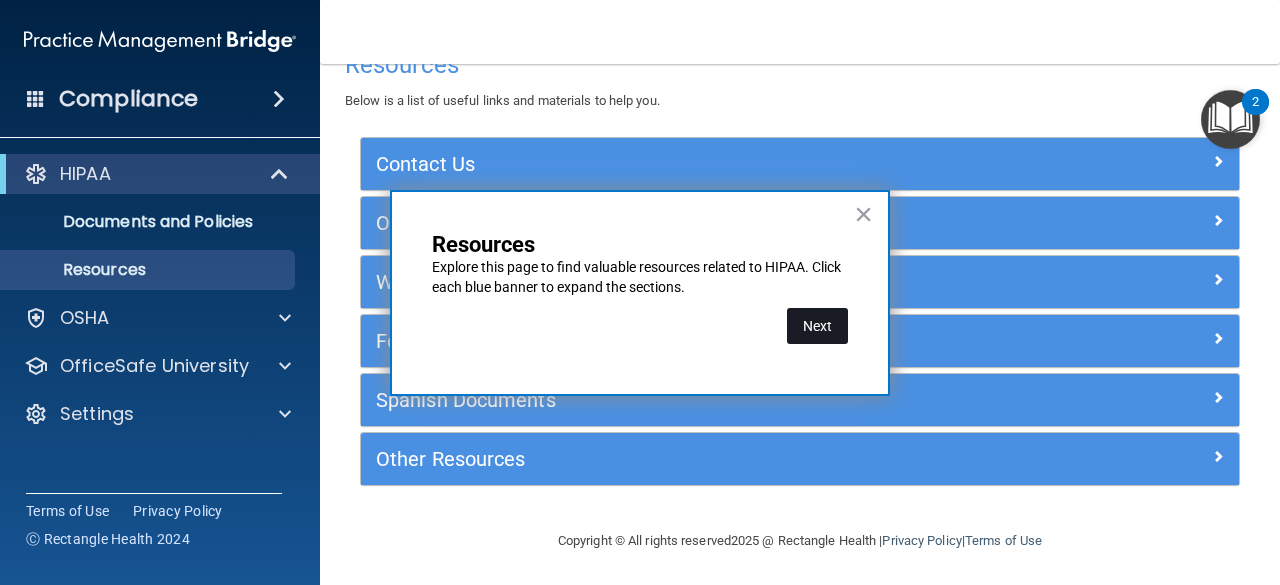 click on "Next" at bounding box center (817, 326) 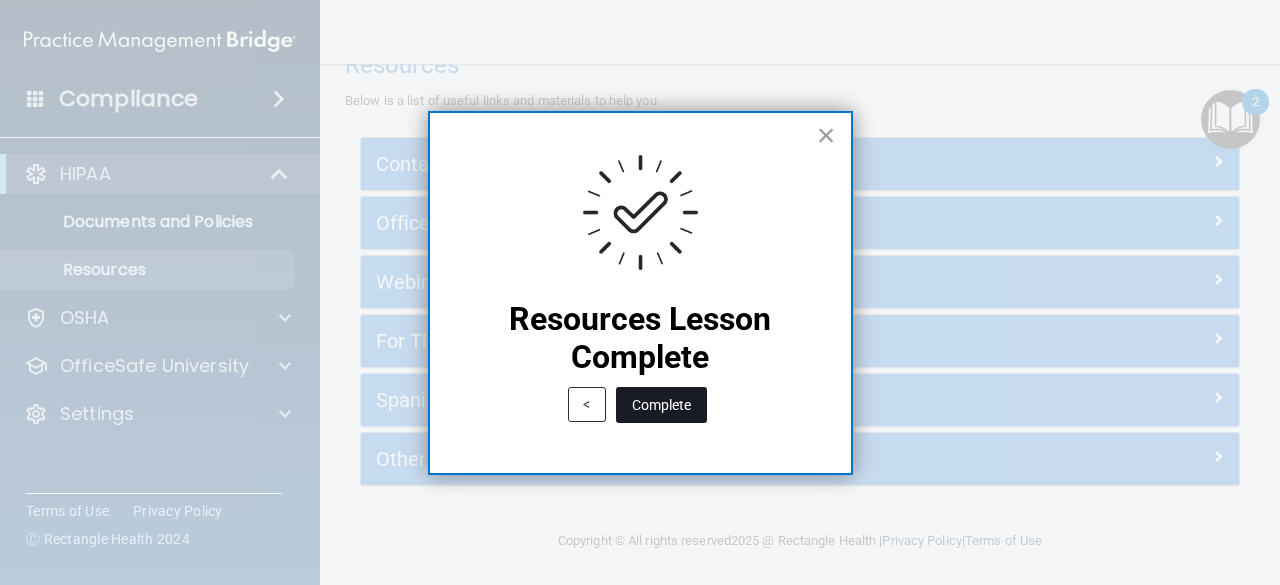 click on "Complete" at bounding box center [661, 405] 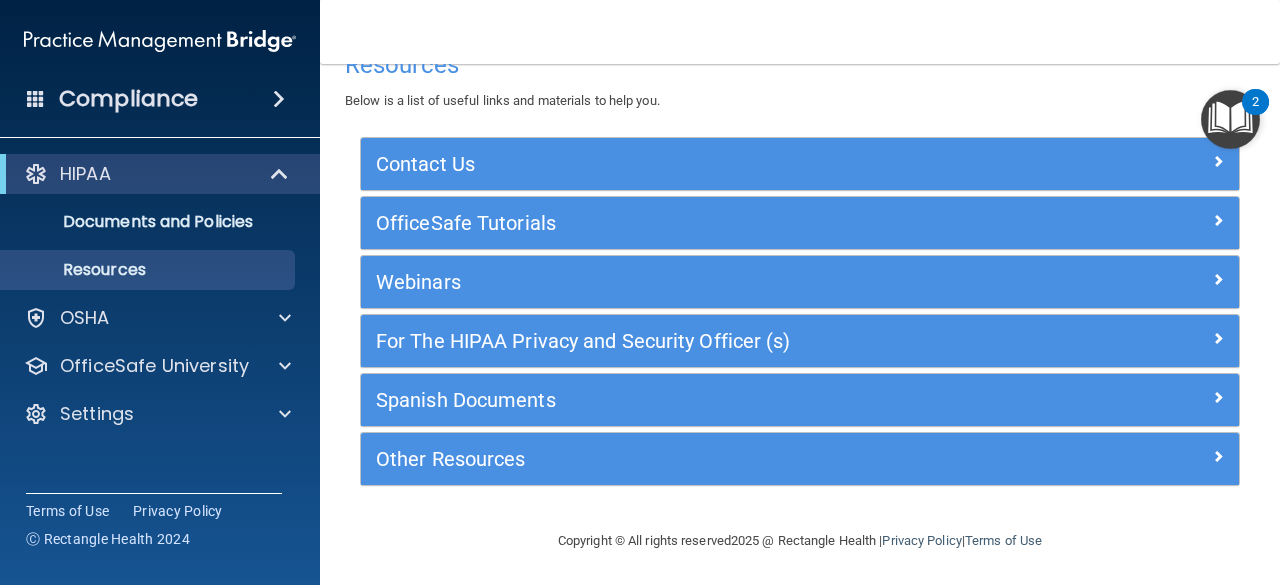 click at bounding box center [1230, 119] 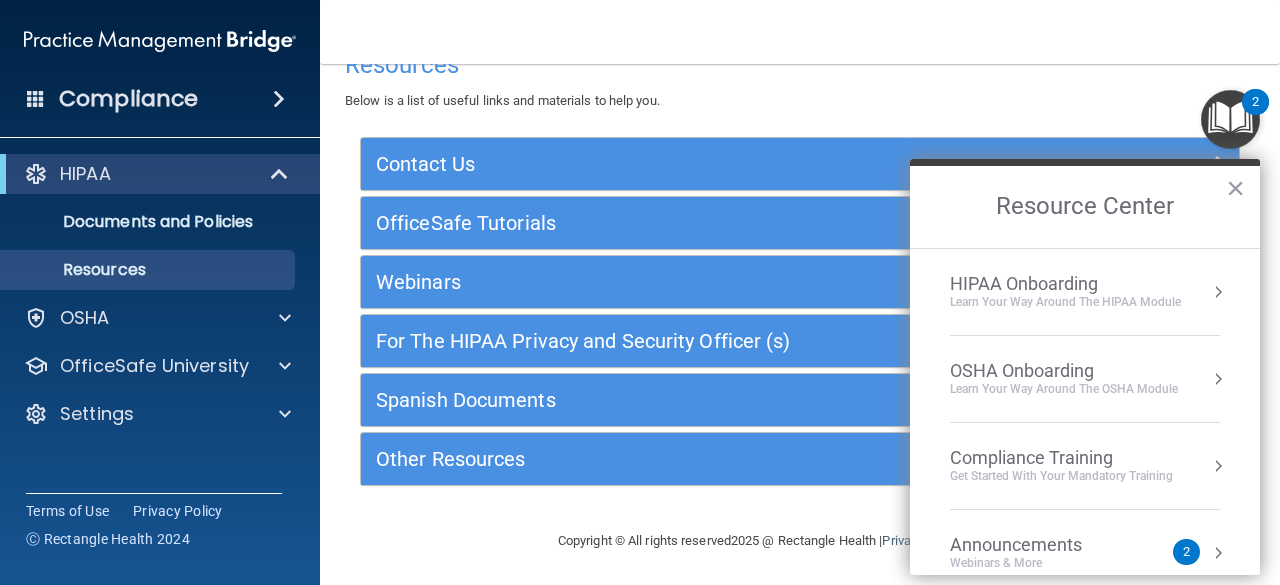click on "HIPAA Onboarding" at bounding box center (1065, 284) 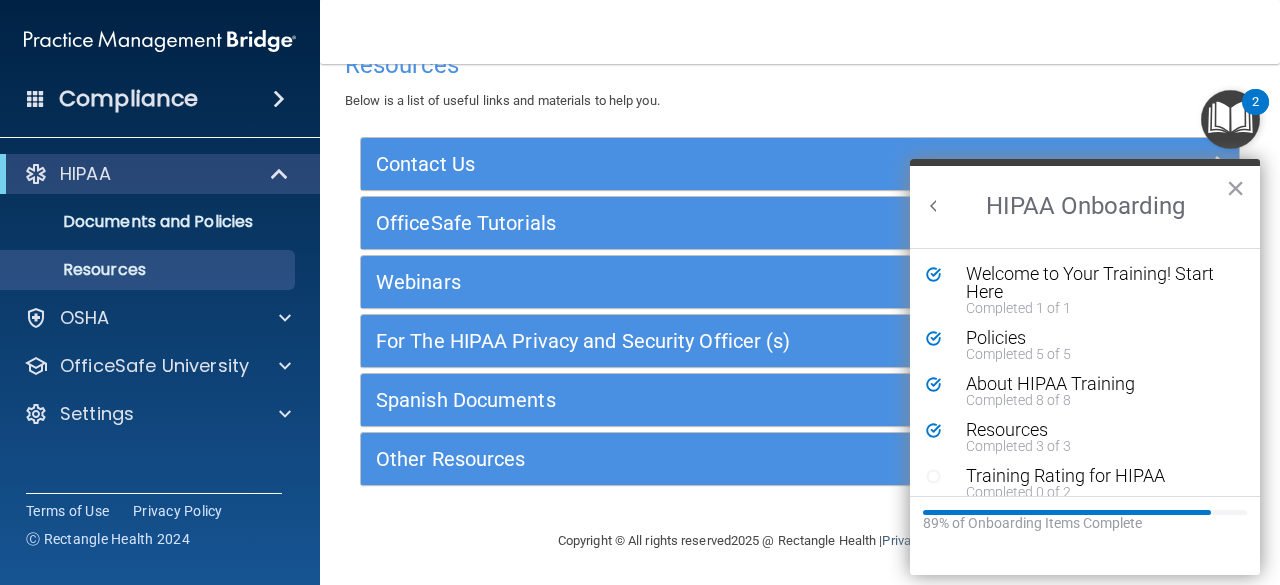 scroll, scrollTop: 0, scrollLeft: 0, axis: both 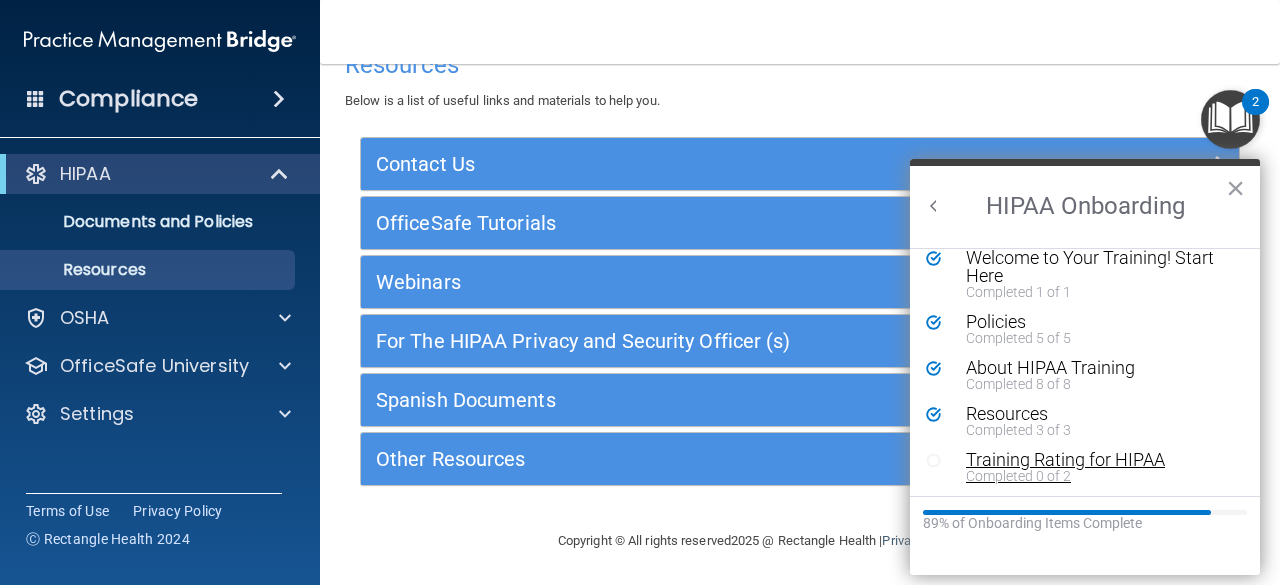 click on "Training Rating for HIPAA" at bounding box center (1092, 460) 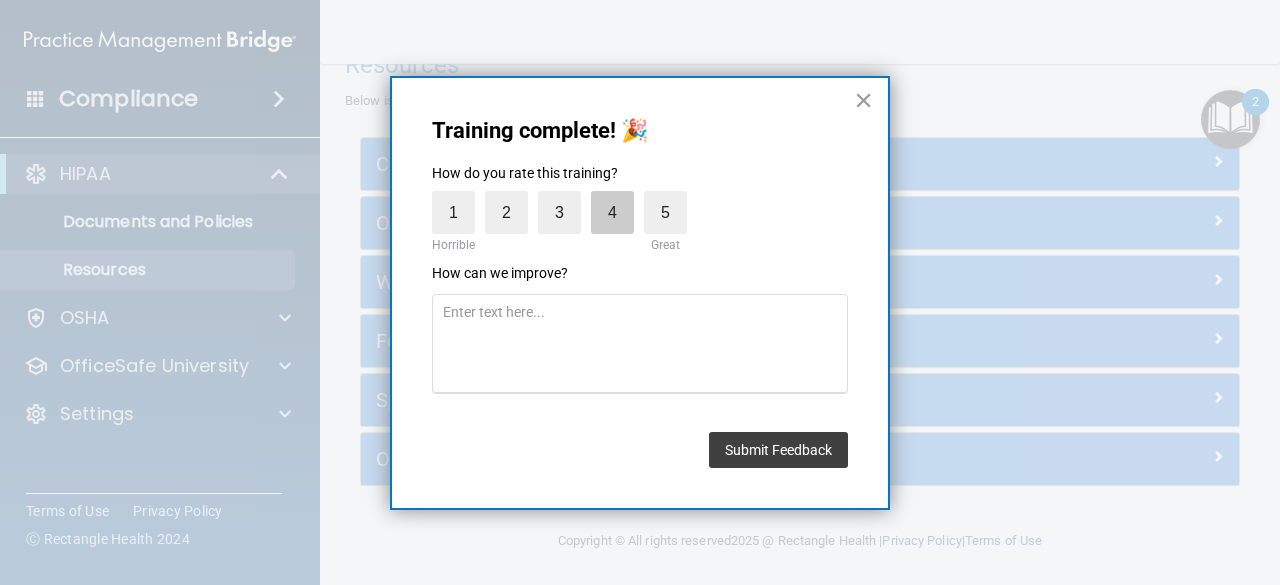 click on "4" at bounding box center [612, 212] 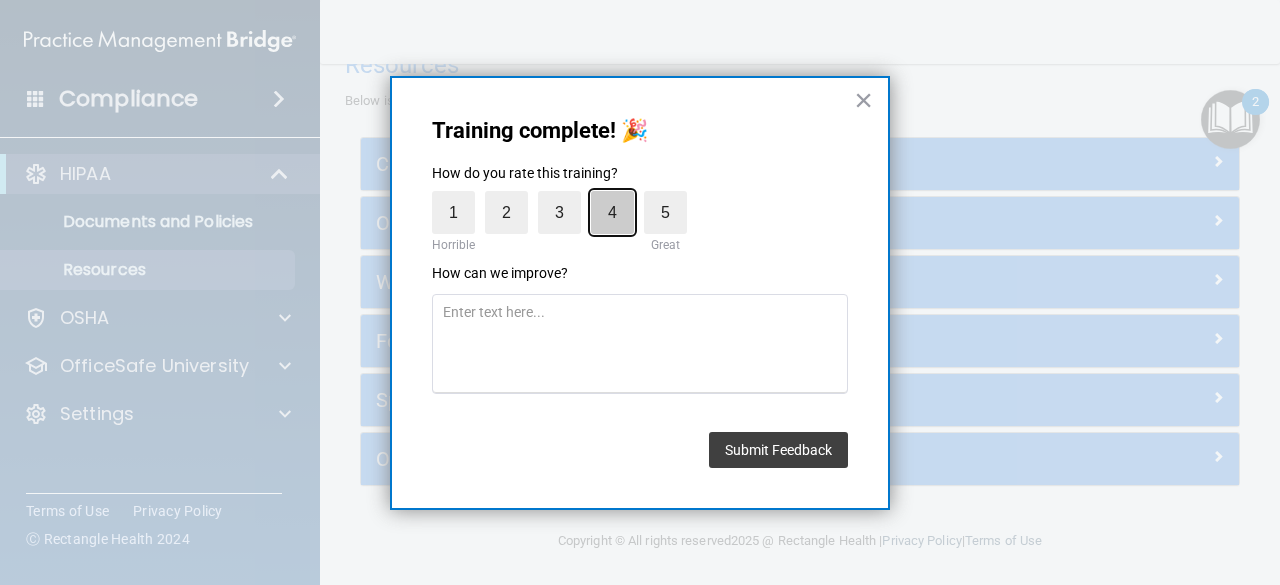 click on "4" at bounding box center [566, 196] 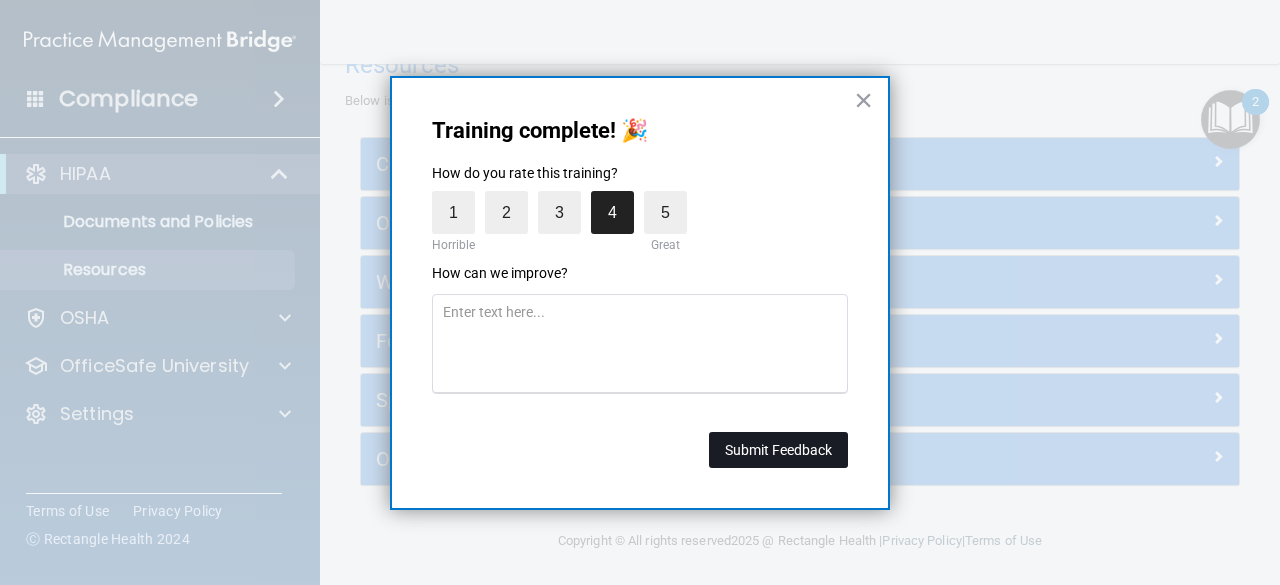 click on "Submit Feedback" at bounding box center (778, 450) 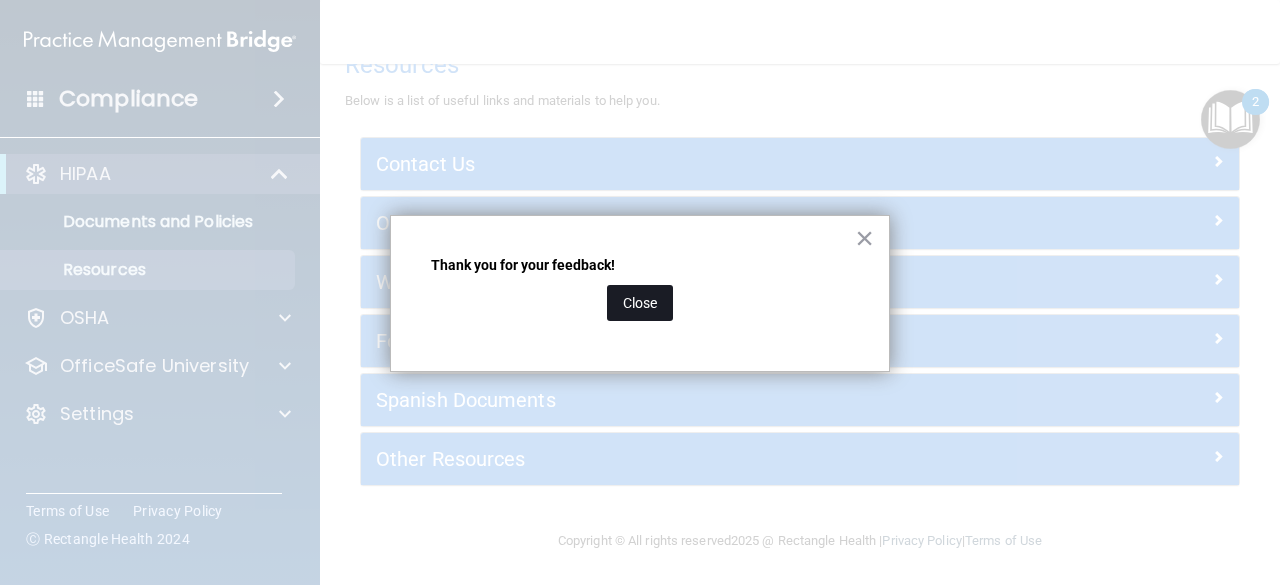 click on "Close" at bounding box center (640, 303) 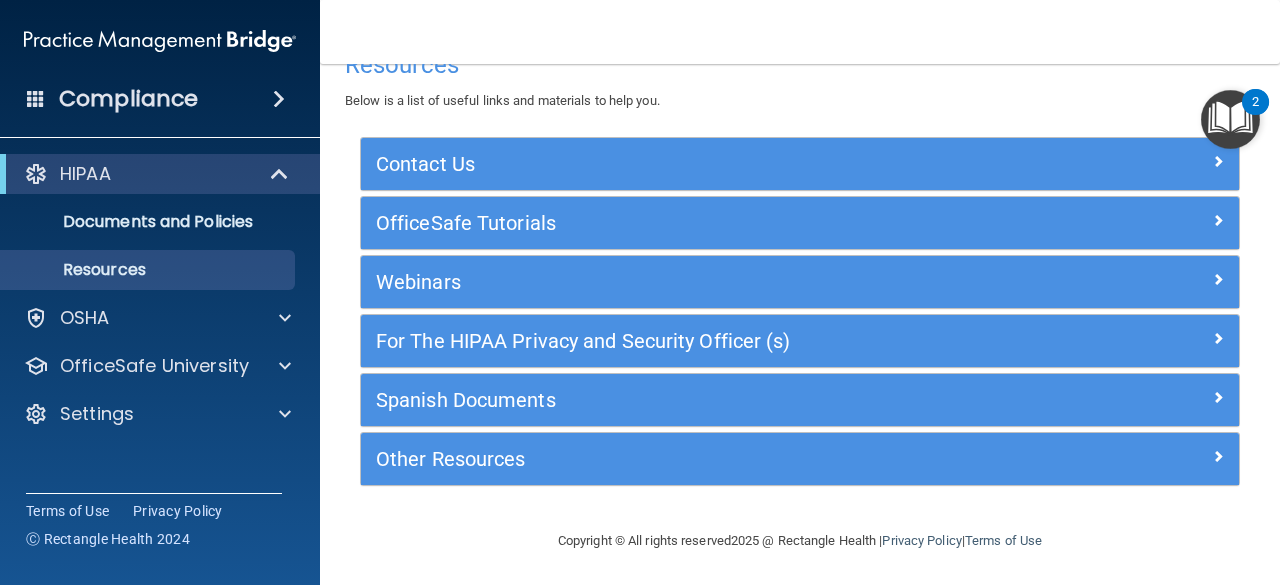 click at bounding box center [1230, 119] 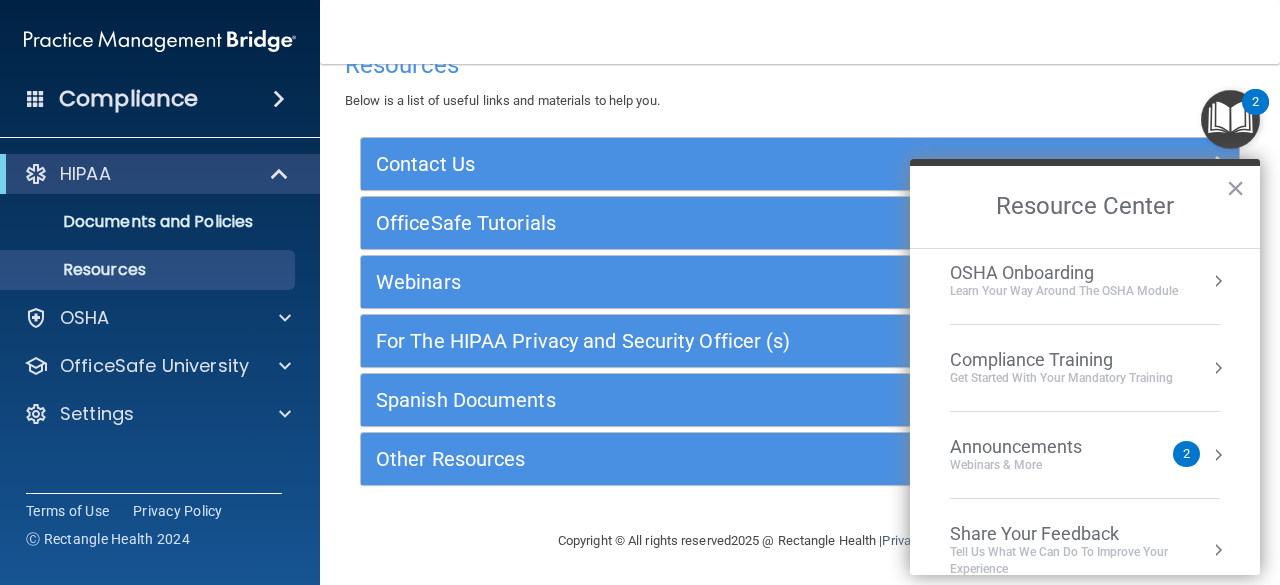 scroll, scrollTop: 0, scrollLeft: 0, axis: both 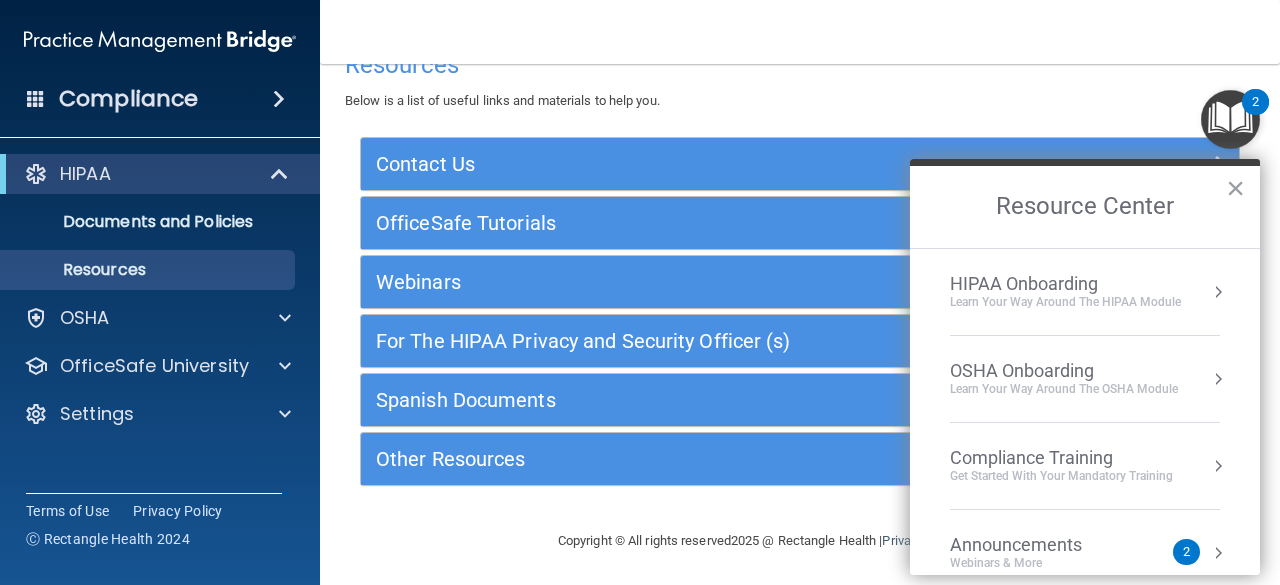 click on "HIPAA Onboarding" at bounding box center (1065, 284) 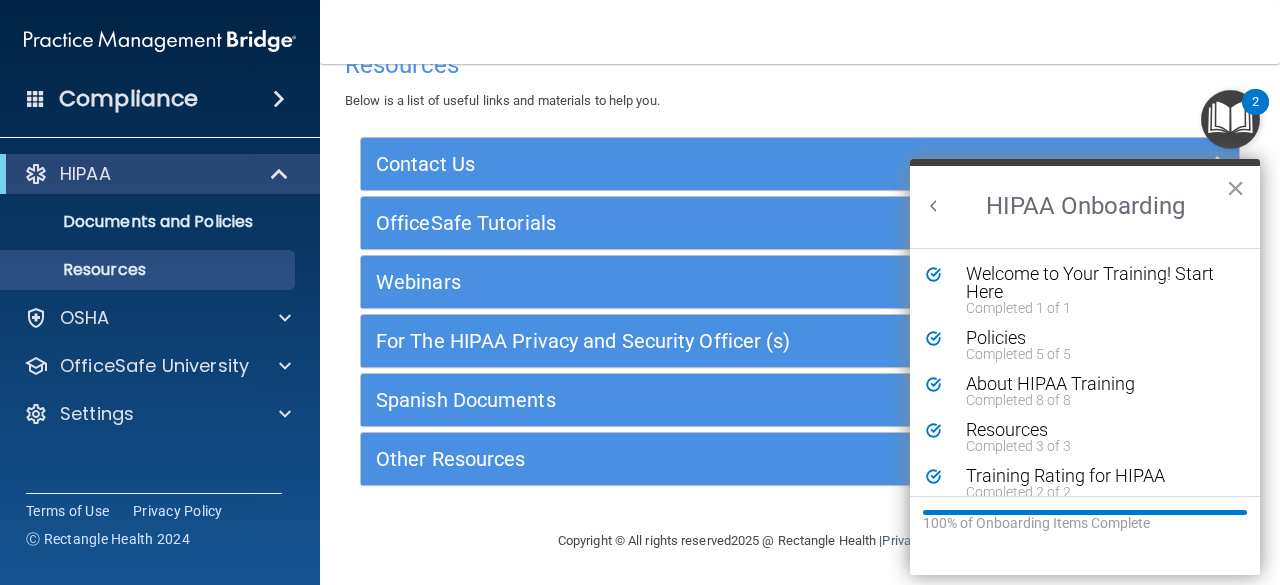 scroll, scrollTop: 0, scrollLeft: 0, axis: both 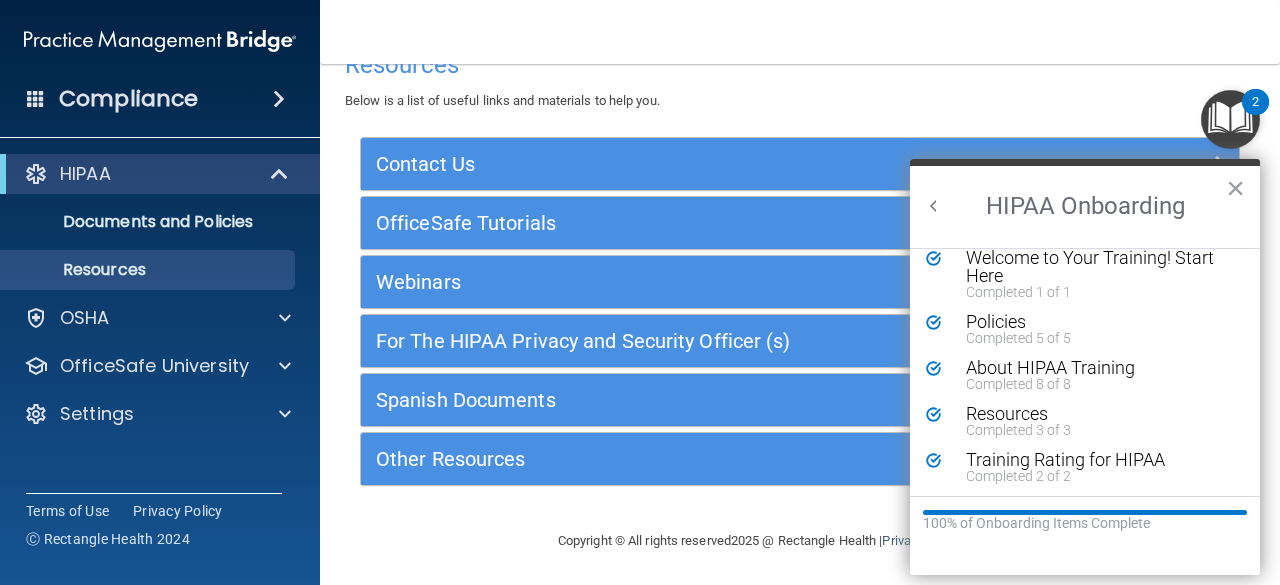 click at bounding box center (934, 206) 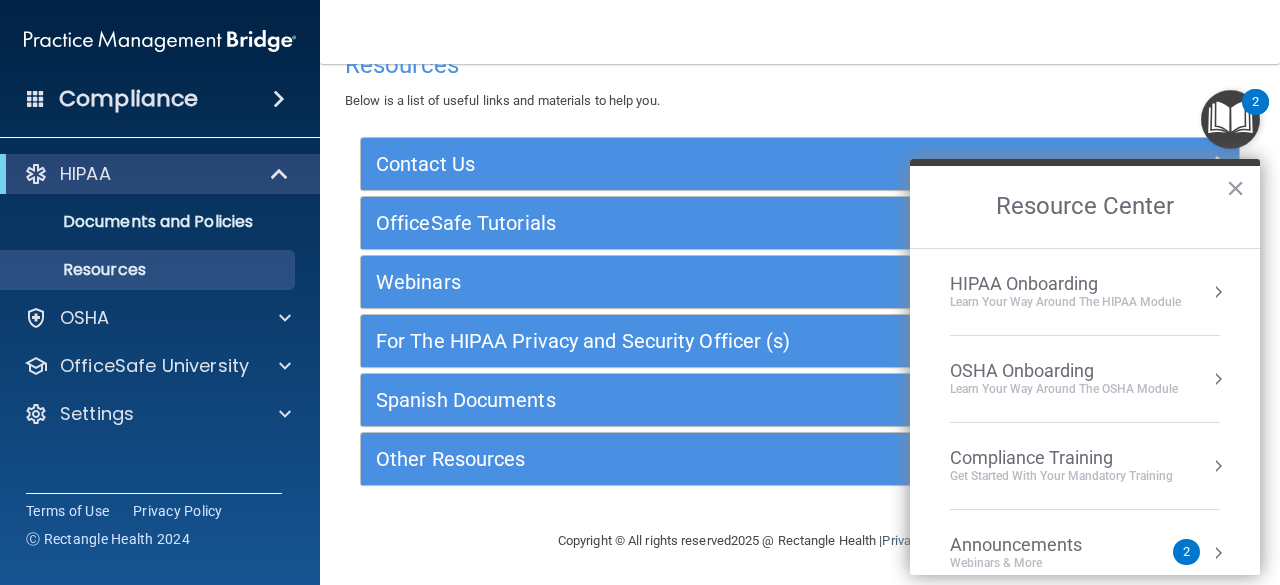 click on "OSHA Onboarding" at bounding box center (1064, 371) 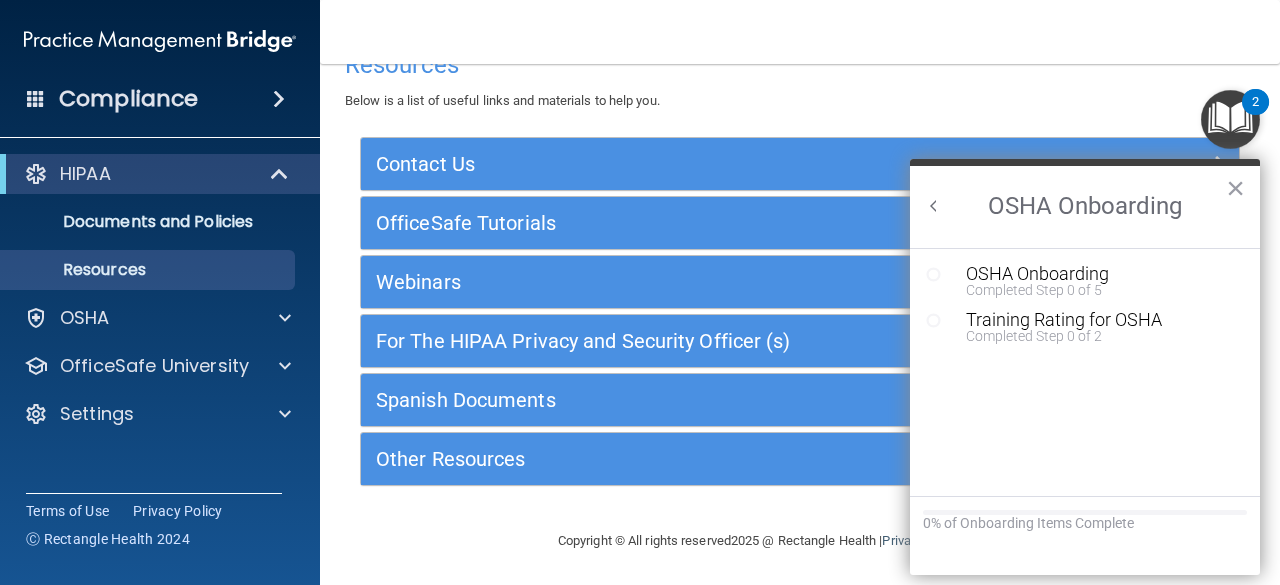 scroll, scrollTop: 0, scrollLeft: 0, axis: both 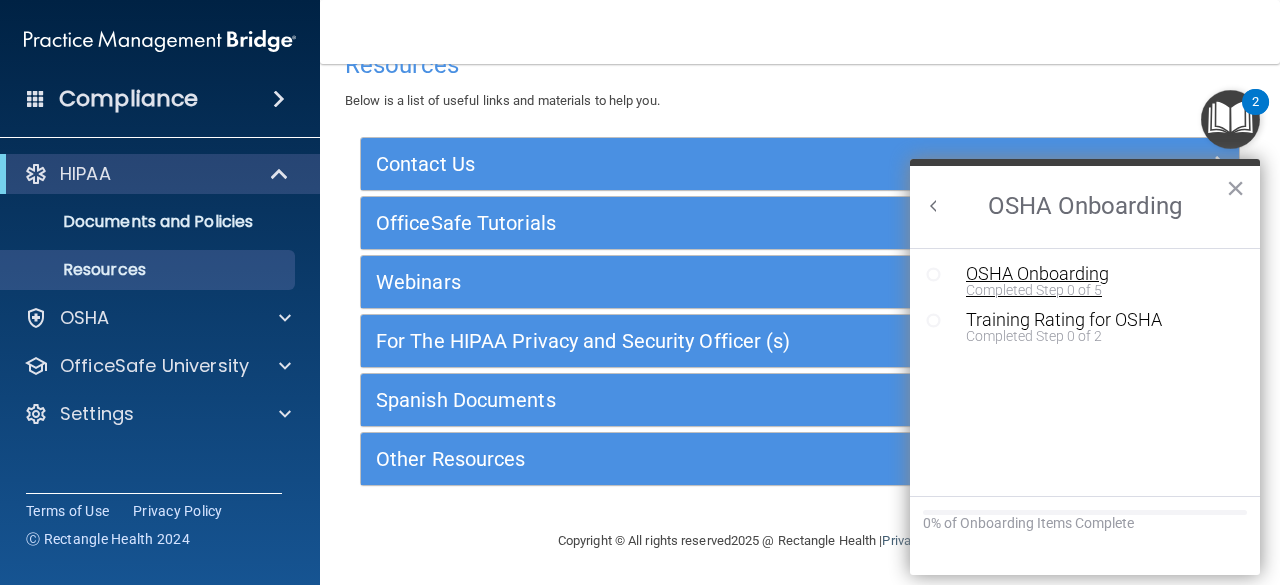 click on "OSHA Onboarding" at bounding box center [1100, 274] 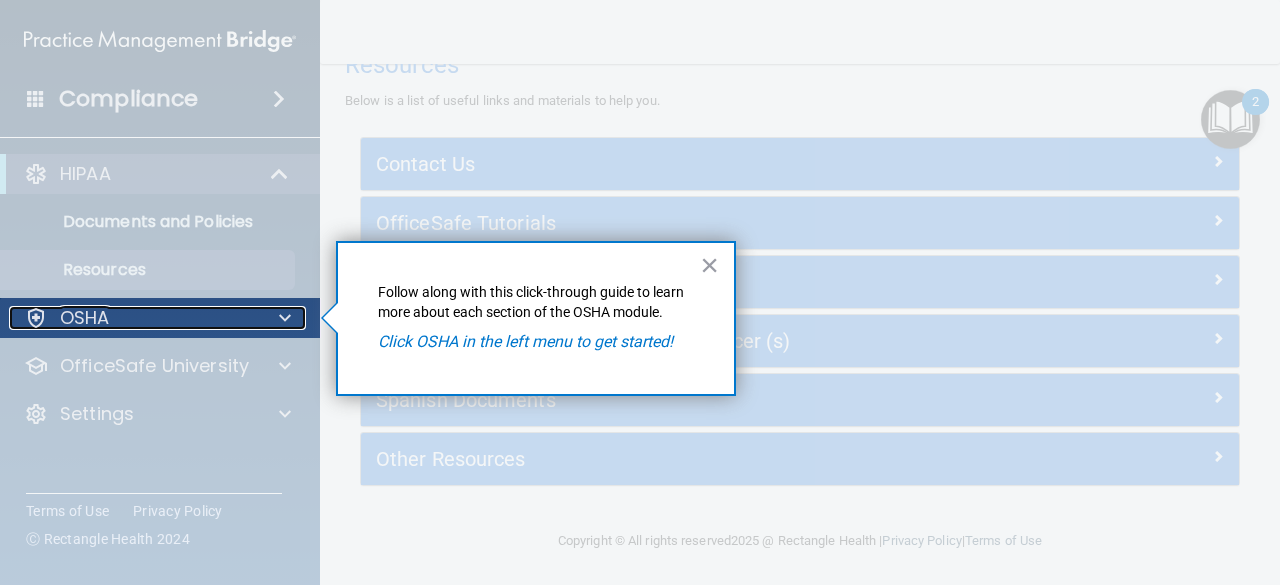 click at bounding box center (285, 318) 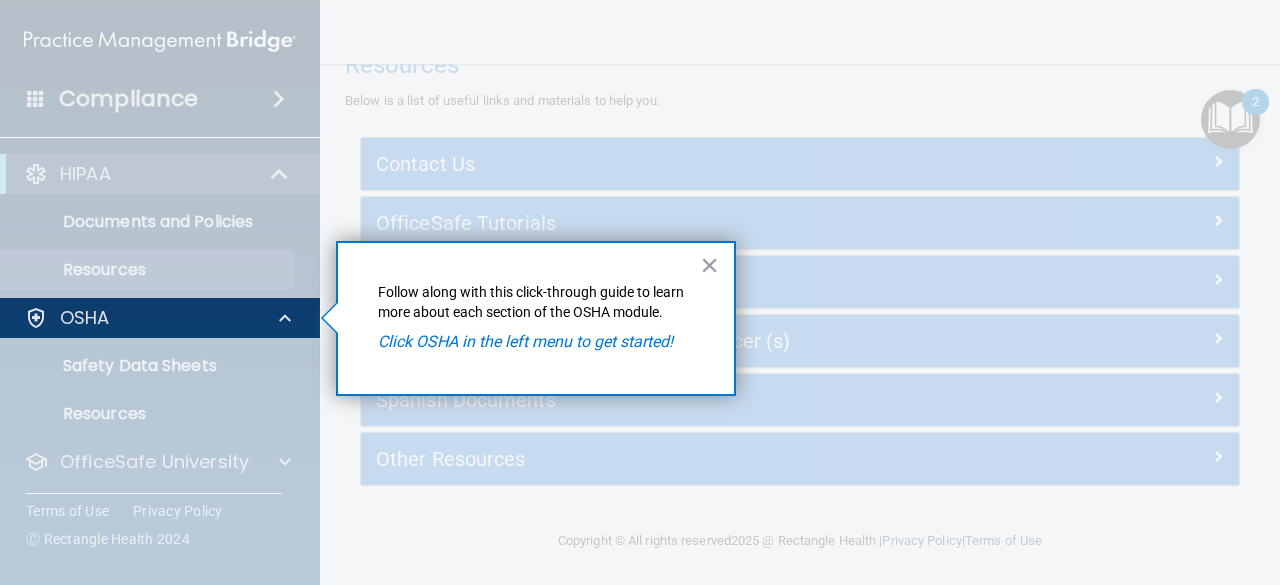 click at bounding box center (160, 461) 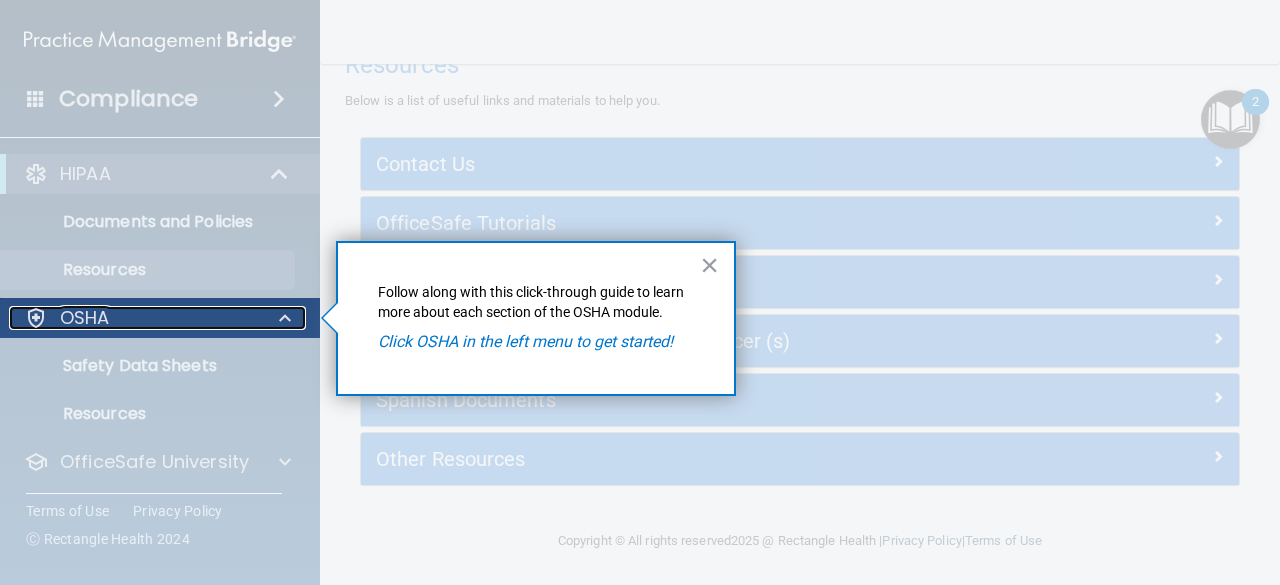 click on "OSHA" at bounding box center [133, 318] 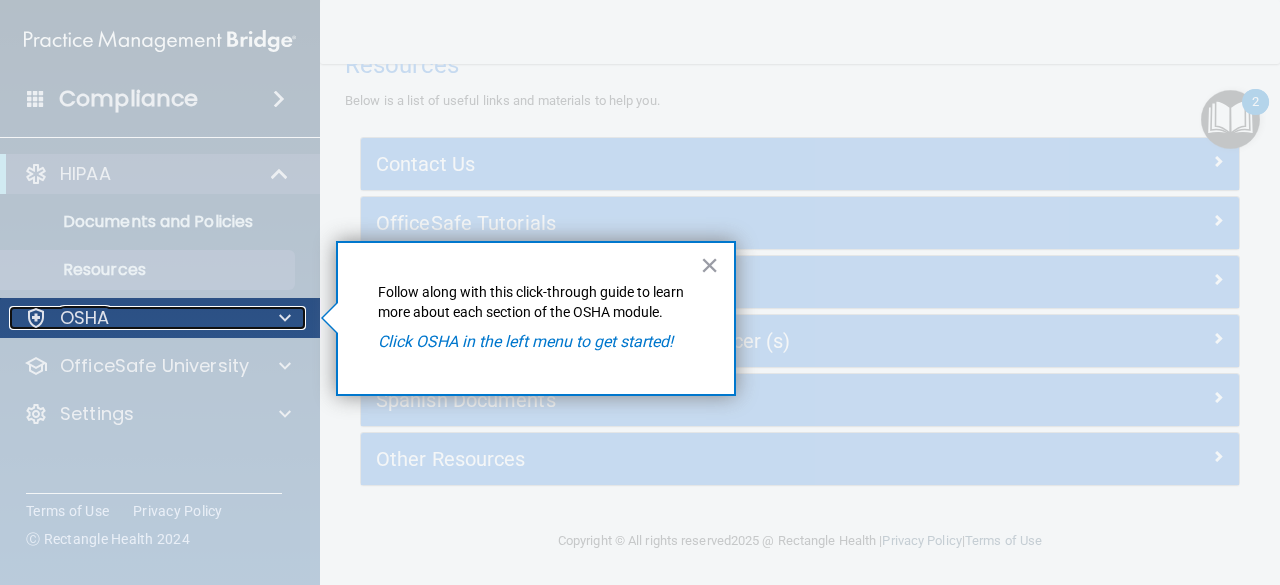 click on "OSHA" at bounding box center [133, 318] 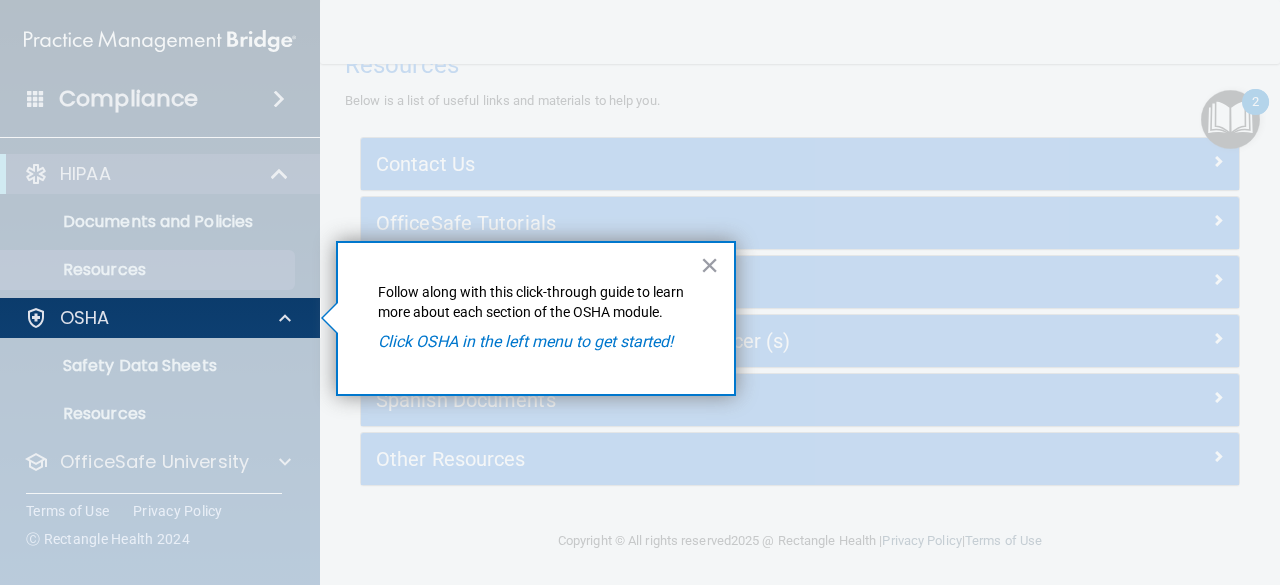 click at bounding box center (160, 461) 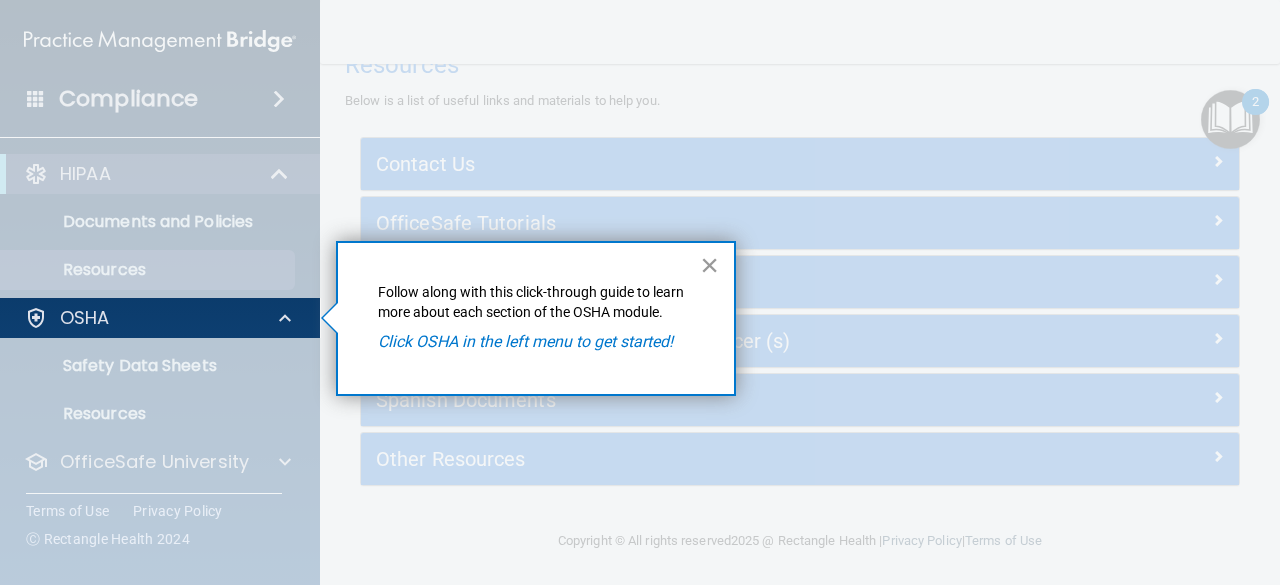 click on "×" at bounding box center [709, 265] 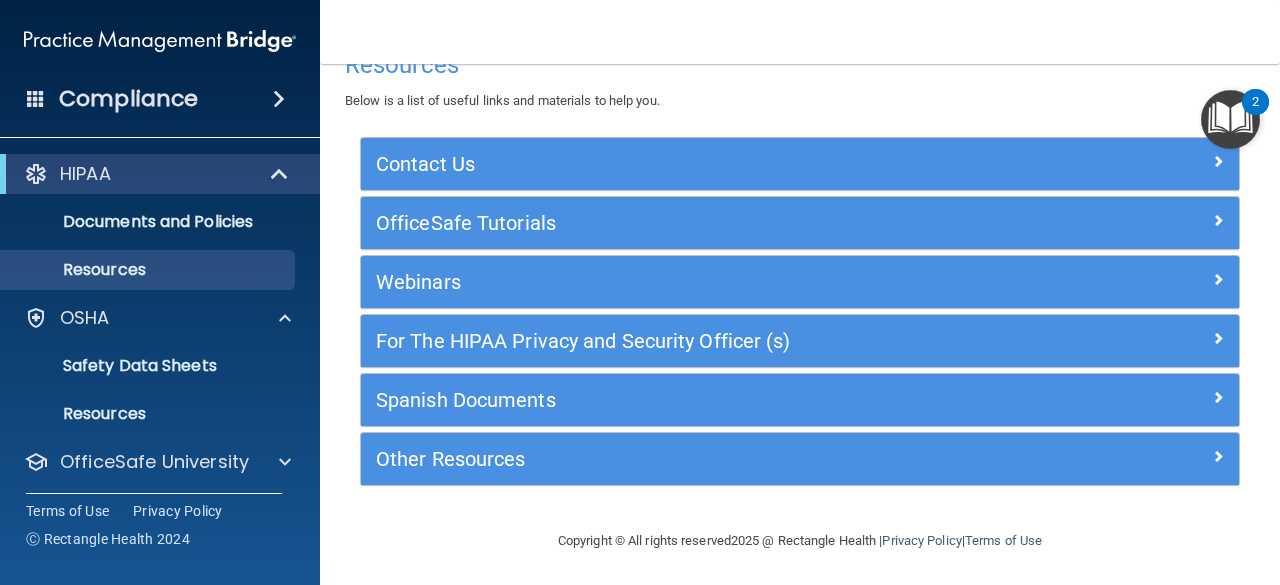 click at bounding box center [1230, 119] 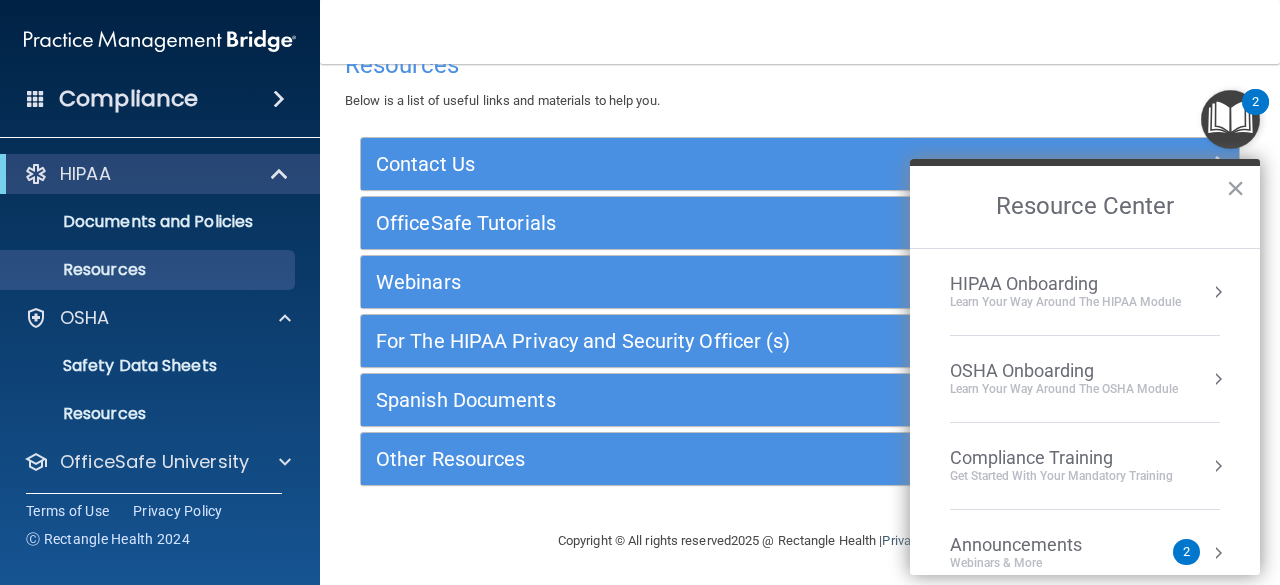 click on "Learn your way around the OSHA module" at bounding box center [1064, 389] 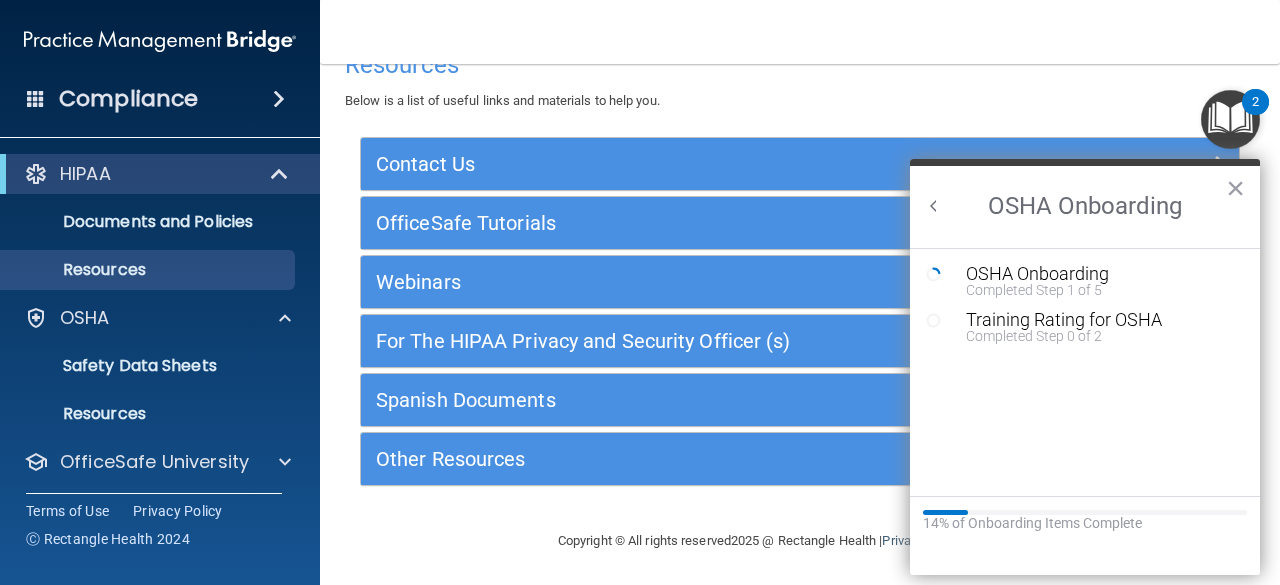 scroll, scrollTop: 0, scrollLeft: 0, axis: both 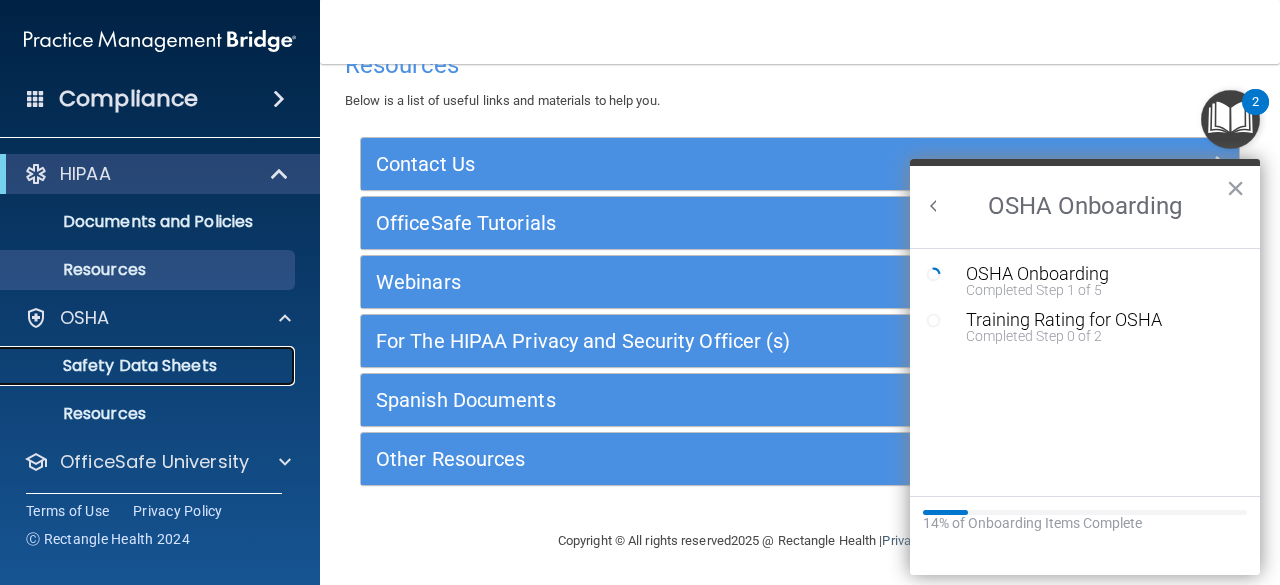click on "Safety Data Sheets" at bounding box center (149, 366) 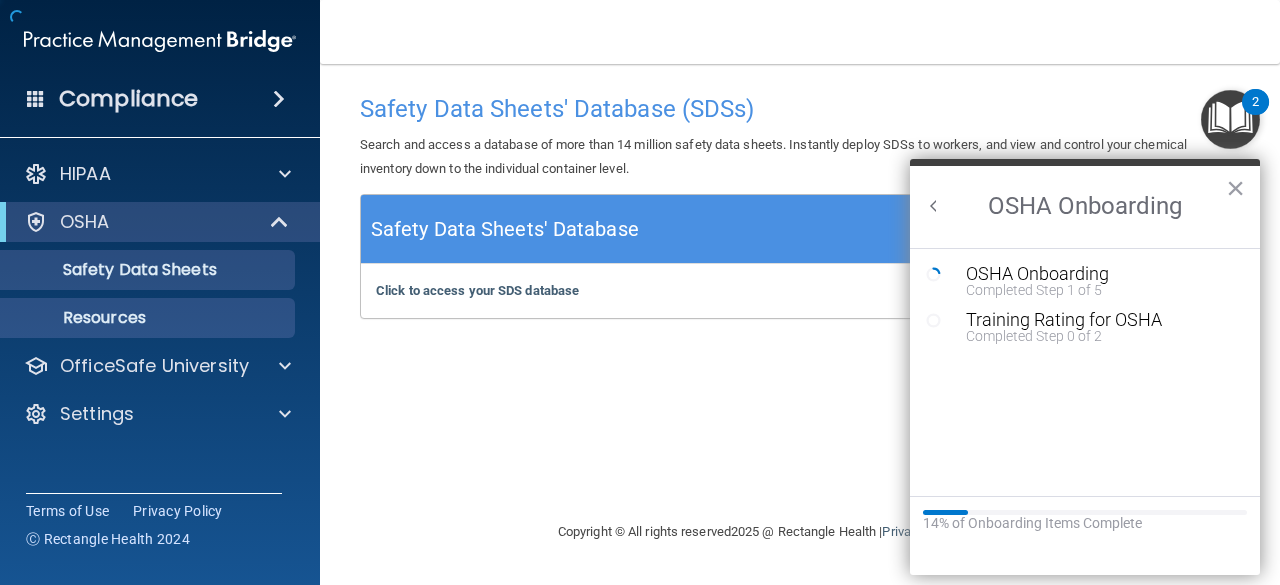 scroll, scrollTop: 0, scrollLeft: 0, axis: both 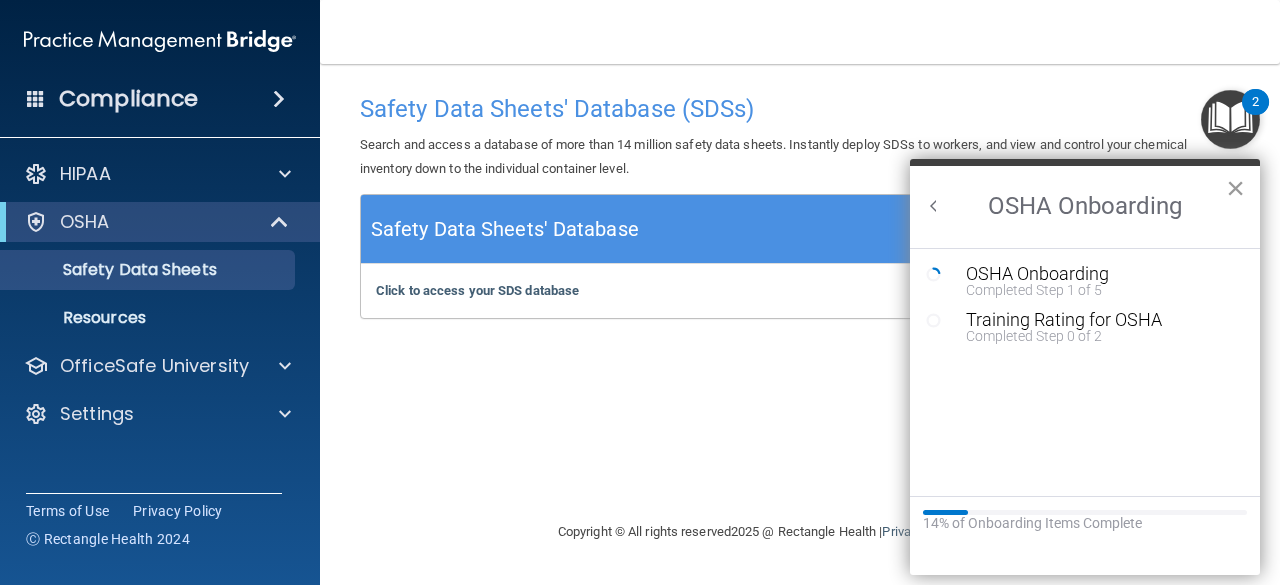 click on "×" at bounding box center [1235, 188] 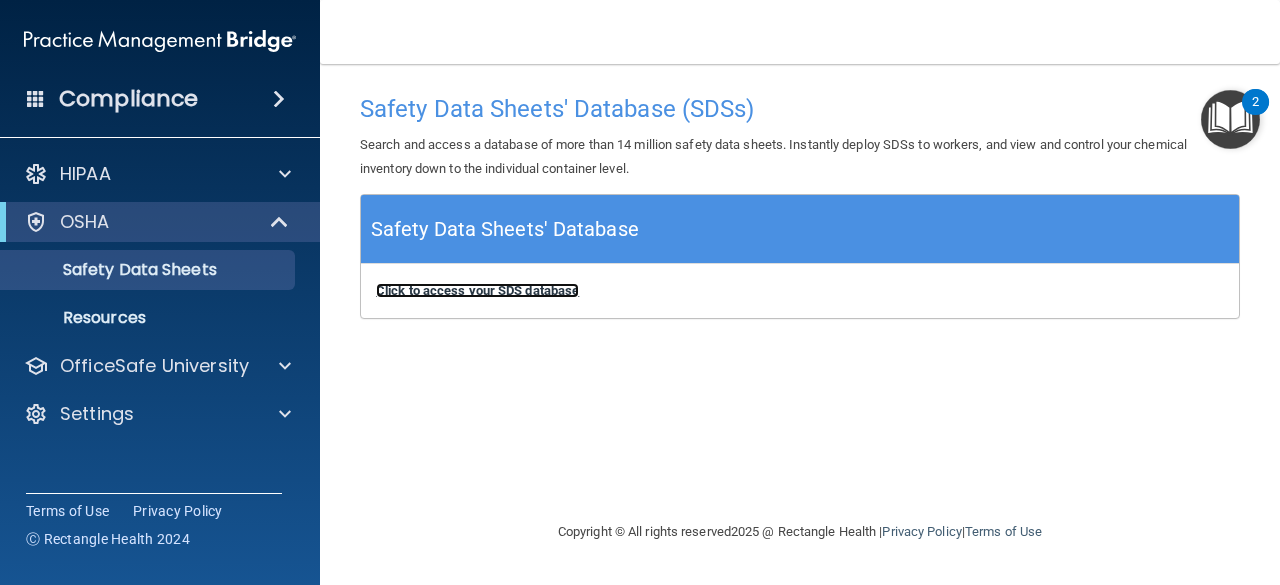 click on "Click to access your SDS database" at bounding box center (477, 290) 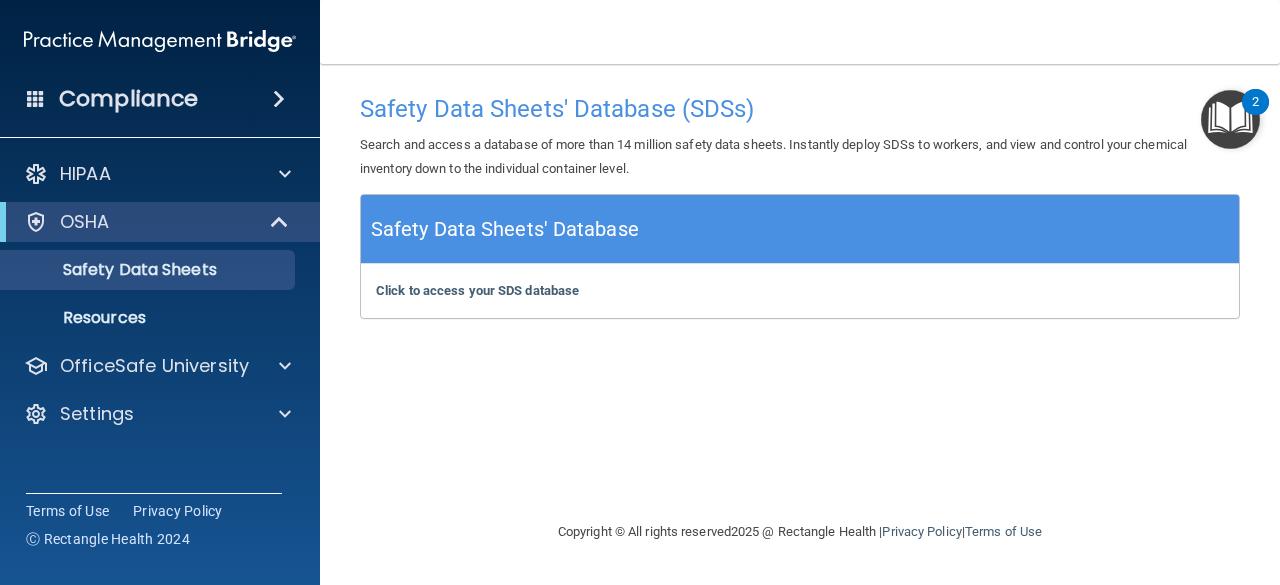 click at bounding box center (1230, 119) 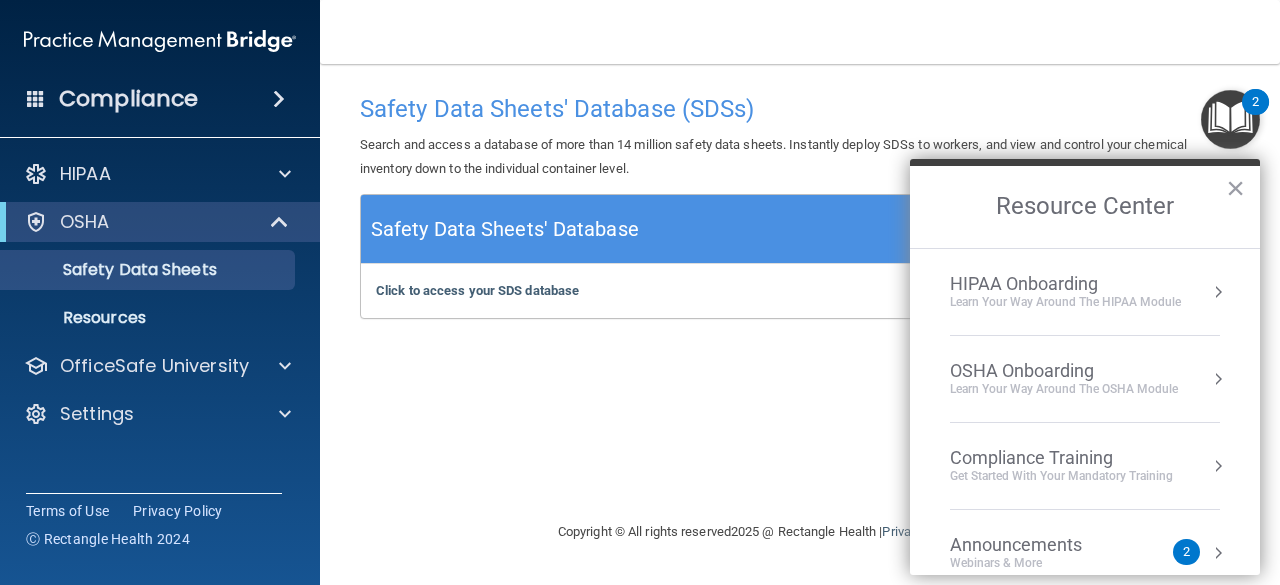 click on "OSHA Onboarding" at bounding box center [1064, 371] 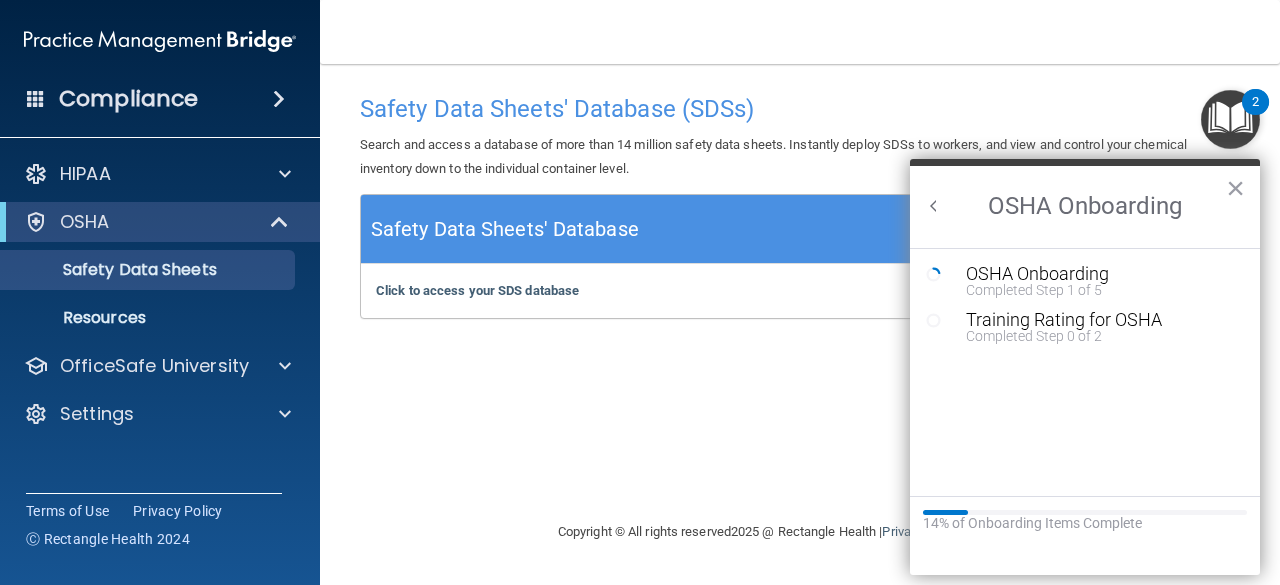 scroll, scrollTop: 0, scrollLeft: 0, axis: both 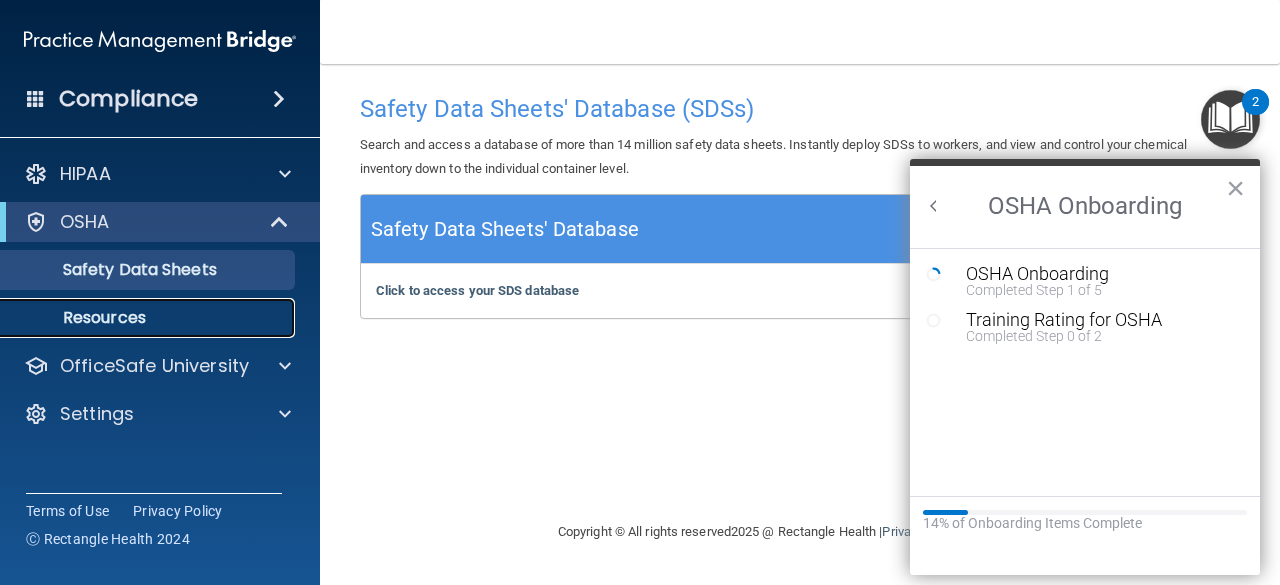 click on "Resources" at bounding box center [137, 318] 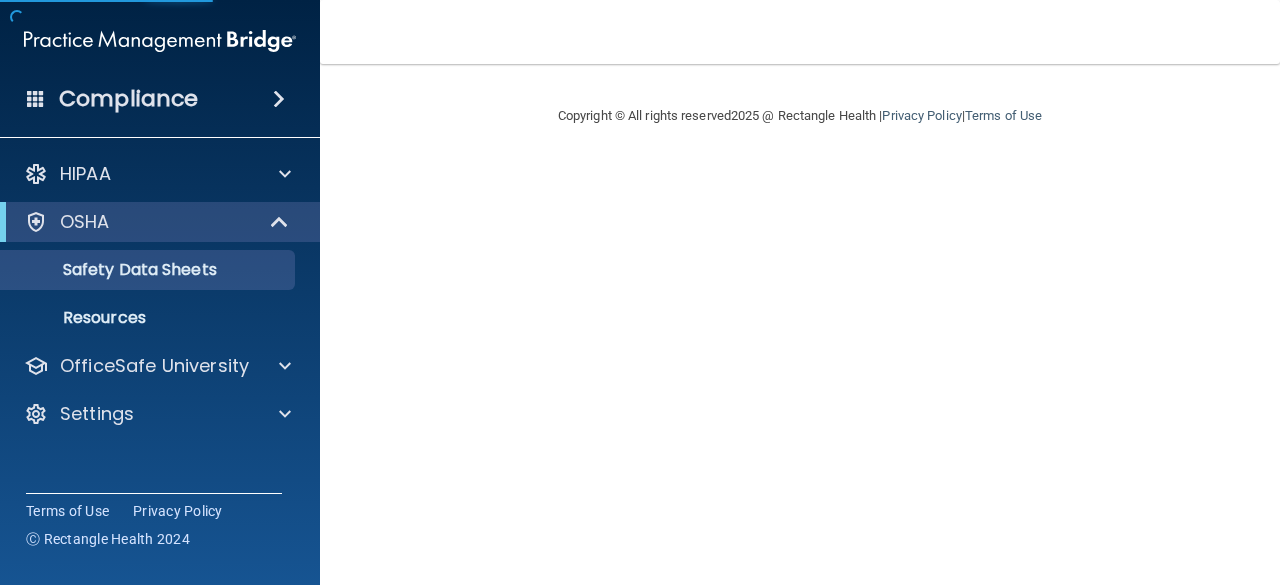 scroll, scrollTop: 0, scrollLeft: 0, axis: both 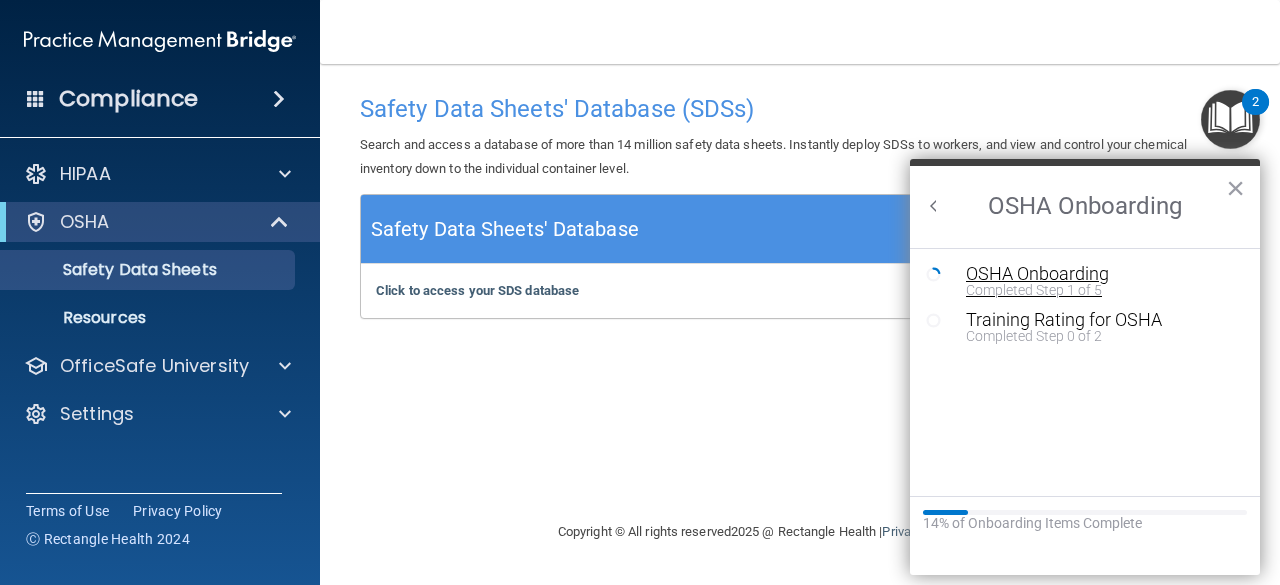 click on "Completed Step 1 of 5" at bounding box center [1100, 290] 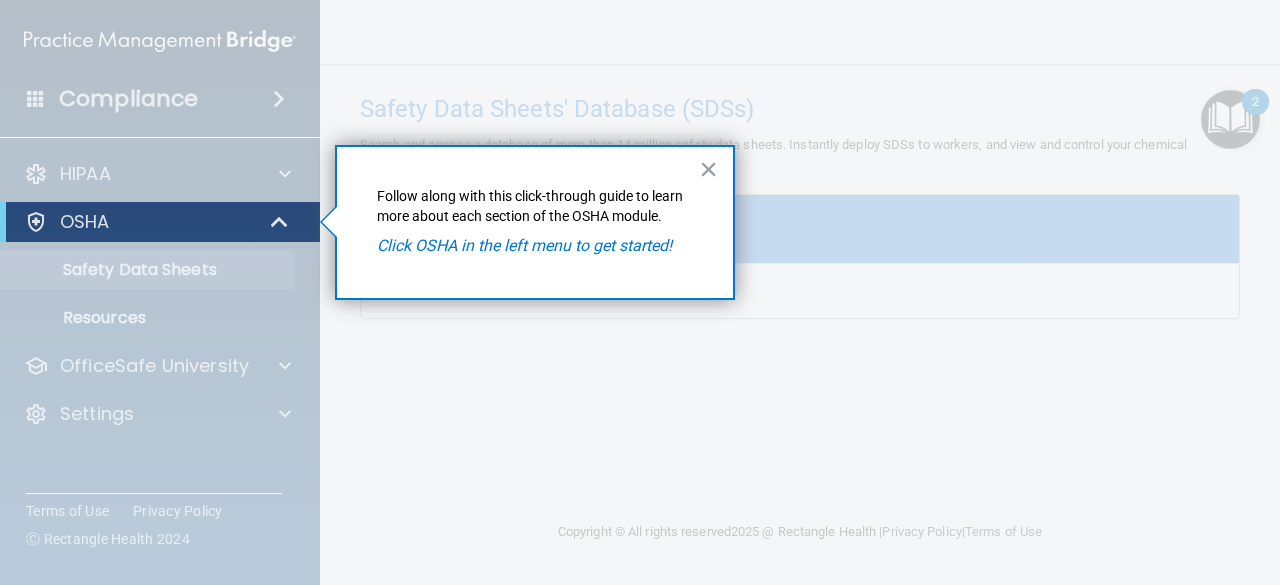click on "Click OSHA in the left menu to get started!" at bounding box center (524, 245) 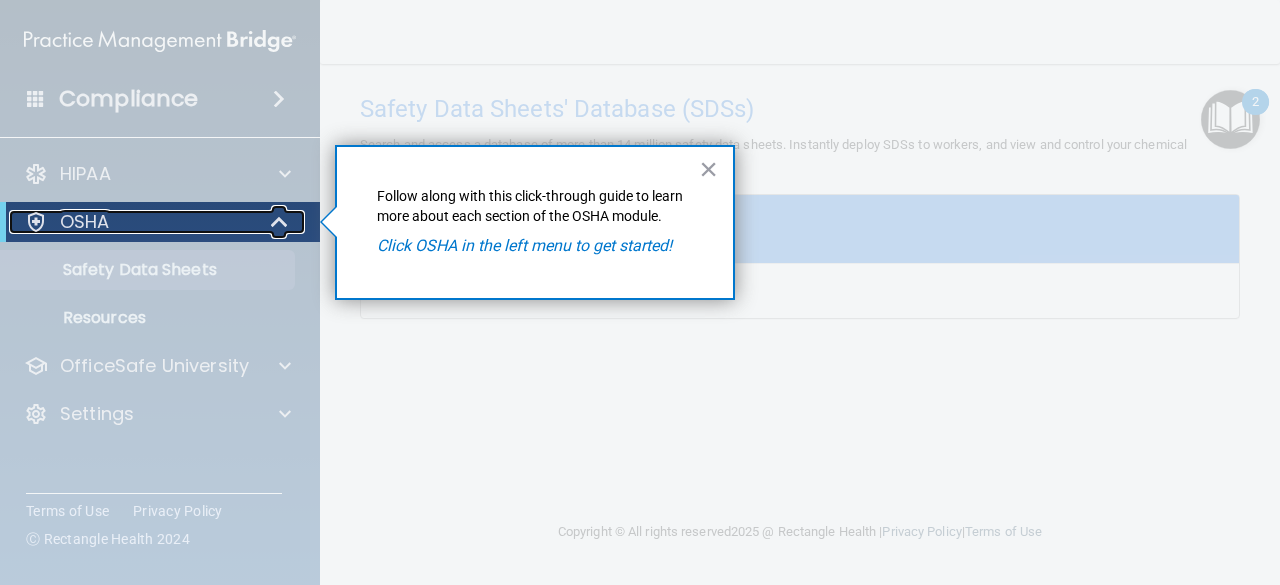 click at bounding box center [280, 222] 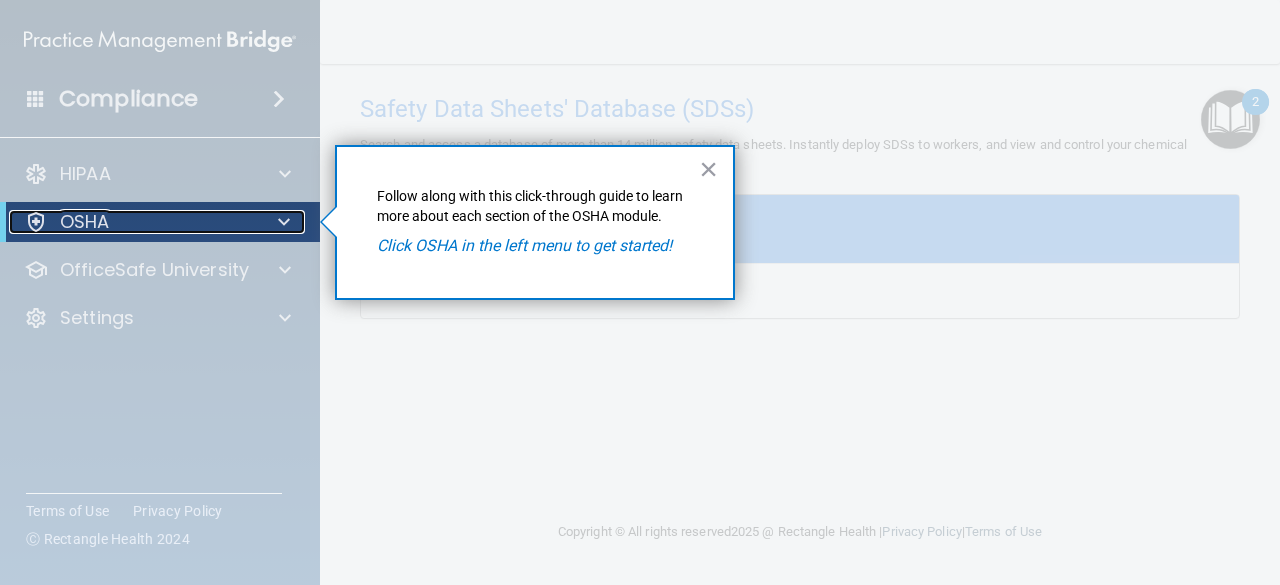 click at bounding box center [280, 222] 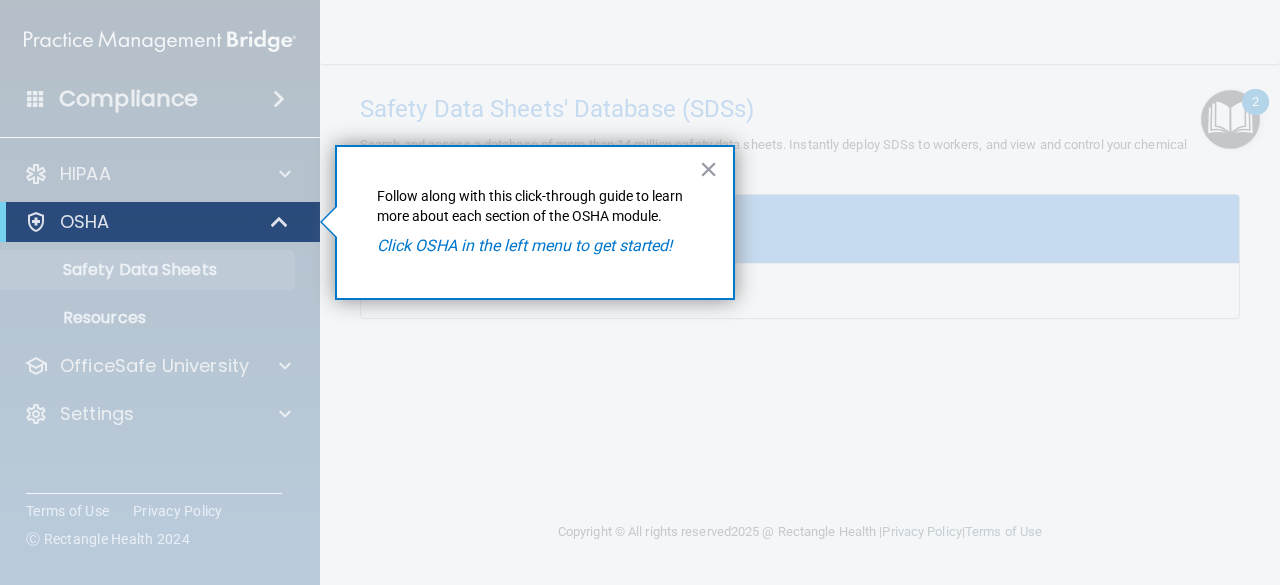 click at bounding box center [160, 413] 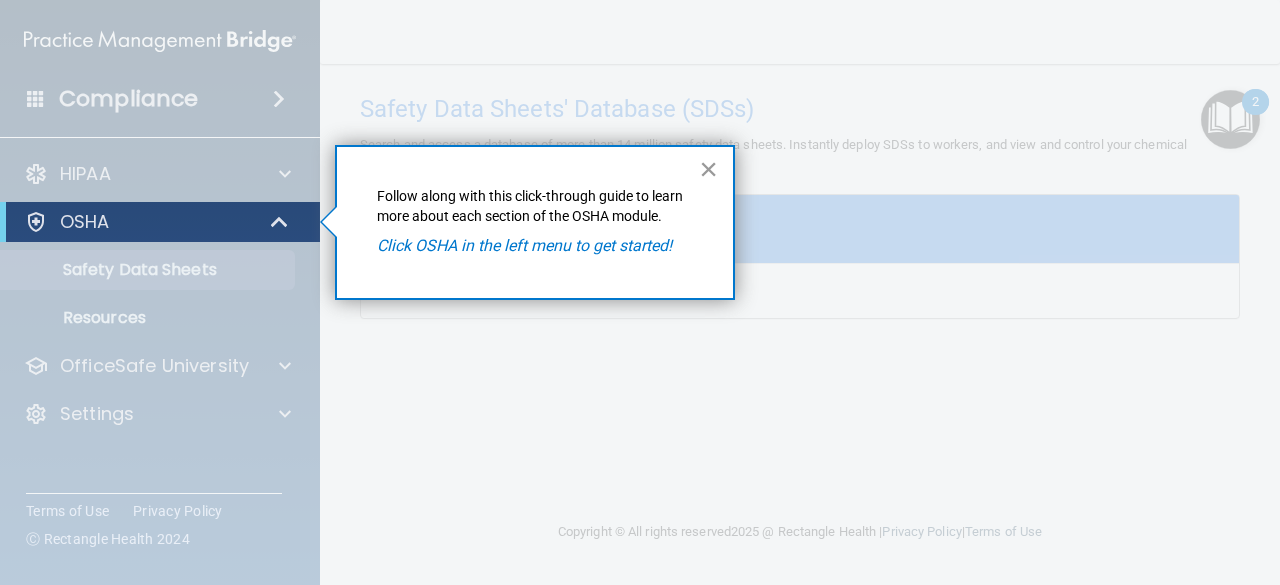 click on "×" at bounding box center [708, 169] 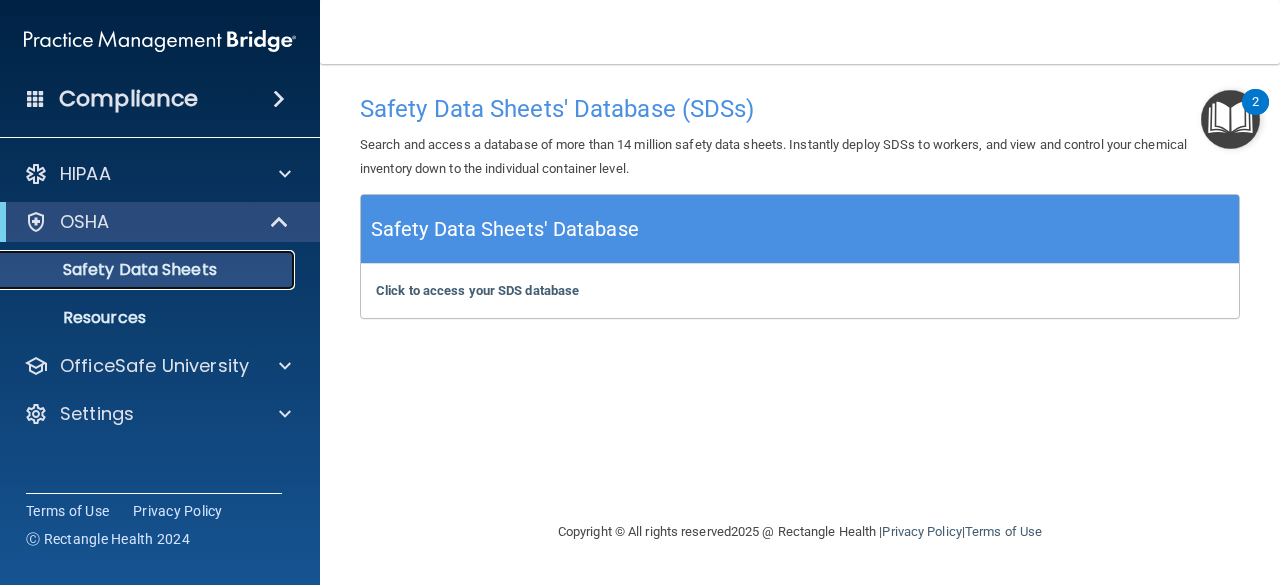click on "Safety Data Sheets" at bounding box center (149, 270) 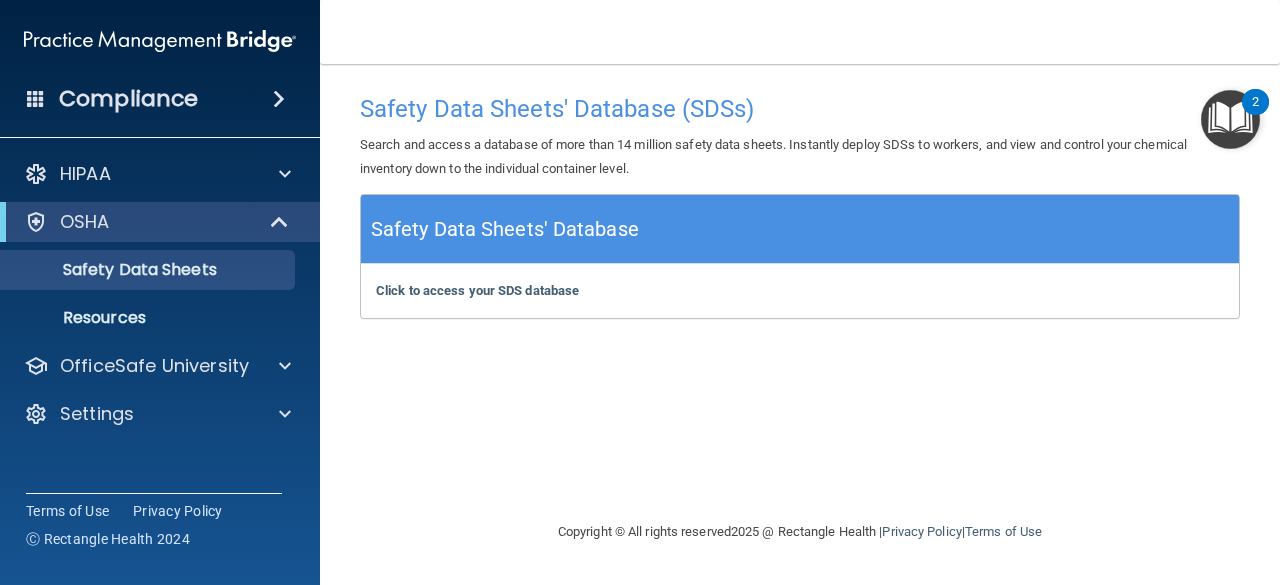 click at bounding box center (1230, 119) 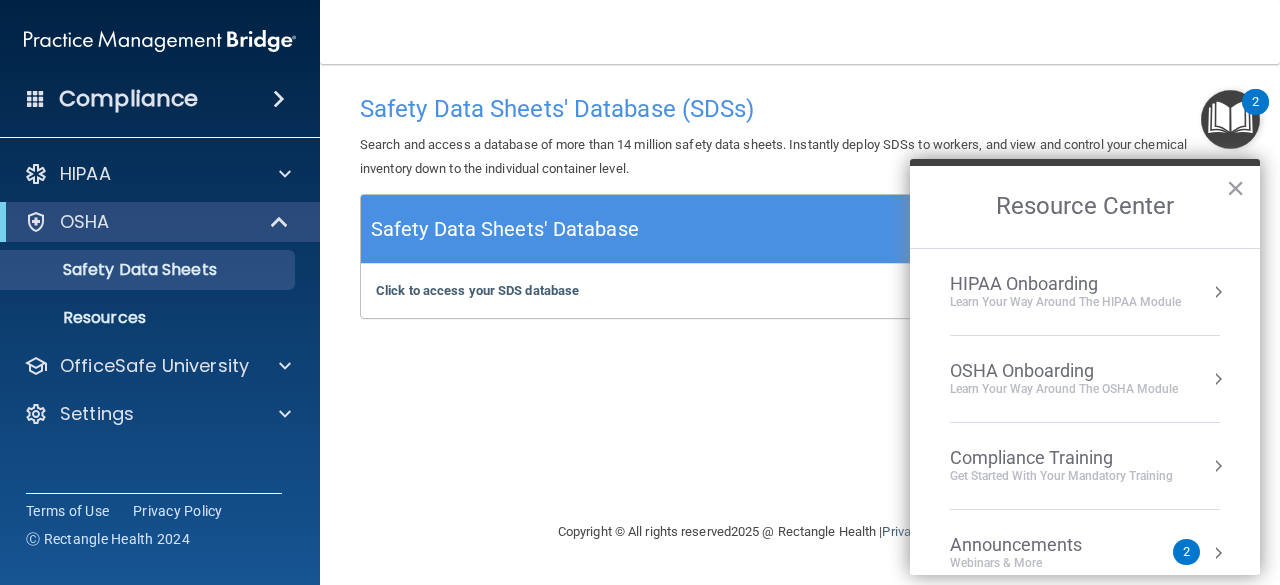 click on "OSHA Onboarding" at bounding box center [1064, 371] 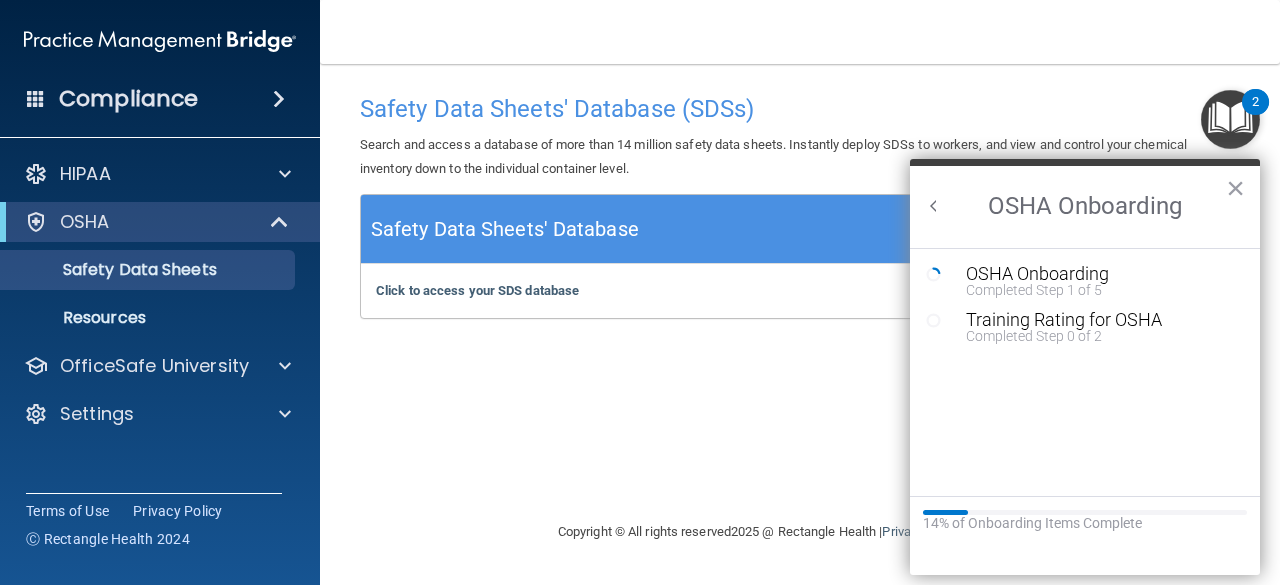 scroll, scrollTop: 0, scrollLeft: 0, axis: both 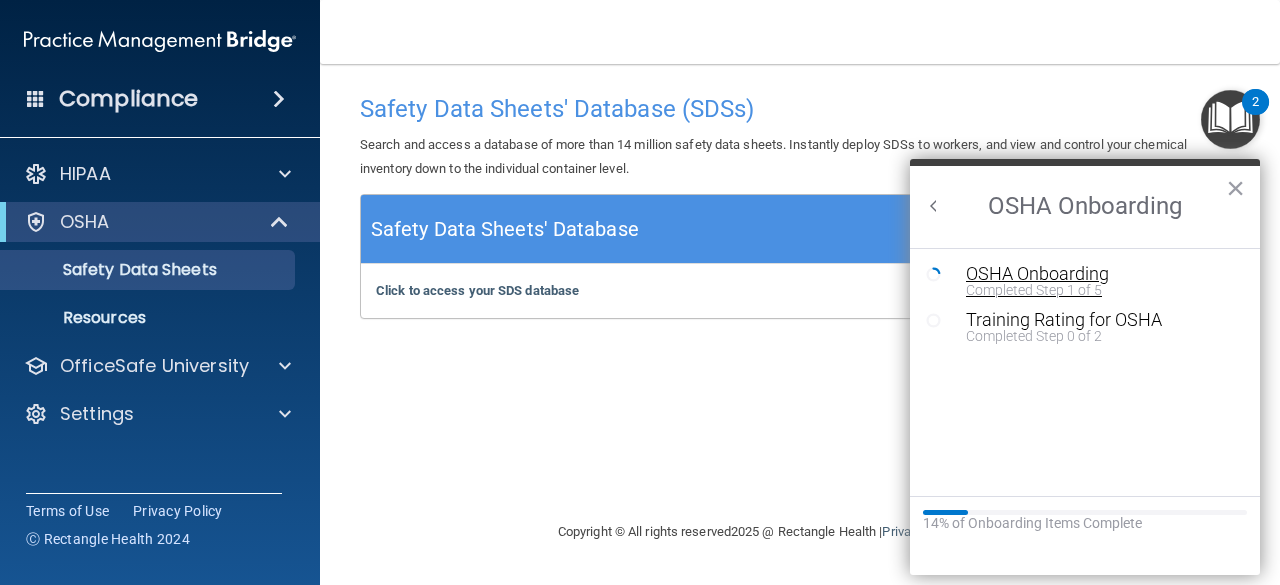 click on "Completed Step 1 of 5" at bounding box center (1100, 290) 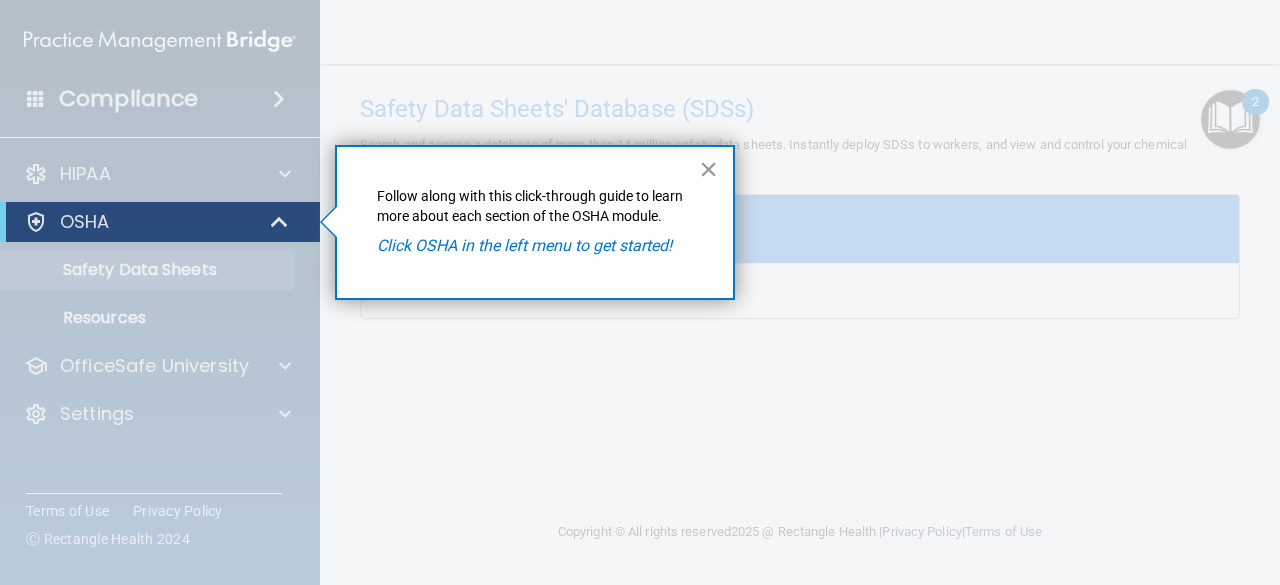 click on "×" at bounding box center (708, 169) 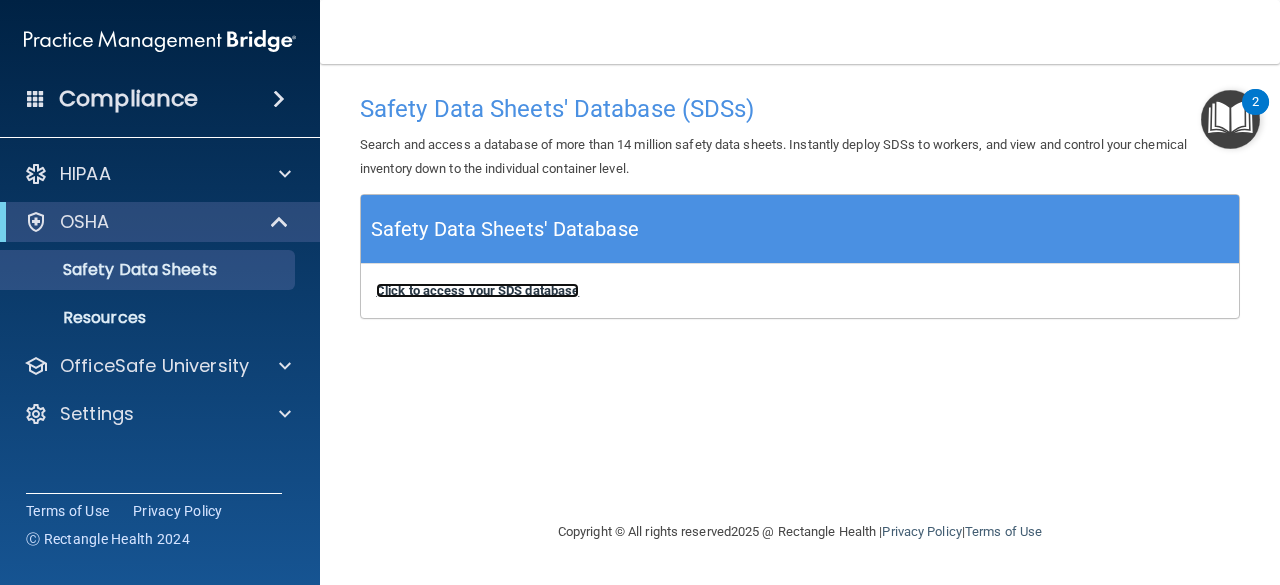 click on "Click to access your SDS database" at bounding box center [477, 290] 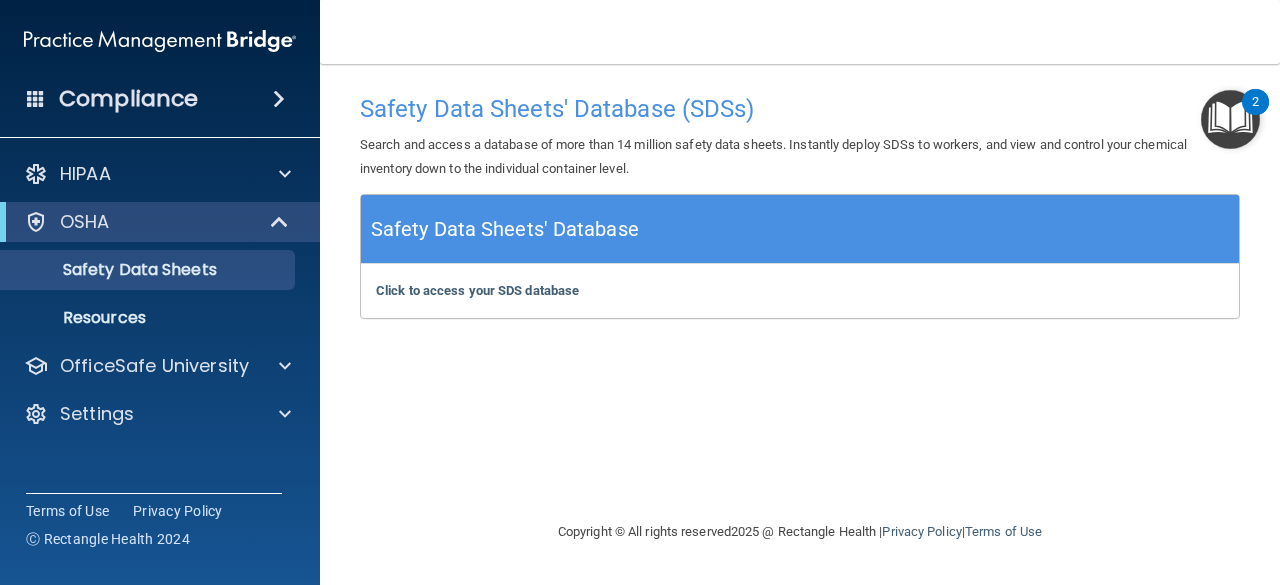 click on "2" at bounding box center [1255, 102] 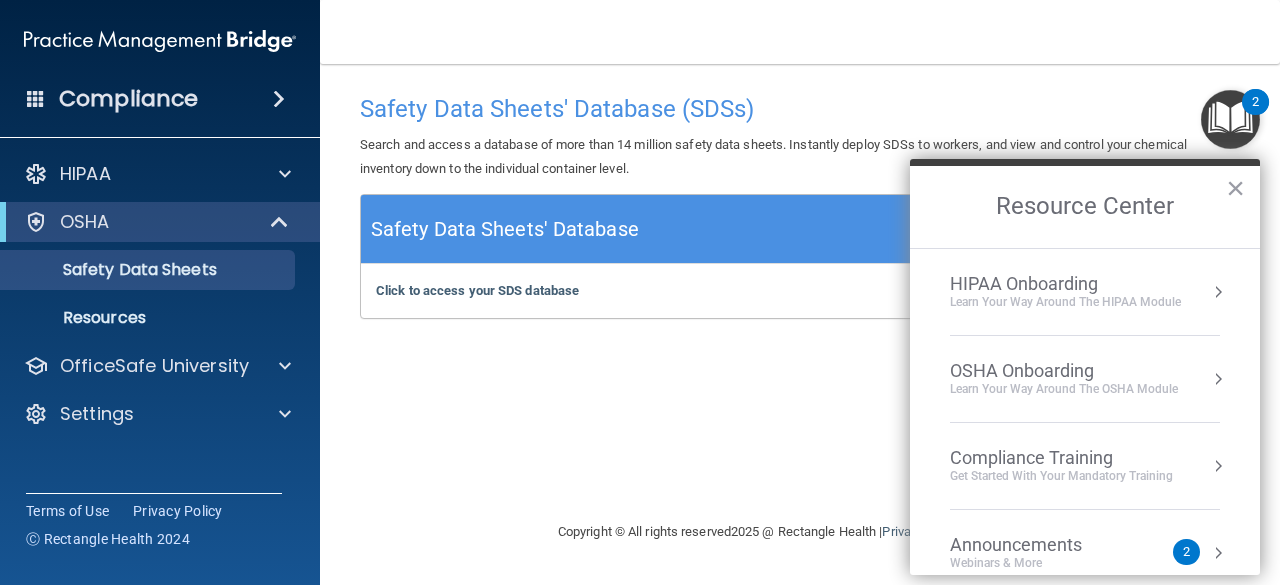 click on "Learn your way around the OSHA module" at bounding box center (1064, 389) 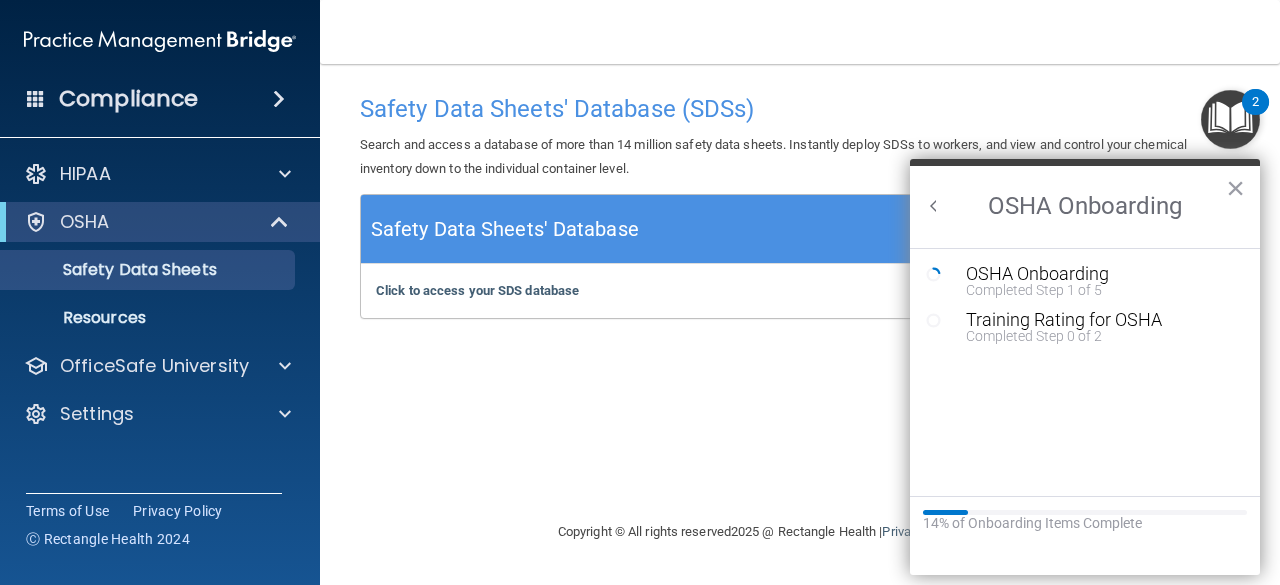 scroll, scrollTop: 0, scrollLeft: 0, axis: both 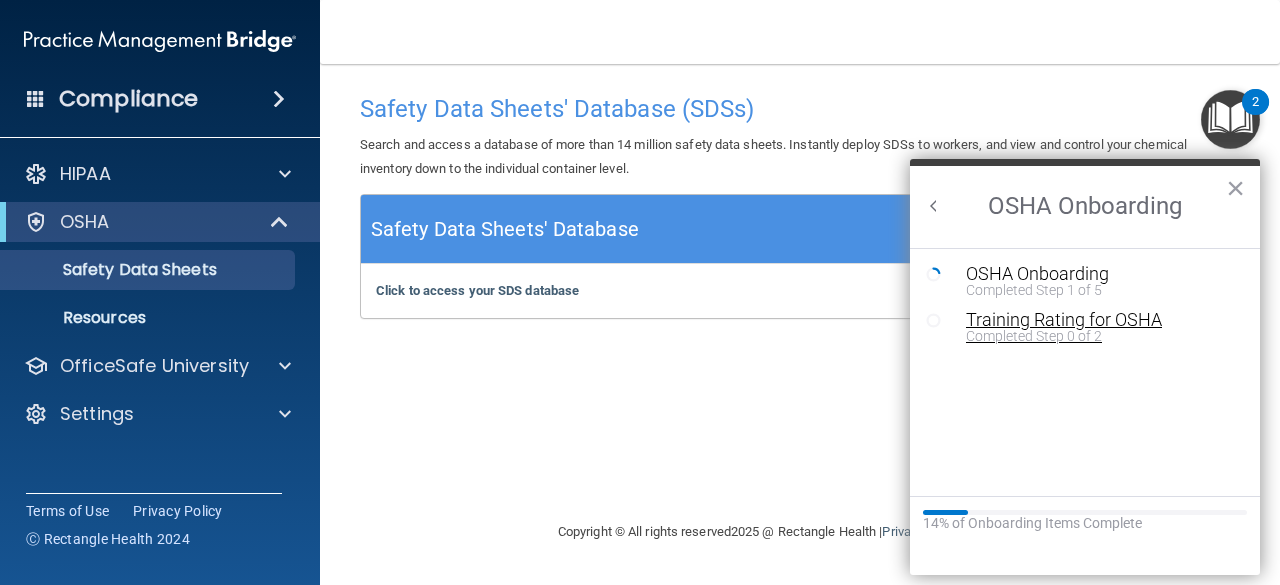click on "Training Rating for OSHA" at bounding box center [1100, 320] 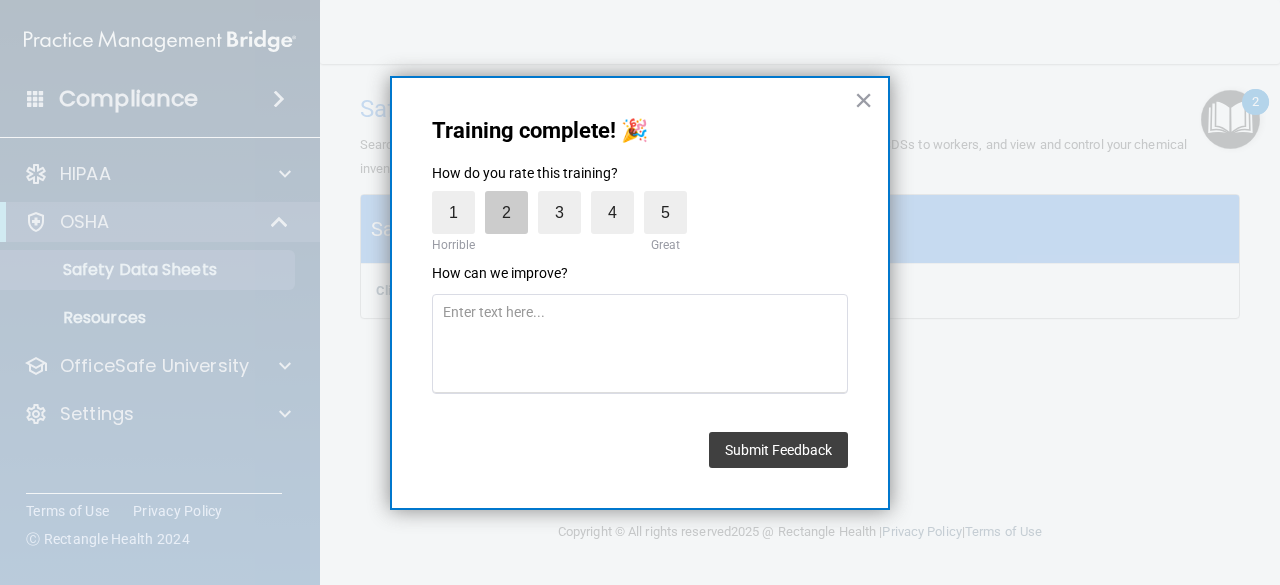 click on "2" at bounding box center [506, 212] 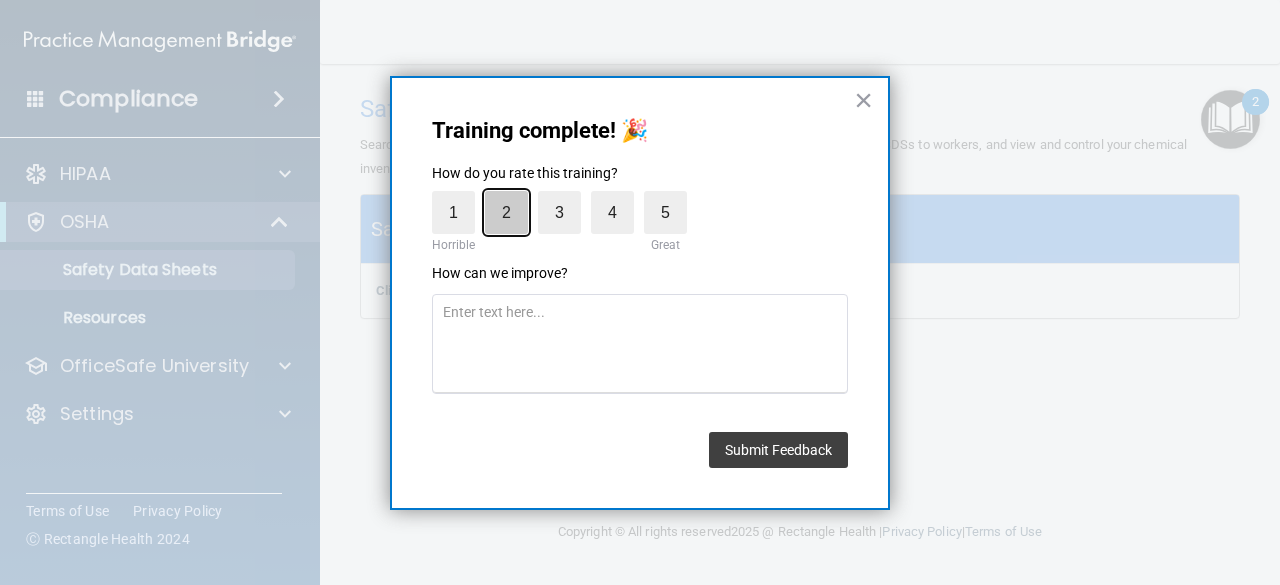 click on "2" at bounding box center (460, 196) 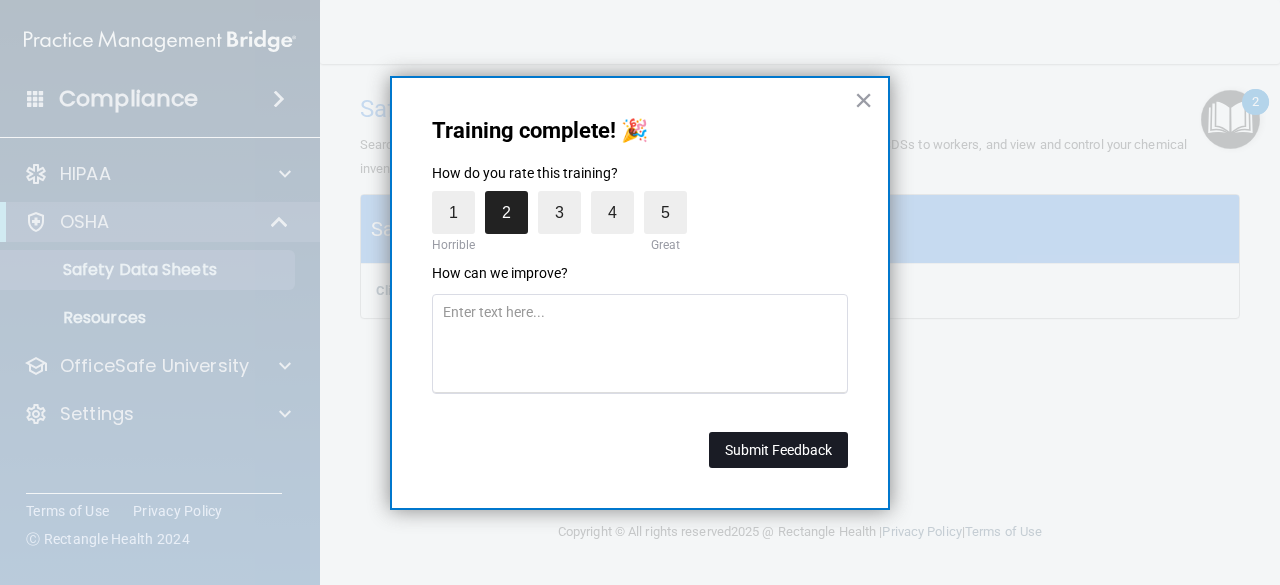 click on "Submit Feedback" at bounding box center [778, 450] 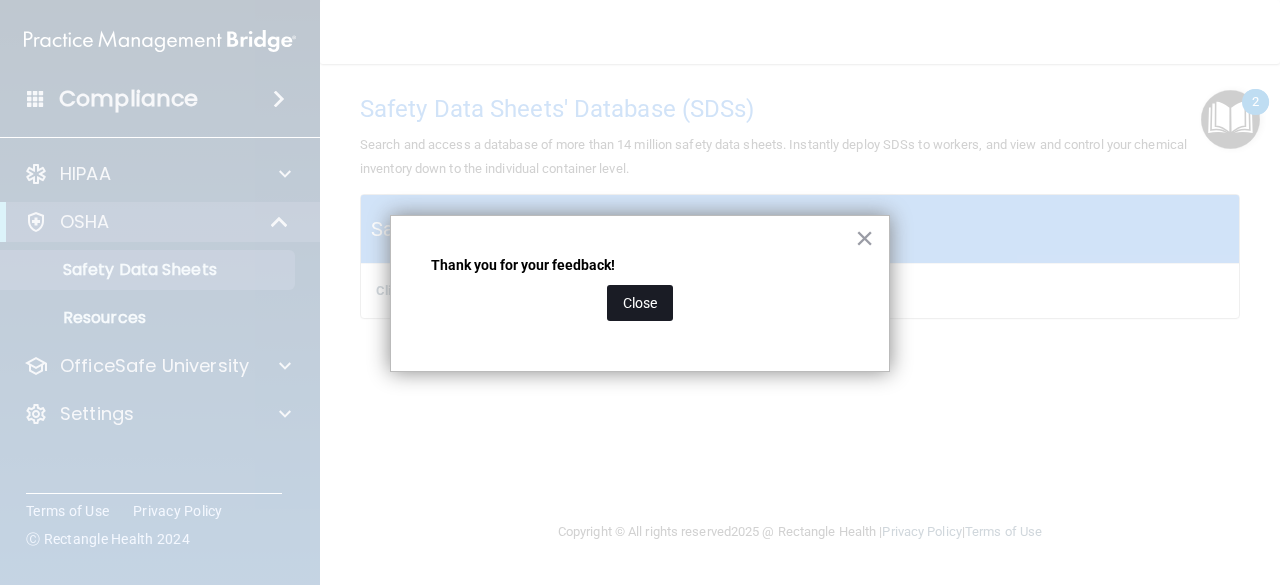 click on "Close" at bounding box center [640, 303] 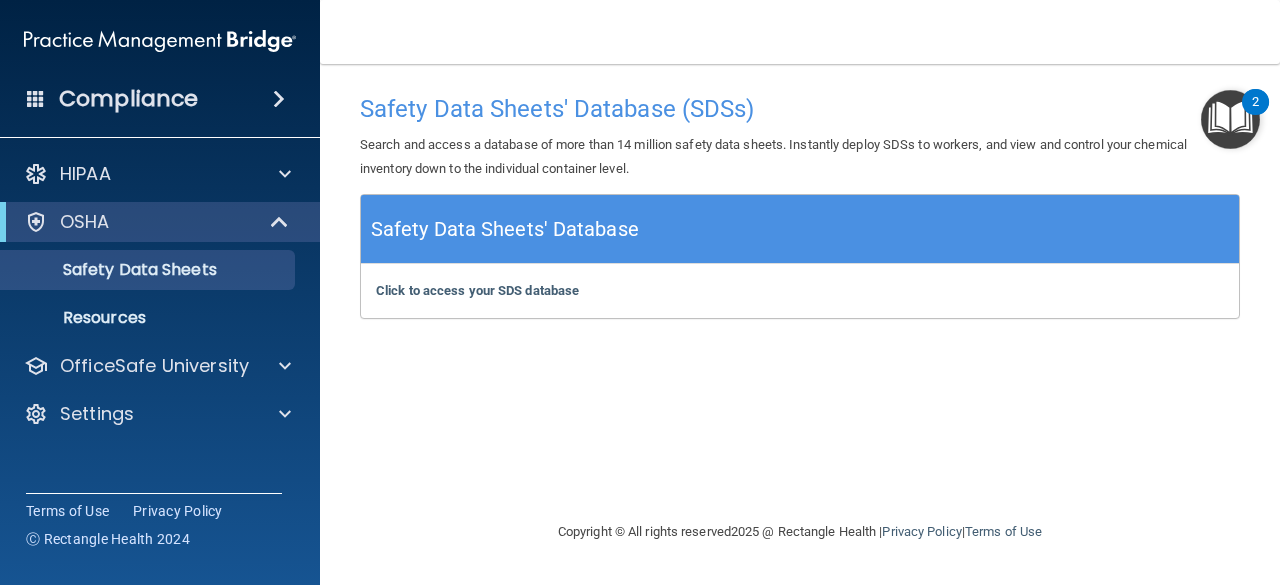 click at bounding box center (1230, 119) 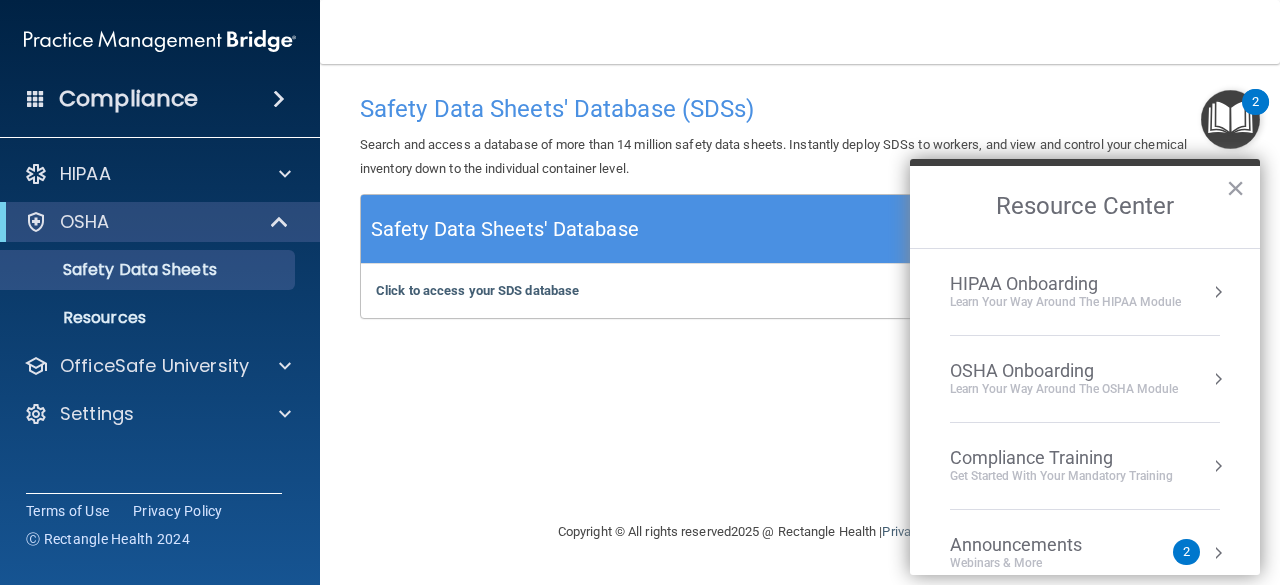 click on "Learn your way around the OSHA module" at bounding box center [1064, 389] 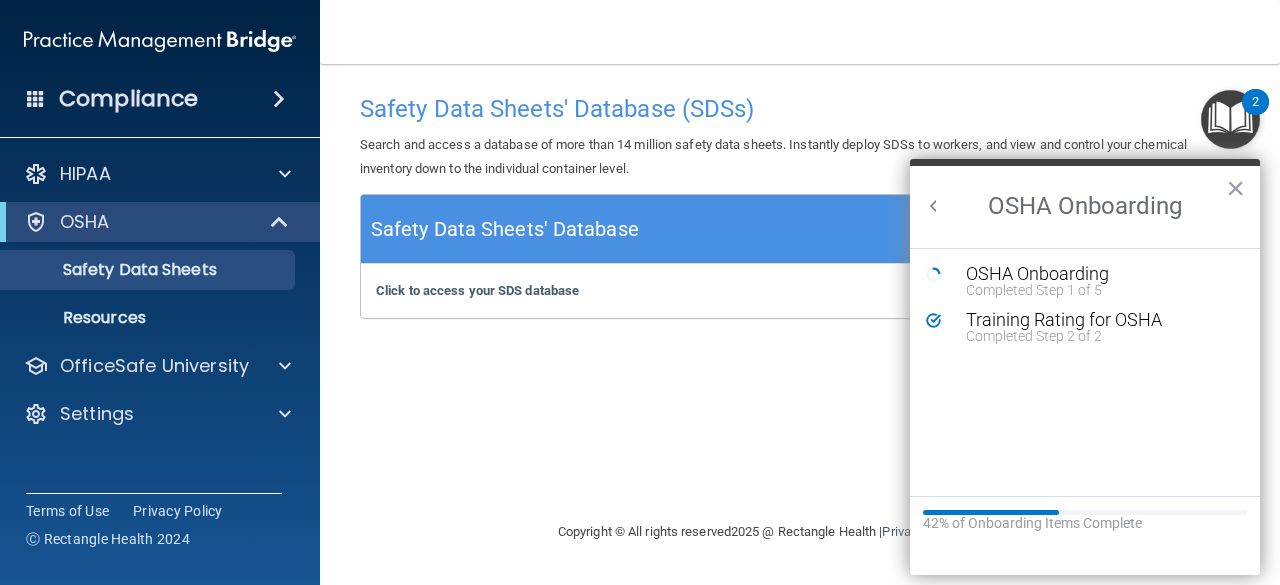 scroll, scrollTop: 0, scrollLeft: 0, axis: both 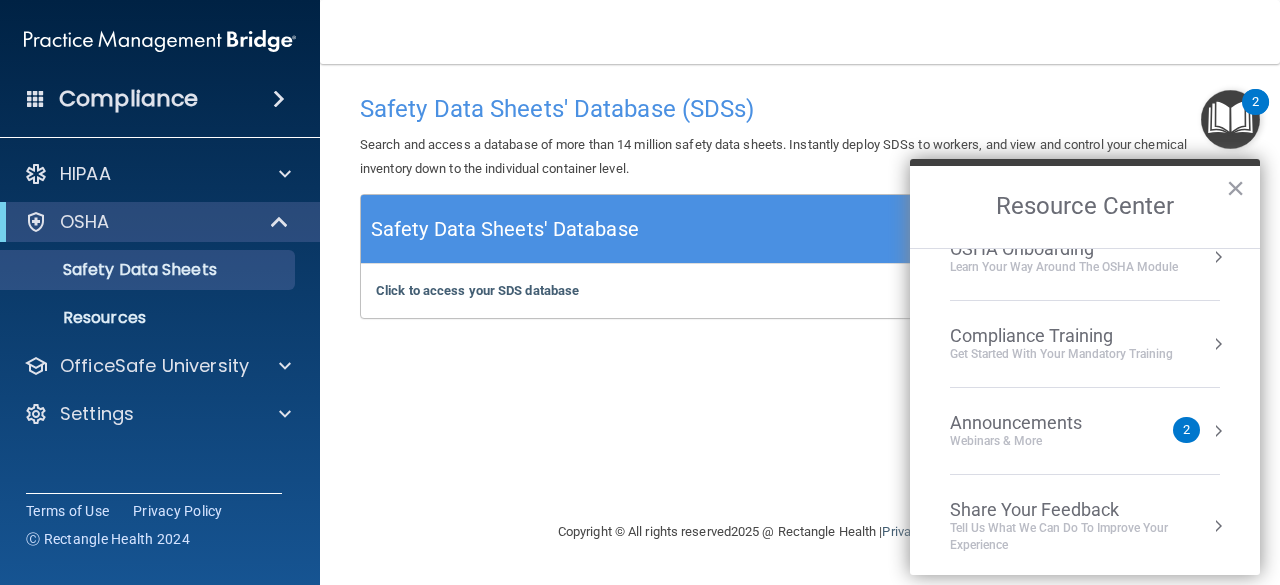 click on "Get Started with your mandatory training" at bounding box center (1061, 354) 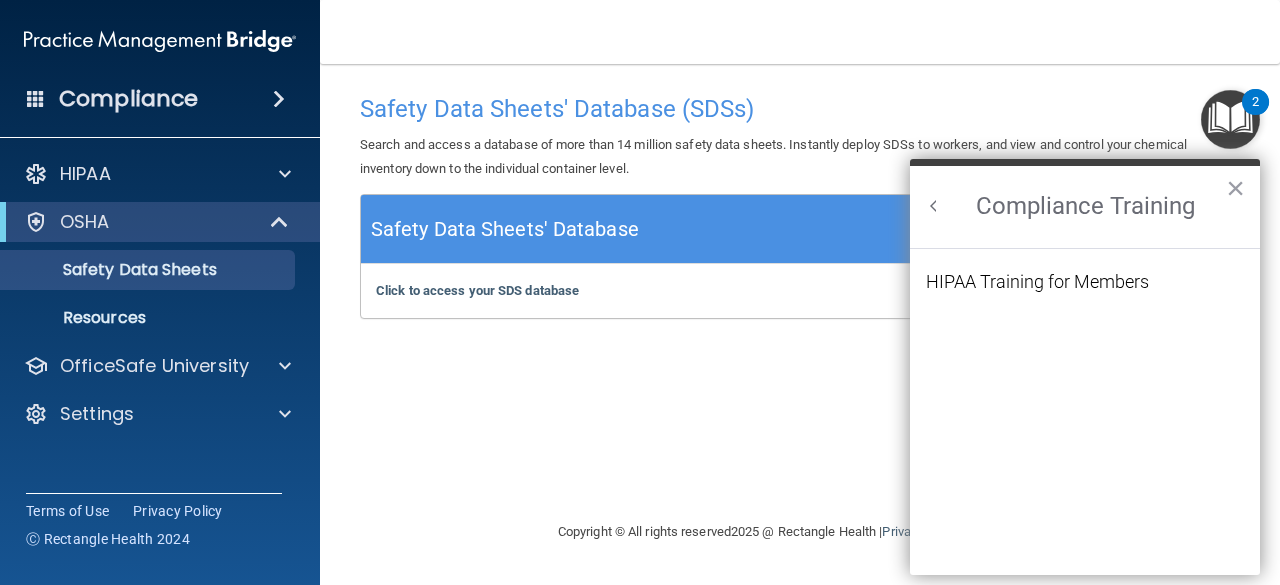 scroll, scrollTop: 0, scrollLeft: 0, axis: both 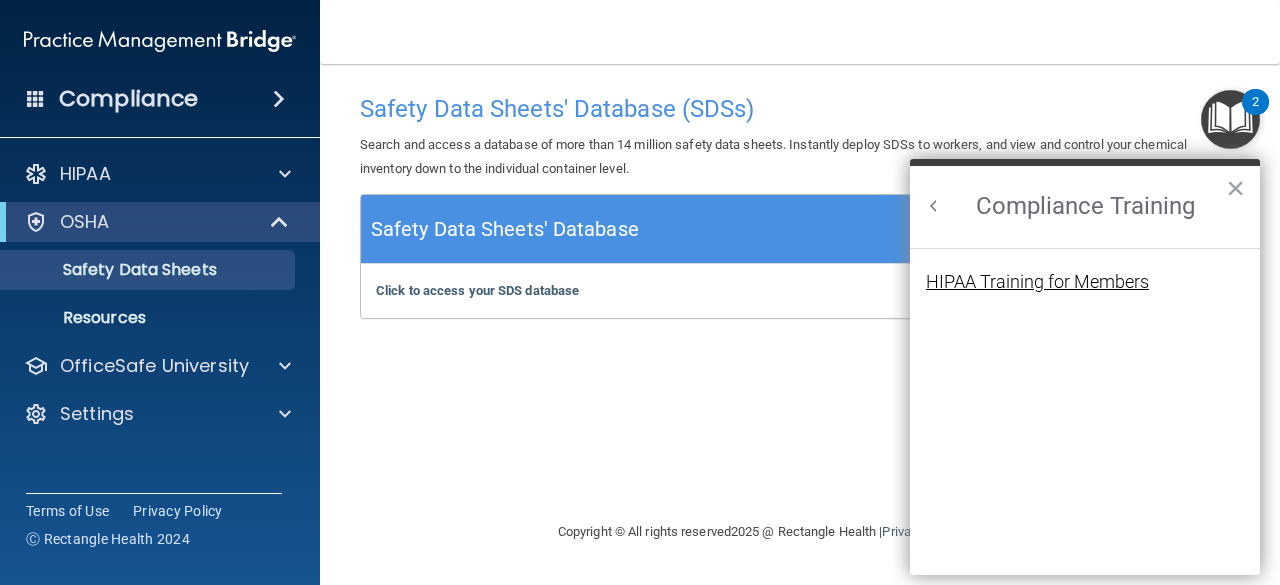 click on "HIPAA Training for Members" at bounding box center (1037, 282) 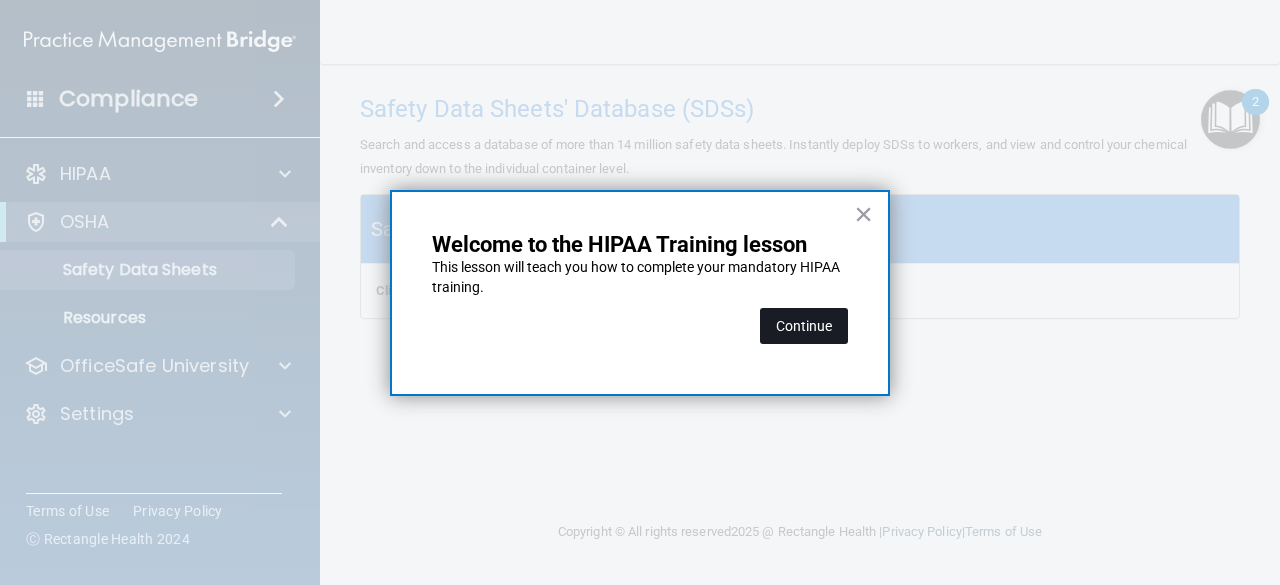 click on "Continue" at bounding box center (804, 326) 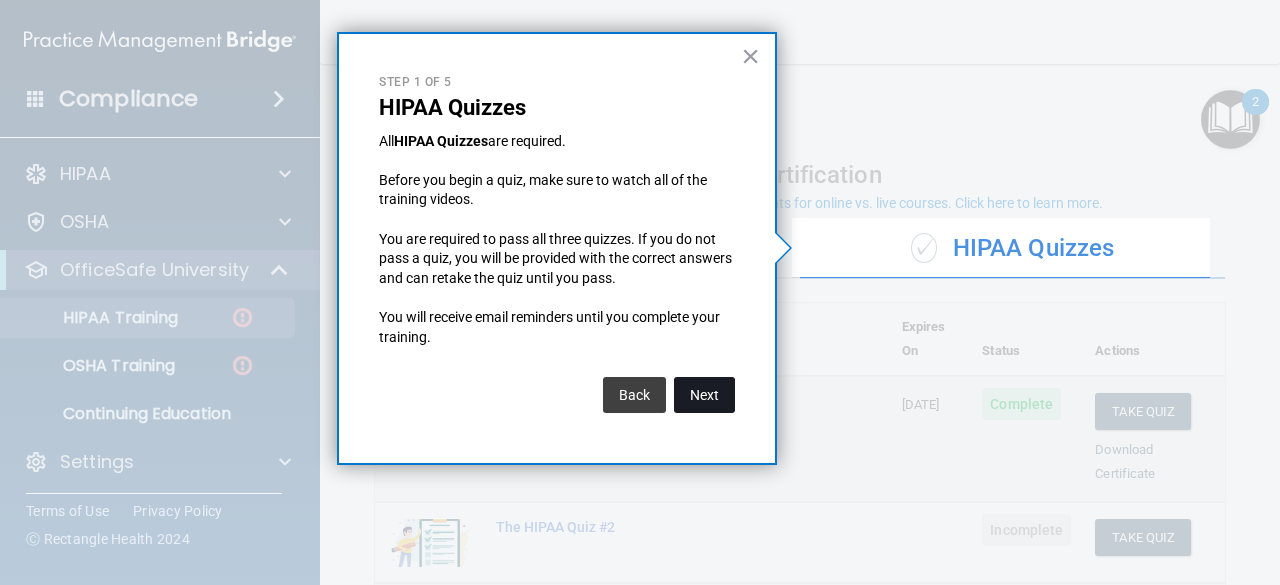 click on "Next" at bounding box center [704, 395] 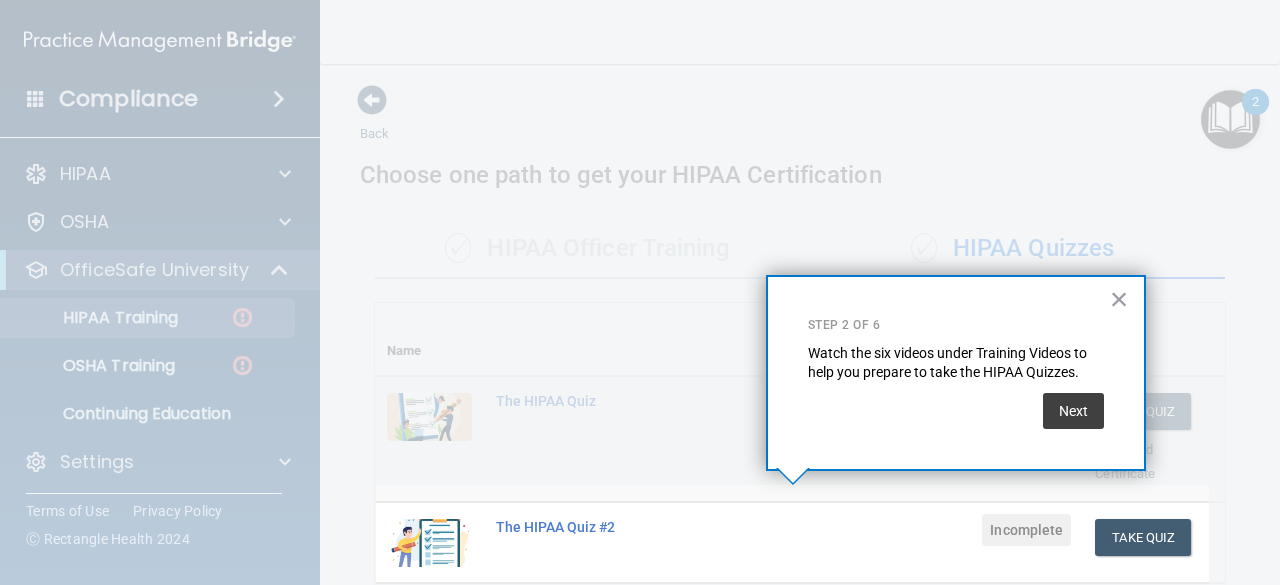 scroll, scrollTop: 395, scrollLeft: 0, axis: vertical 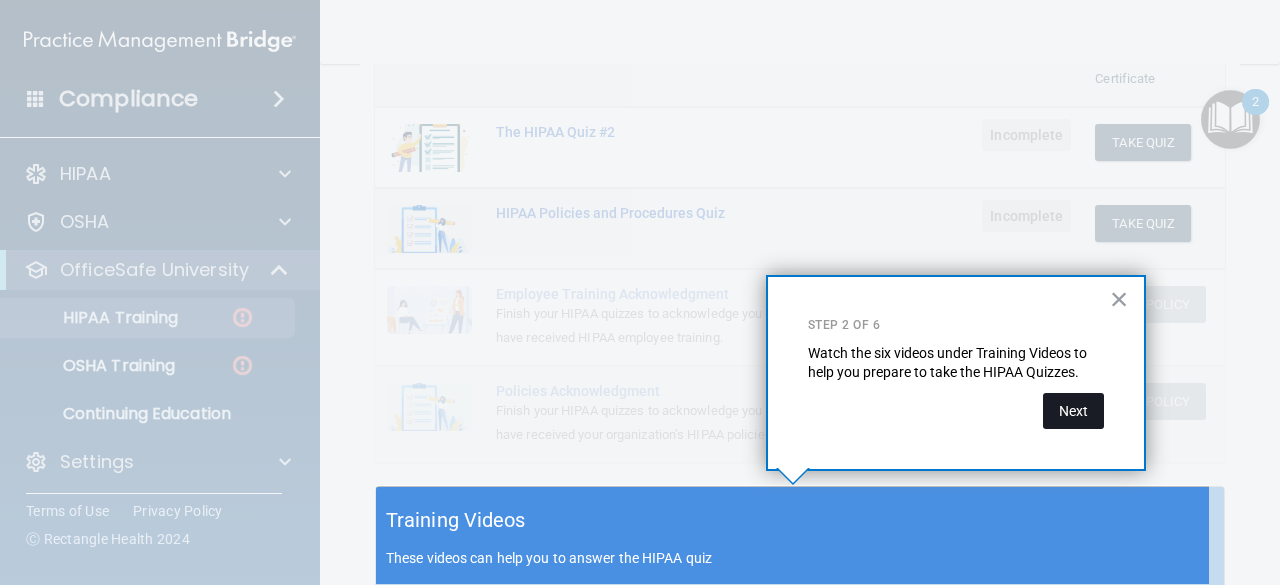 click on "Next" at bounding box center [1073, 411] 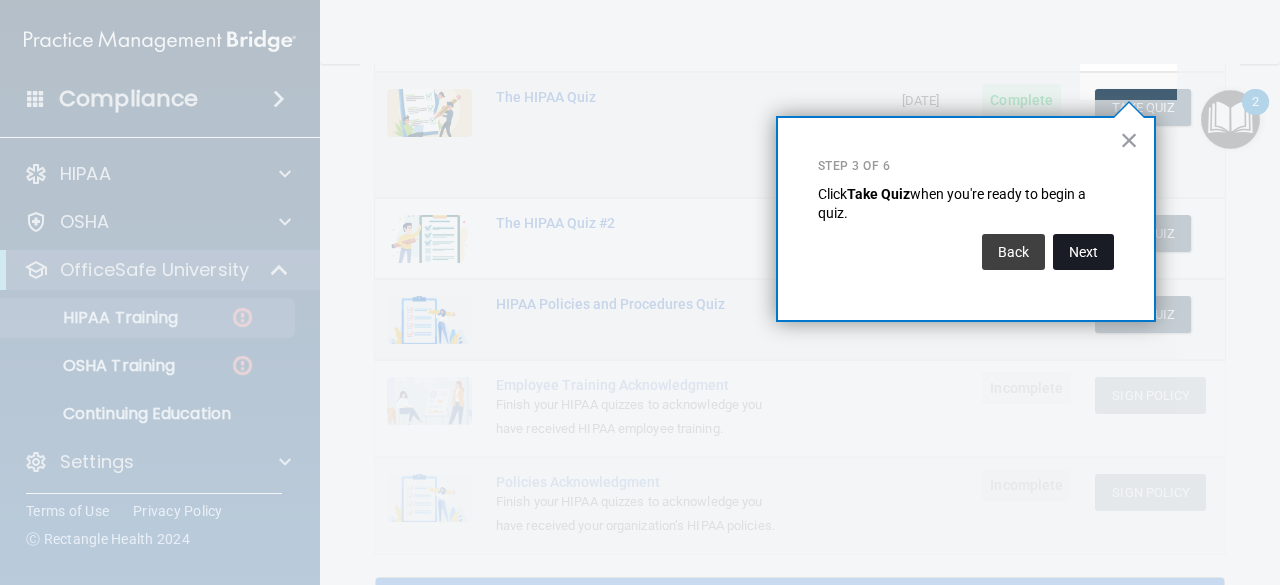 click on "Next" at bounding box center (1083, 252) 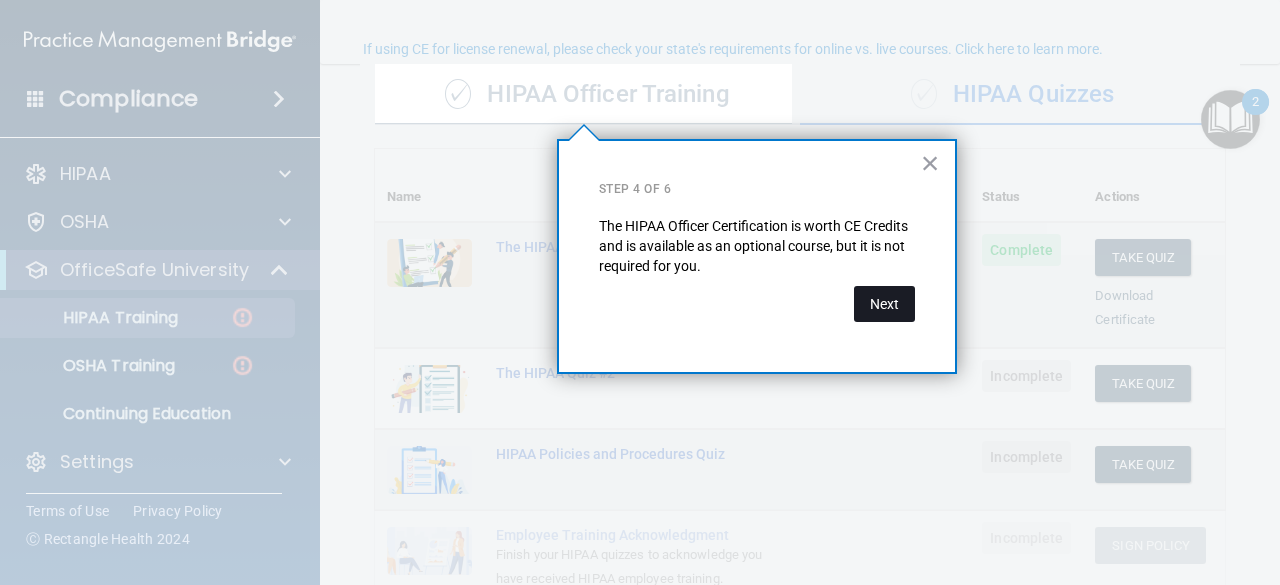 click on "Next" at bounding box center (884, 304) 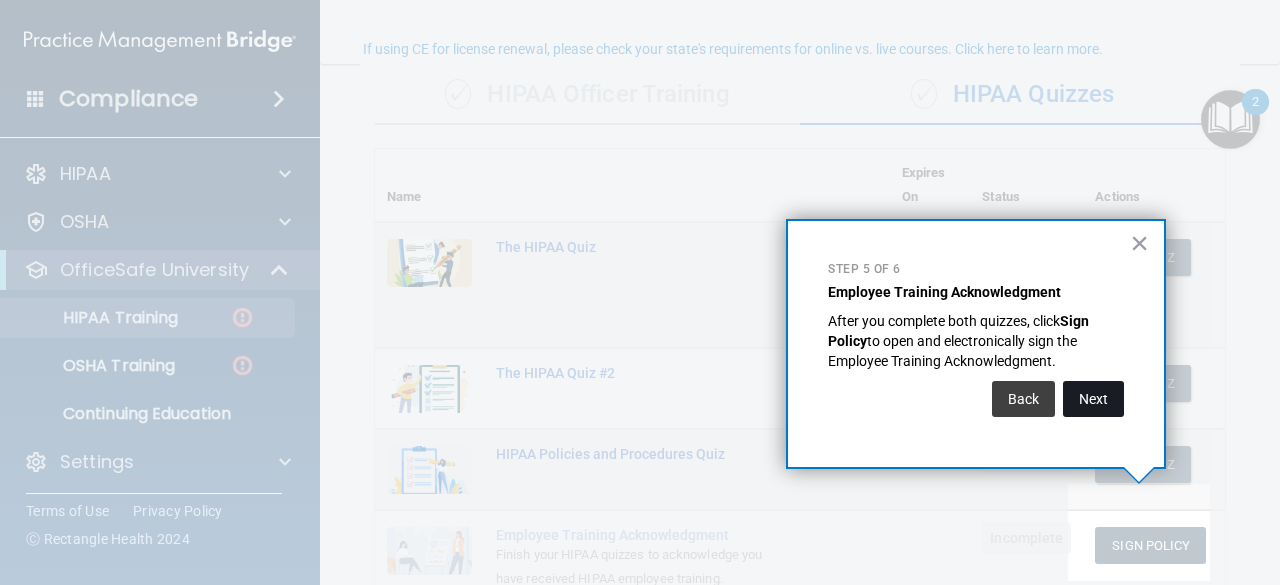 click on "Next" at bounding box center (1093, 399) 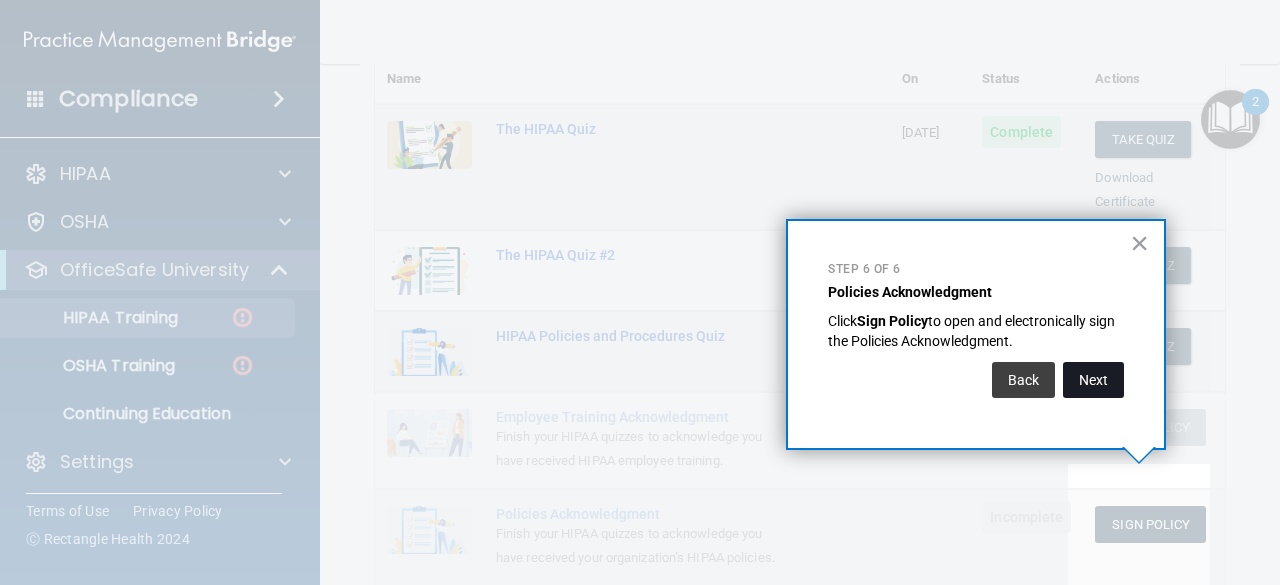 click on "Next" at bounding box center (1093, 380) 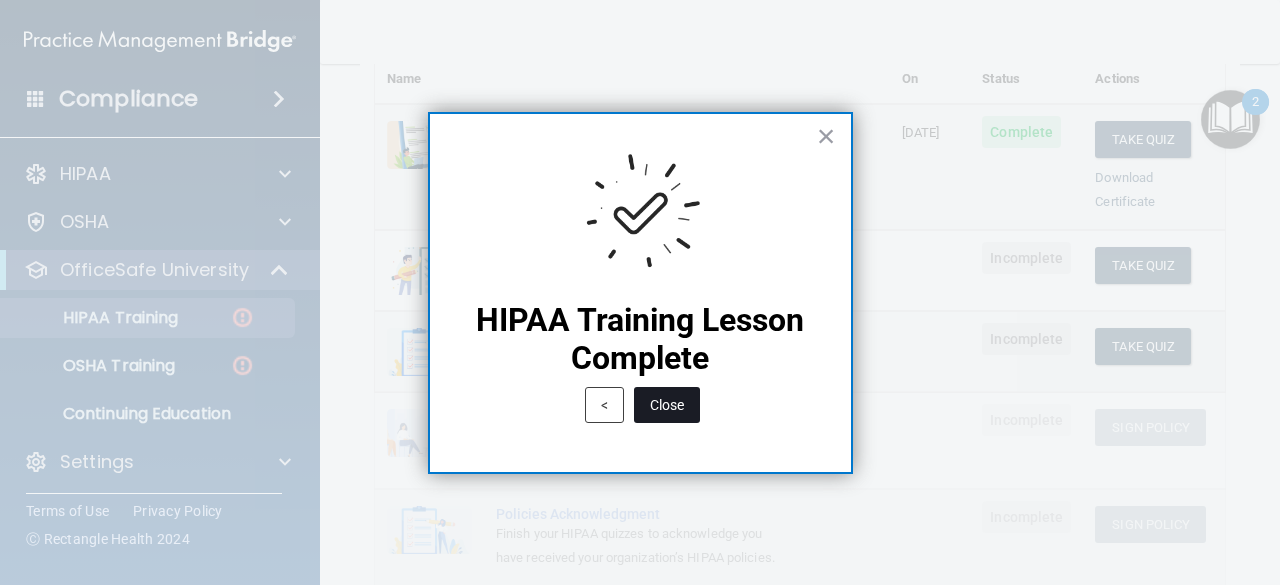 click on "Close" at bounding box center (667, 405) 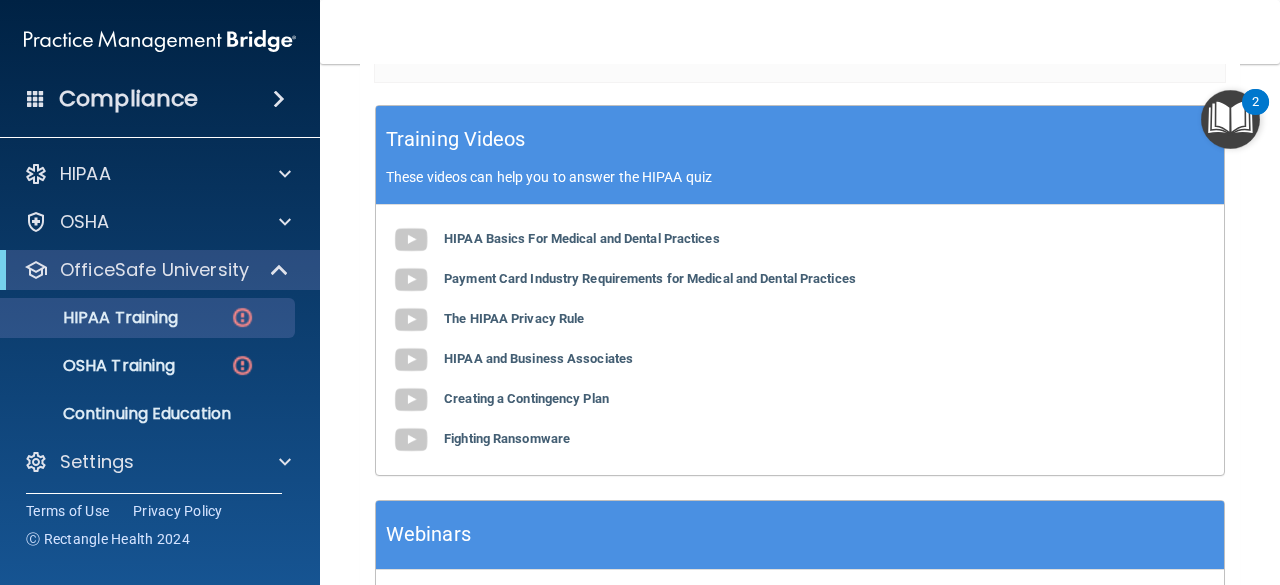 scroll, scrollTop: 747, scrollLeft: 0, axis: vertical 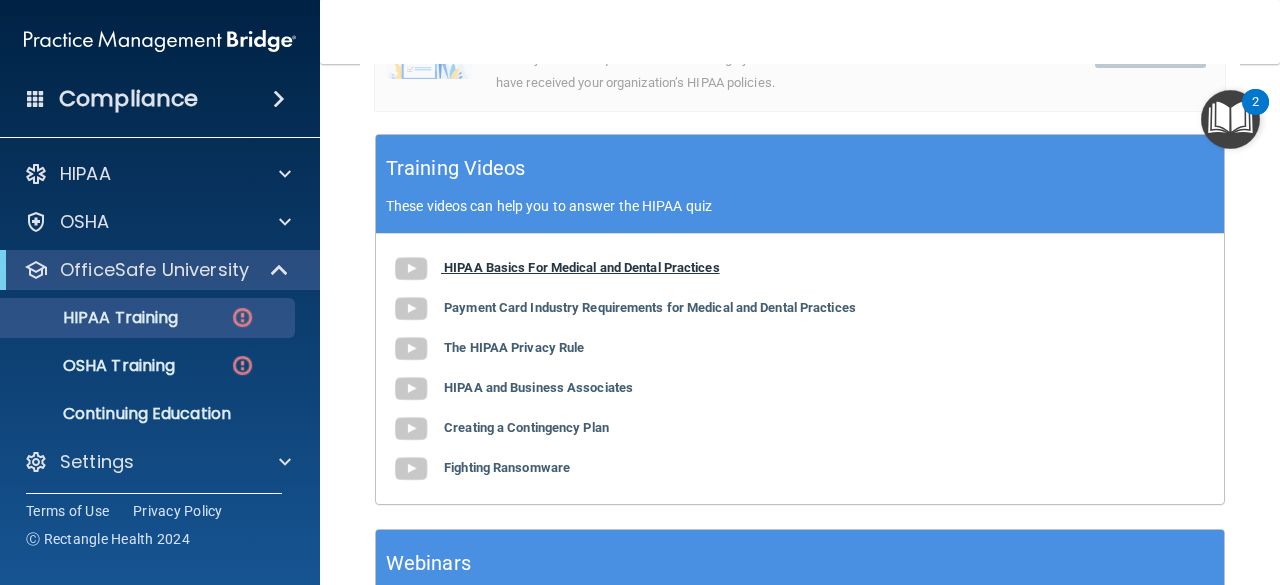 click at bounding box center [411, 269] 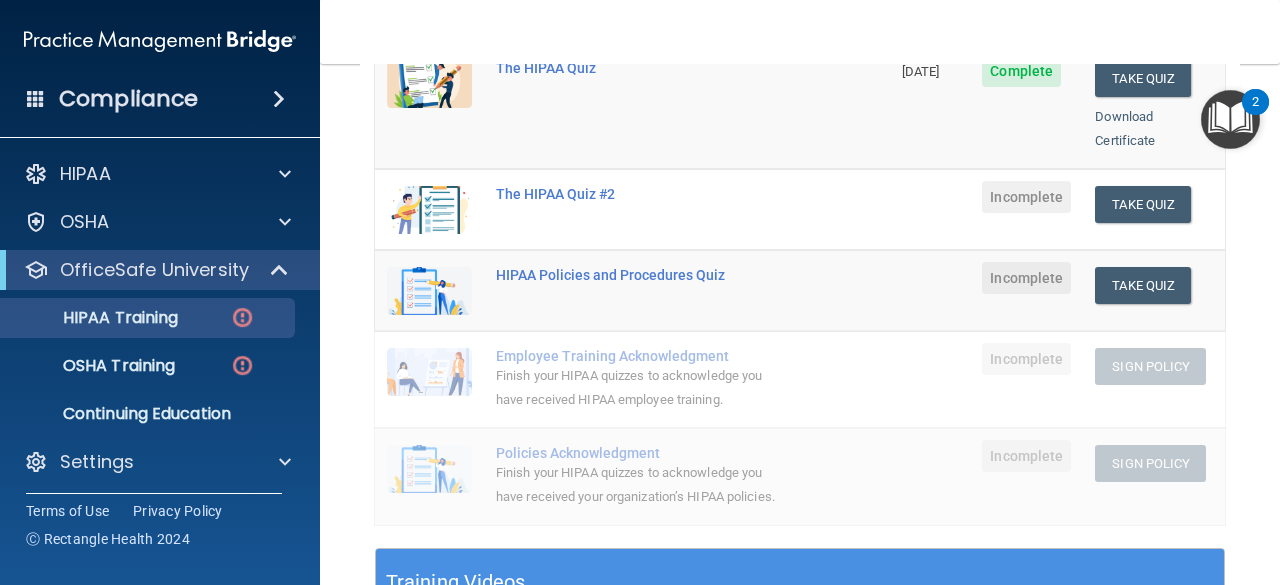 scroll, scrollTop: 247, scrollLeft: 0, axis: vertical 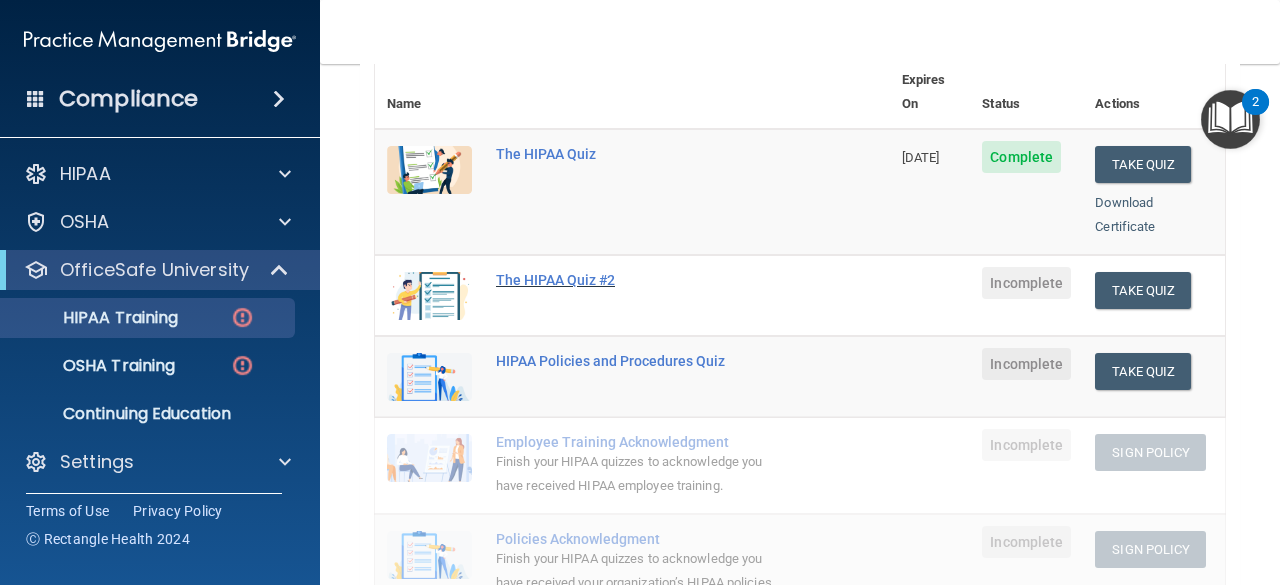 click on "The HIPAA Quiz #2" at bounding box center [643, 280] 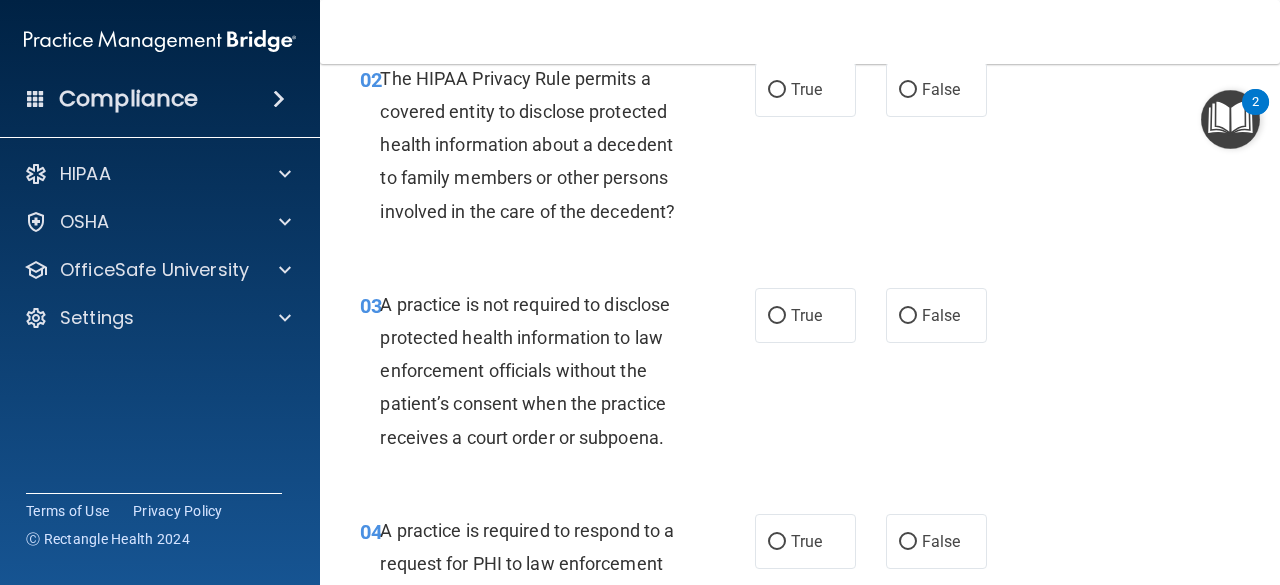 scroll, scrollTop: 0, scrollLeft: 0, axis: both 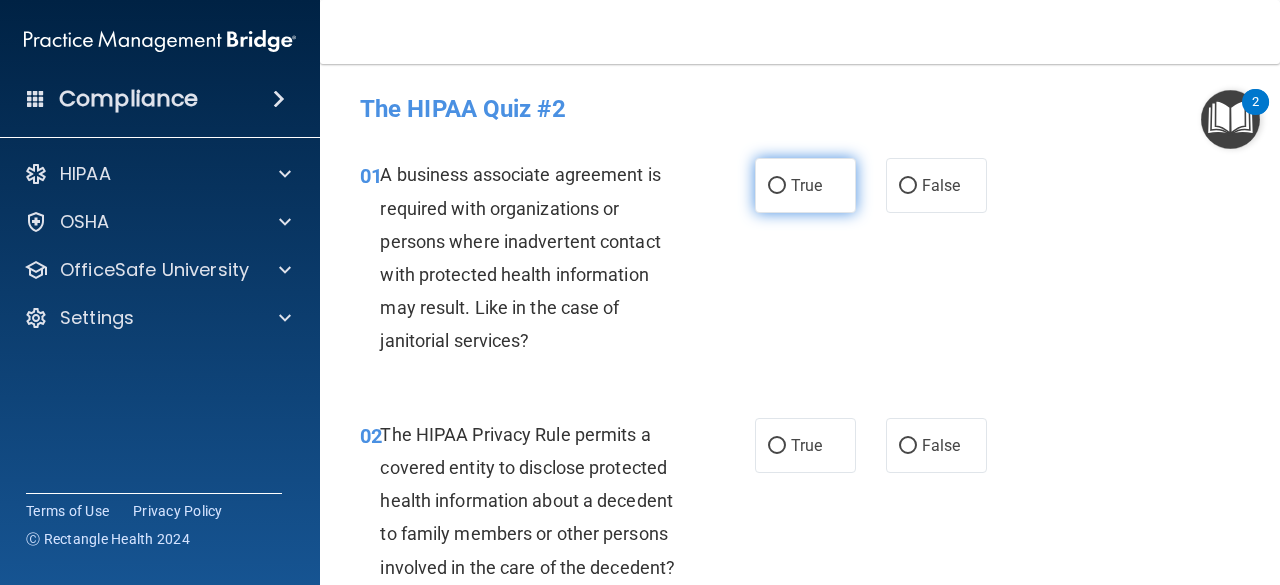 click on "True" at bounding box center (805, 185) 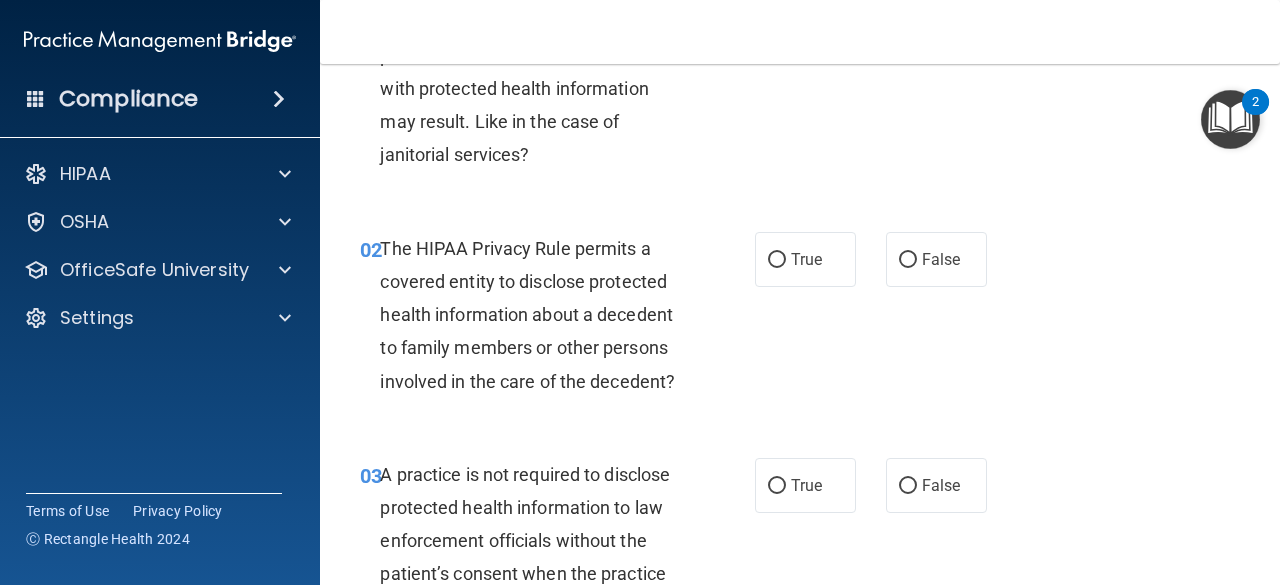 scroll, scrollTop: 191, scrollLeft: 0, axis: vertical 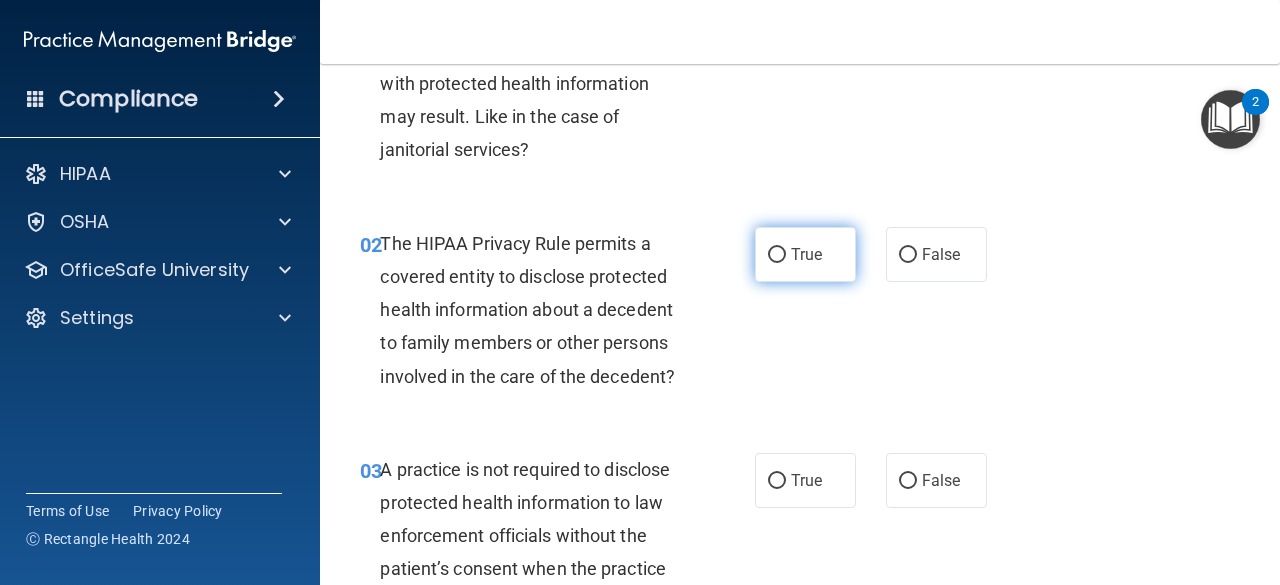 click on "True" at bounding box center (806, 254) 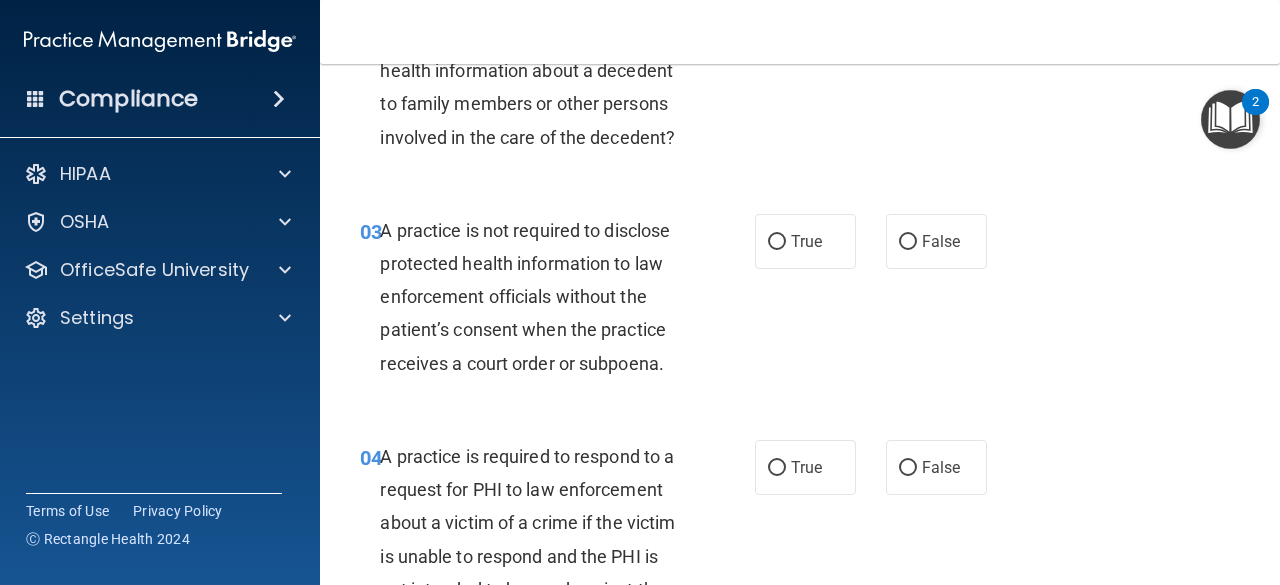 scroll, scrollTop: 431, scrollLeft: 0, axis: vertical 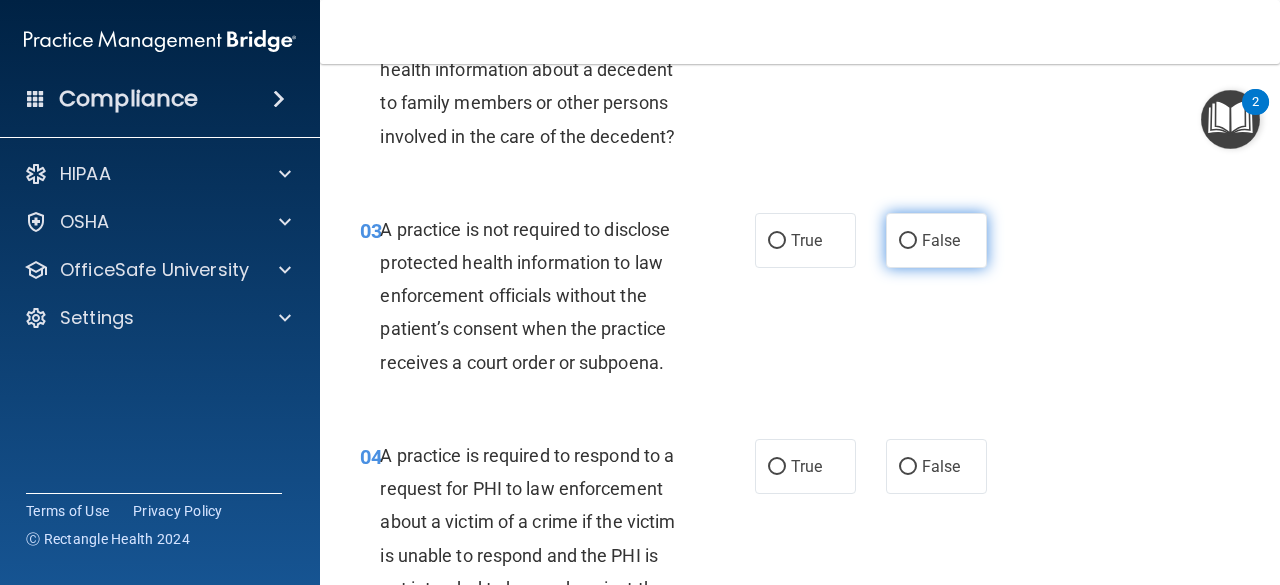 click on "False" at bounding box center [936, 240] 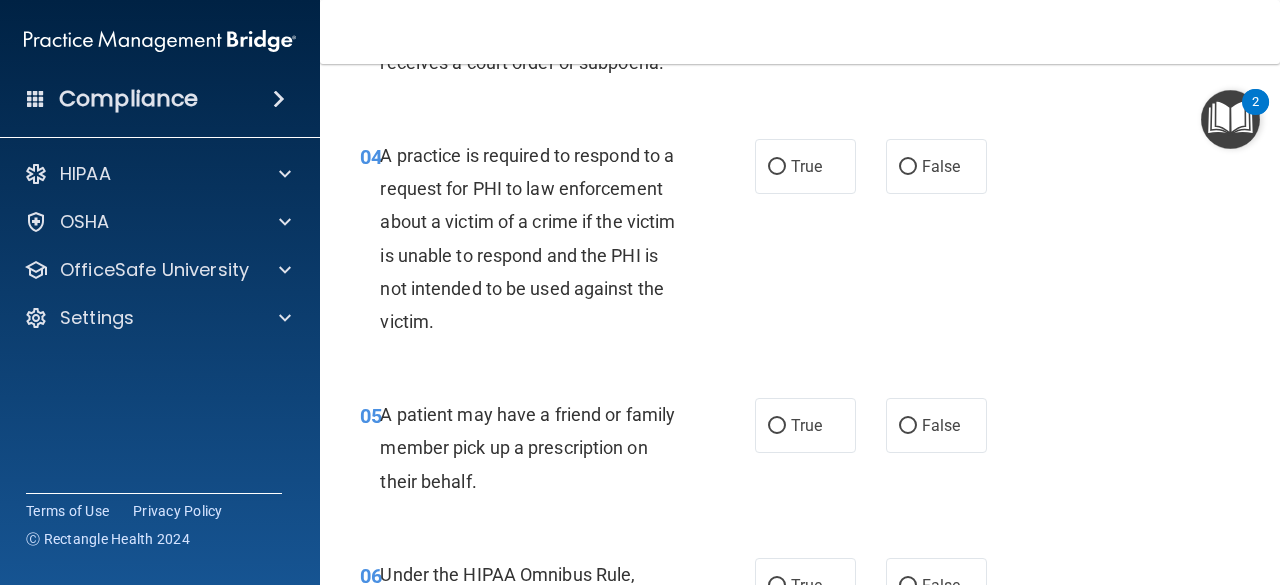 scroll, scrollTop: 732, scrollLeft: 0, axis: vertical 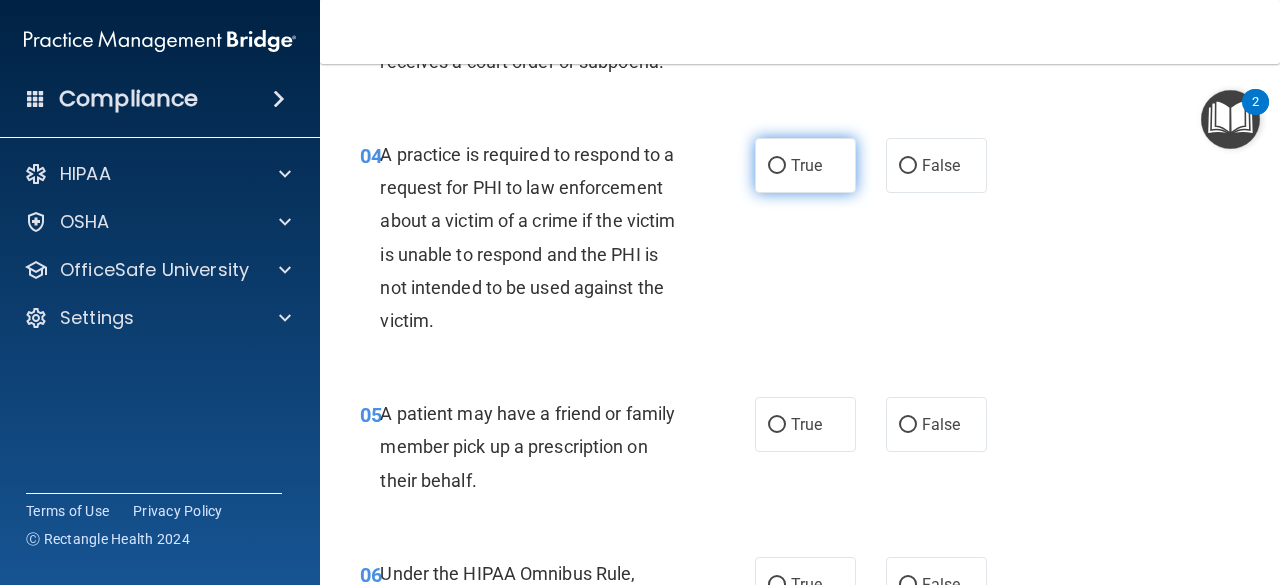 click on "True" at bounding box center (777, 166) 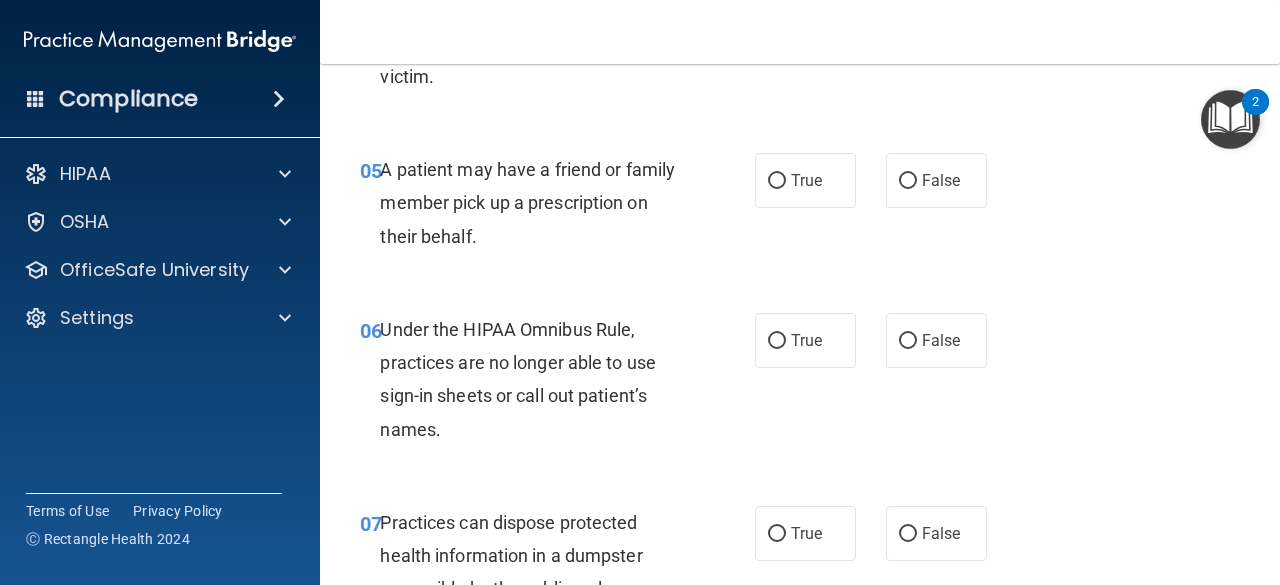 scroll, scrollTop: 977, scrollLeft: 0, axis: vertical 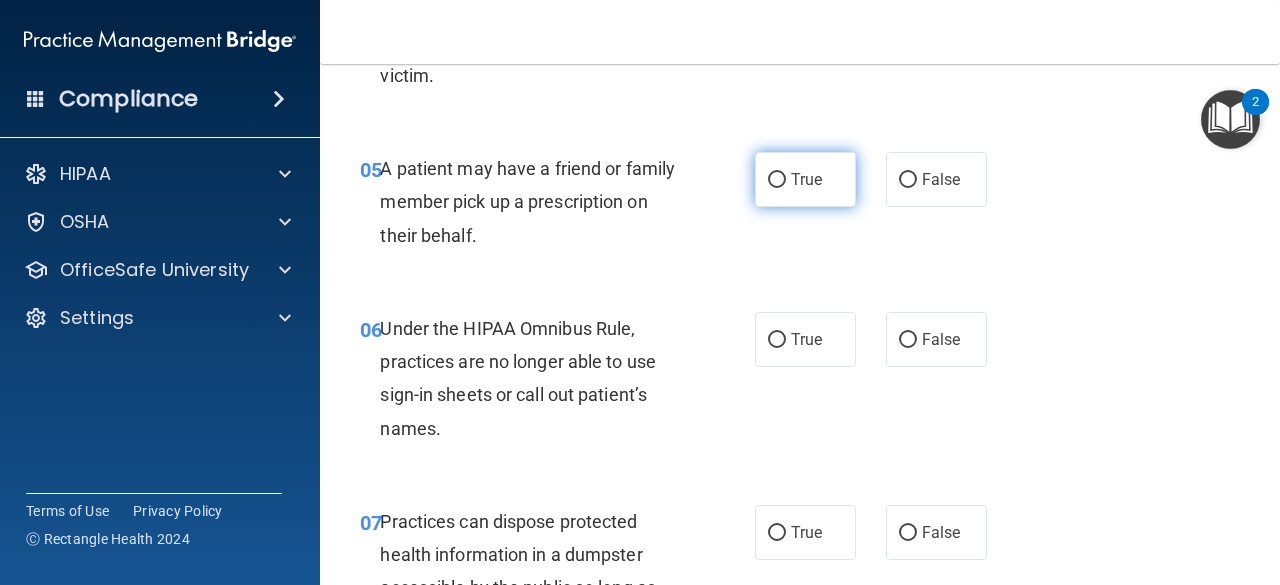 click on "True" at bounding box center (777, 180) 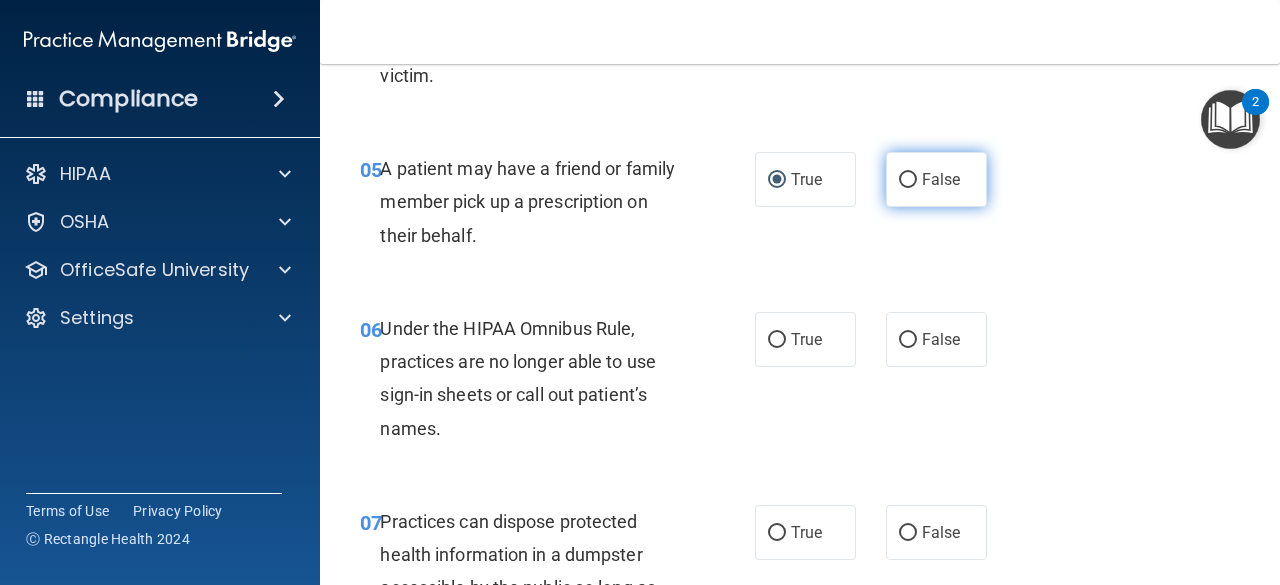 click on "False" at bounding box center [936, 179] 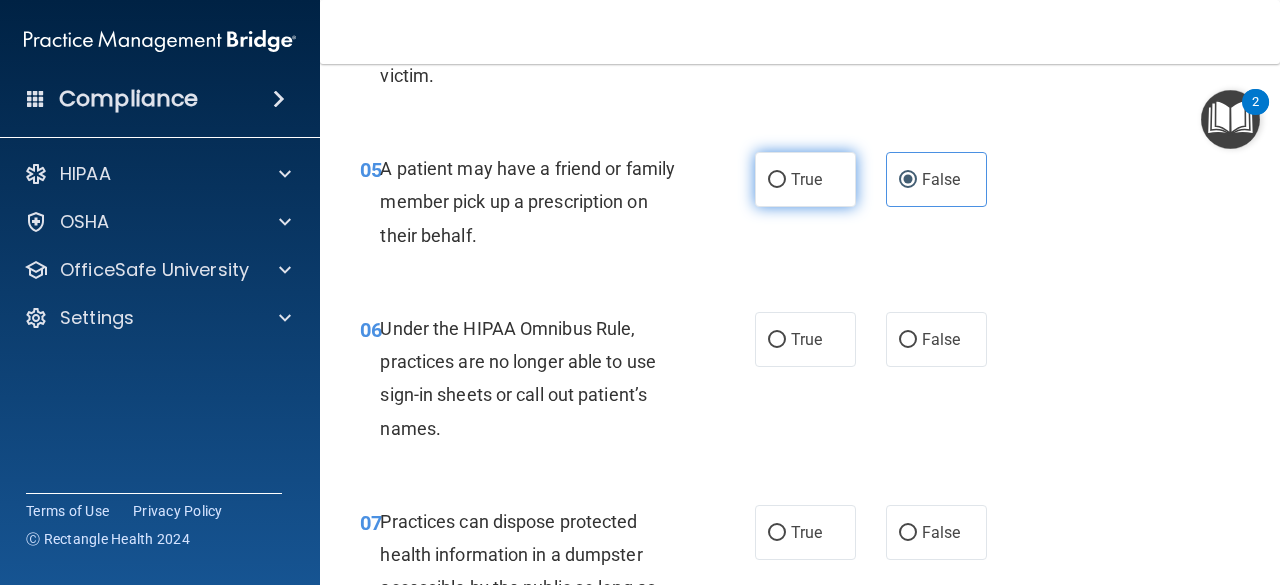click on "True" at bounding box center (806, 179) 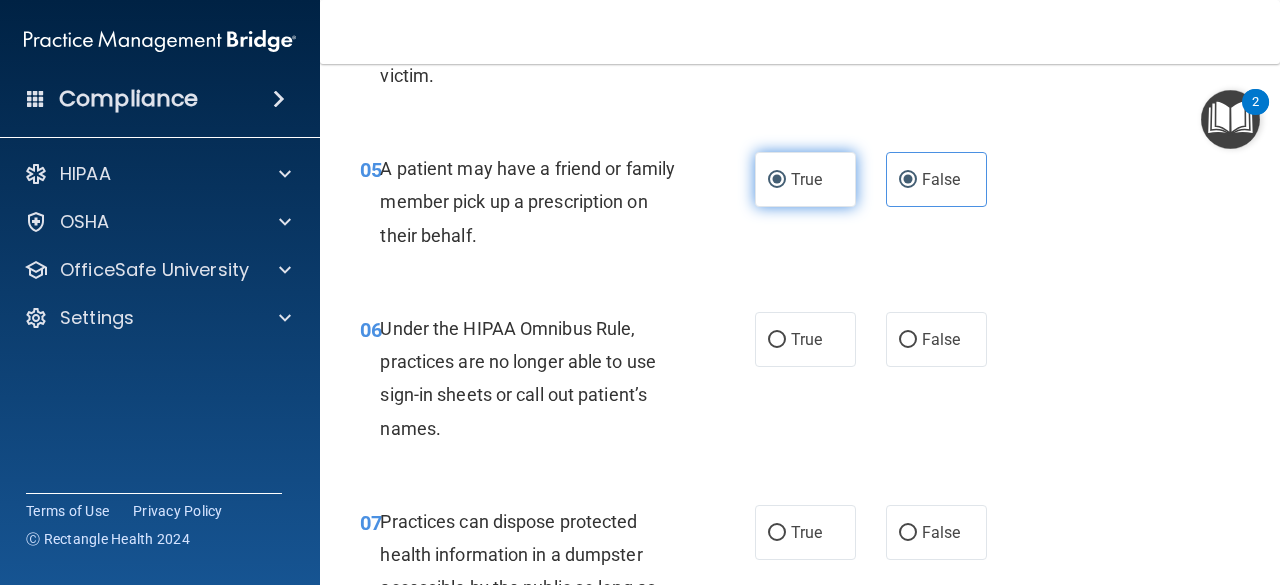 radio on "false" 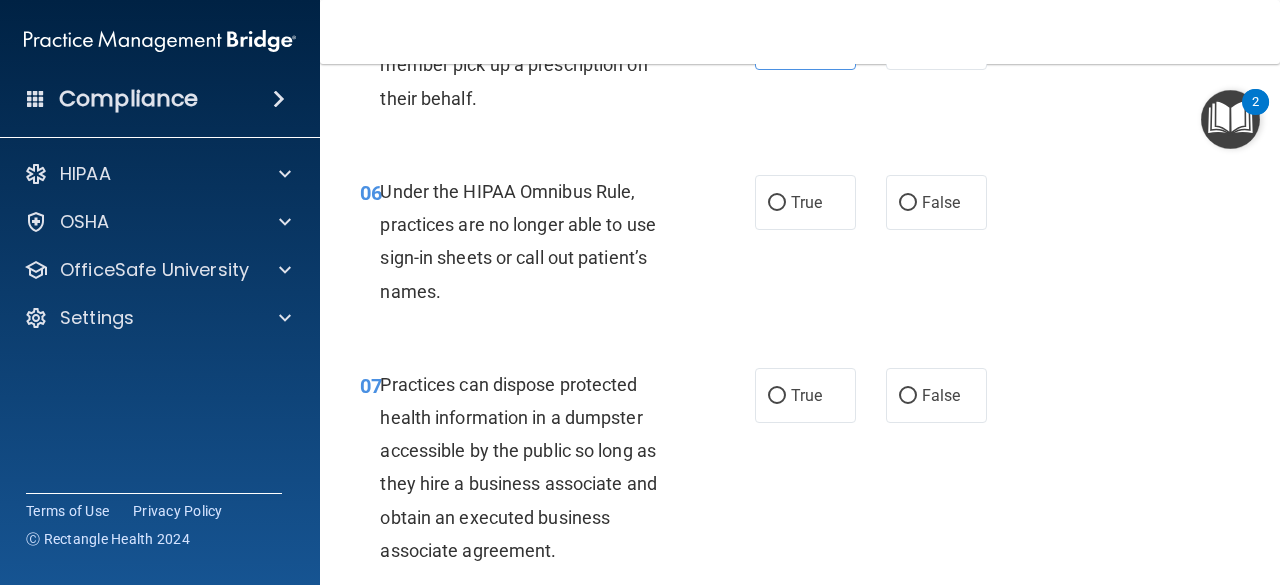 scroll, scrollTop: 1119, scrollLeft: 0, axis: vertical 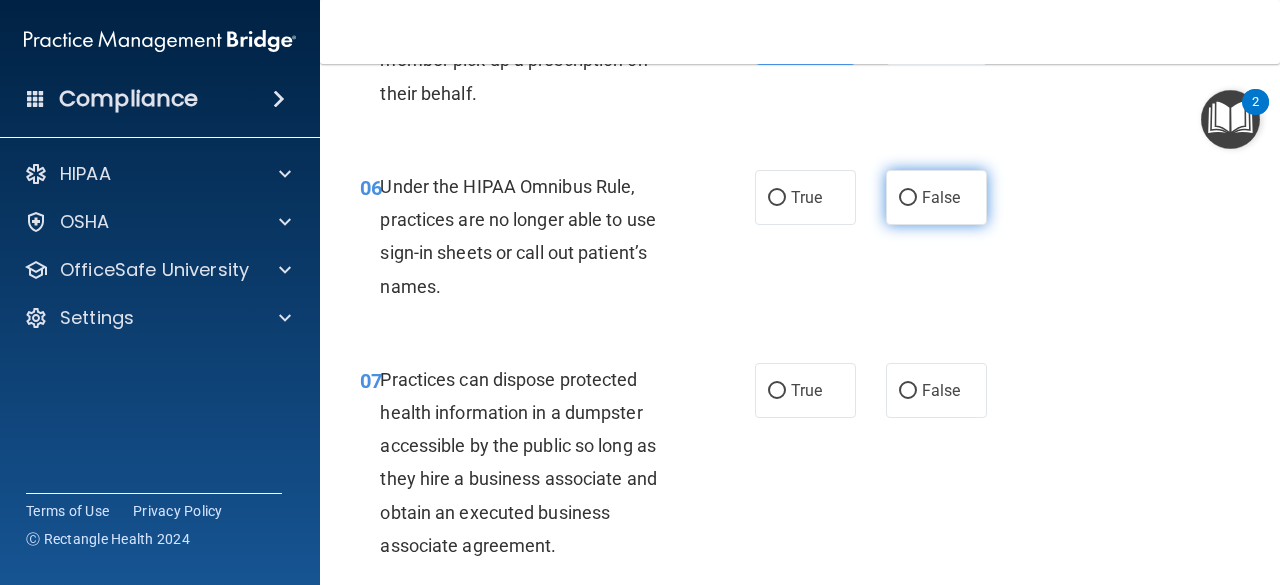 click on "False" at bounding box center [908, 198] 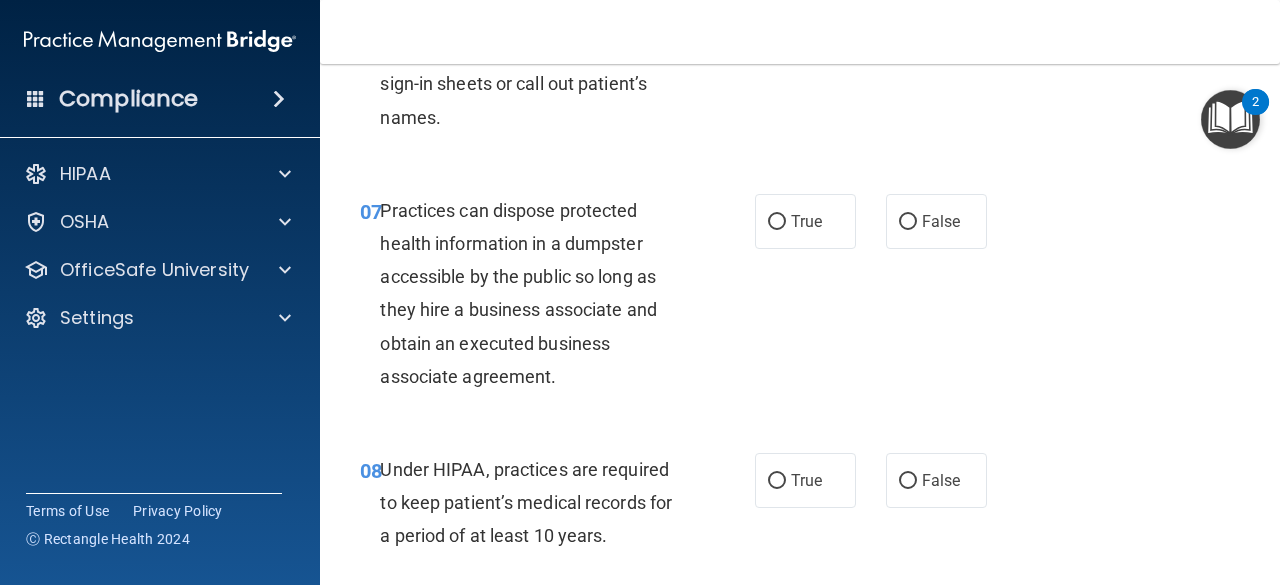 scroll, scrollTop: 1159, scrollLeft: 0, axis: vertical 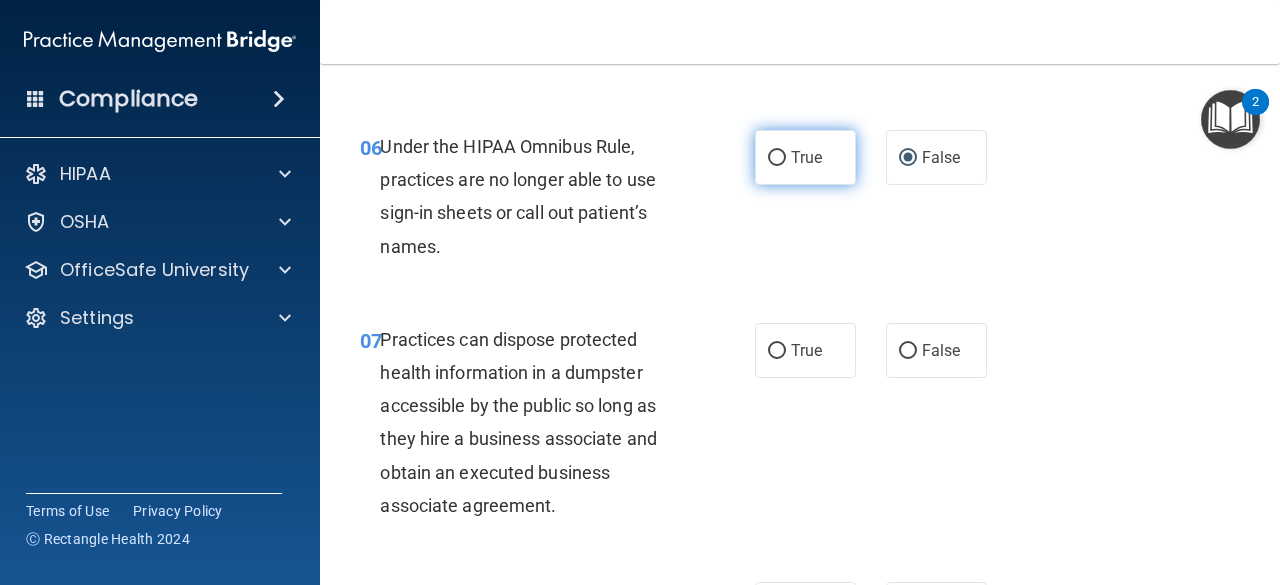click on "True" at bounding box center (805, 157) 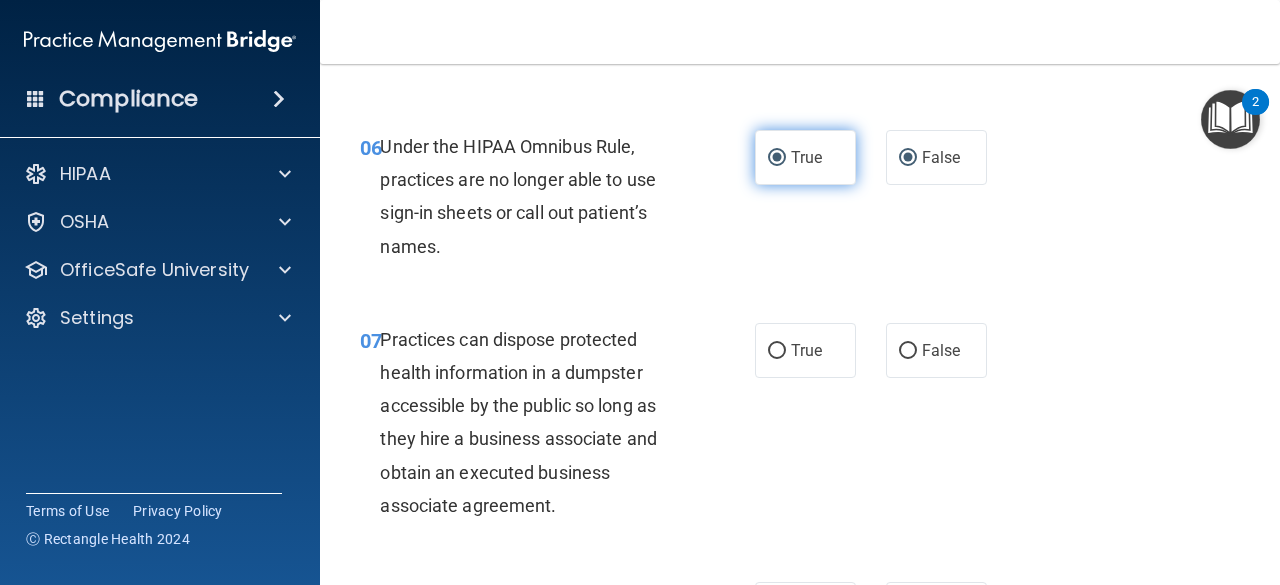 radio on "false" 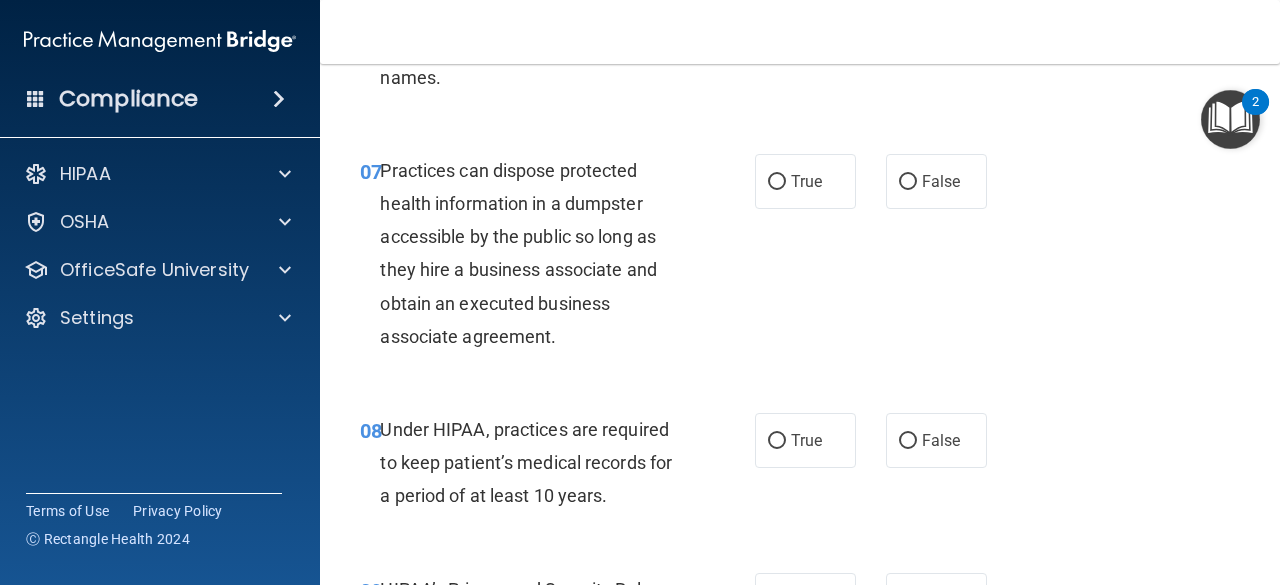 scroll, scrollTop: 1329, scrollLeft: 0, axis: vertical 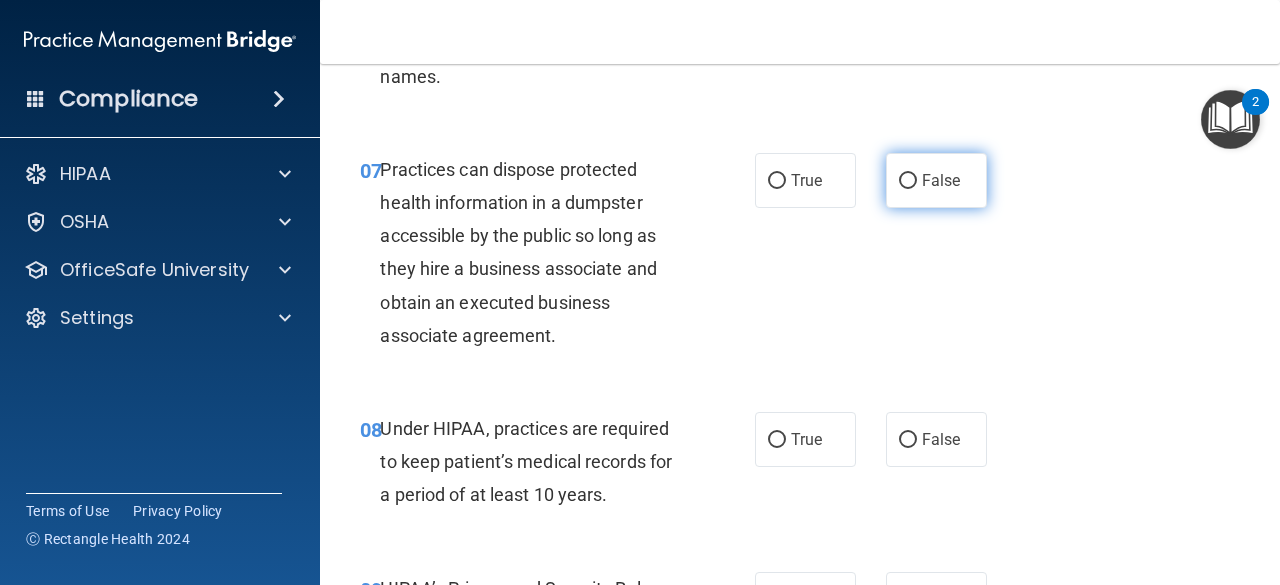 click on "False" at bounding box center [936, 180] 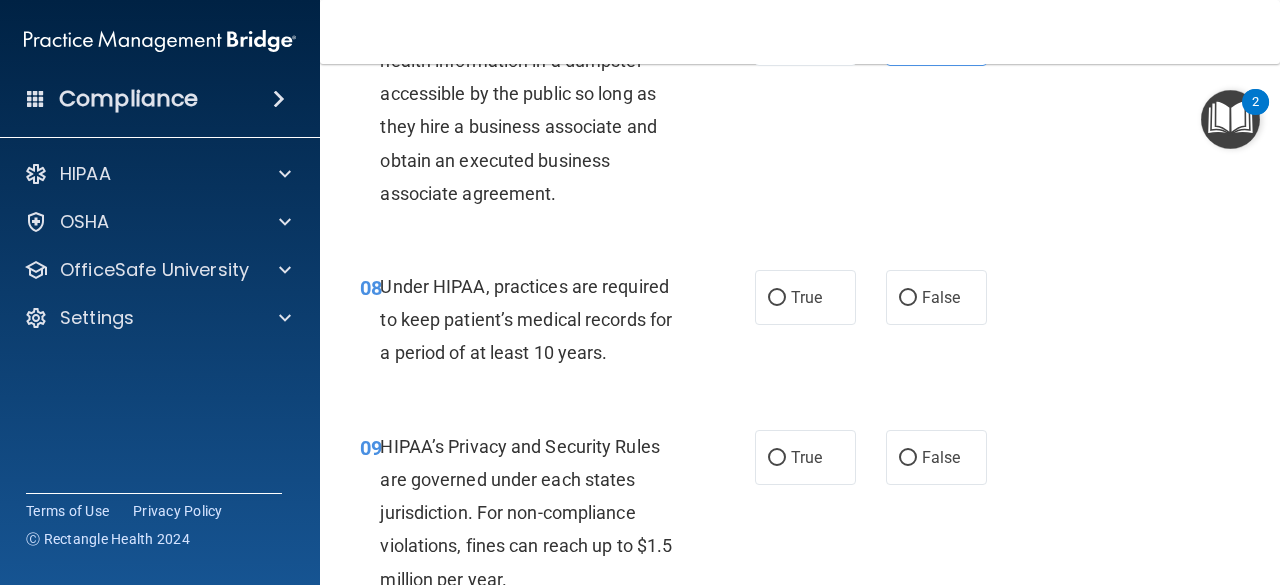 scroll, scrollTop: 1472, scrollLeft: 0, axis: vertical 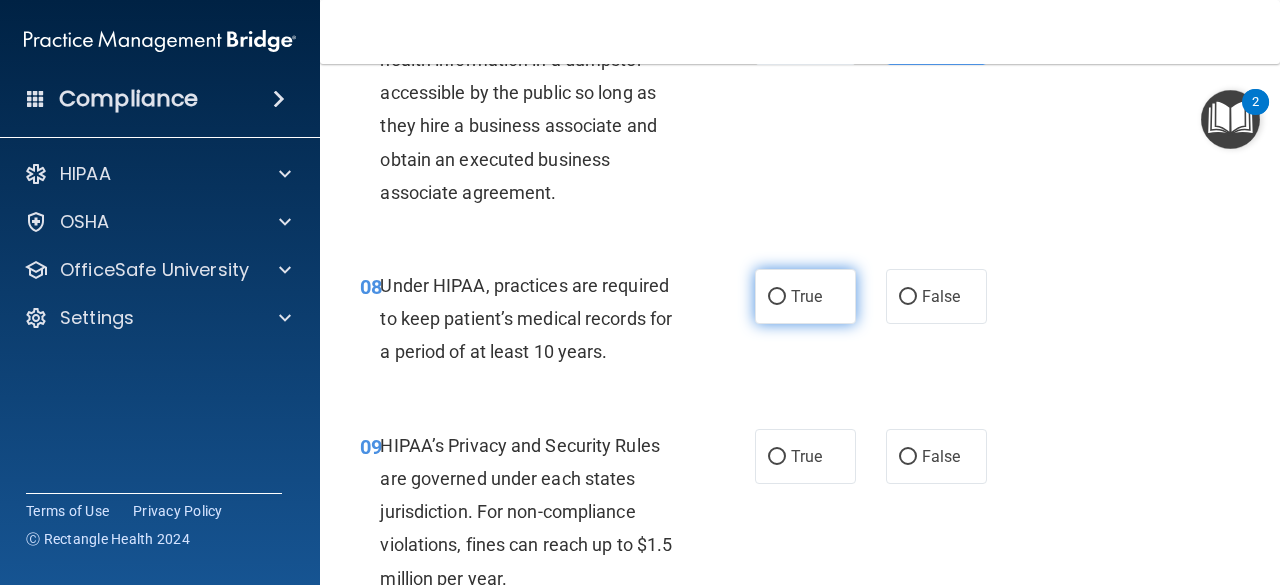 click on "True" at bounding box center (777, 297) 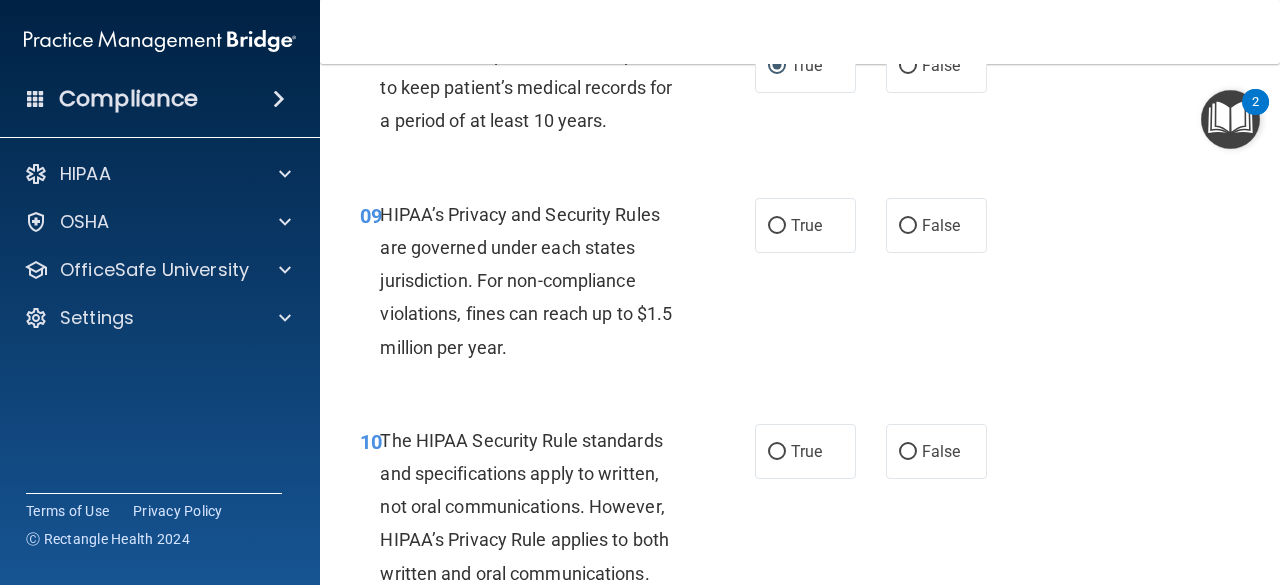scroll, scrollTop: 1704, scrollLeft: 0, axis: vertical 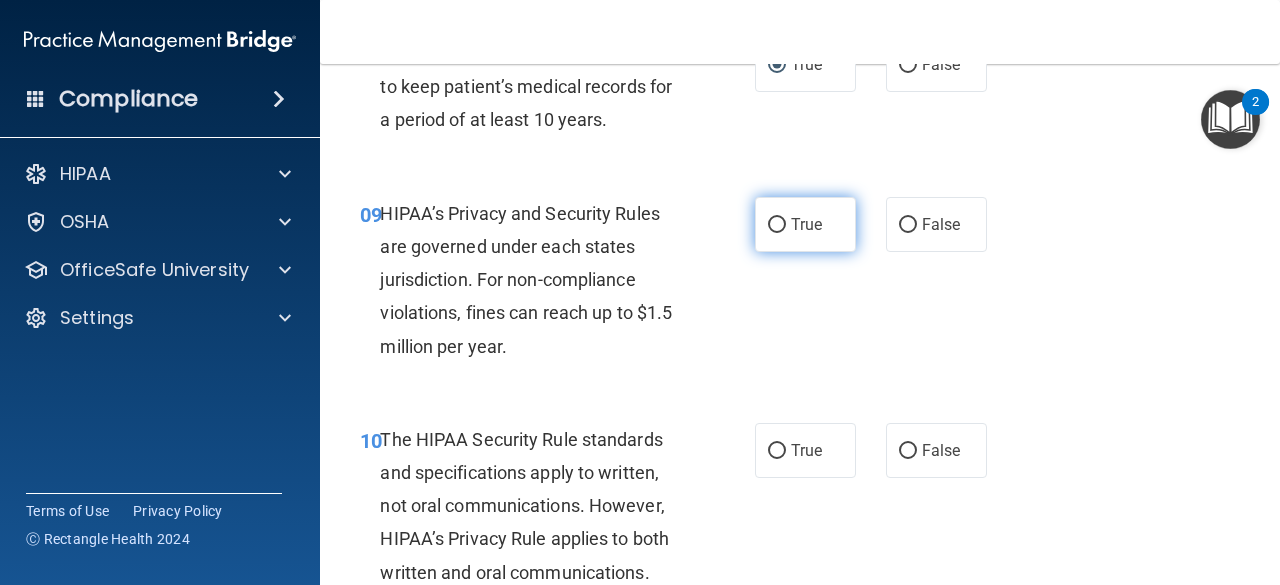 click on "True" at bounding box center (806, 224) 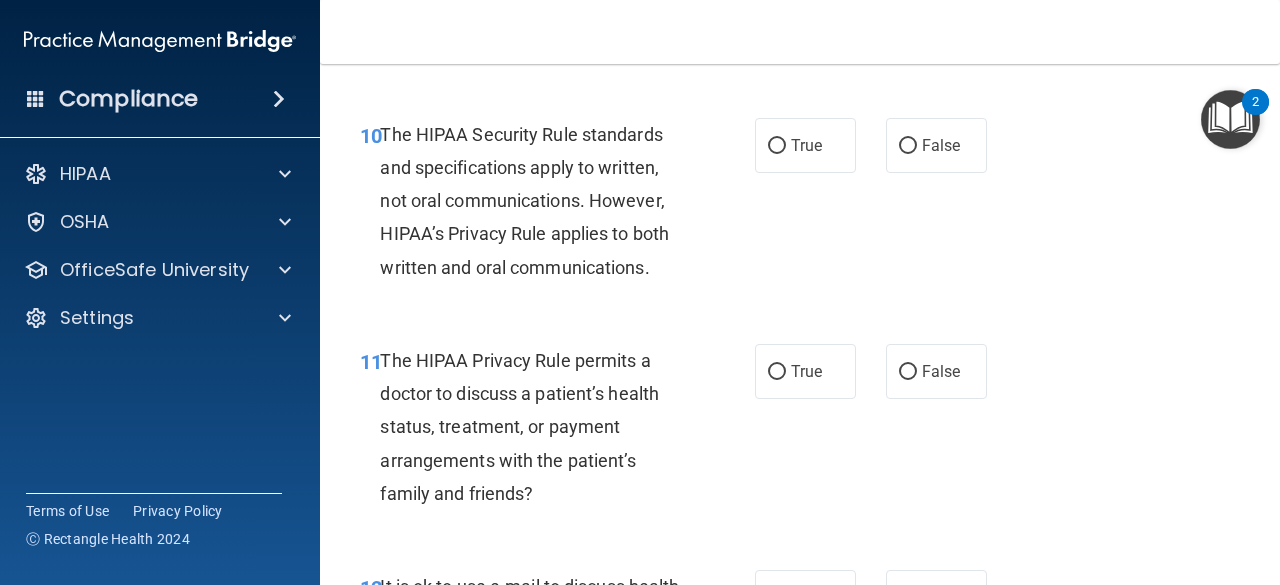 scroll, scrollTop: 2014, scrollLeft: 0, axis: vertical 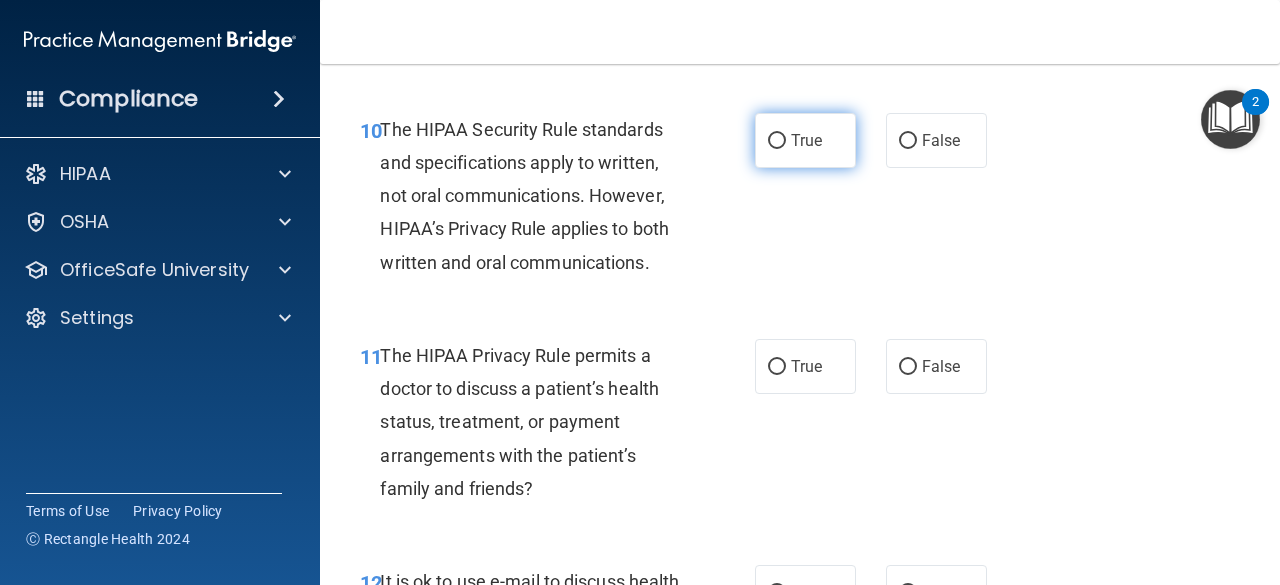 click on "True" at bounding box center (806, 140) 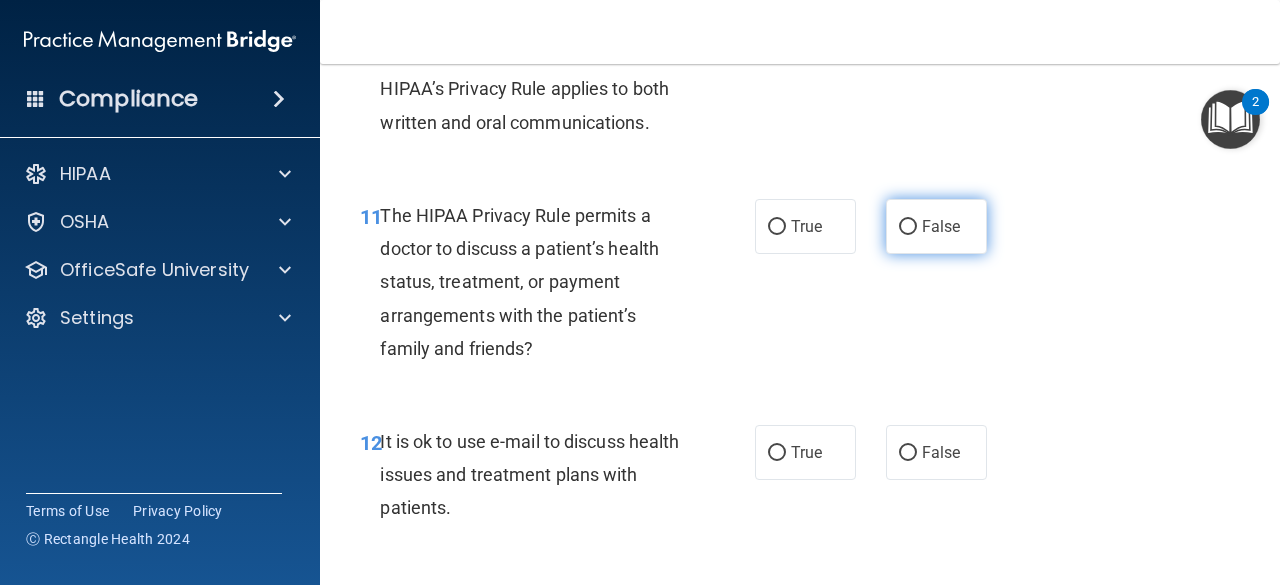 click on "False" at bounding box center [936, 226] 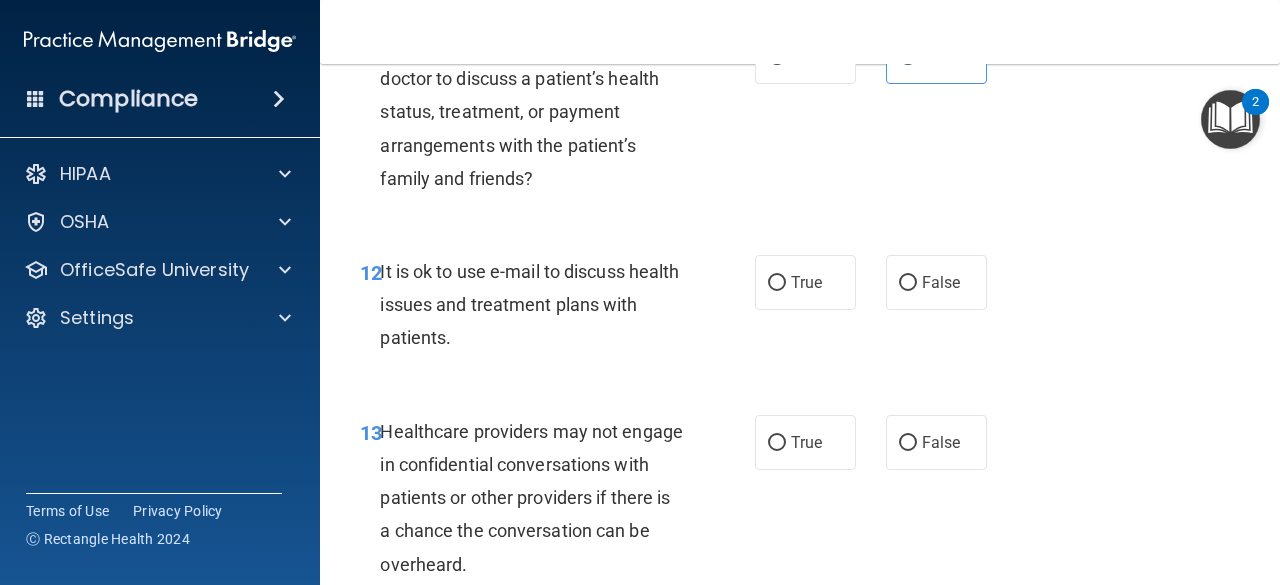 scroll, scrollTop: 2325, scrollLeft: 0, axis: vertical 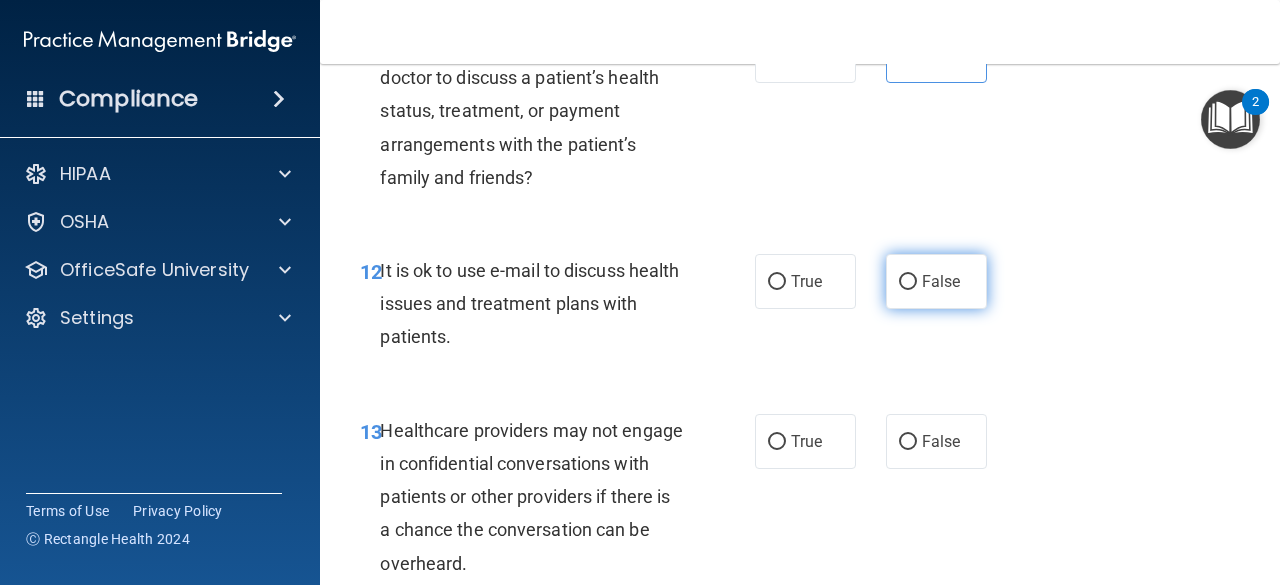 click on "False" at bounding box center [908, 282] 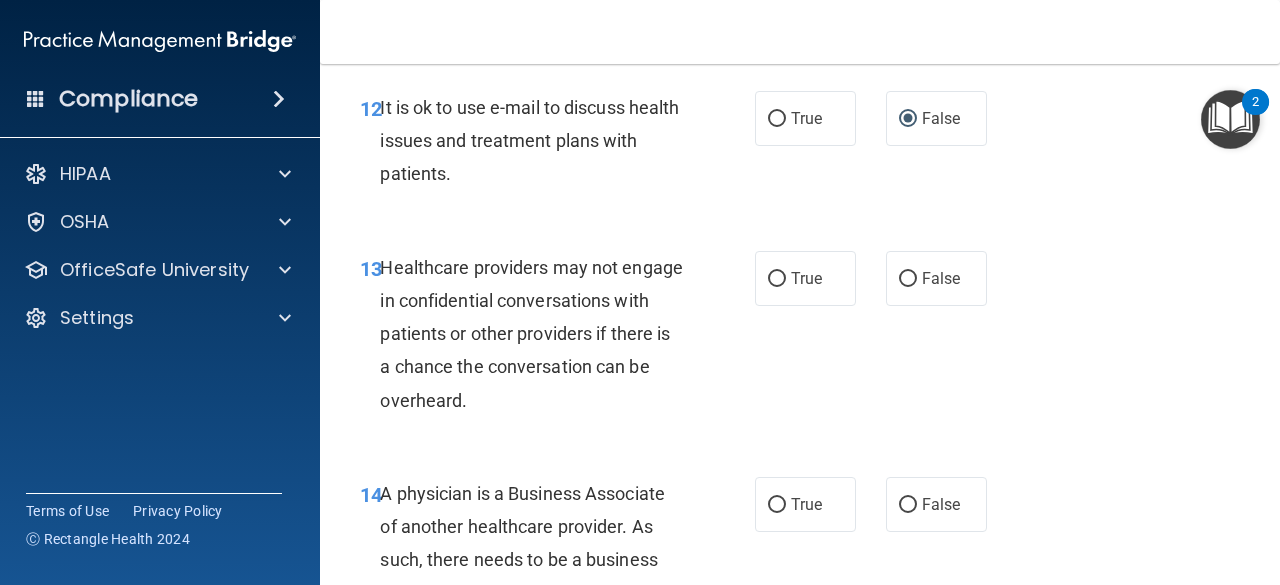scroll, scrollTop: 2498, scrollLeft: 0, axis: vertical 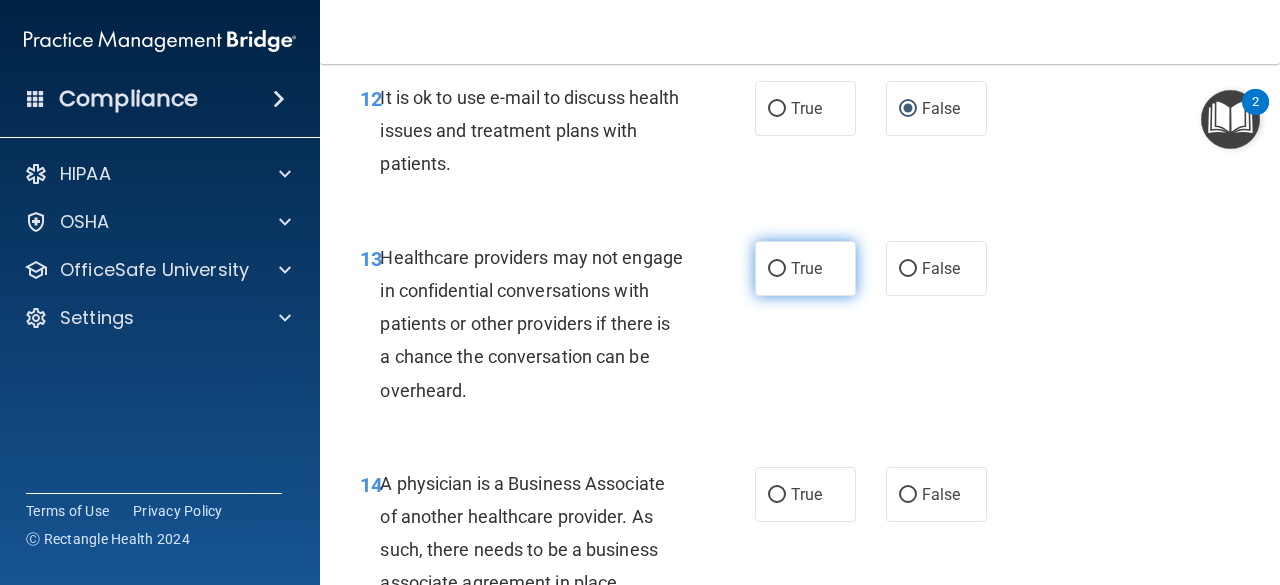 click on "True" at bounding box center (805, 268) 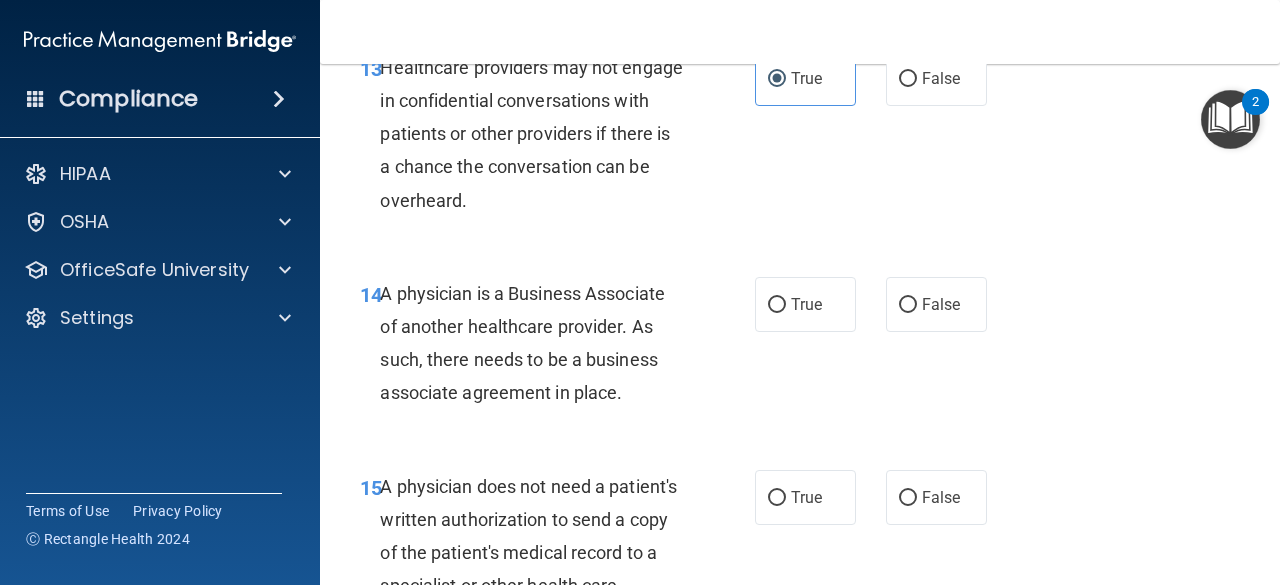 scroll, scrollTop: 2702, scrollLeft: 0, axis: vertical 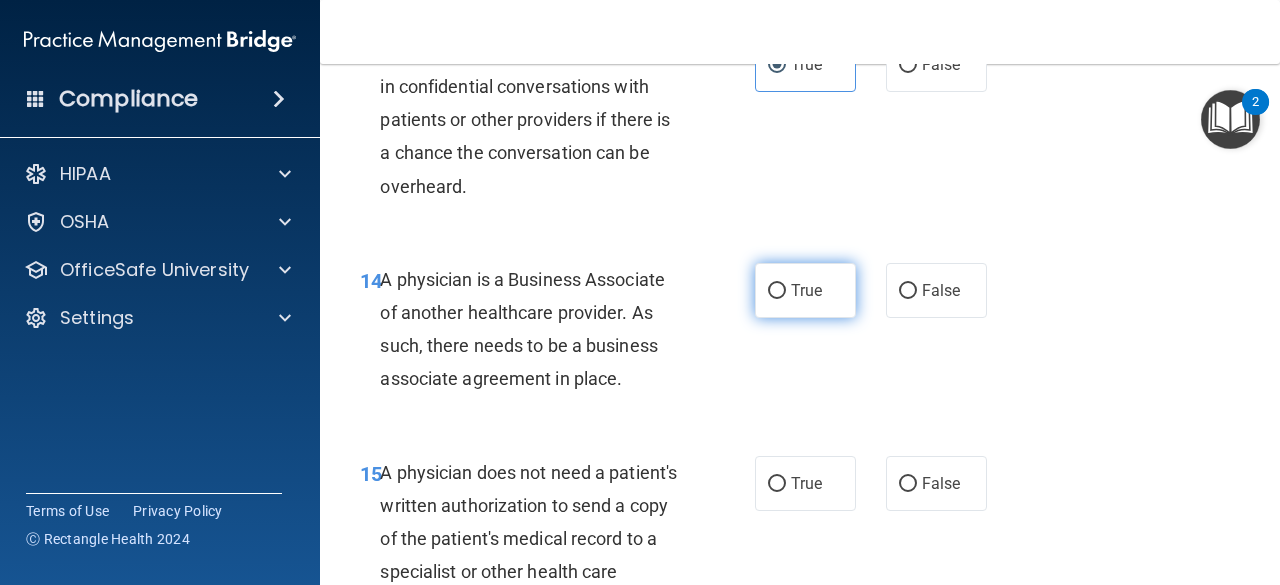 click on "True" at bounding box center (805, 290) 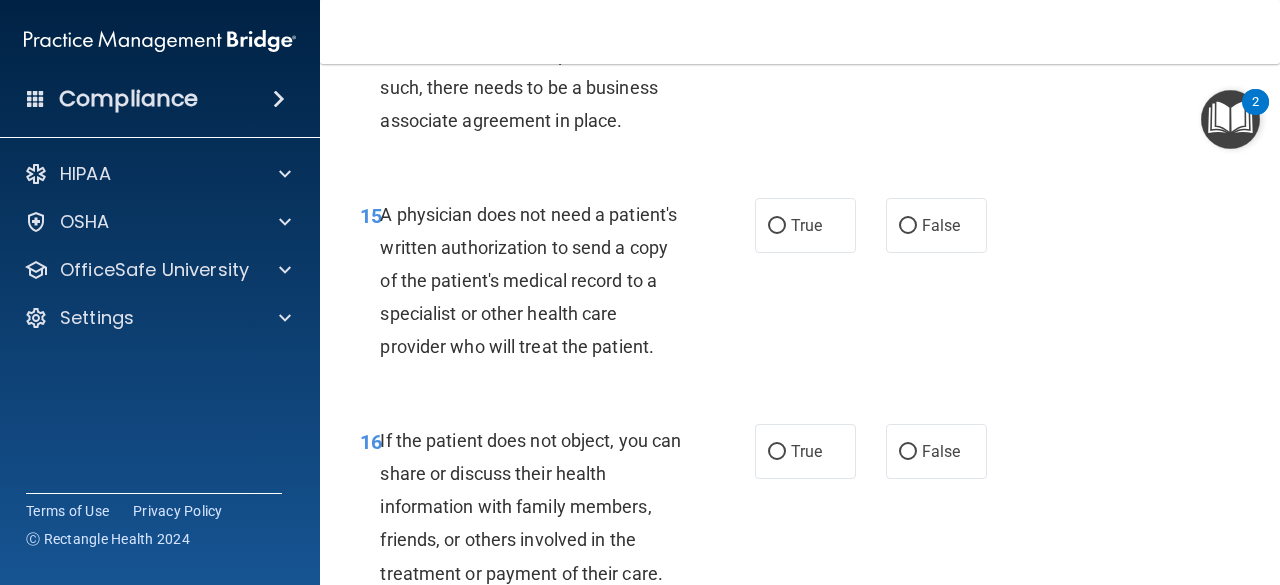 scroll, scrollTop: 2961, scrollLeft: 0, axis: vertical 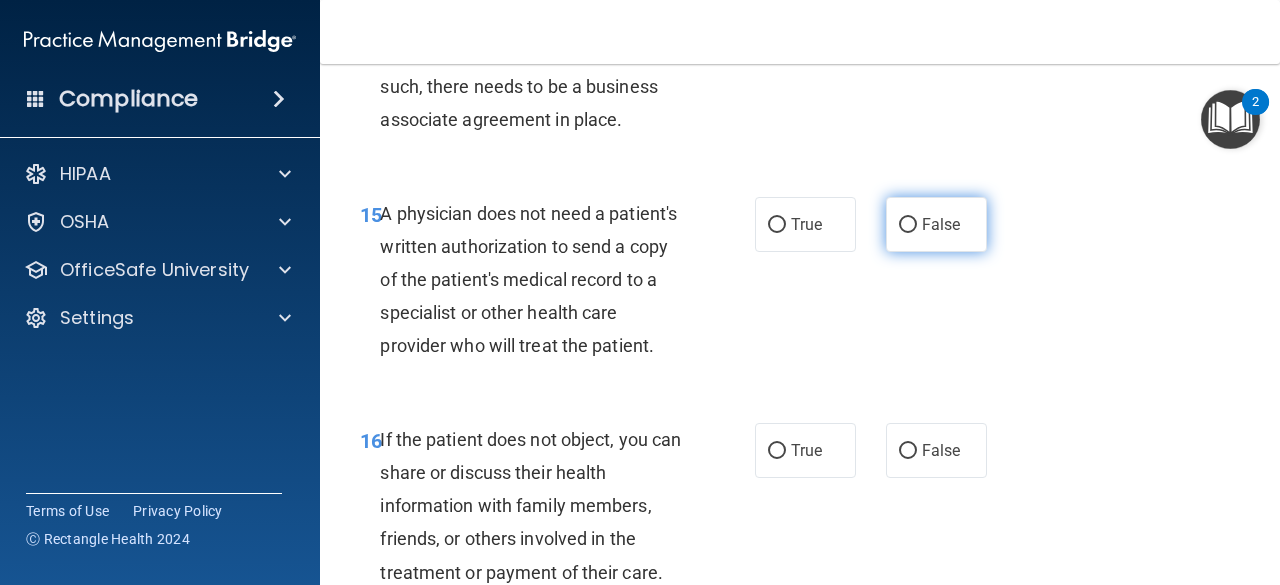 click on "False" at bounding box center (941, 224) 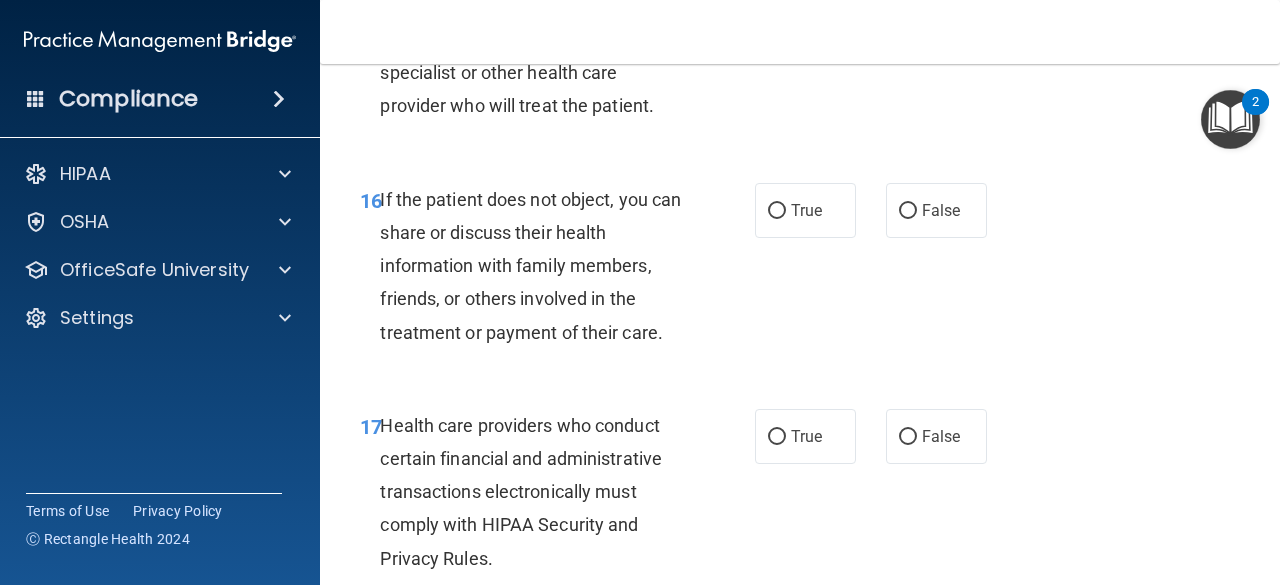 scroll, scrollTop: 3219, scrollLeft: 0, axis: vertical 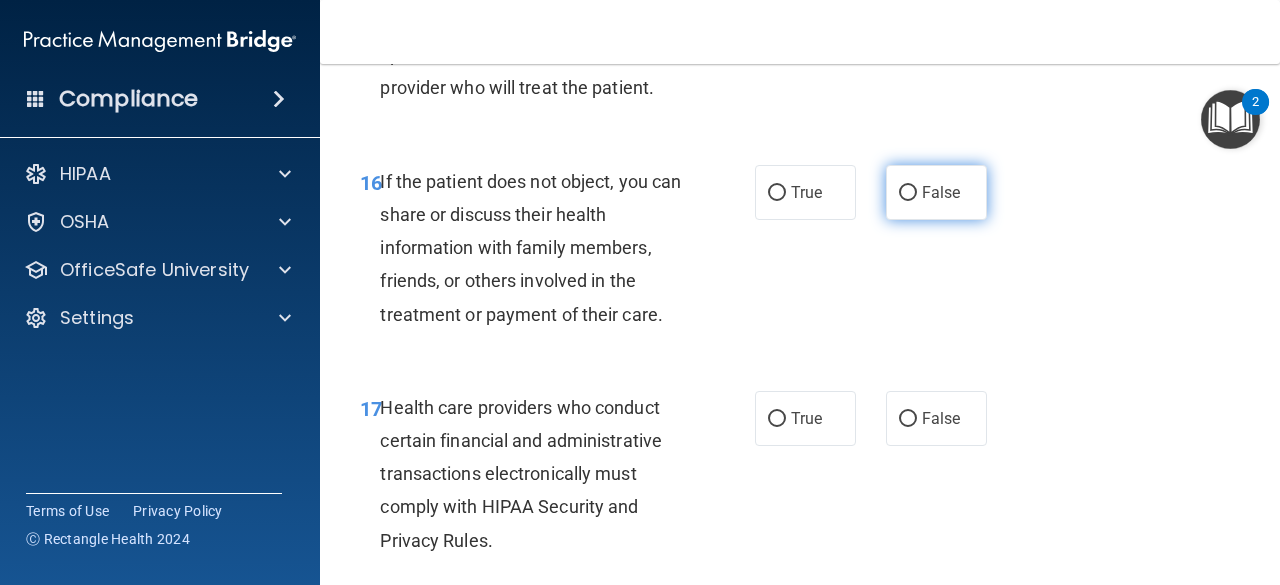 click on "False" at bounding box center [936, 192] 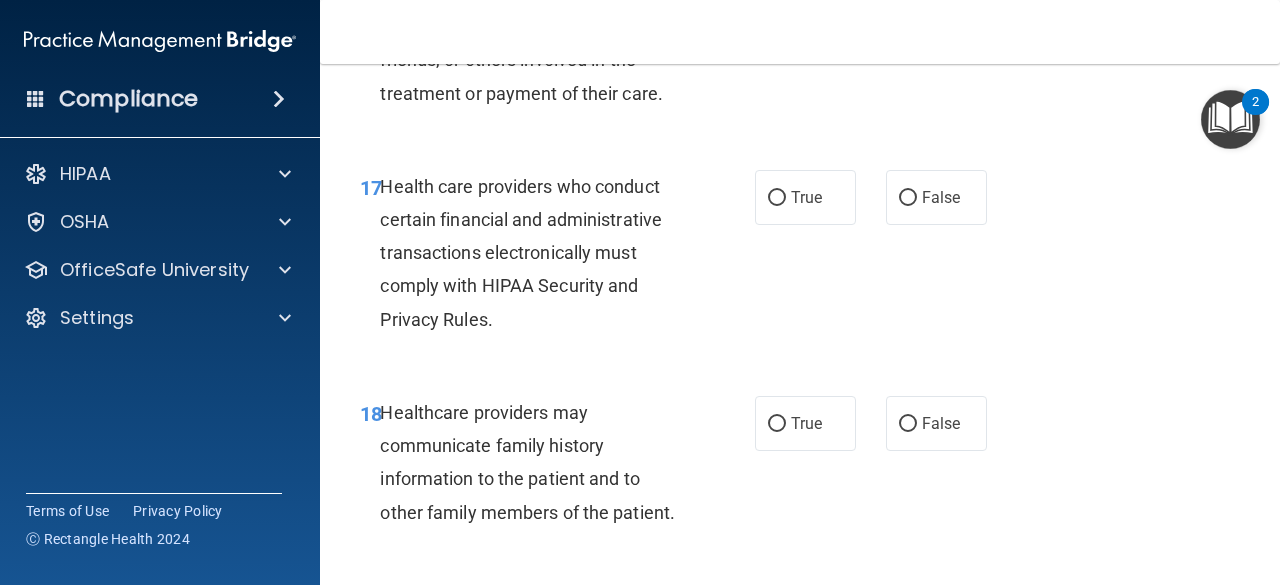 scroll, scrollTop: 3458, scrollLeft: 0, axis: vertical 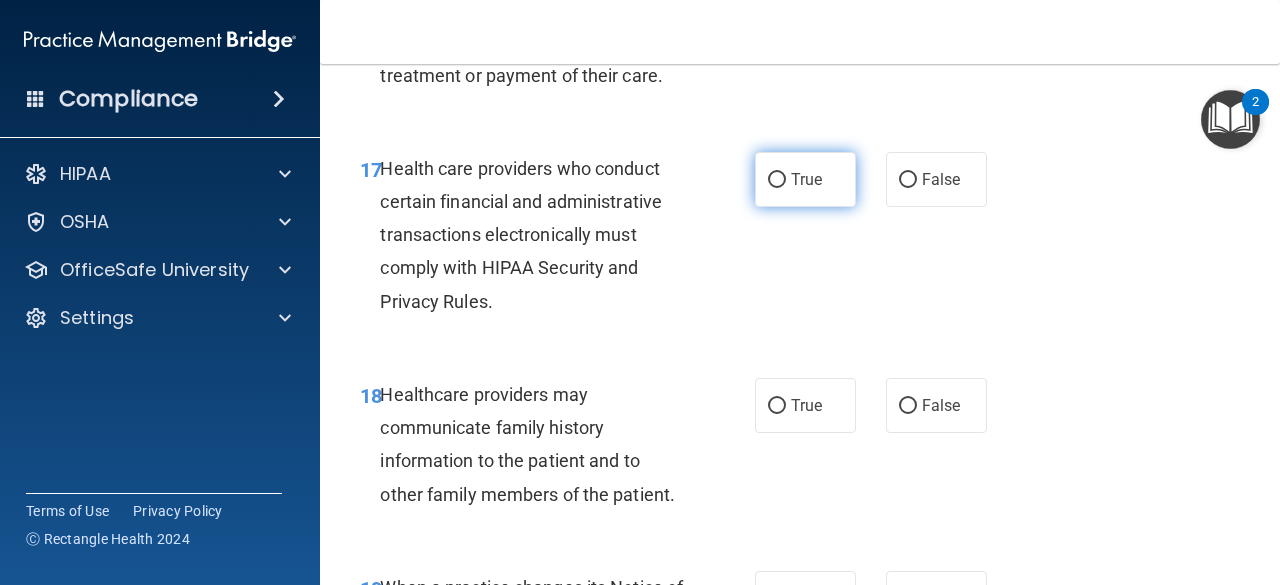 click on "True" at bounding box center (805, 179) 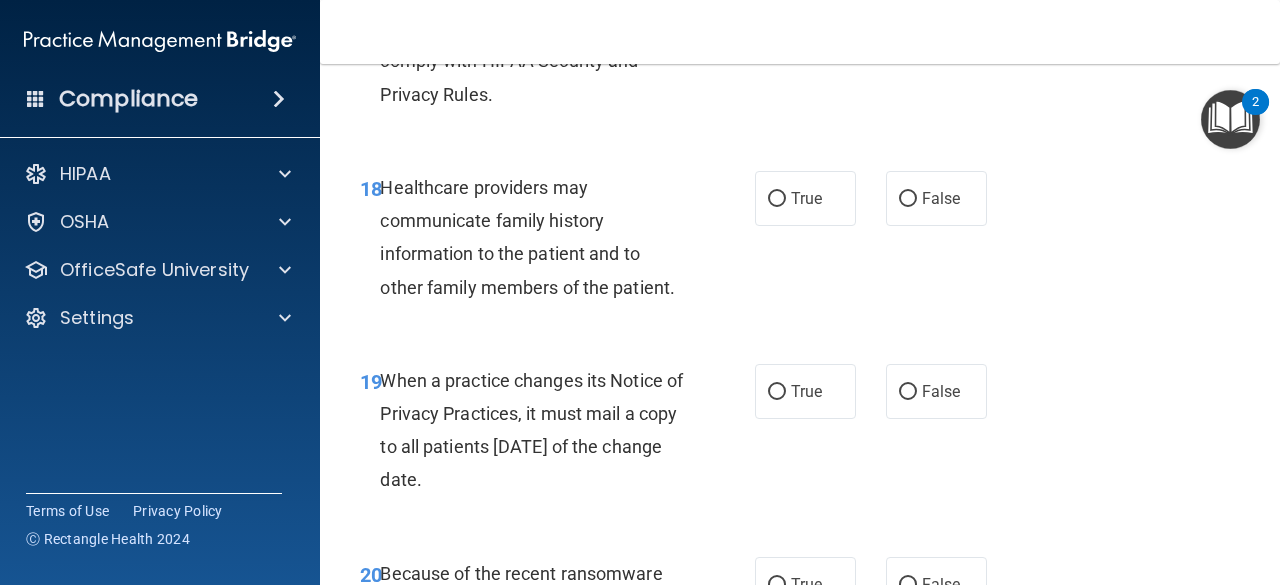 scroll, scrollTop: 3666, scrollLeft: 0, axis: vertical 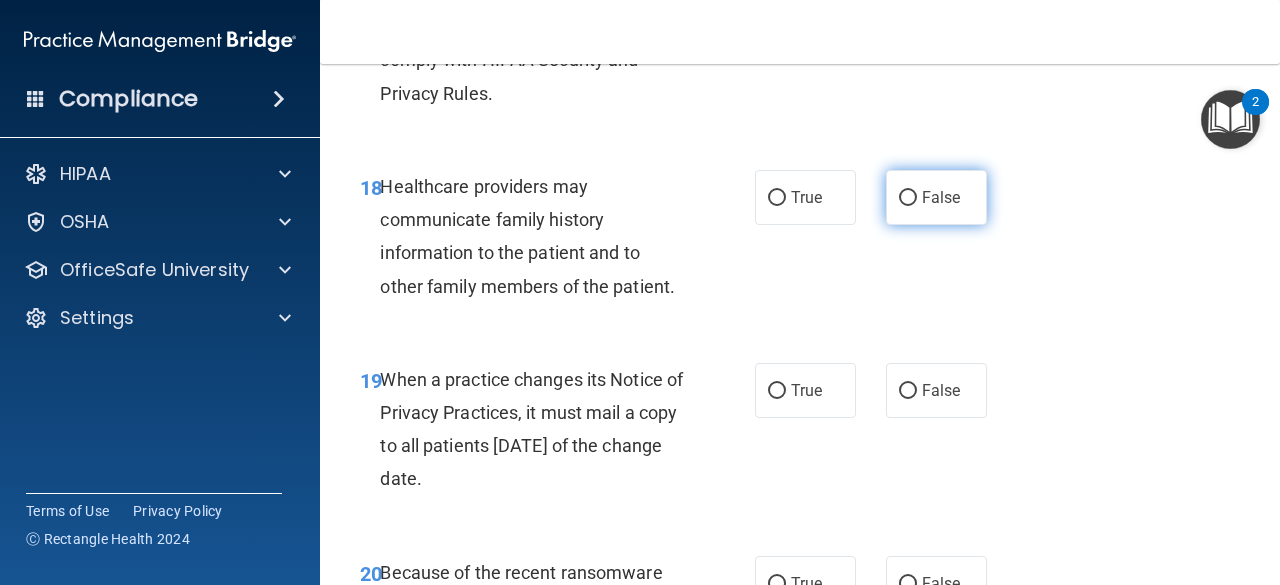 click on "False" at bounding box center [936, 197] 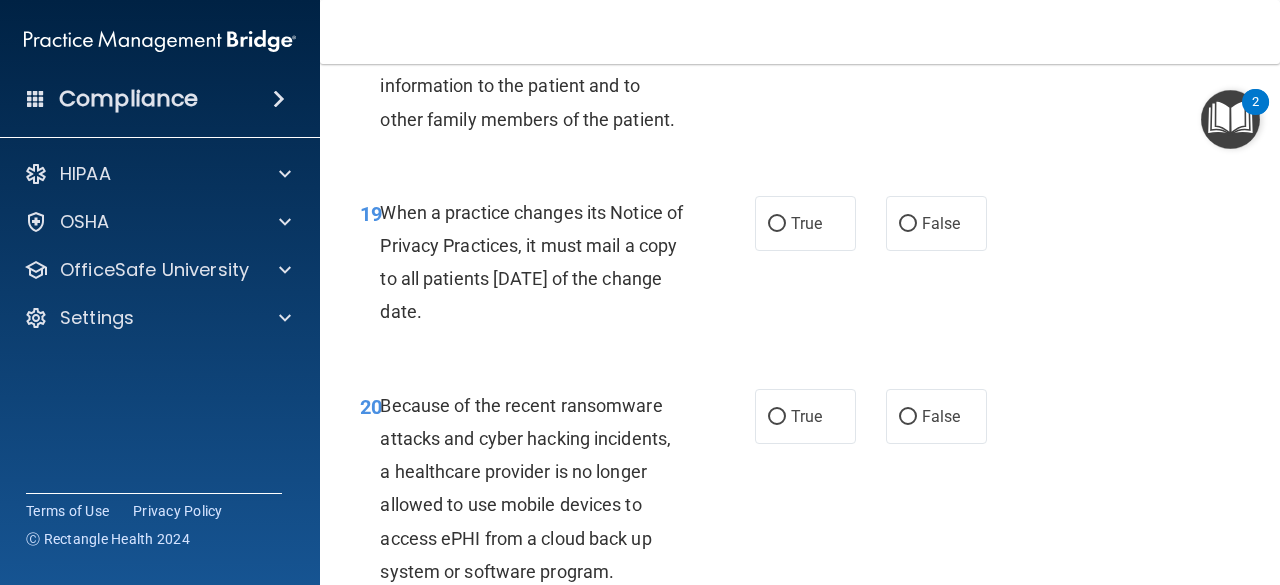 scroll, scrollTop: 3844, scrollLeft: 0, axis: vertical 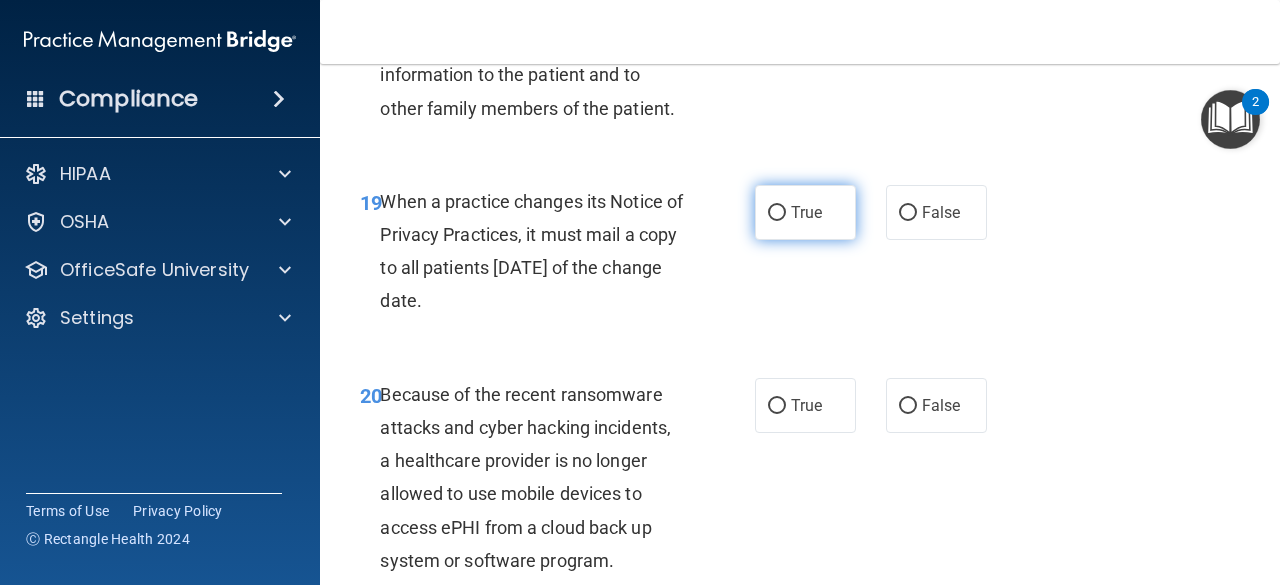 click on "True" at bounding box center (805, 212) 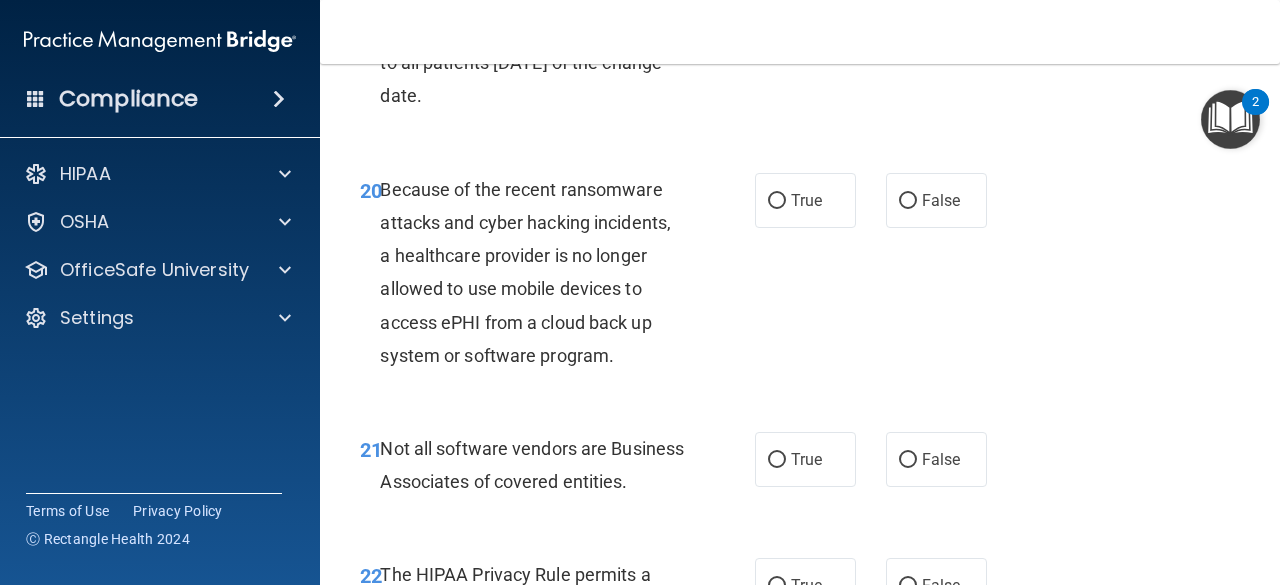 scroll, scrollTop: 4050, scrollLeft: 0, axis: vertical 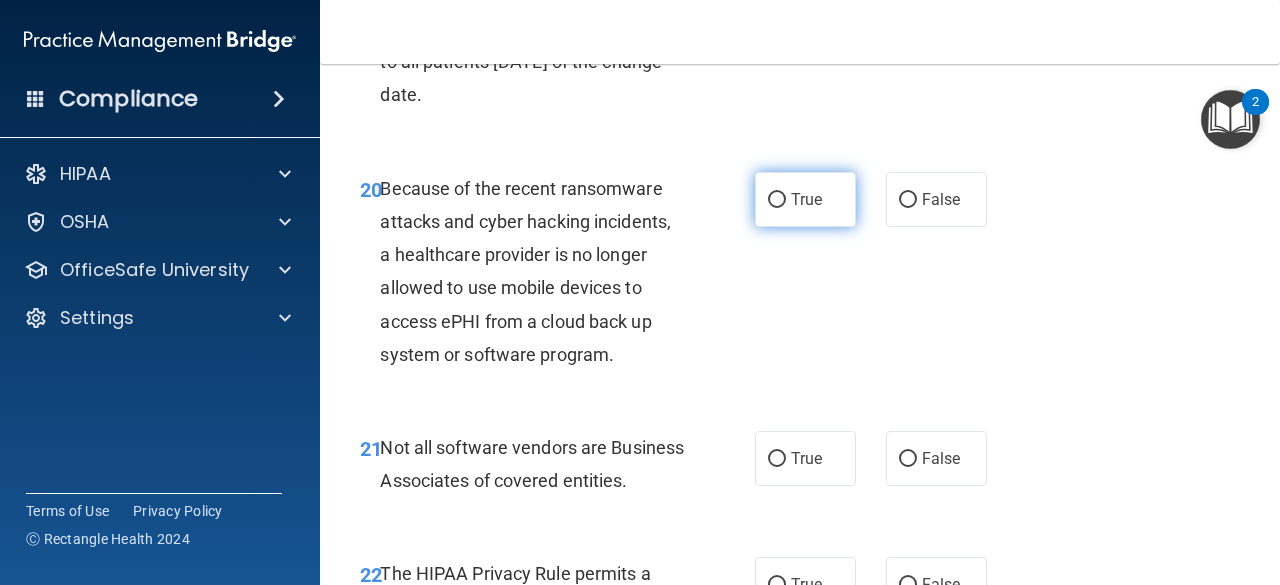 click on "True" at bounding box center [806, 199] 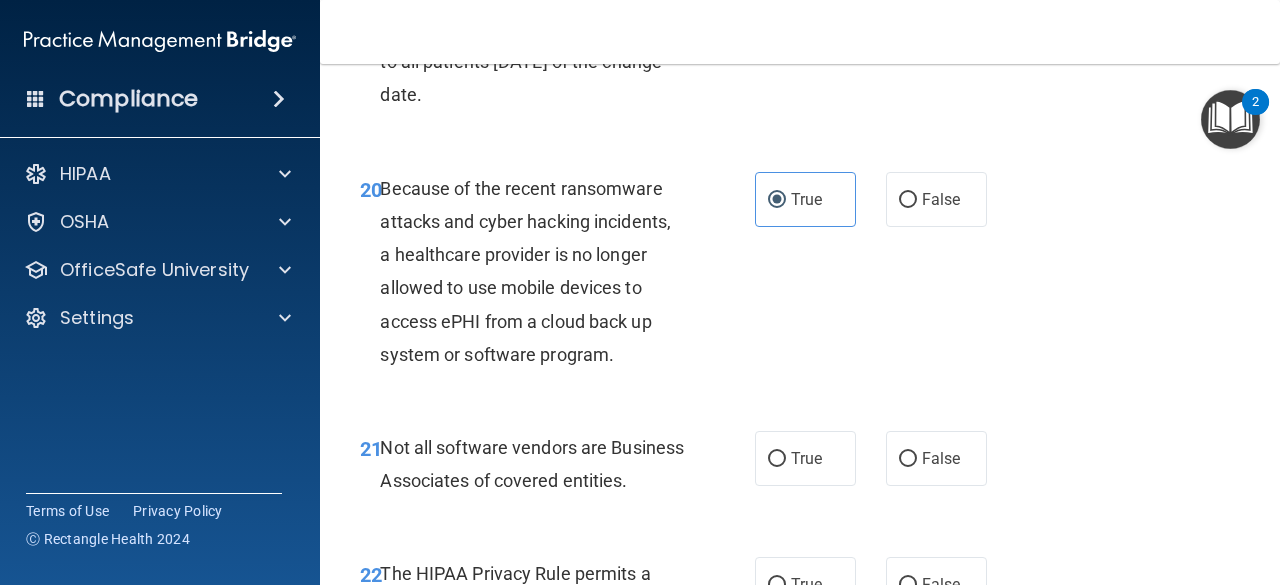 scroll, scrollTop: 4222, scrollLeft: 0, axis: vertical 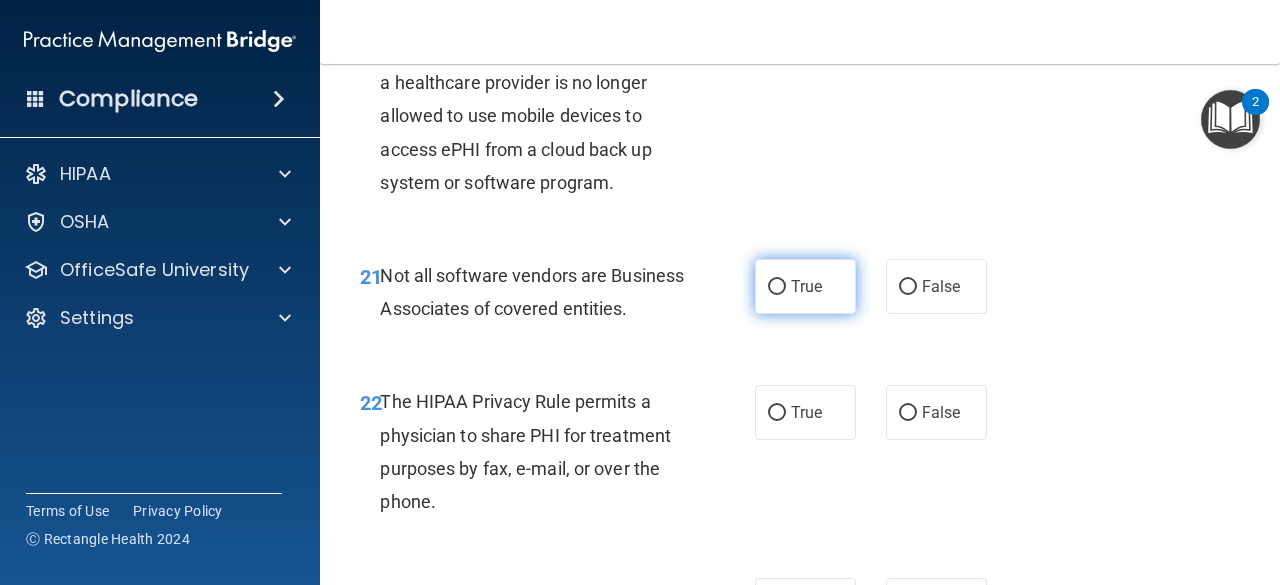 click on "True" at bounding box center (805, 286) 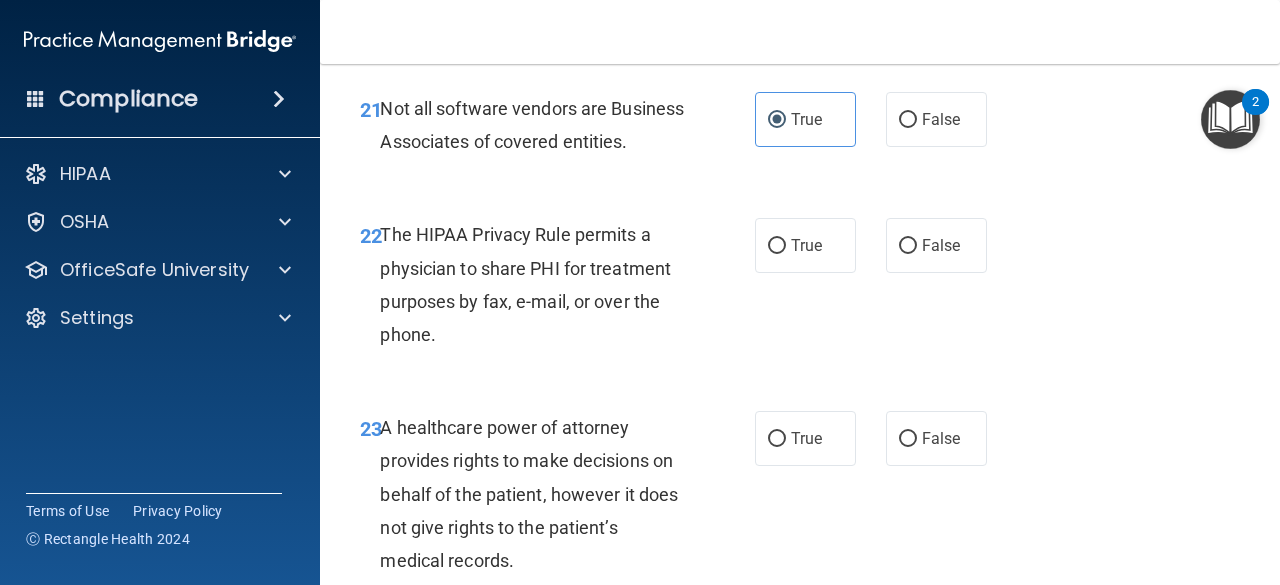 scroll, scrollTop: 4395, scrollLeft: 0, axis: vertical 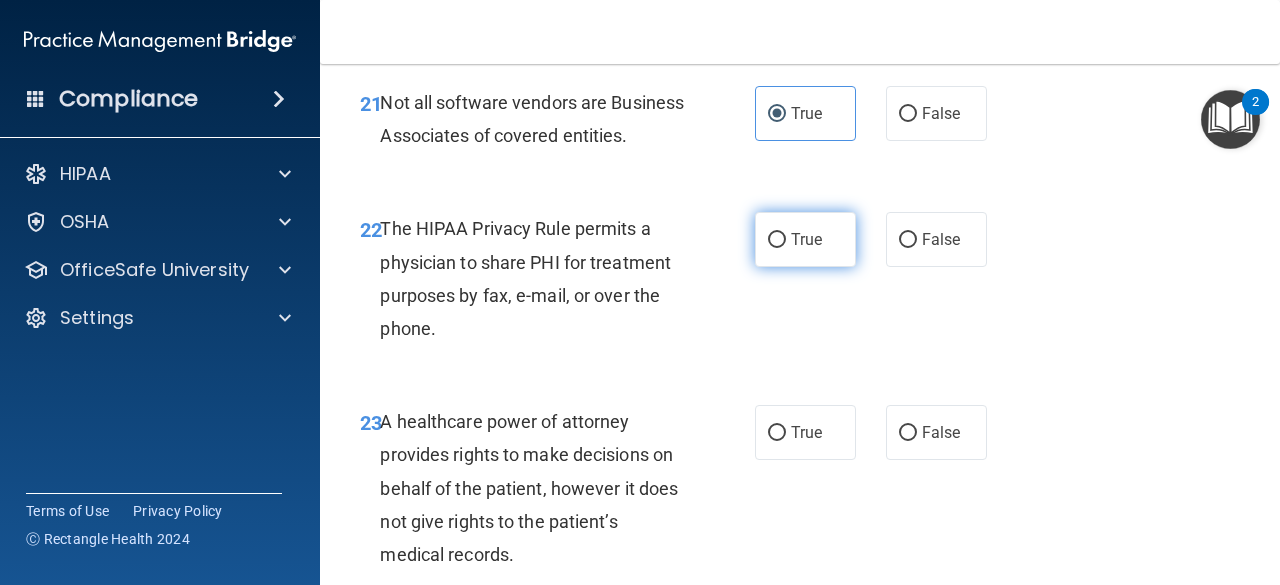 click on "True" at bounding box center (805, 239) 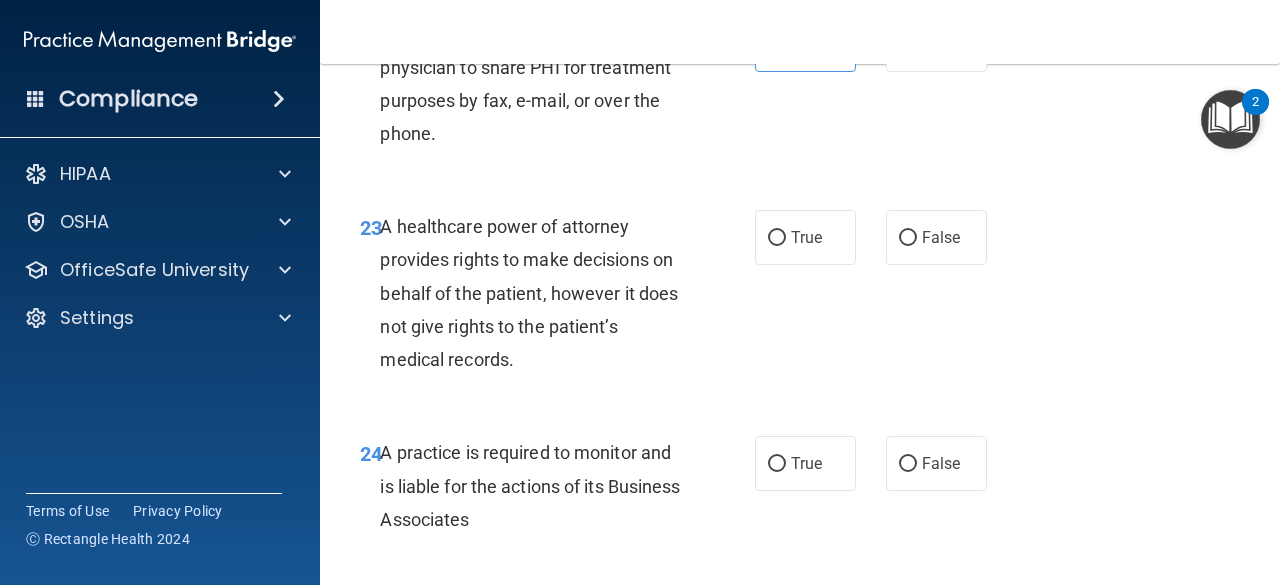 scroll, scrollTop: 4601, scrollLeft: 0, axis: vertical 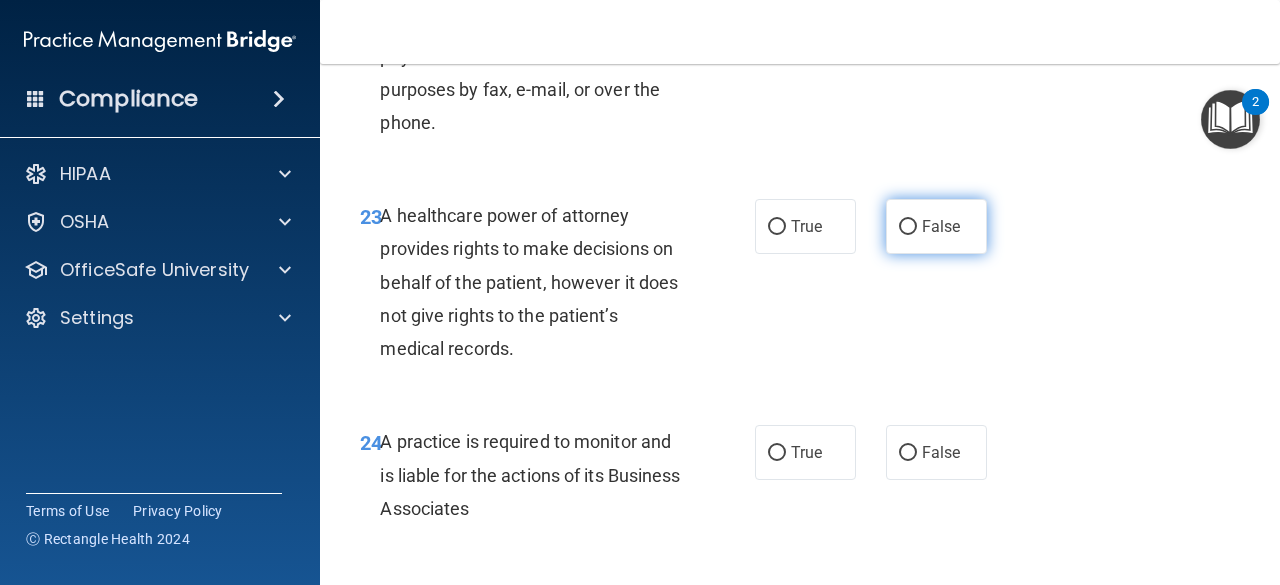 click on "False" at bounding box center [936, 226] 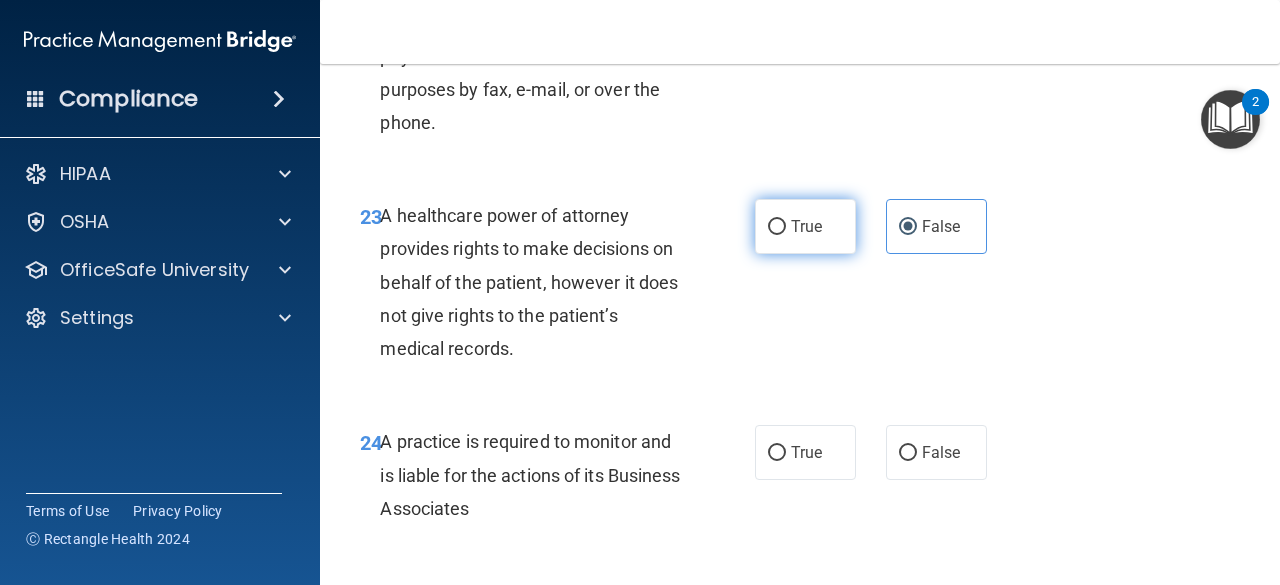 click on "True" at bounding box center [806, 226] 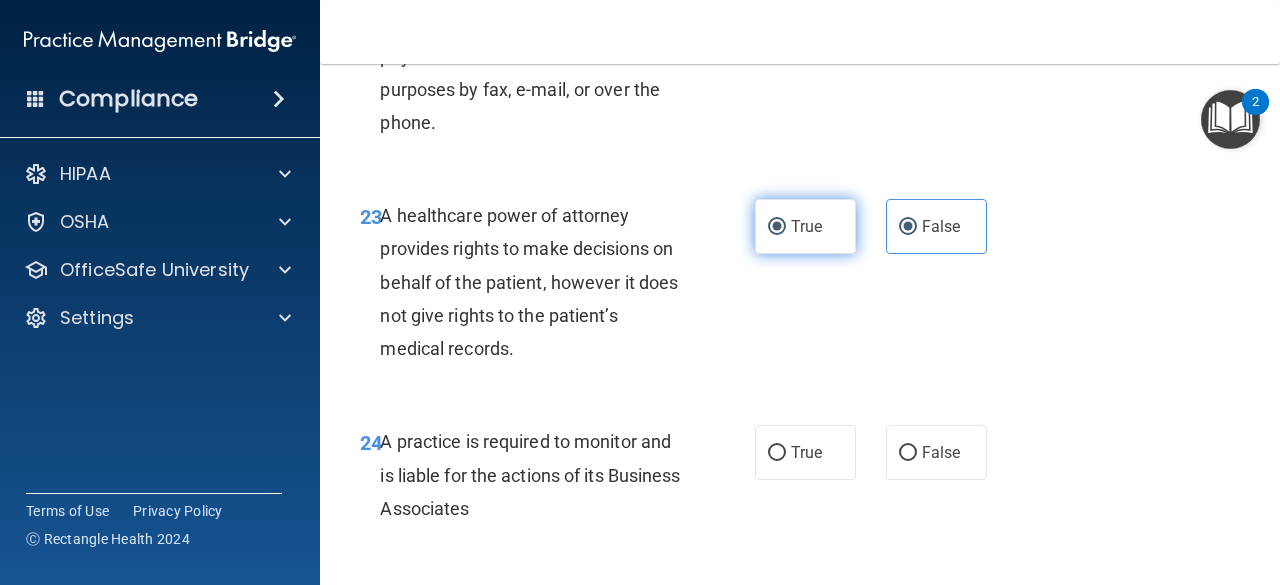 radio on "false" 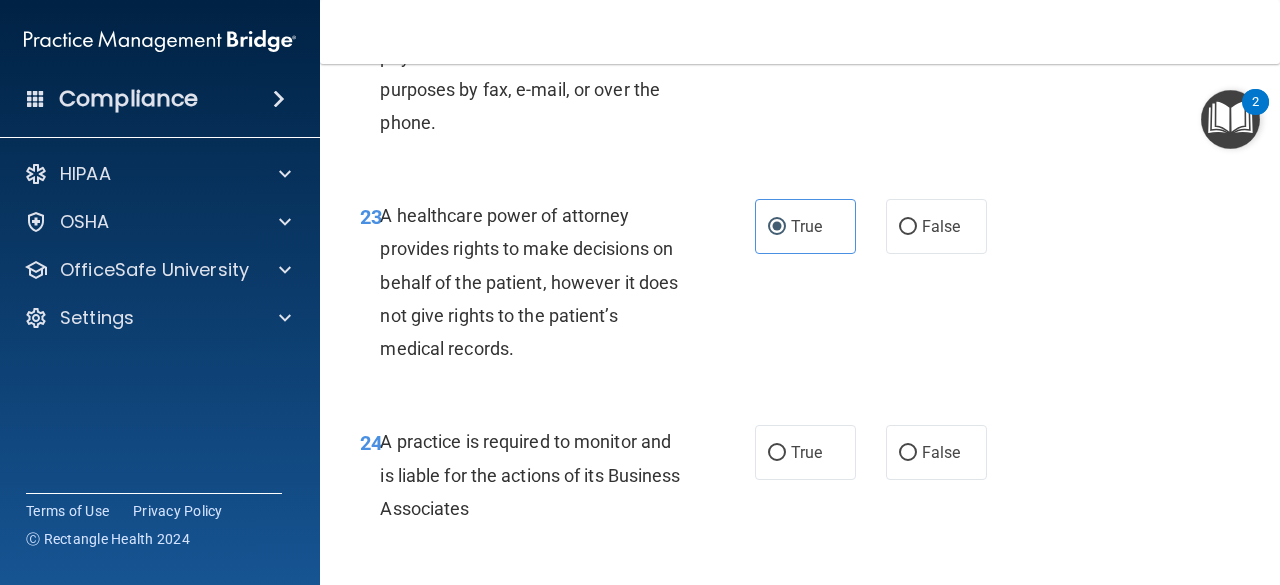 scroll, scrollTop: 4767, scrollLeft: 0, axis: vertical 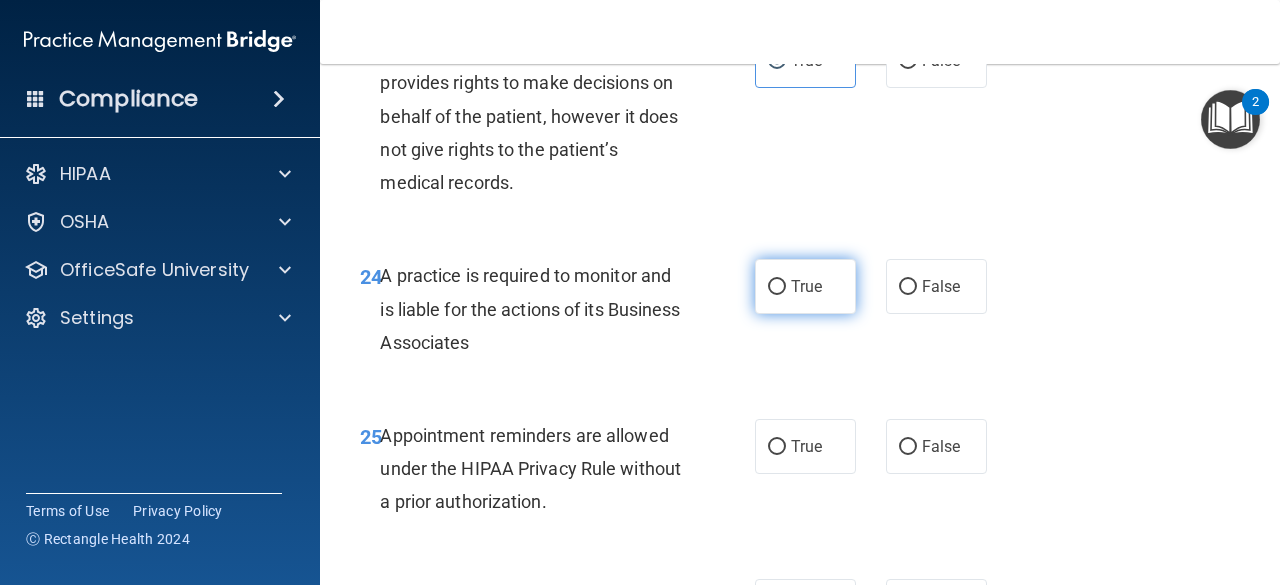 click on "True" at bounding box center (806, 286) 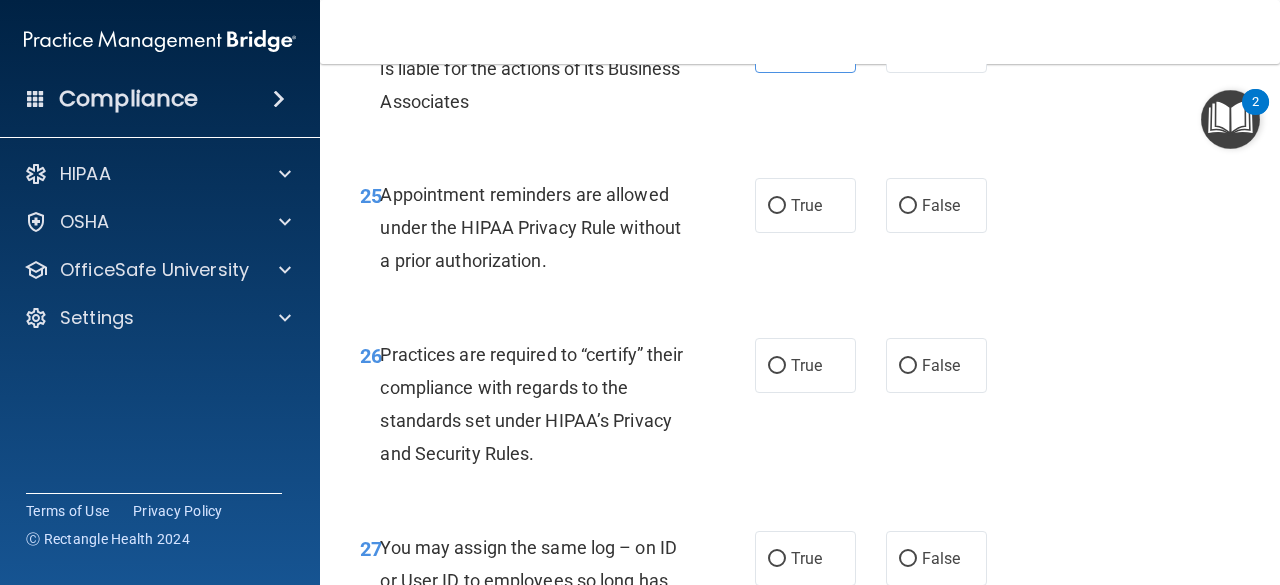scroll, scrollTop: 5024, scrollLeft: 0, axis: vertical 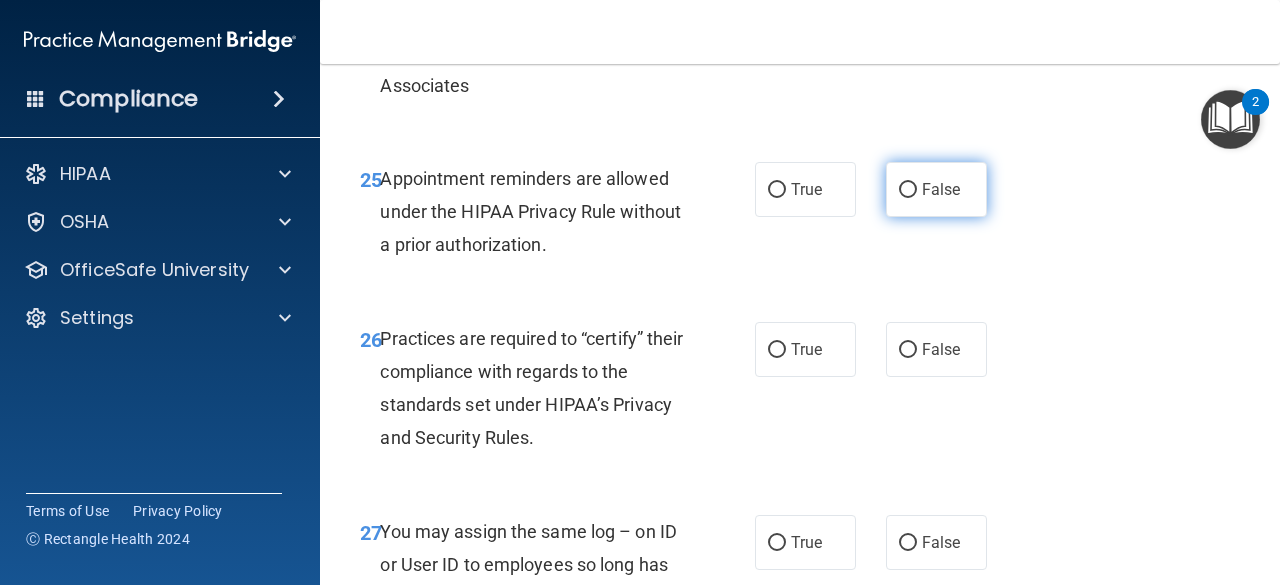 click on "False" at bounding box center (936, 189) 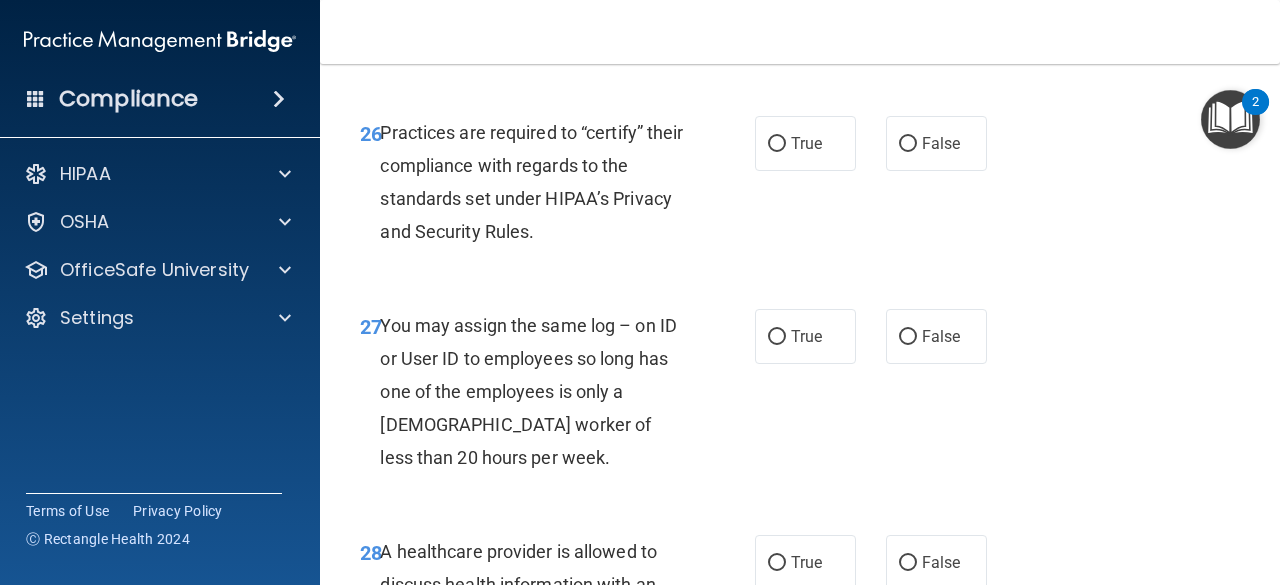 scroll, scrollTop: 5231, scrollLeft: 0, axis: vertical 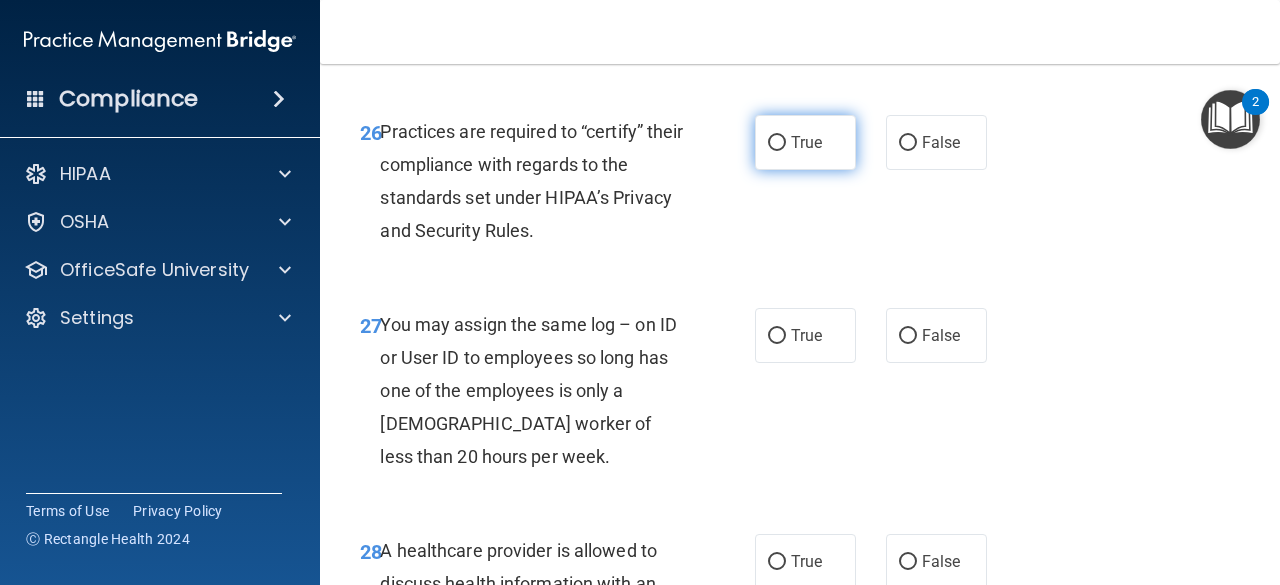 click on "True" at bounding box center [806, 142] 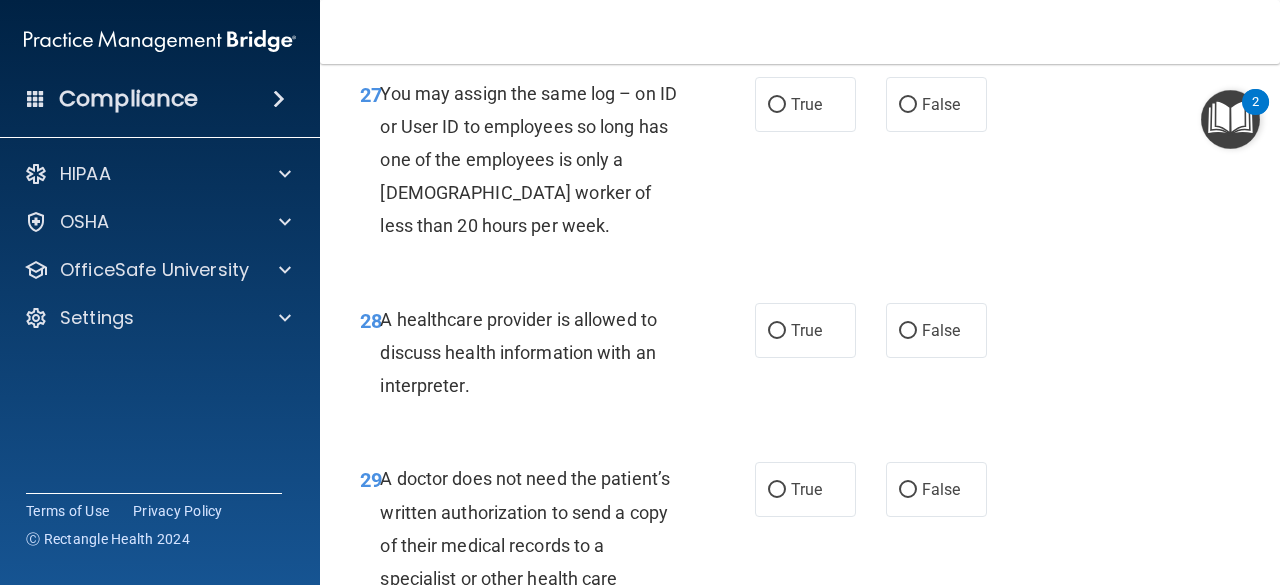 scroll, scrollTop: 5463, scrollLeft: 0, axis: vertical 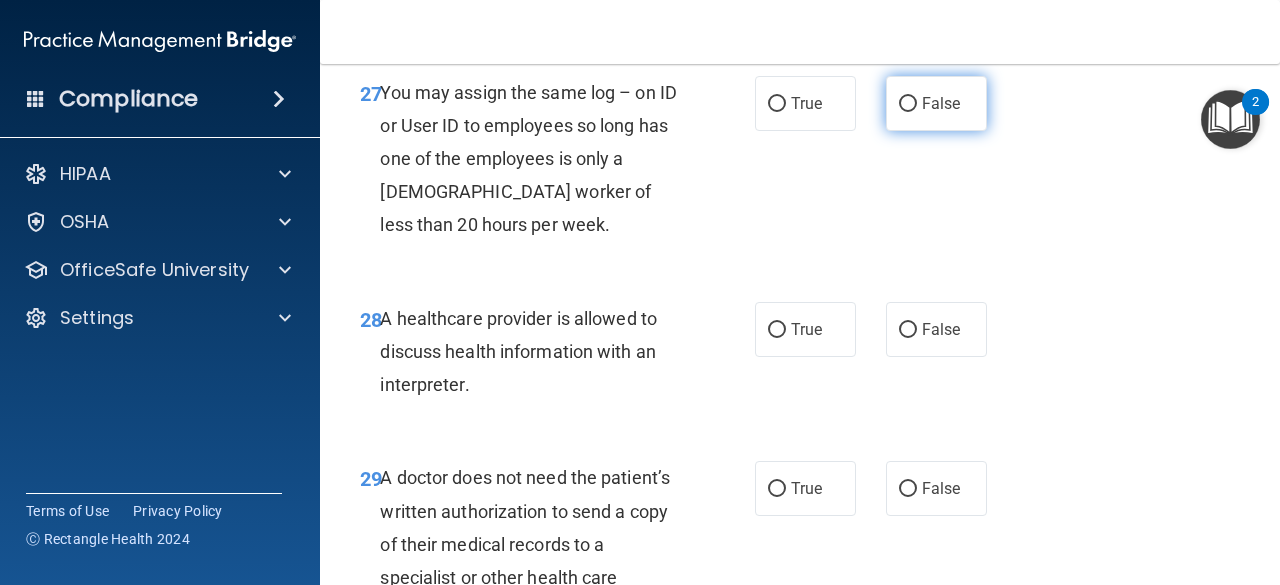 click on "False" at bounding box center (936, 103) 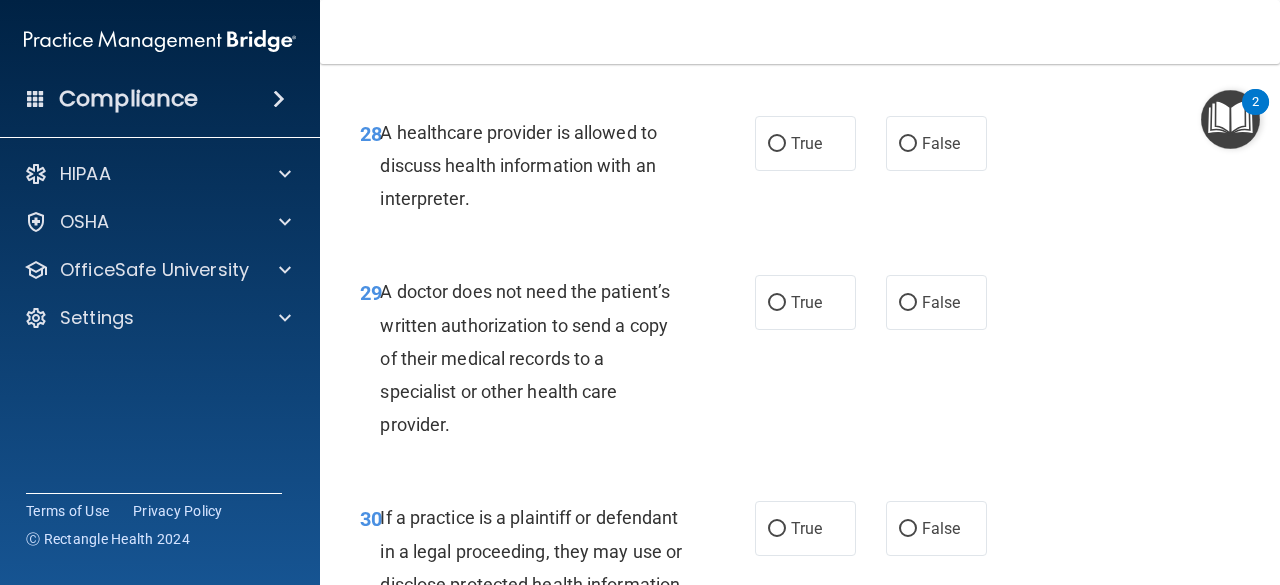 scroll, scrollTop: 5650, scrollLeft: 0, axis: vertical 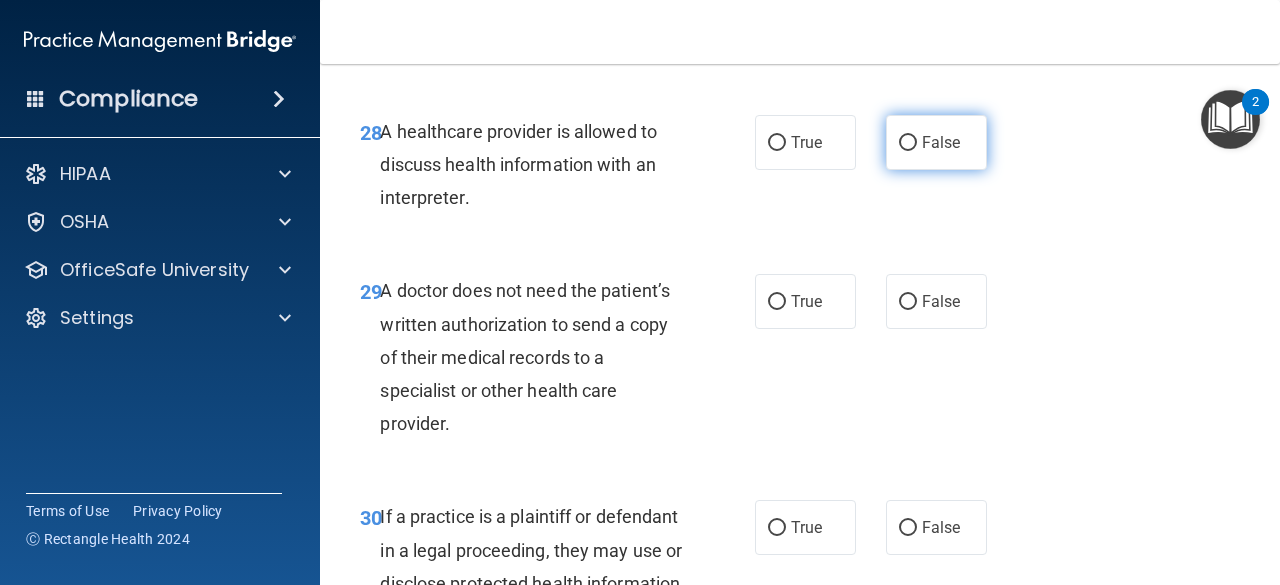click on "False" at bounding box center (936, 142) 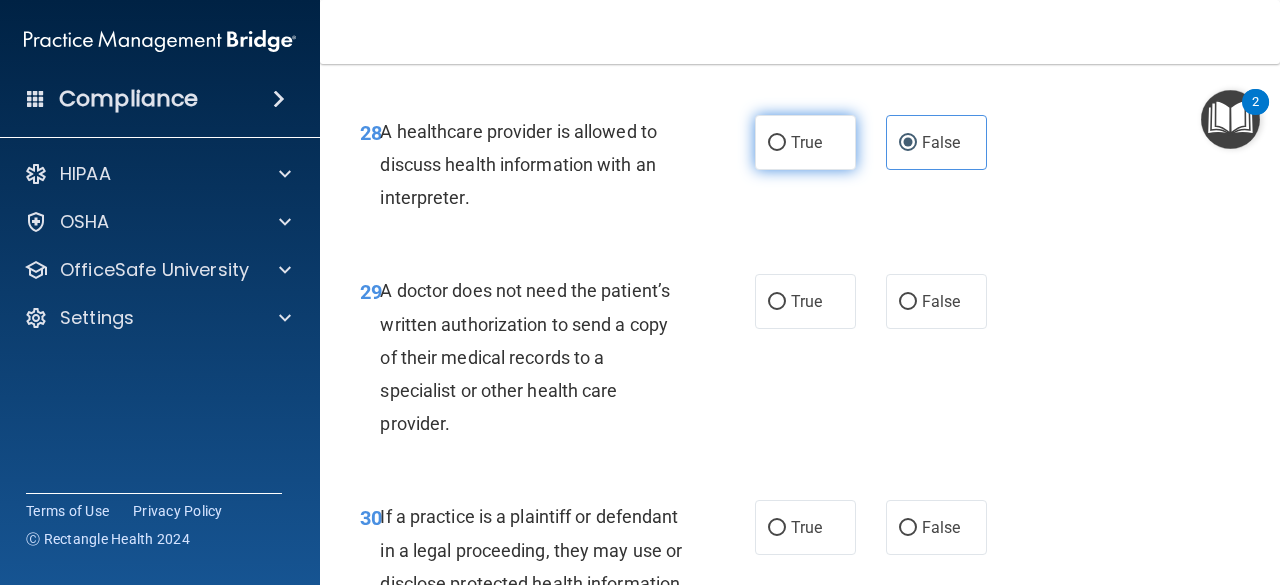 click on "True" at bounding box center [805, 142] 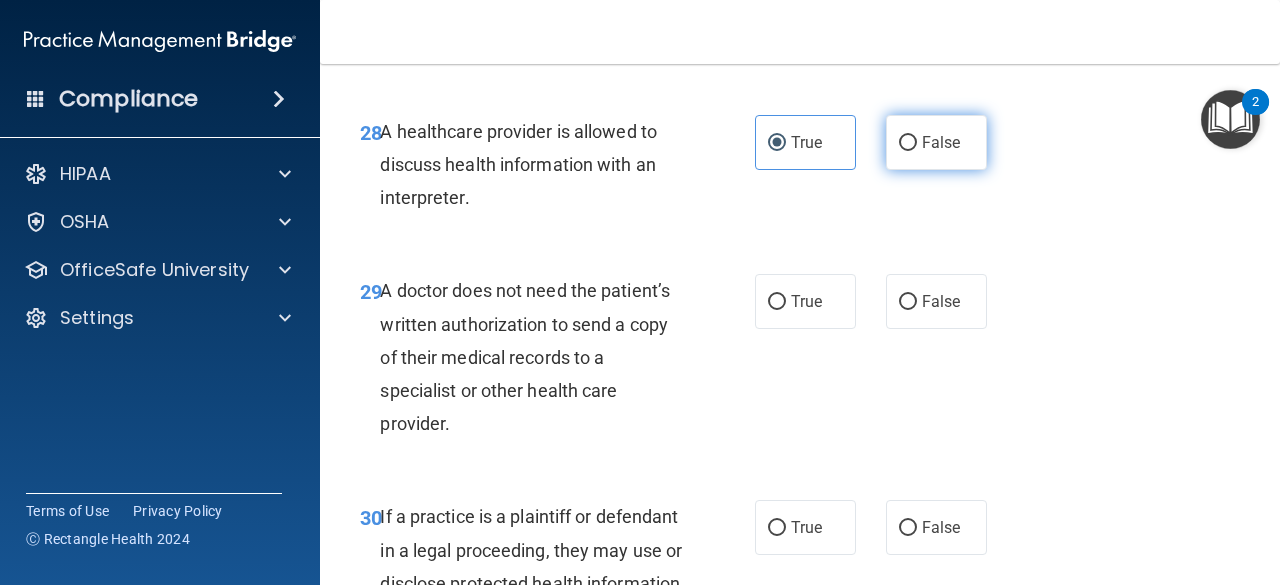 click on "False" at bounding box center (936, 142) 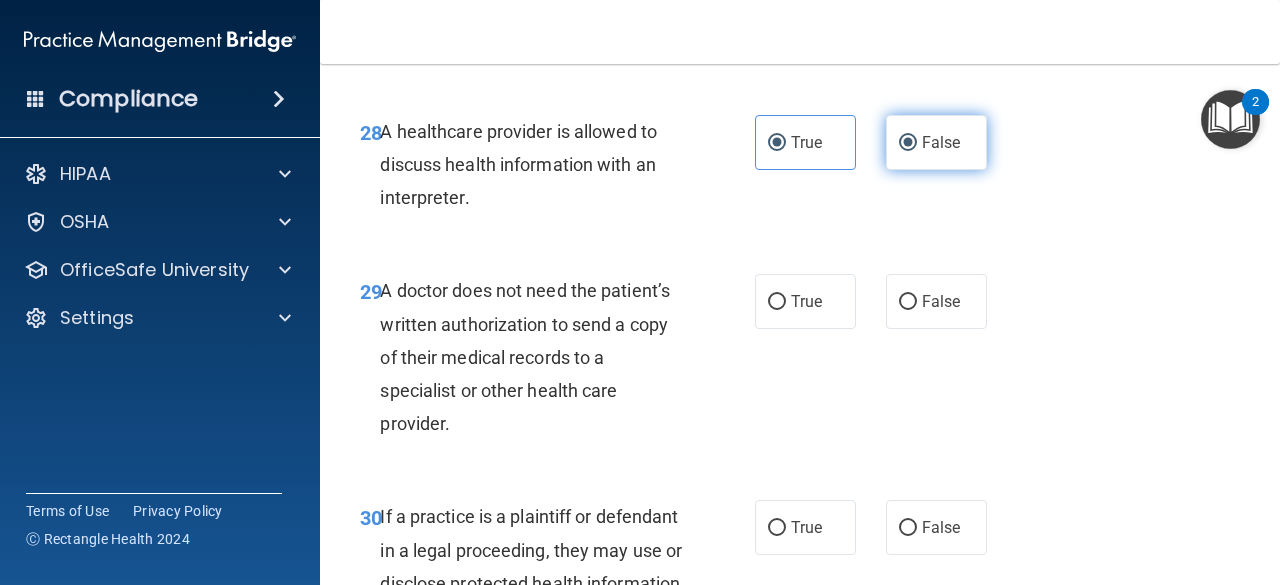radio on "false" 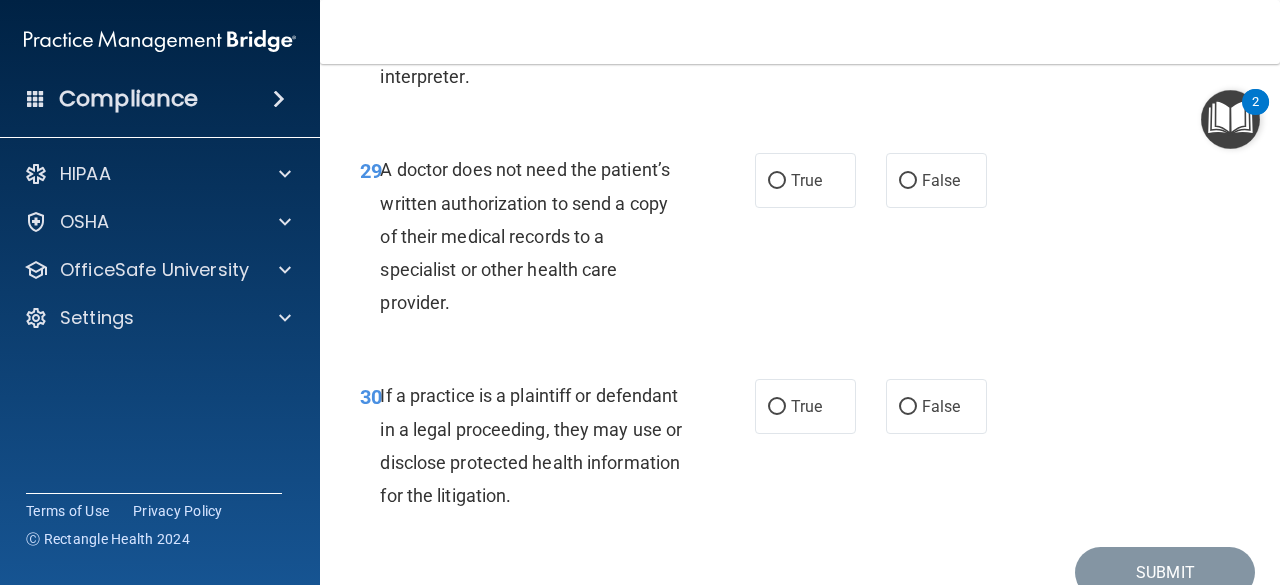 scroll, scrollTop: 5772, scrollLeft: 0, axis: vertical 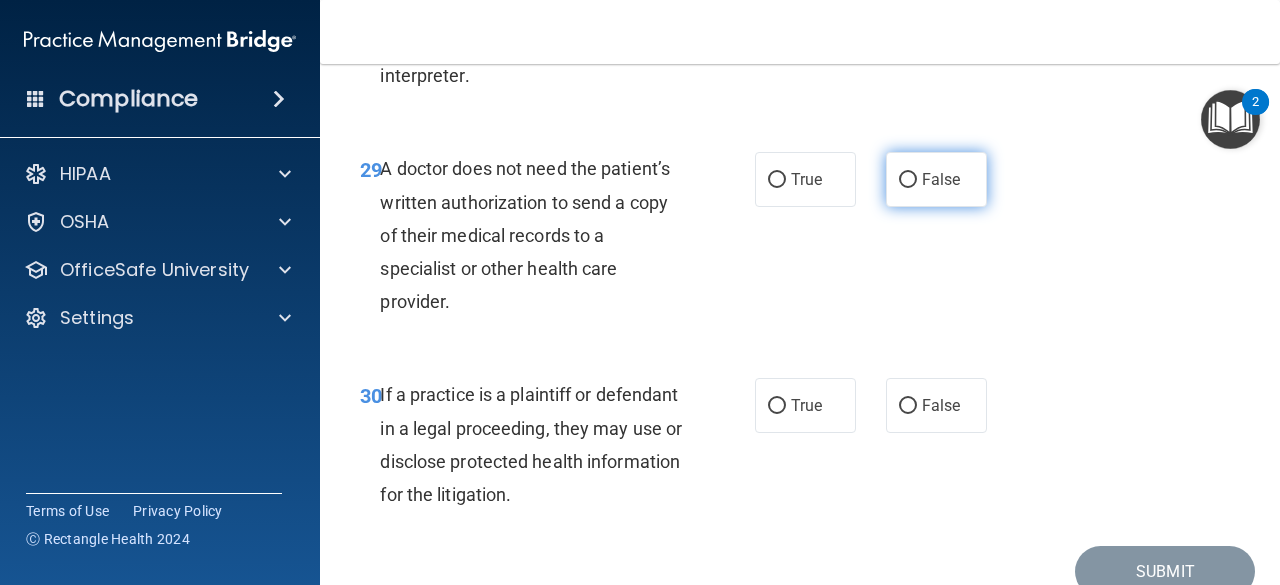 click on "False" at bounding box center [936, 179] 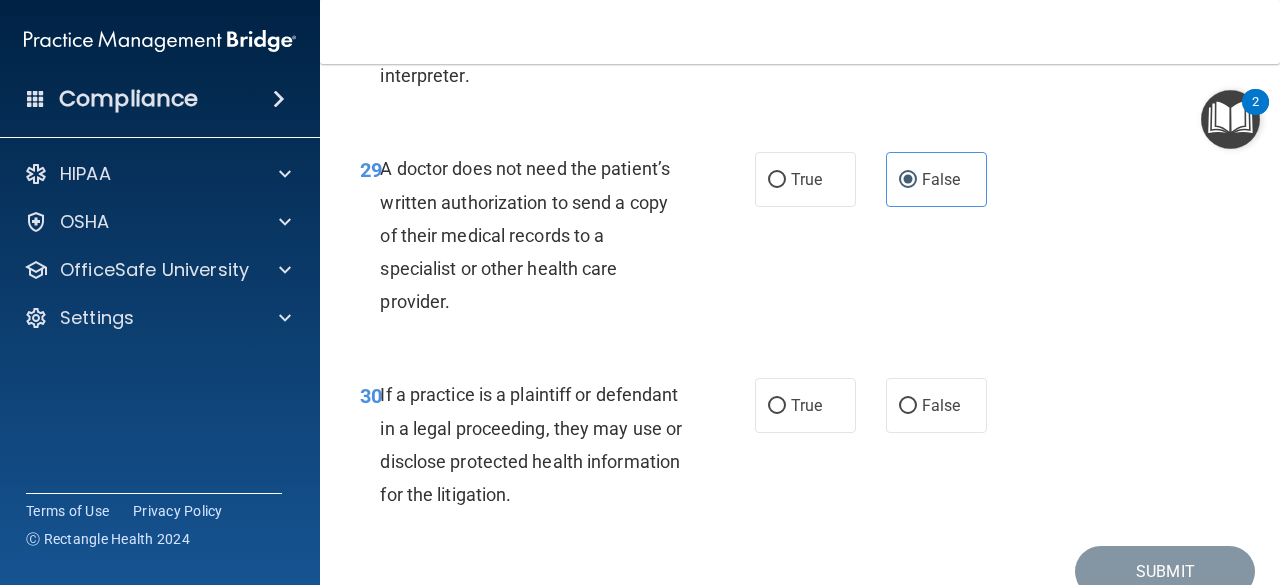 scroll, scrollTop: 5929, scrollLeft: 0, axis: vertical 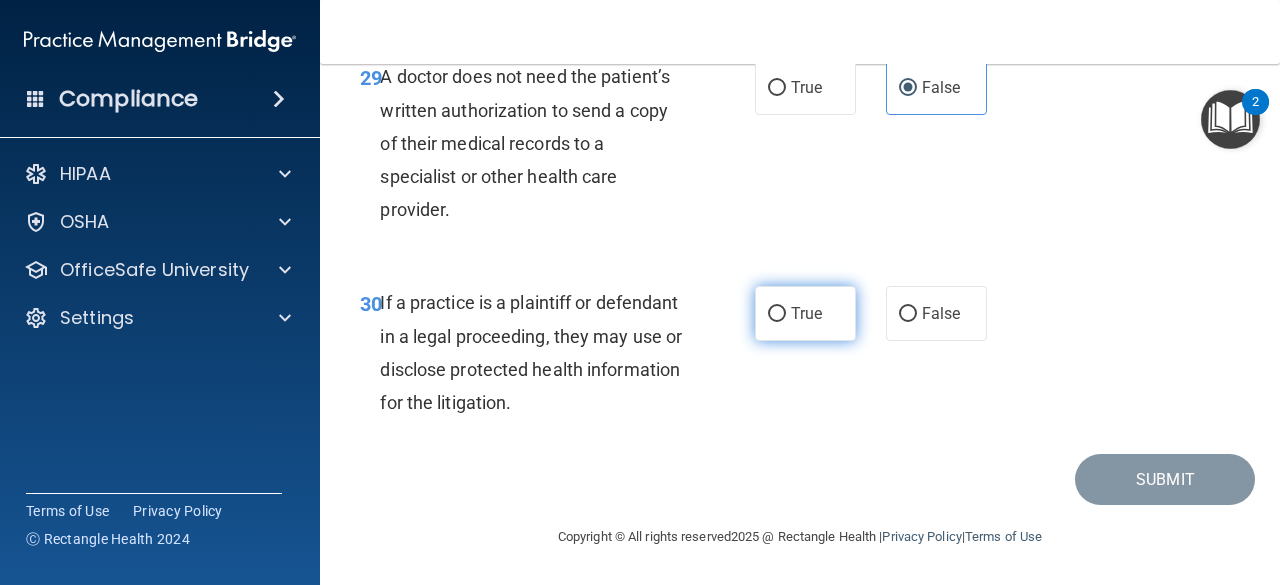 click on "True" at bounding box center (805, 313) 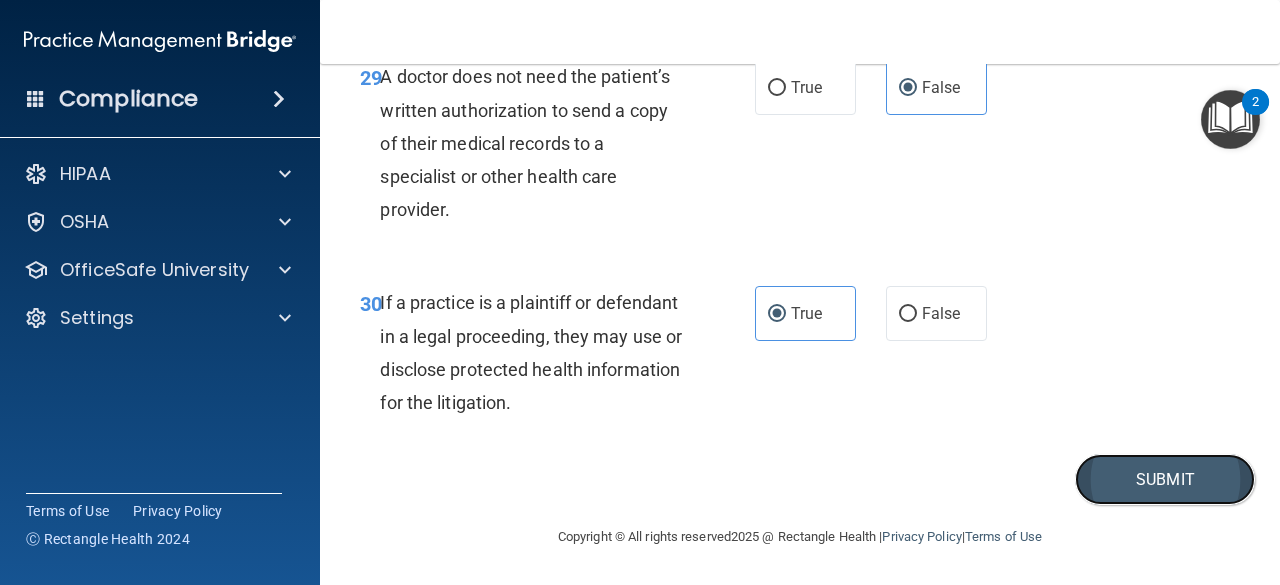 click on "Submit" at bounding box center [1165, 479] 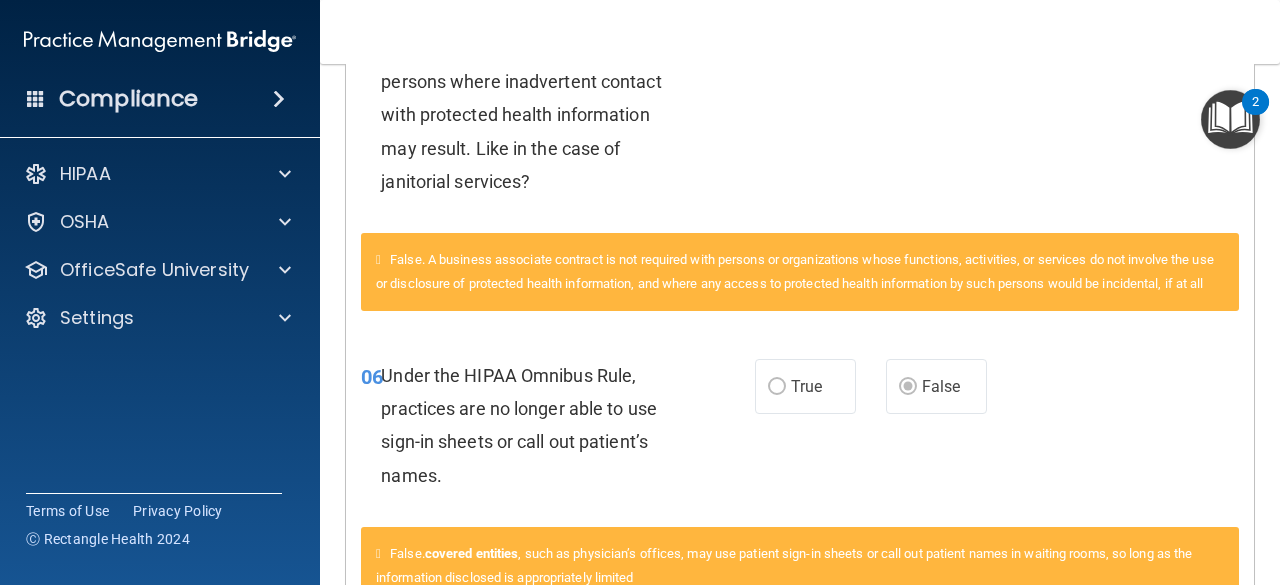 scroll, scrollTop: 0, scrollLeft: 0, axis: both 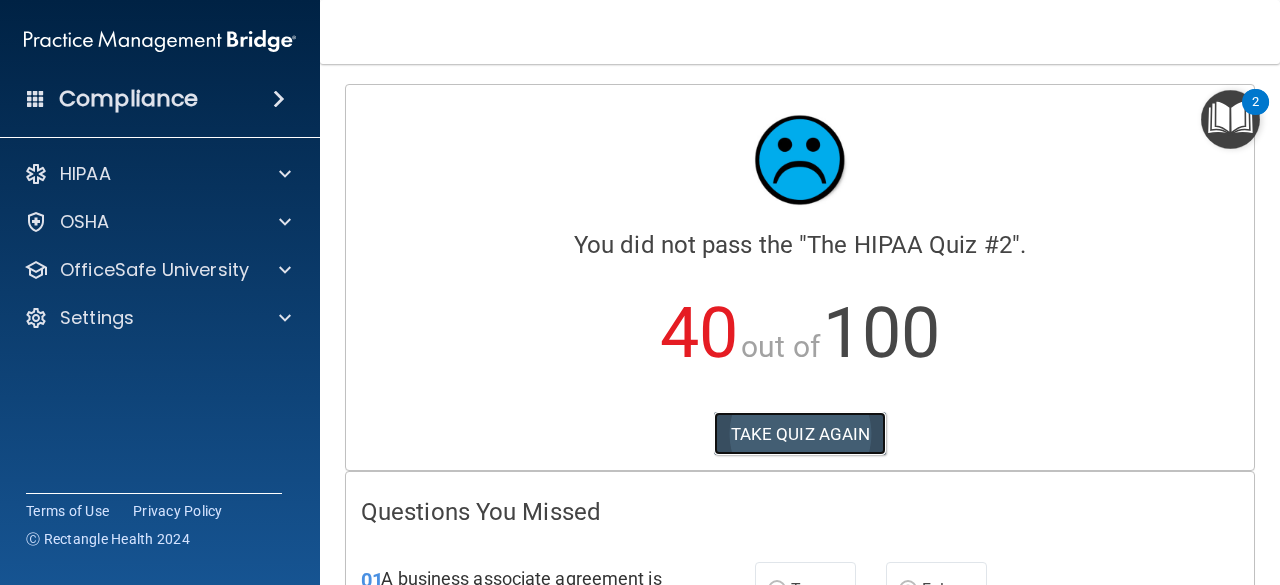 click on "TAKE QUIZ AGAIN" at bounding box center [800, 434] 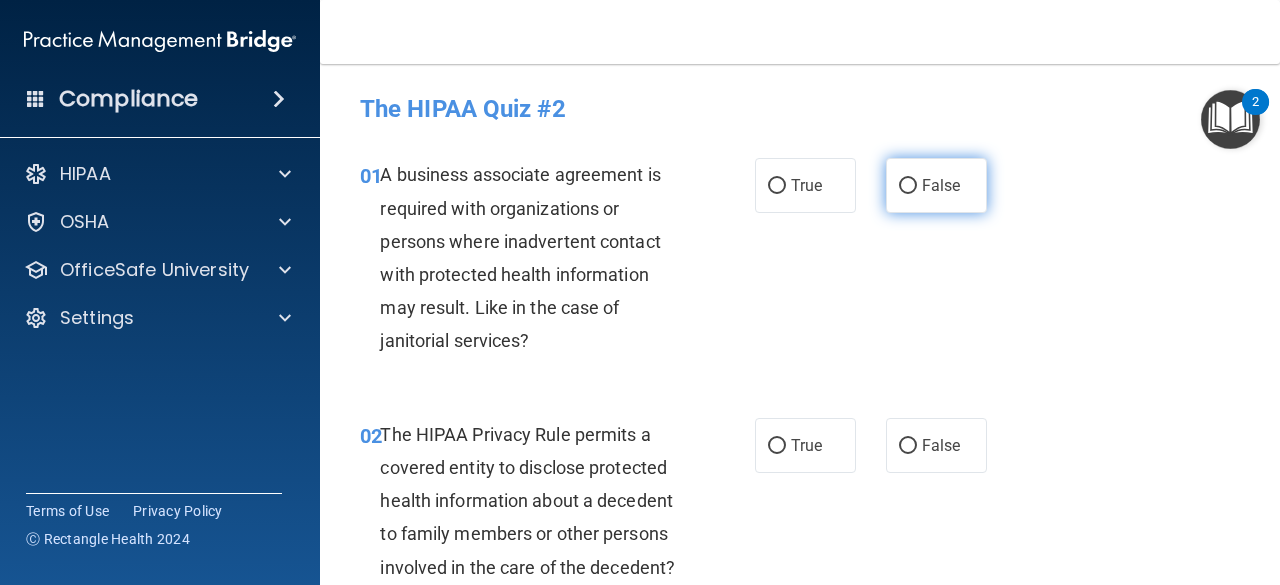 click on "False" at bounding box center (908, 186) 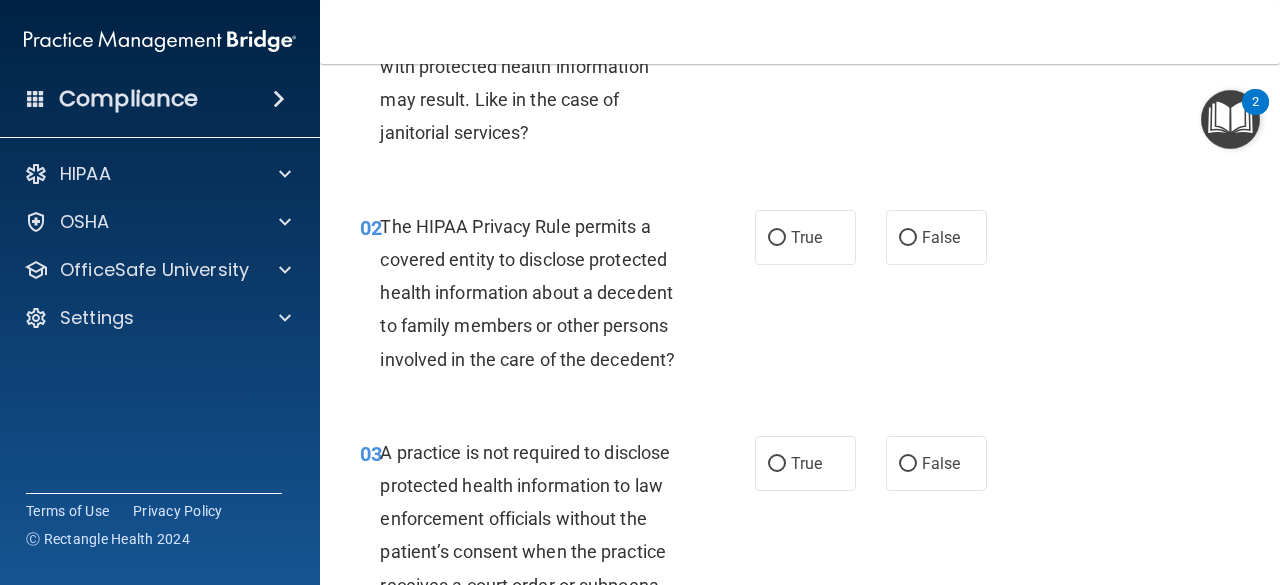 scroll, scrollTop: 207, scrollLeft: 0, axis: vertical 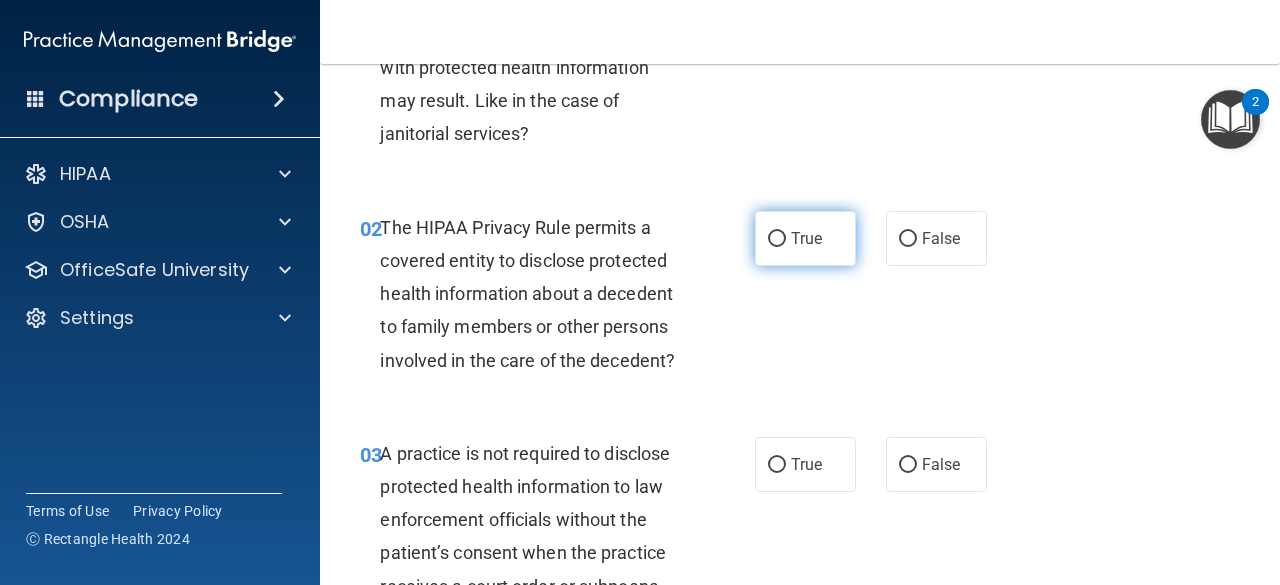 click on "True" at bounding box center (805, 238) 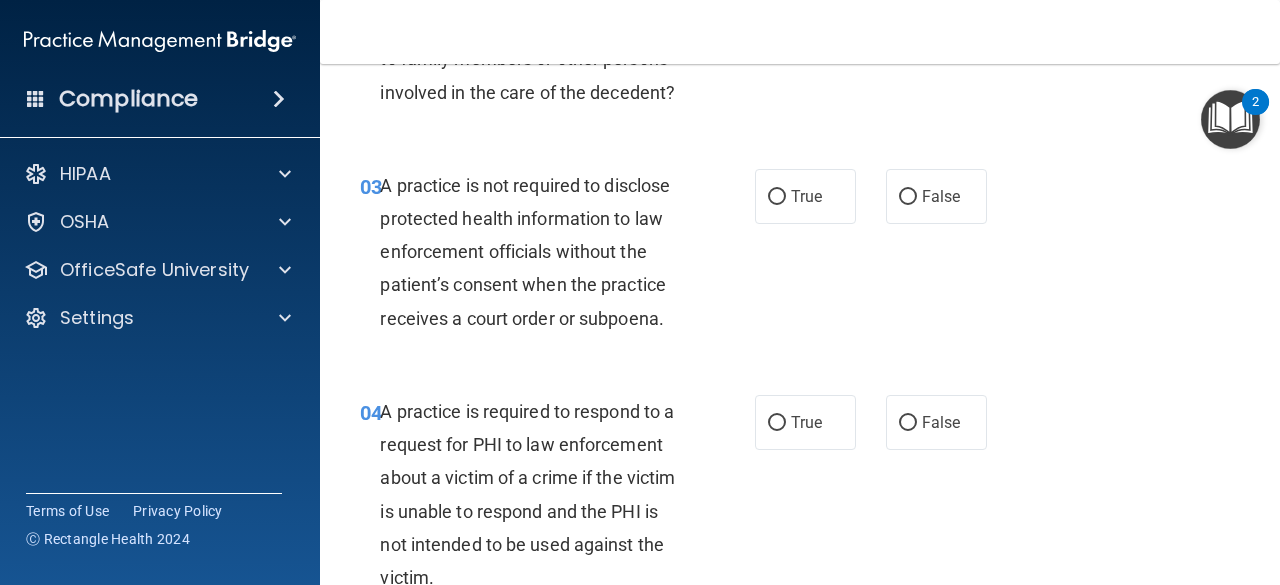 scroll, scrollTop: 474, scrollLeft: 0, axis: vertical 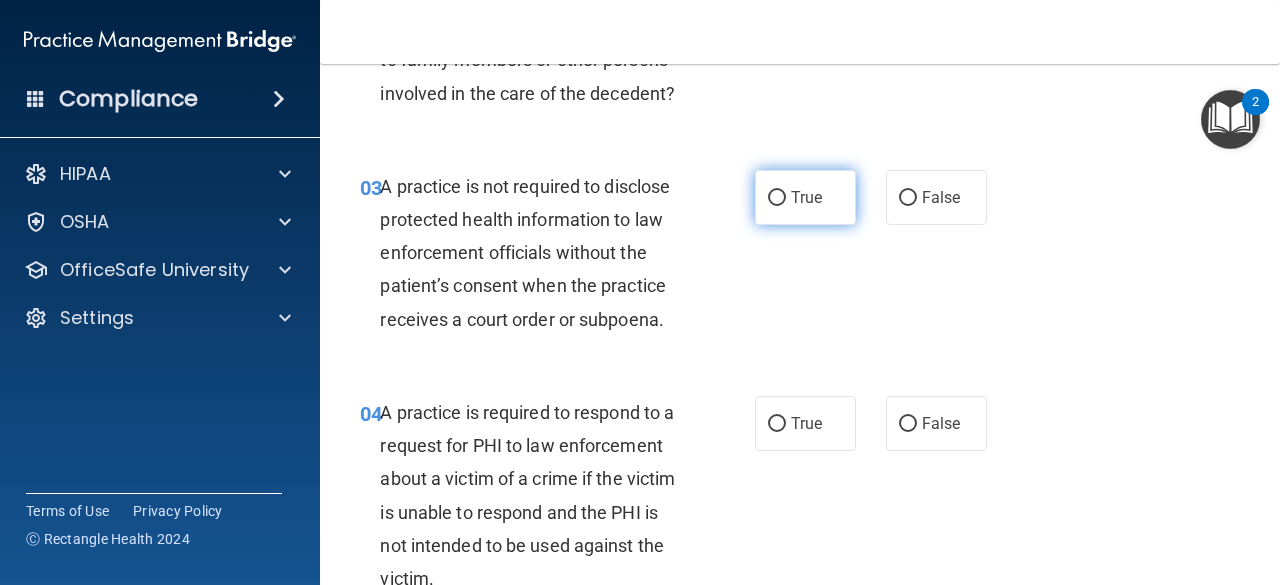 click on "True" at bounding box center (805, 197) 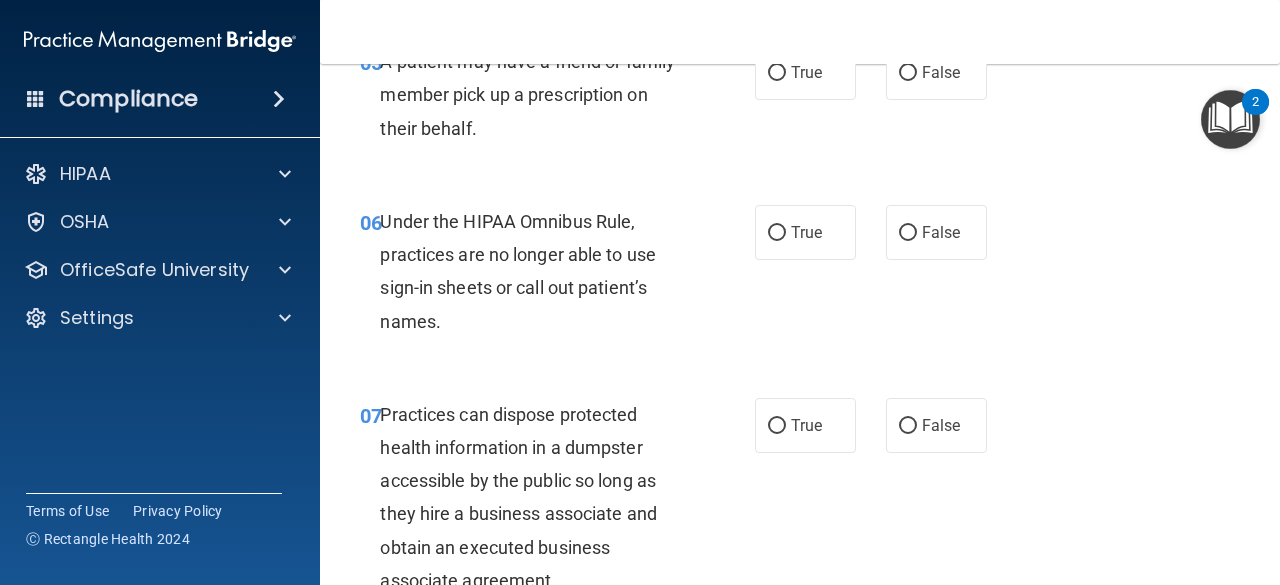scroll, scrollTop: 1079, scrollLeft: 0, axis: vertical 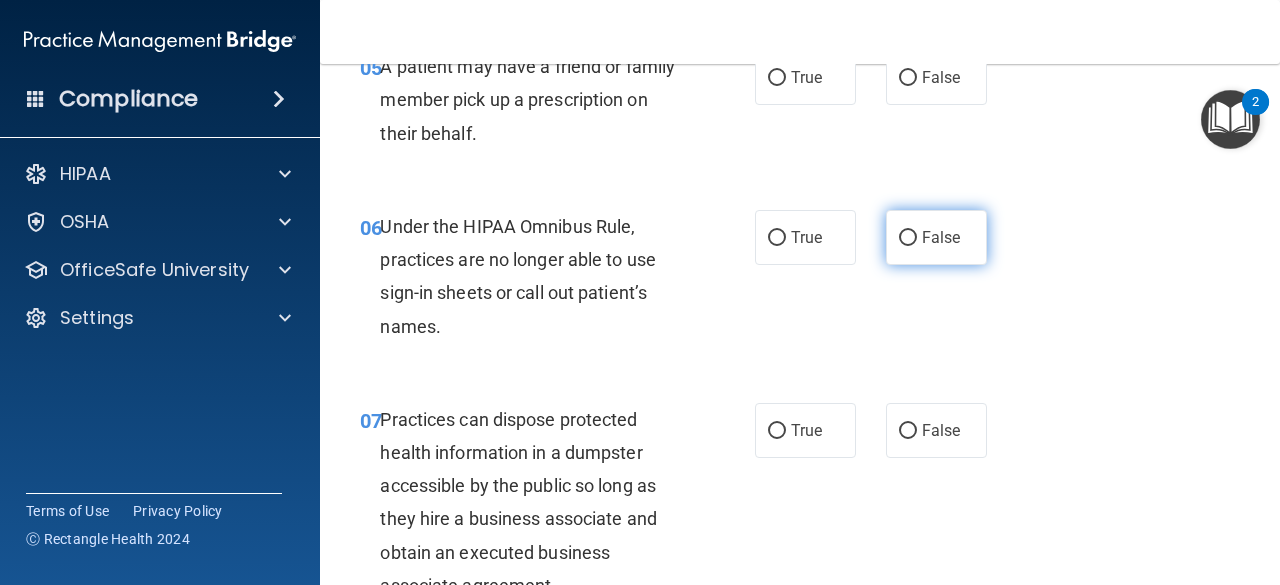 click on "False" at bounding box center [936, 237] 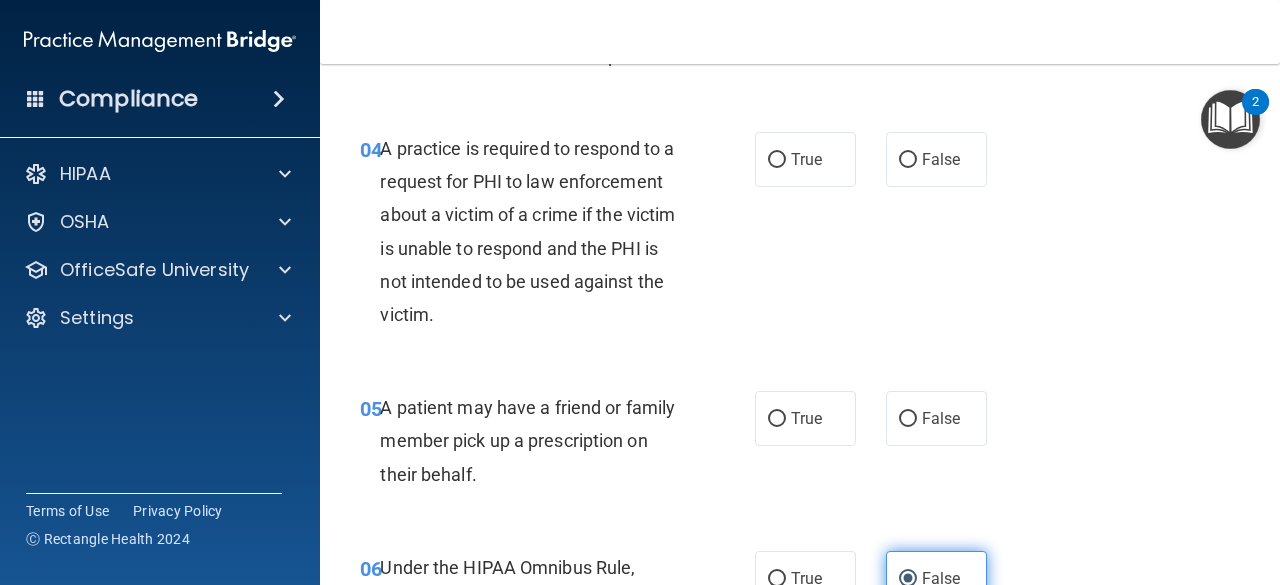 scroll, scrollTop: 737, scrollLeft: 0, axis: vertical 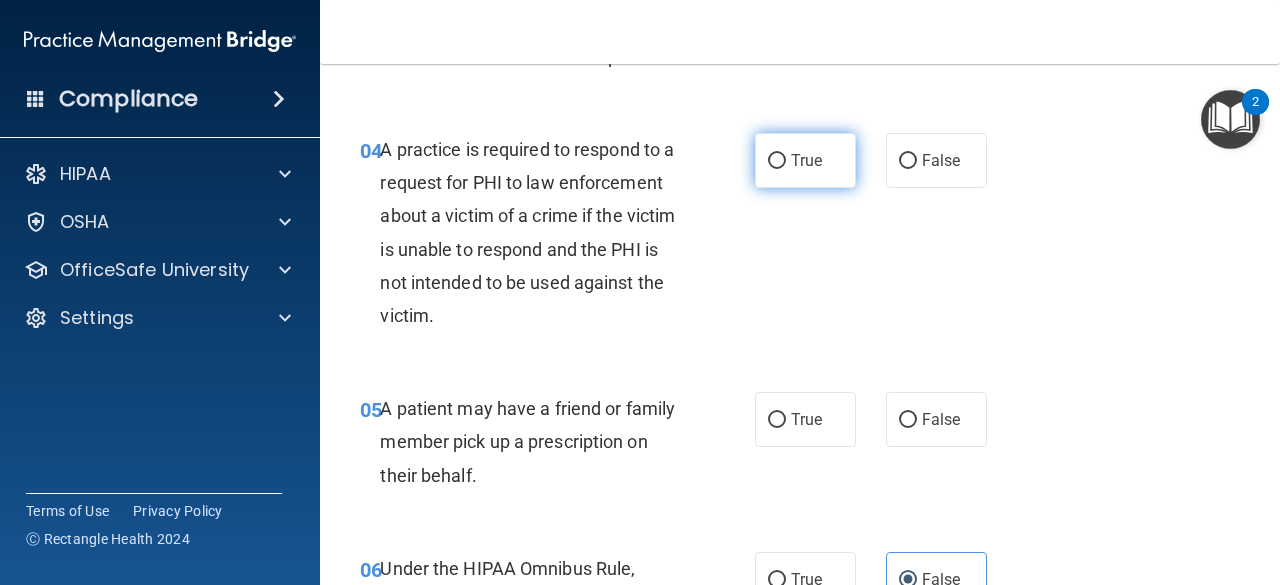 click on "True" at bounding box center [805, 160] 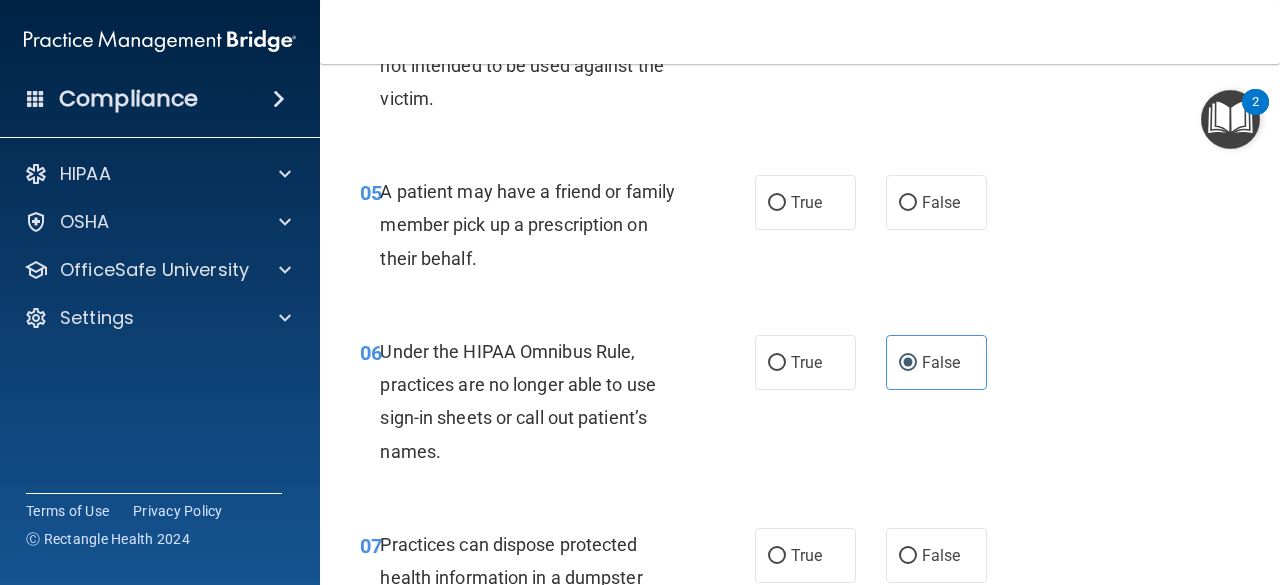 scroll, scrollTop: 953, scrollLeft: 0, axis: vertical 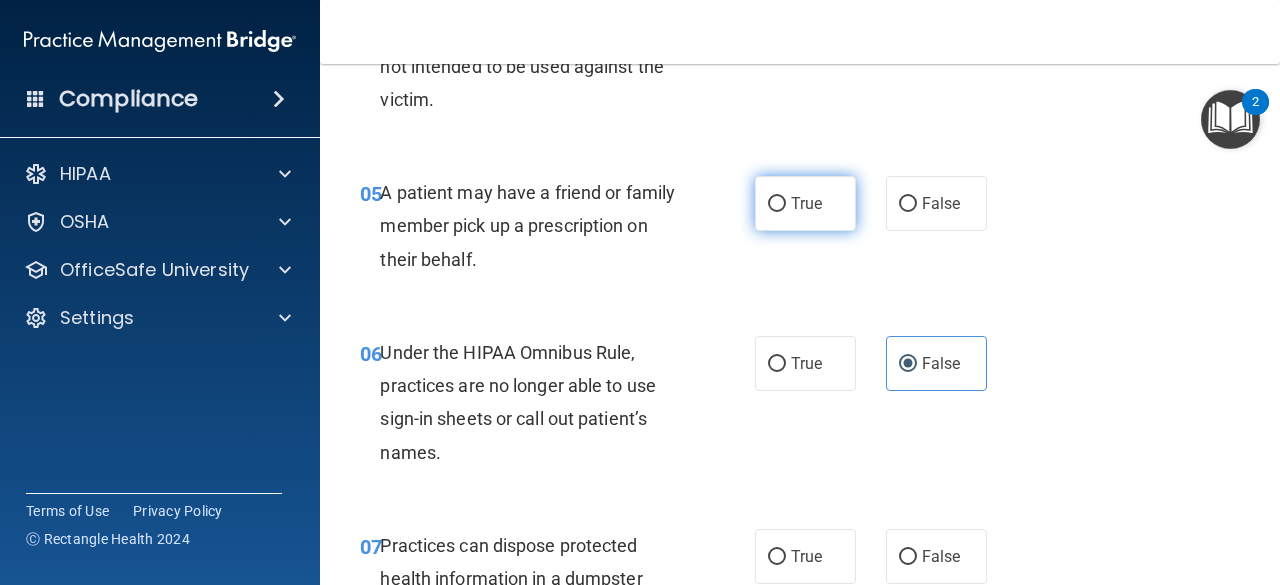 click on "True" at bounding box center (805, 203) 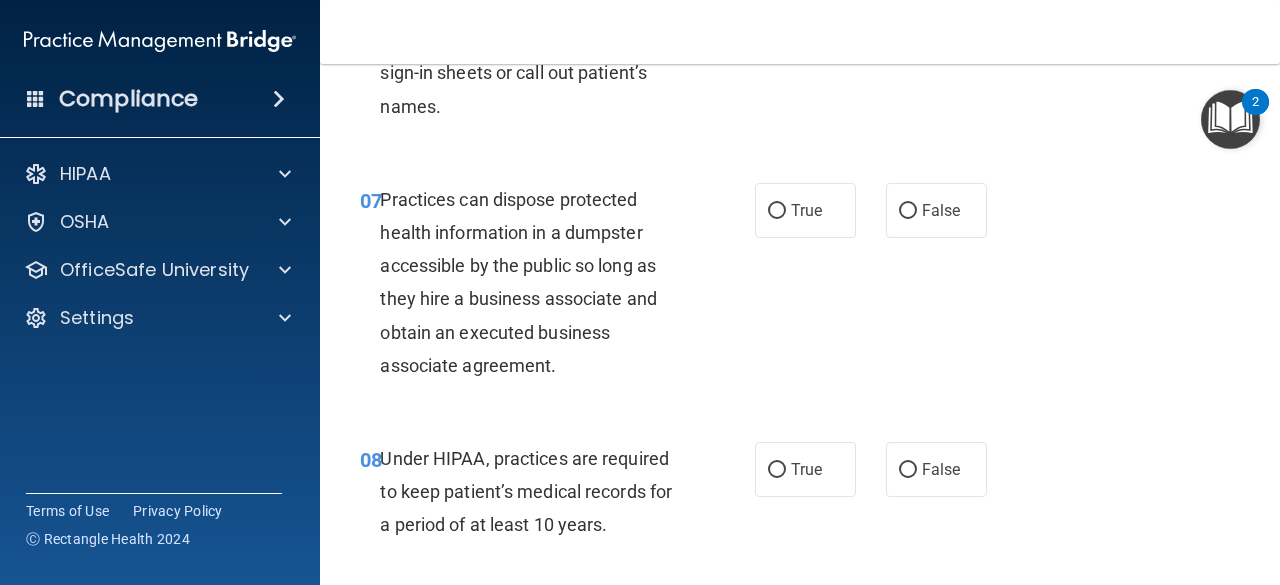 scroll, scrollTop: 1298, scrollLeft: 0, axis: vertical 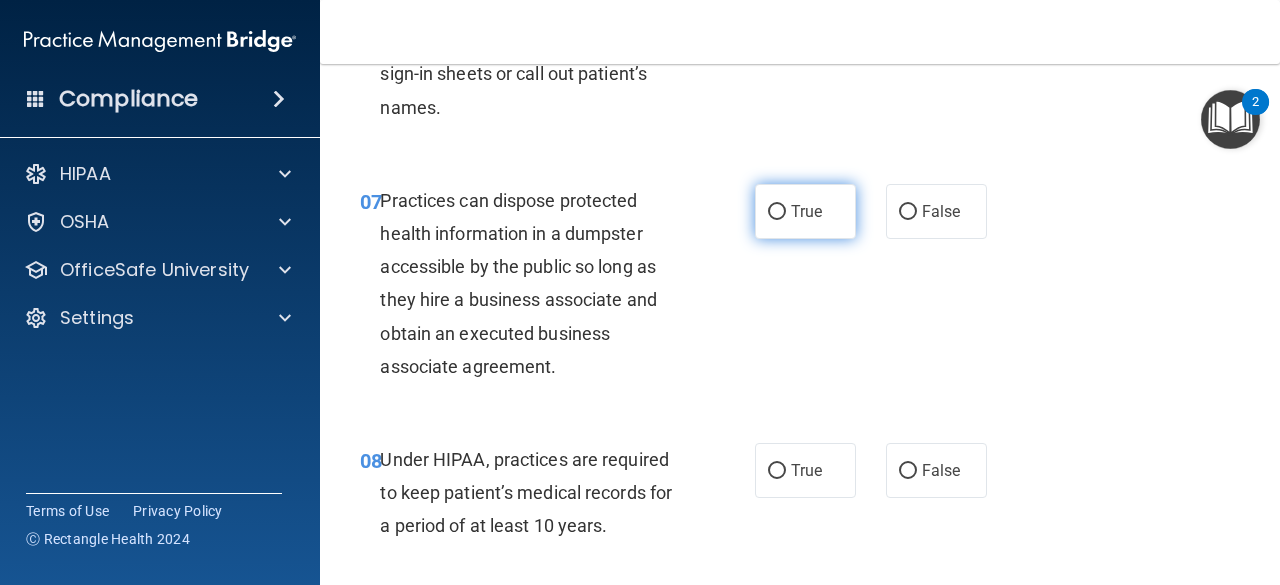 click on "True" at bounding box center [805, 211] 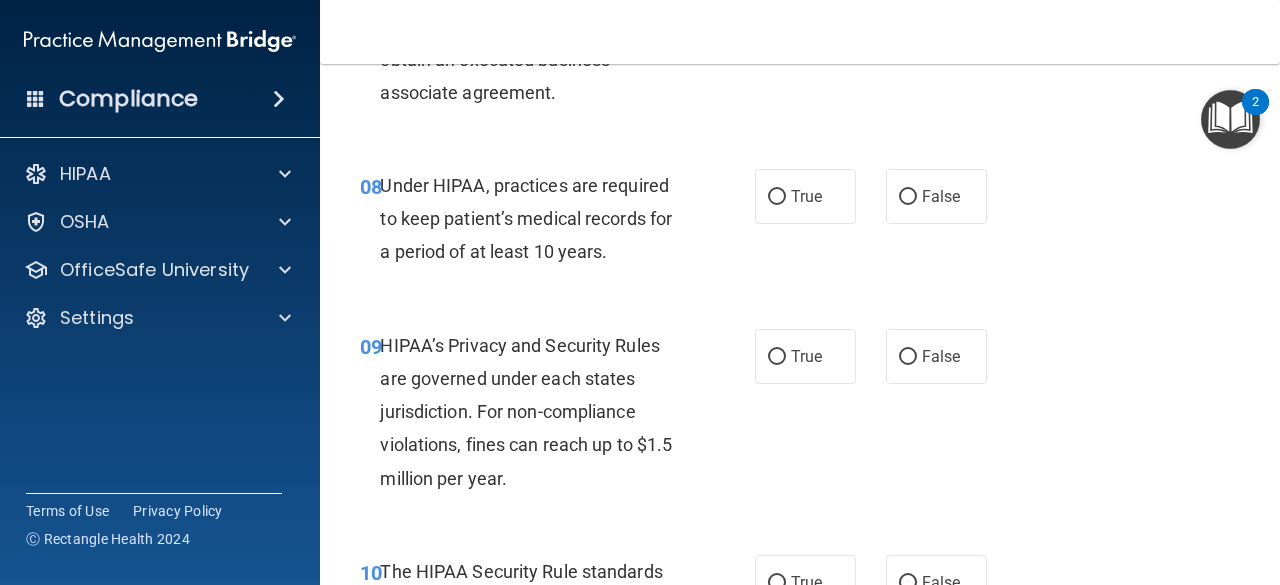 scroll, scrollTop: 1569, scrollLeft: 0, axis: vertical 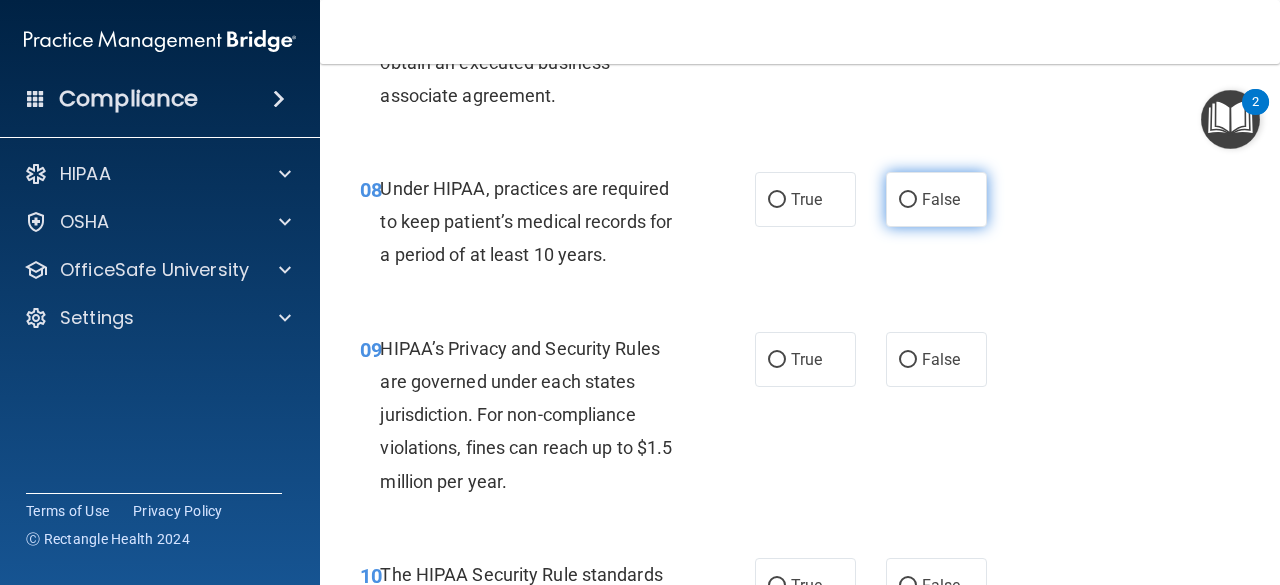 click on "False" at bounding box center [908, 200] 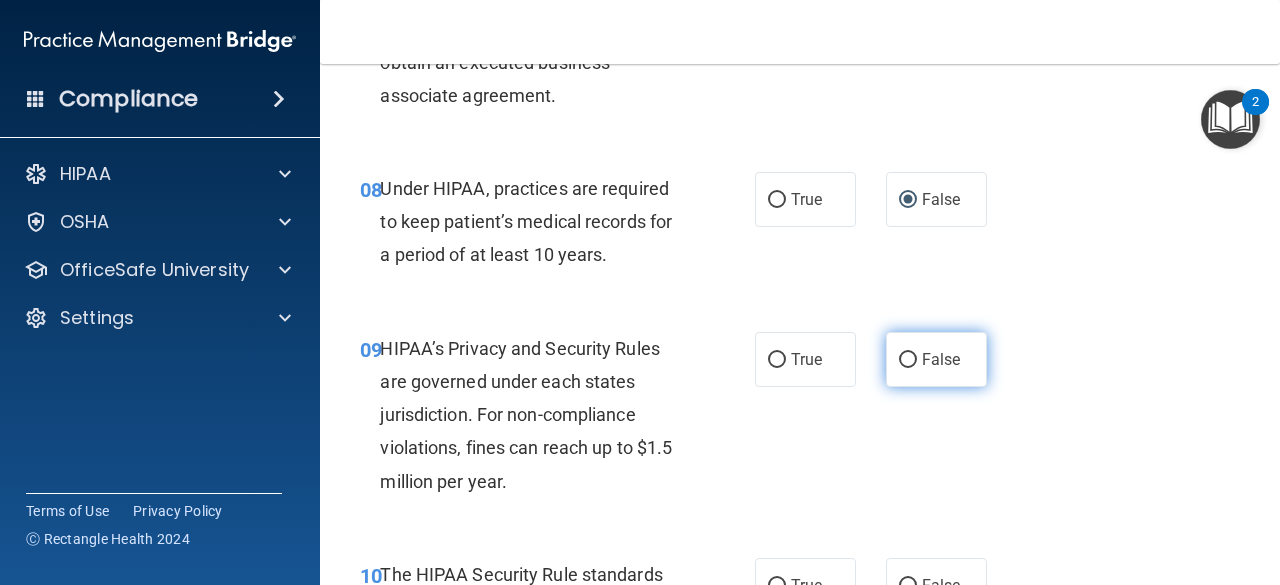 click on "False" at bounding box center (908, 360) 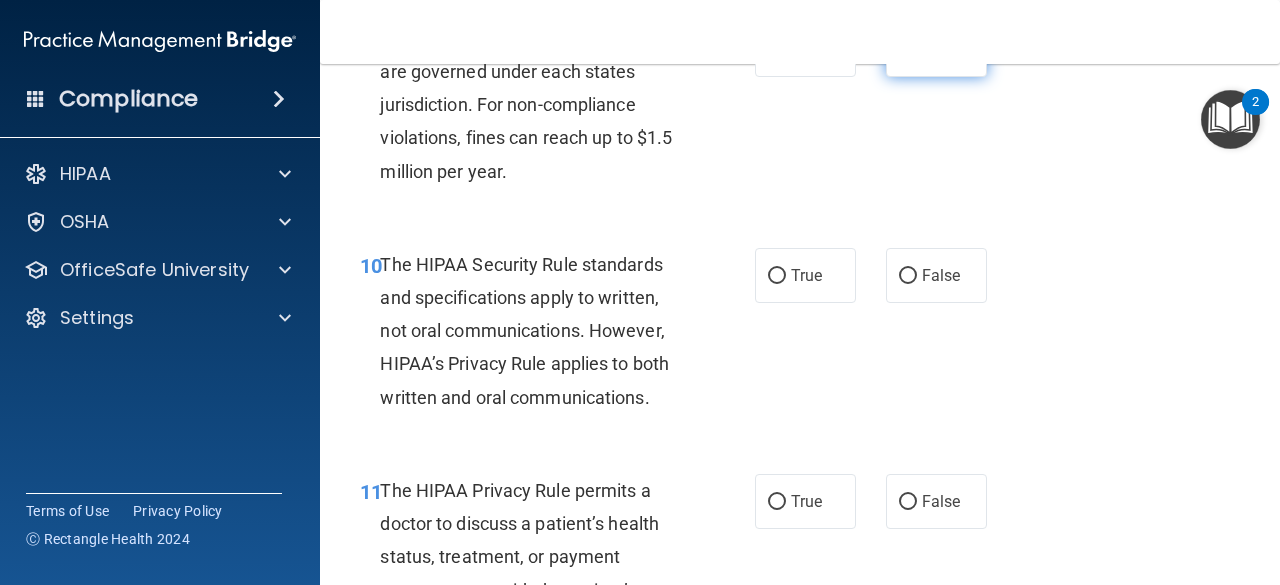 scroll, scrollTop: 1880, scrollLeft: 0, axis: vertical 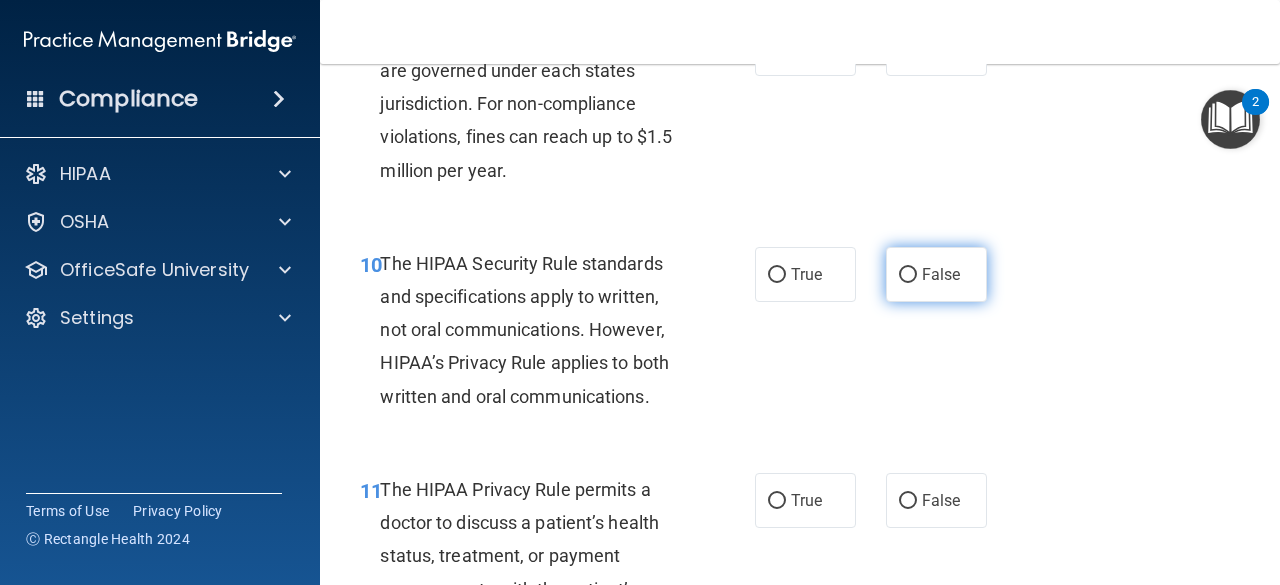 click on "False" at bounding box center (936, 274) 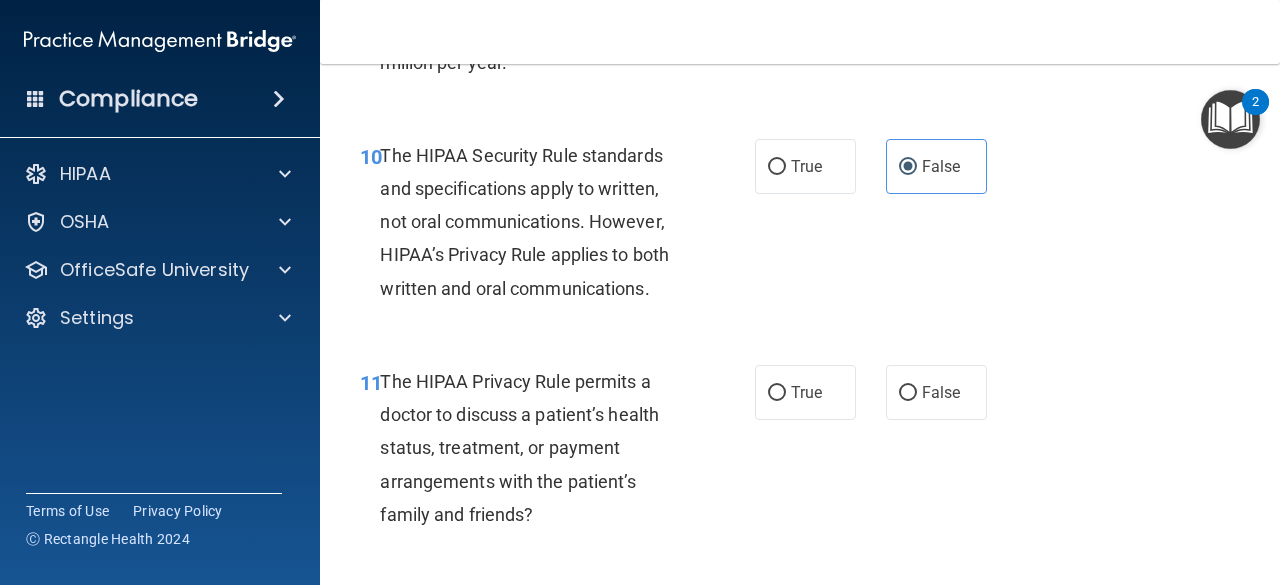 scroll, scrollTop: 1987, scrollLeft: 0, axis: vertical 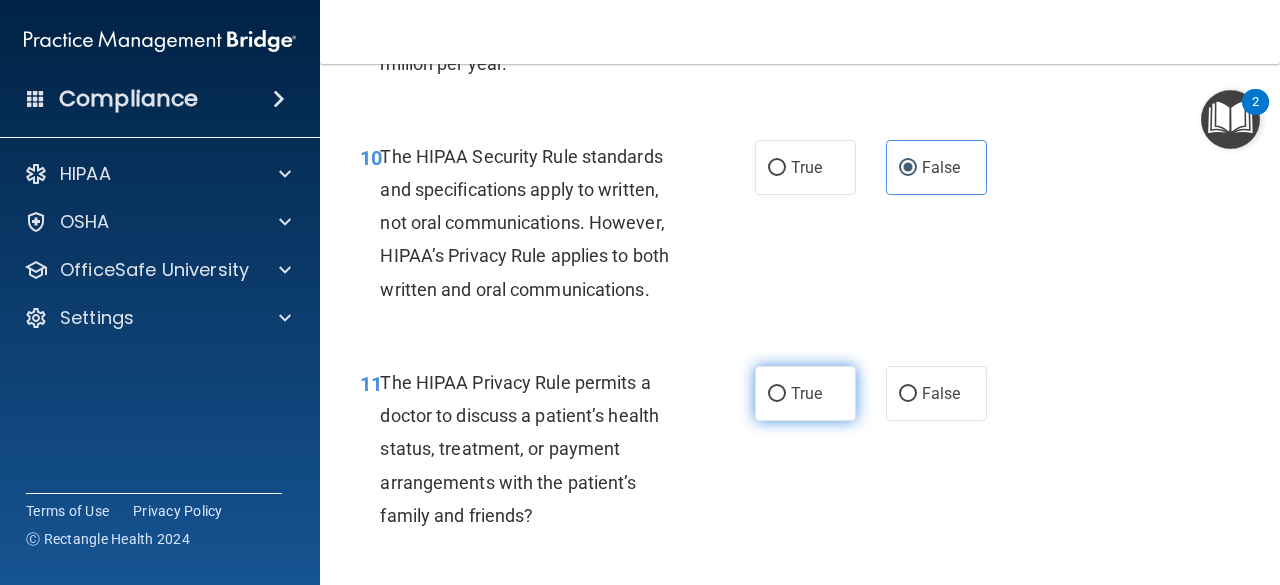 click on "True" at bounding box center (806, 393) 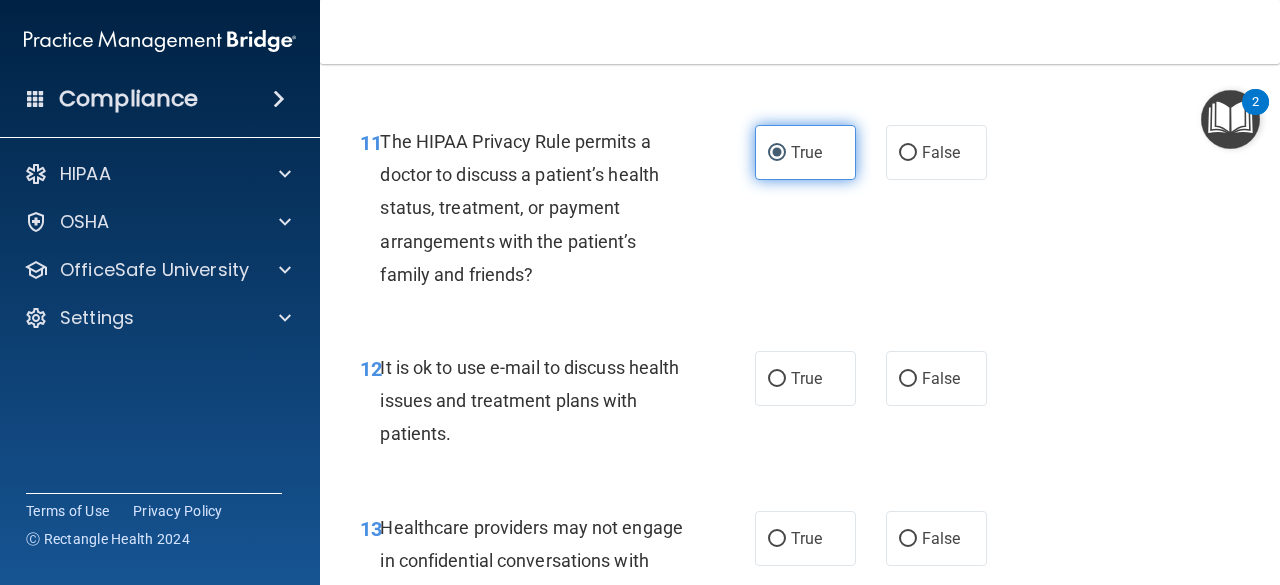 scroll, scrollTop: 2227, scrollLeft: 0, axis: vertical 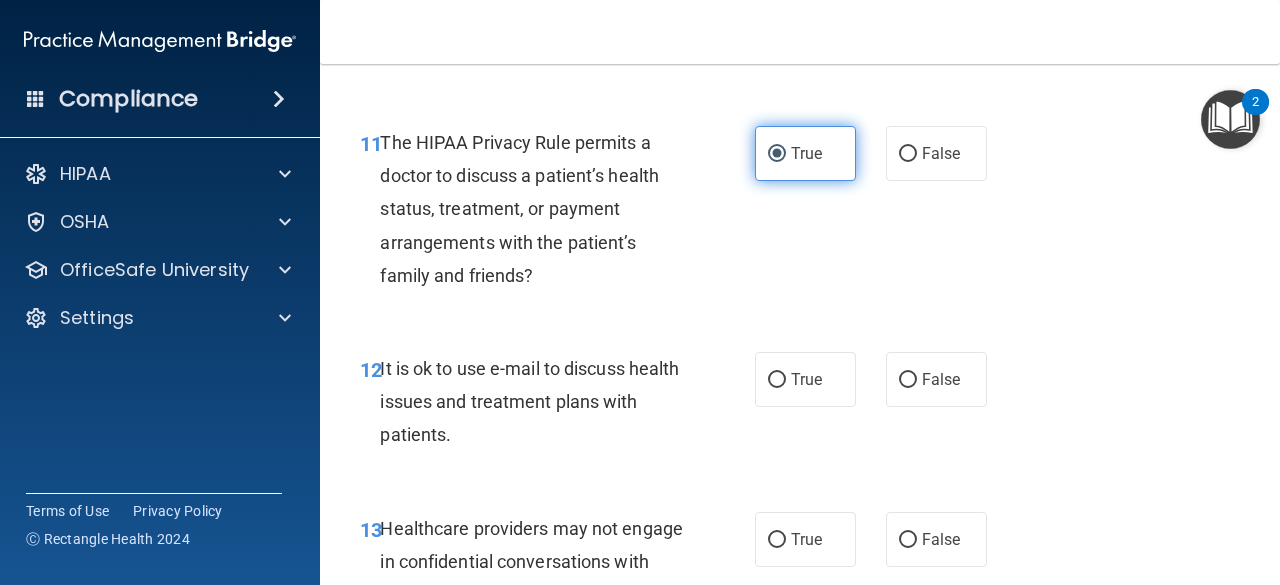 click on "True" at bounding box center (805, 379) 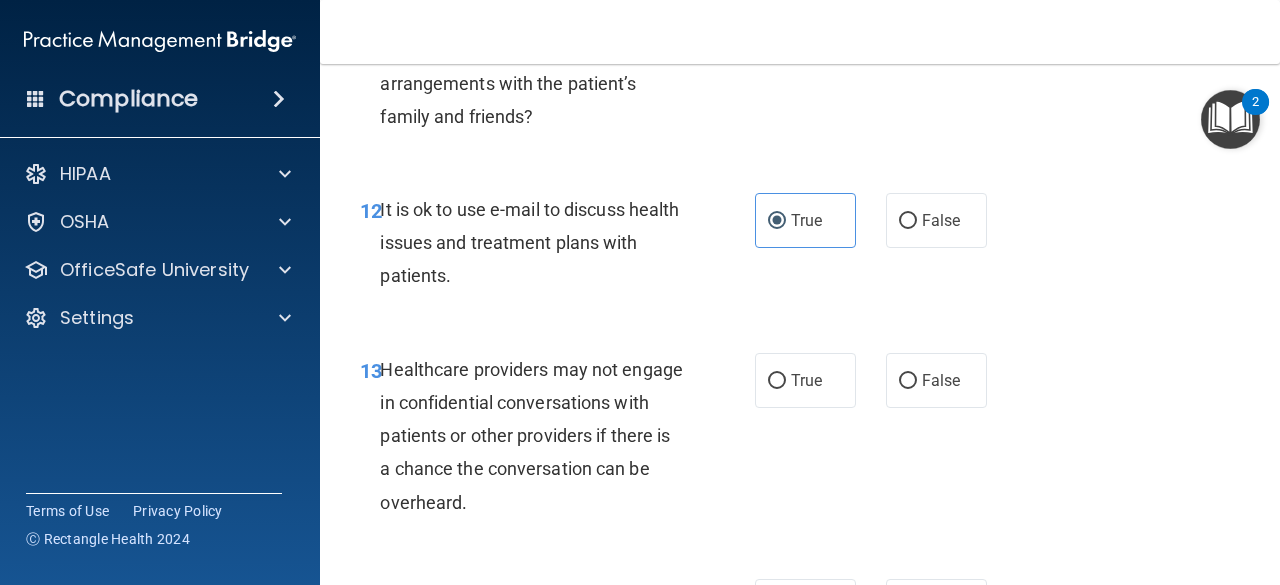 scroll, scrollTop: 2385, scrollLeft: 0, axis: vertical 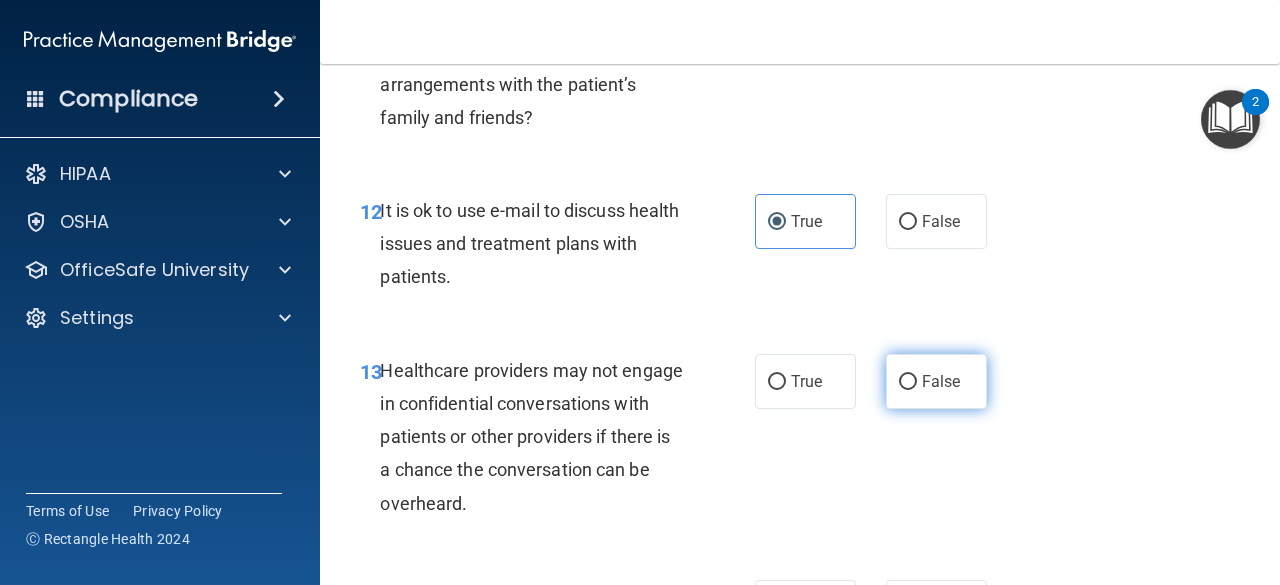 click on "False" at bounding box center [908, 382] 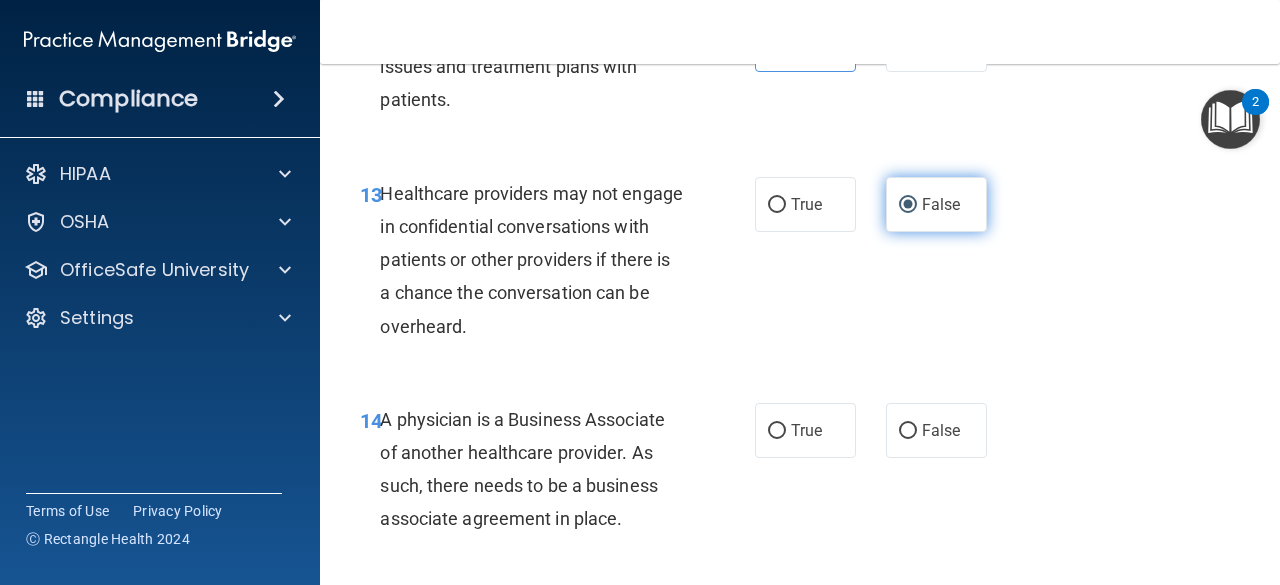 scroll, scrollTop: 2559, scrollLeft: 0, axis: vertical 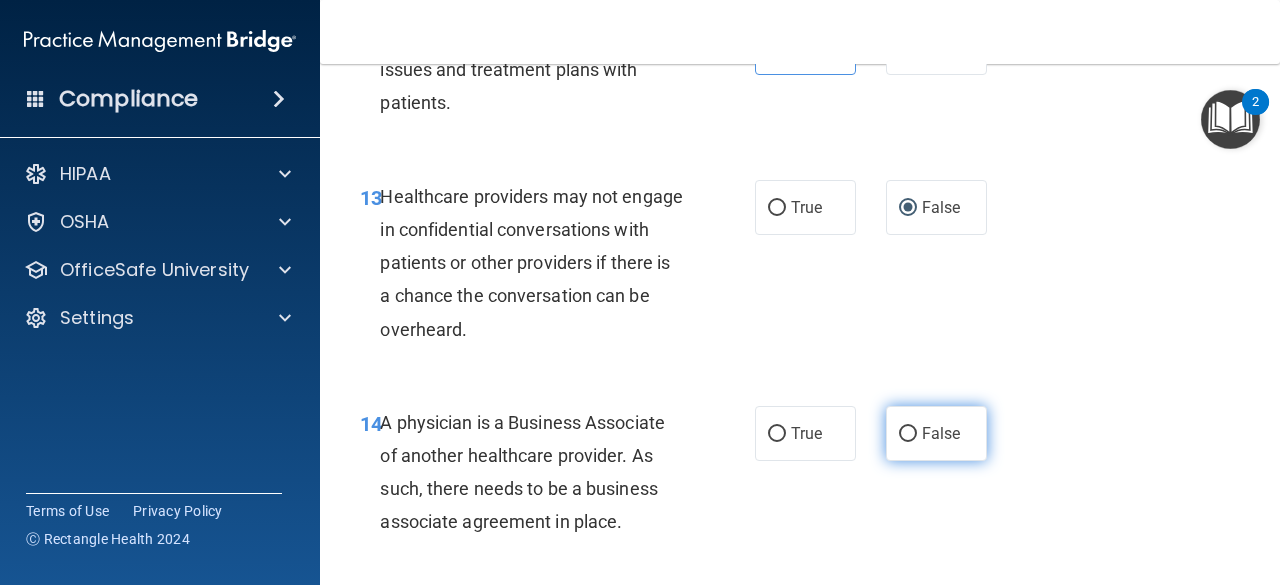 click on "False" at bounding box center (936, 433) 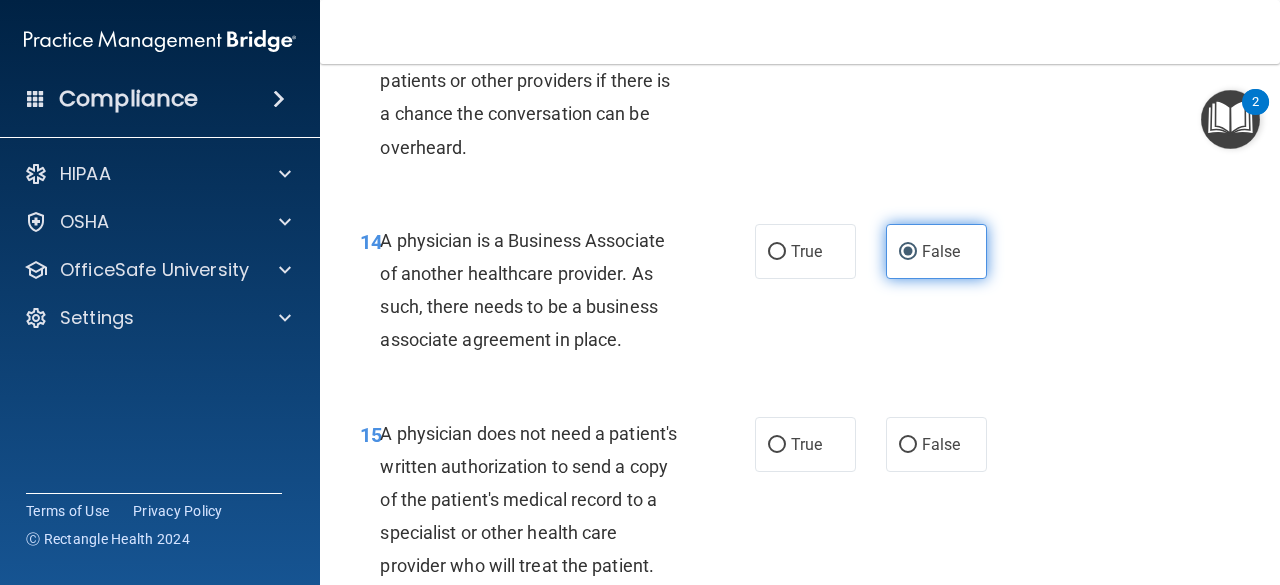 scroll, scrollTop: 2785, scrollLeft: 0, axis: vertical 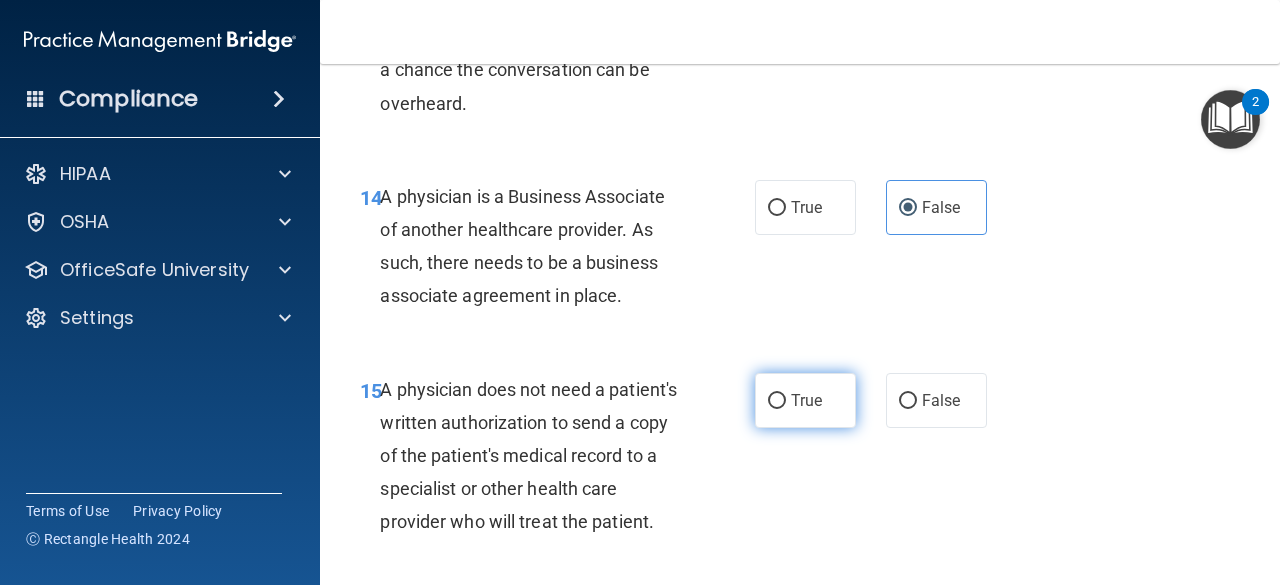 click on "True" at bounding box center (805, 400) 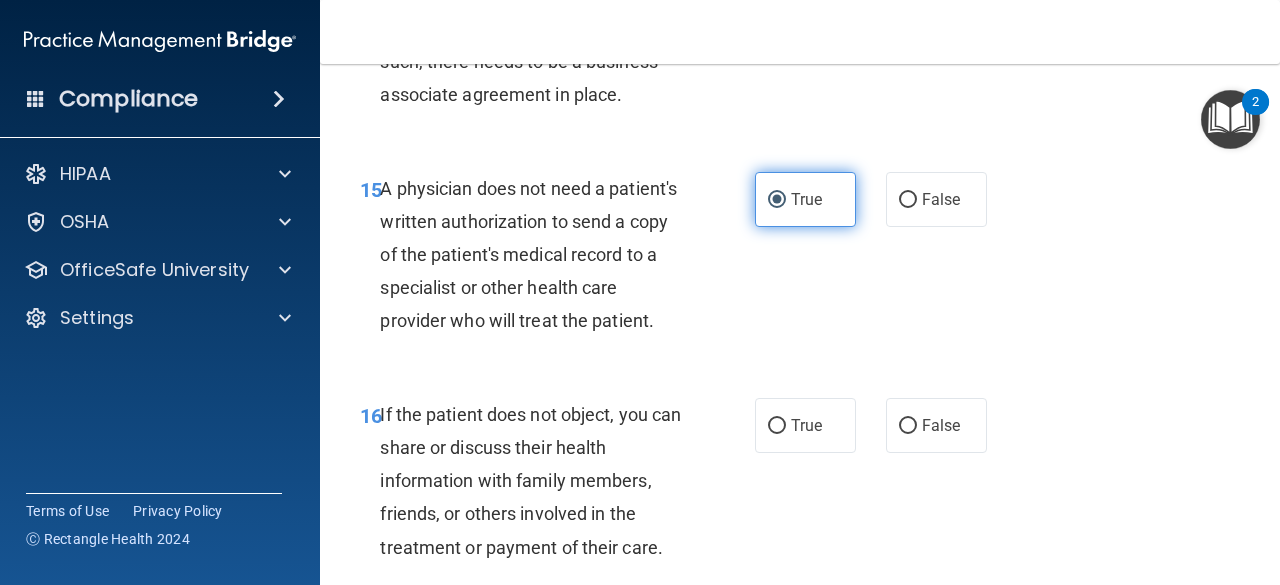 scroll, scrollTop: 2985, scrollLeft: 0, axis: vertical 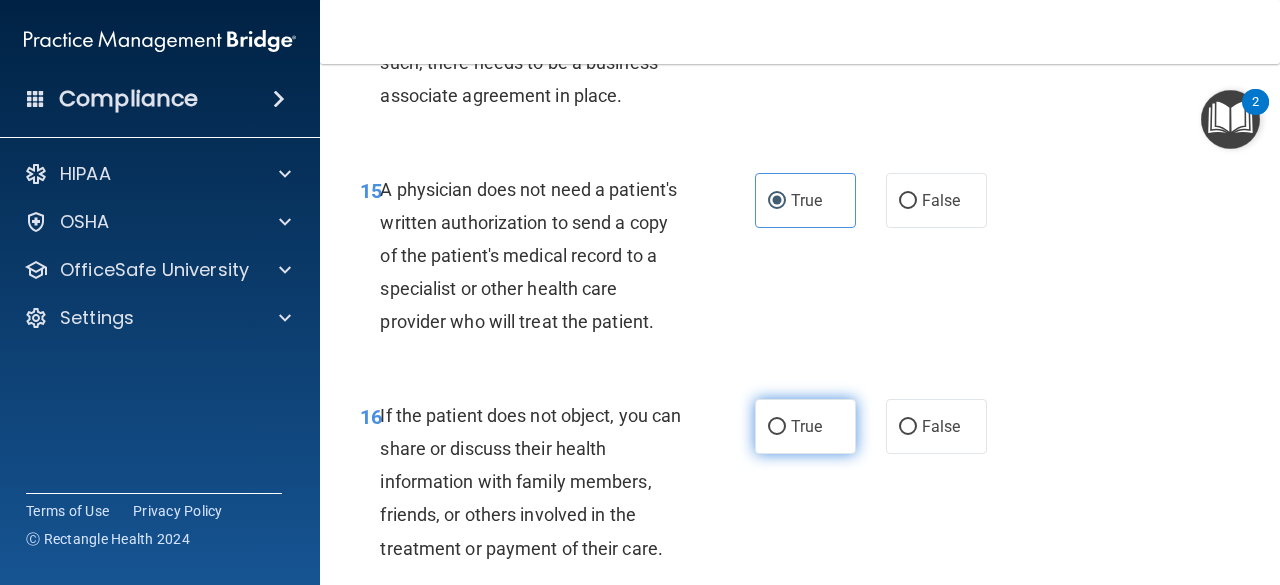 click on "True" at bounding box center [806, 426] 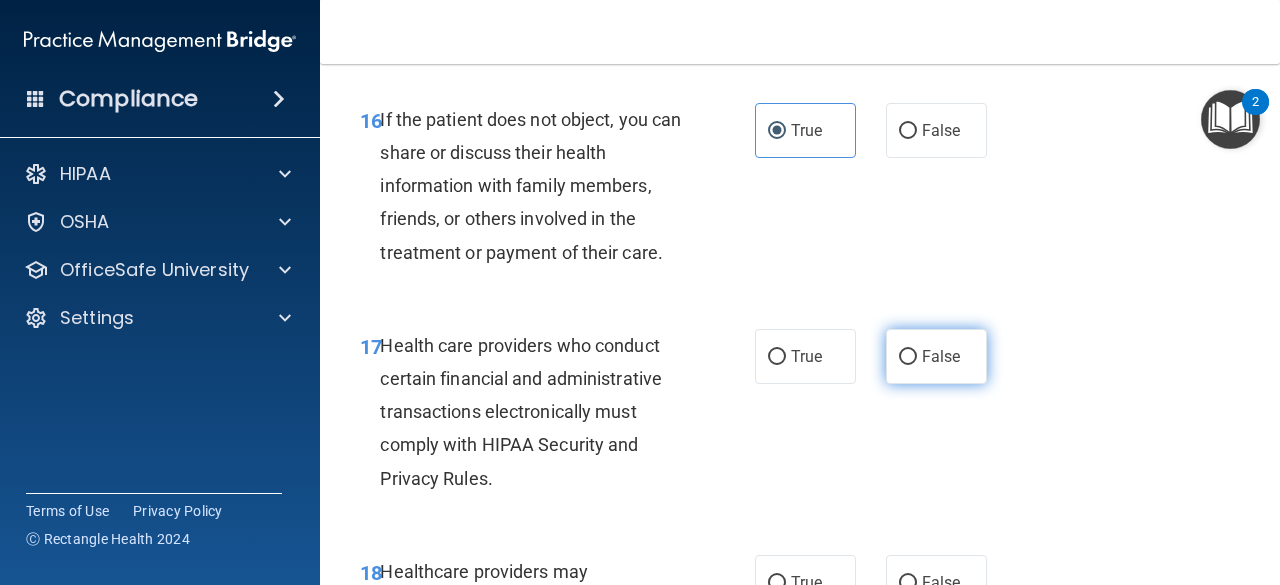 scroll, scrollTop: 3383, scrollLeft: 0, axis: vertical 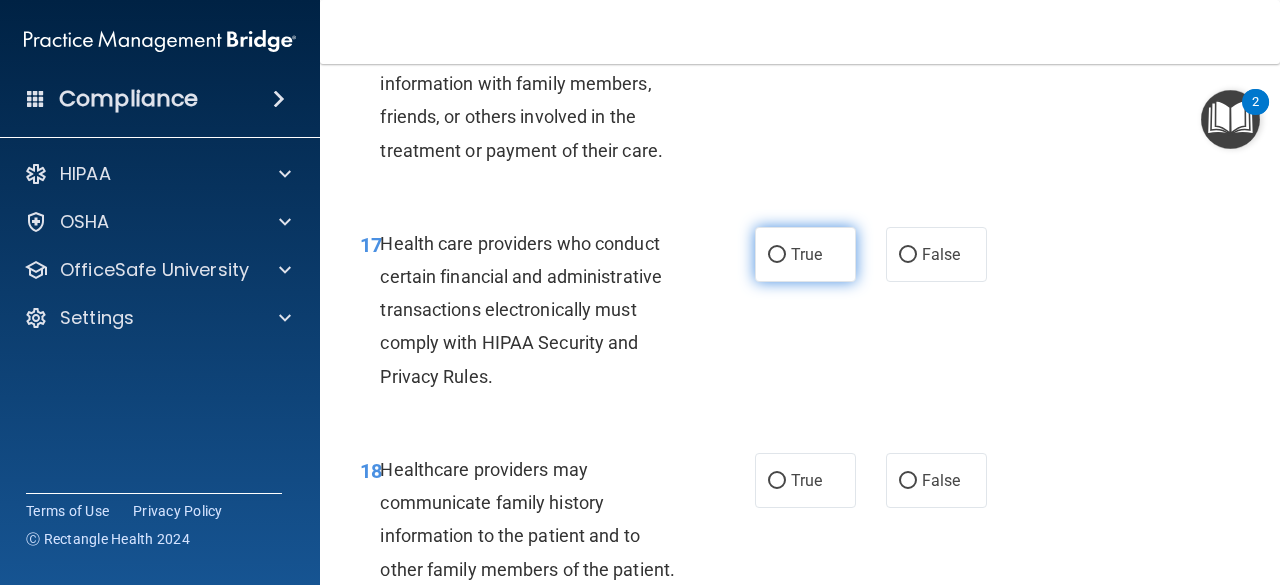 click on "True" at bounding box center (806, 254) 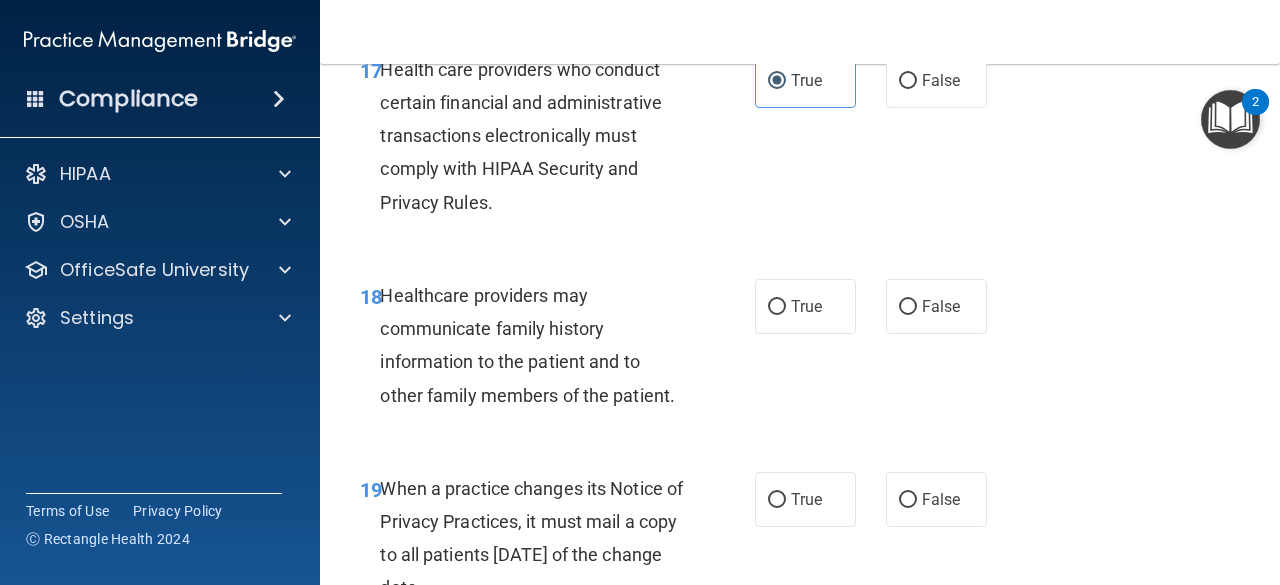 scroll, scrollTop: 3555, scrollLeft: 0, axis: vertical 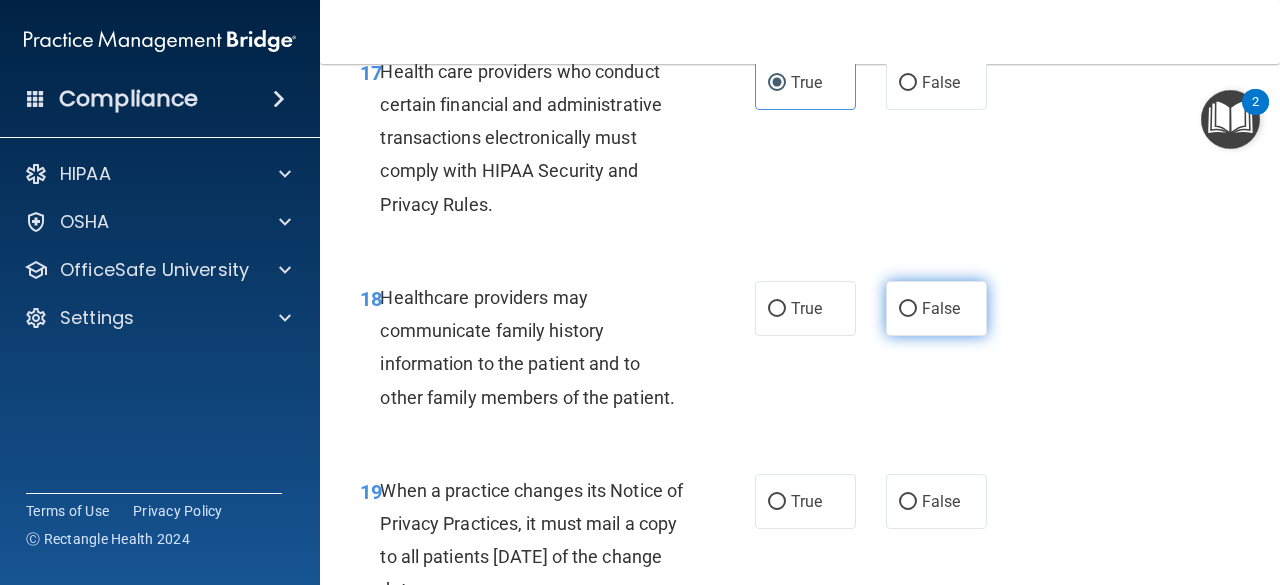 click on "False" at bounding box center [941, 308] 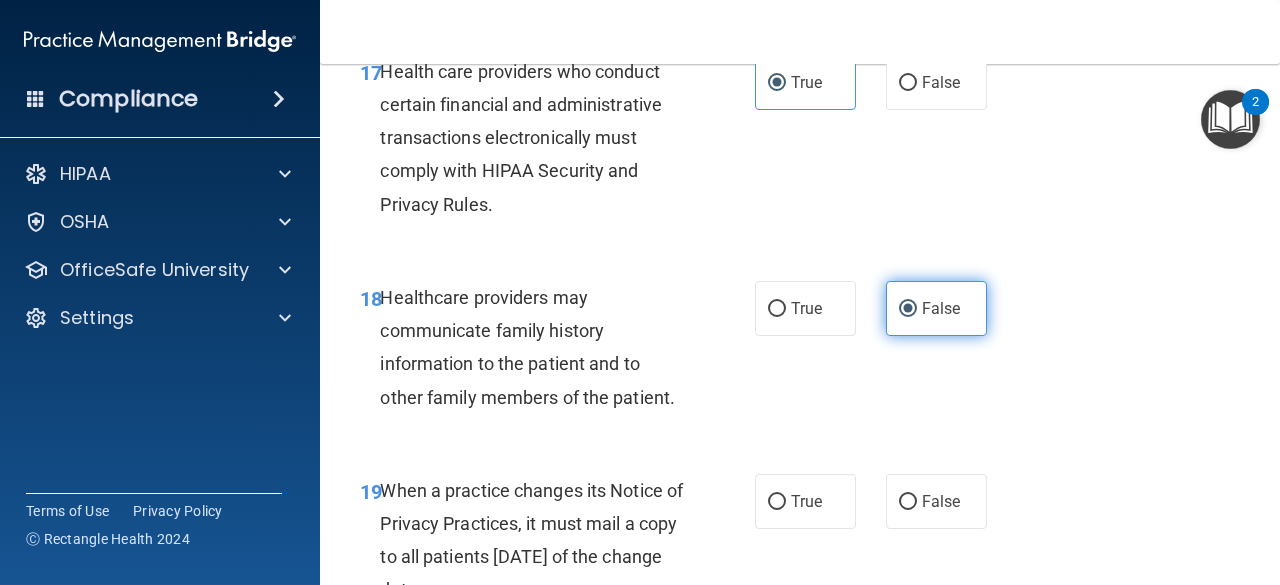 scroll, scrollTop: 3751, scrollLeft: 0, axis: vertical 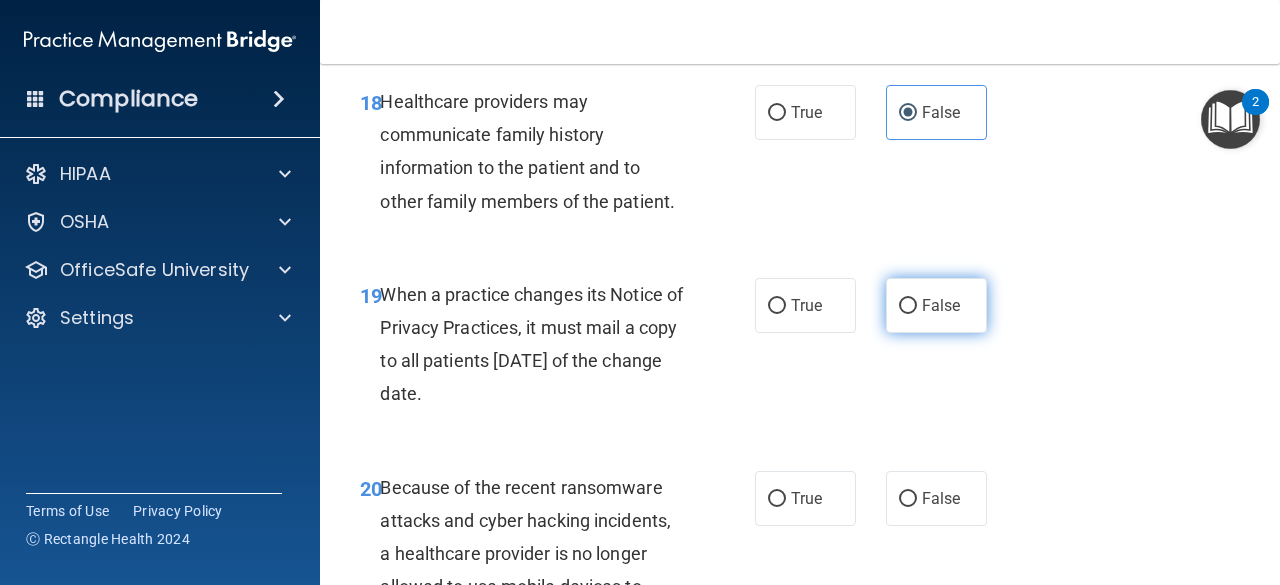 click on "False" at bounding box center [936, 305] 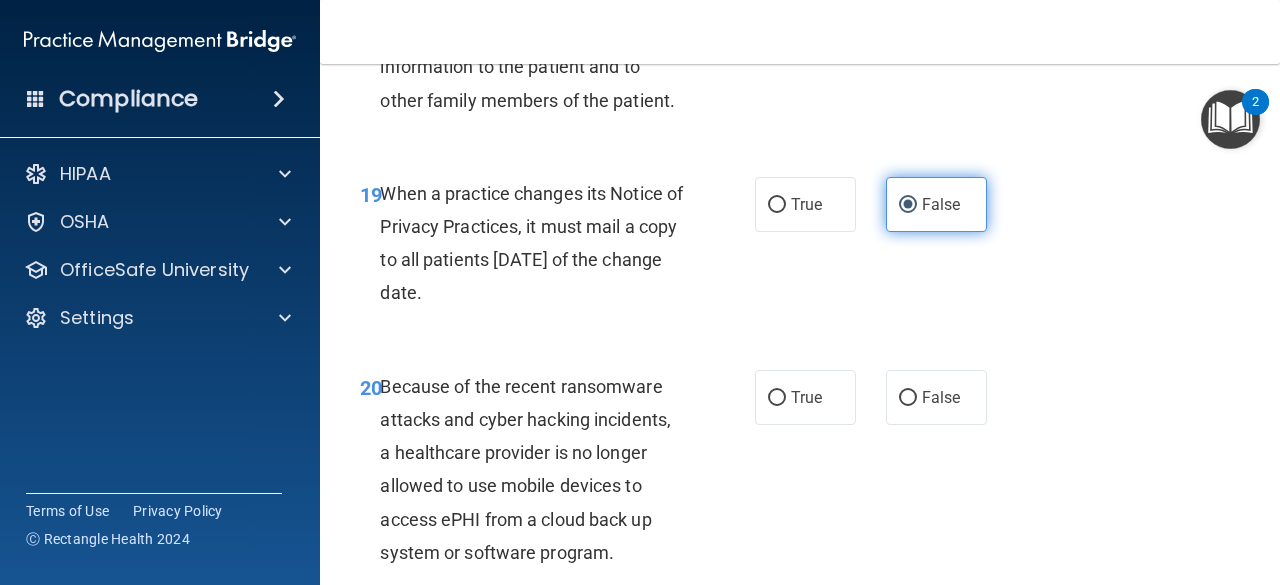 scroll, scrollTop: 3847, scrollLeft: 0, axis: vertical 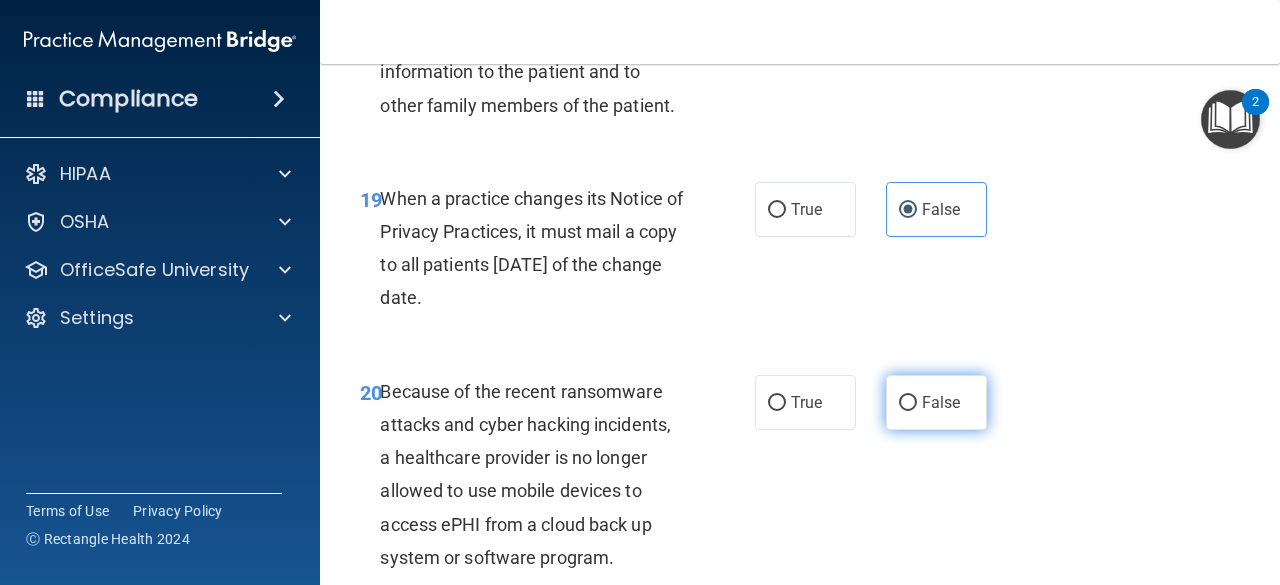 click on "False" at bounding box center [941, 402] 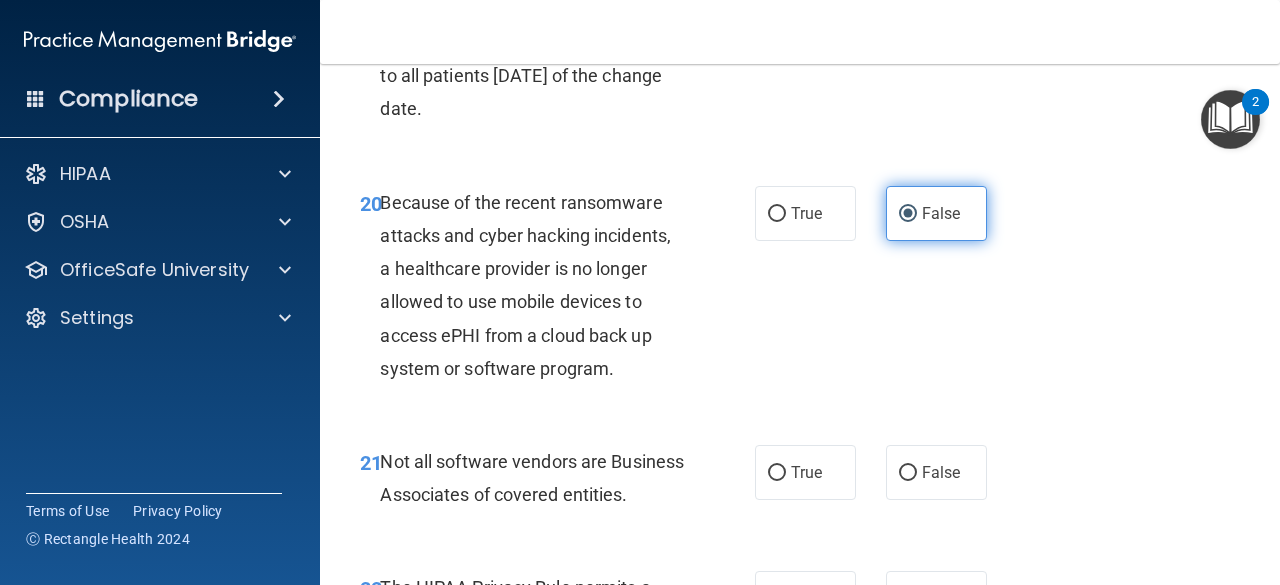 scroll, scrollTop: 4186, scrollLeft: 0, axis: vertical 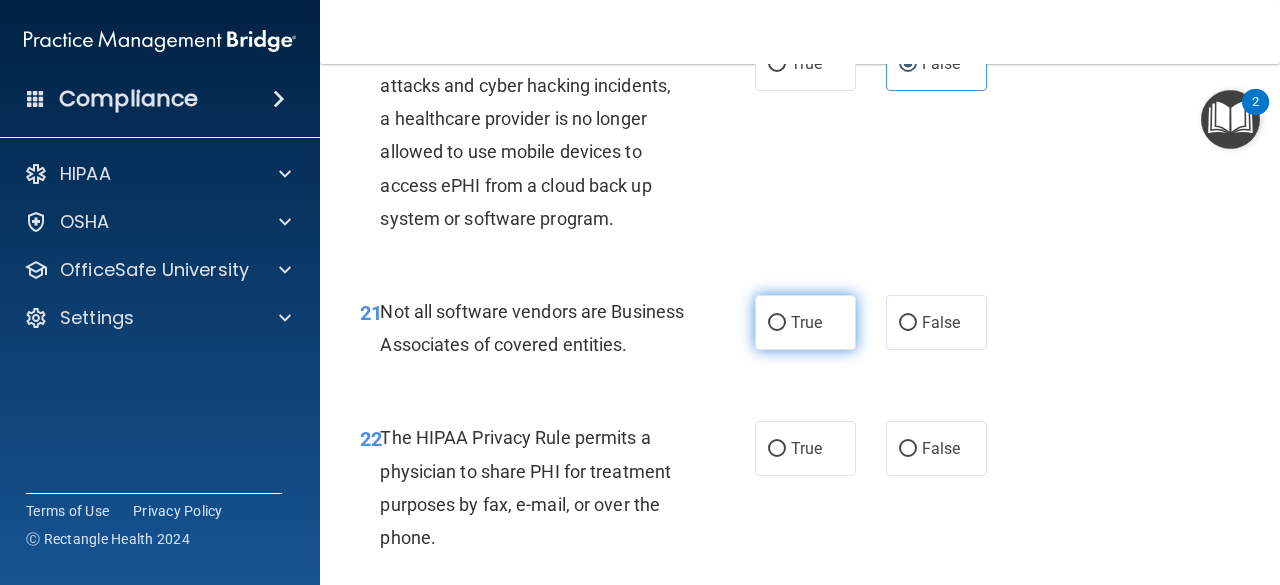 click on "True" at bounding box center (805, 322) 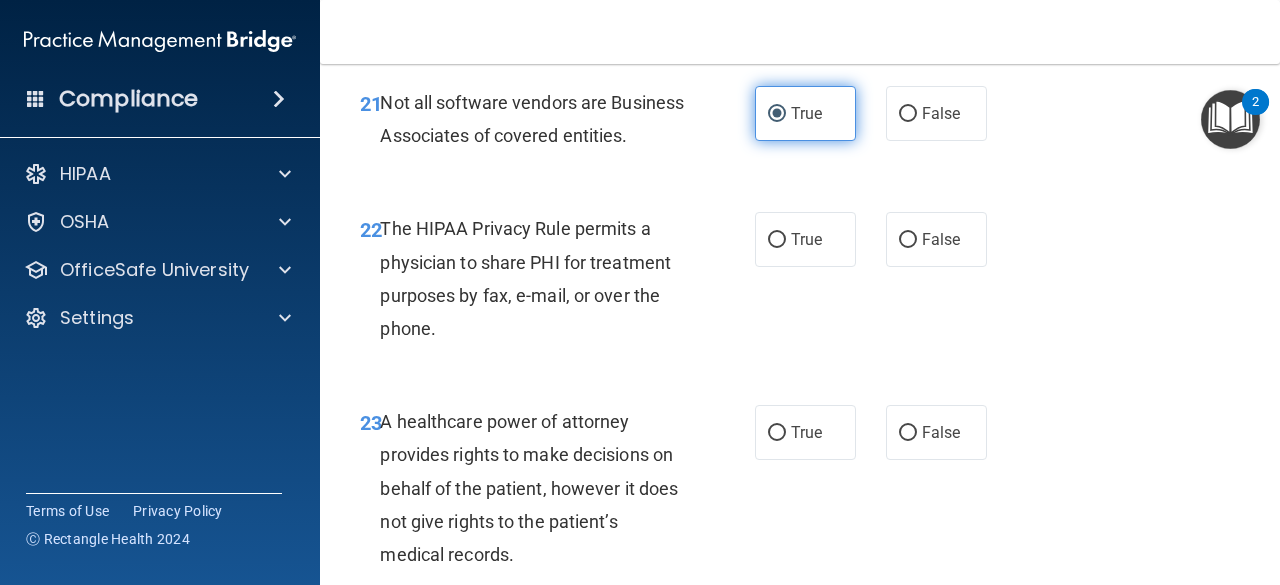scroll, scrollTop: 4393, scrollLeft: 0, axis: vertical 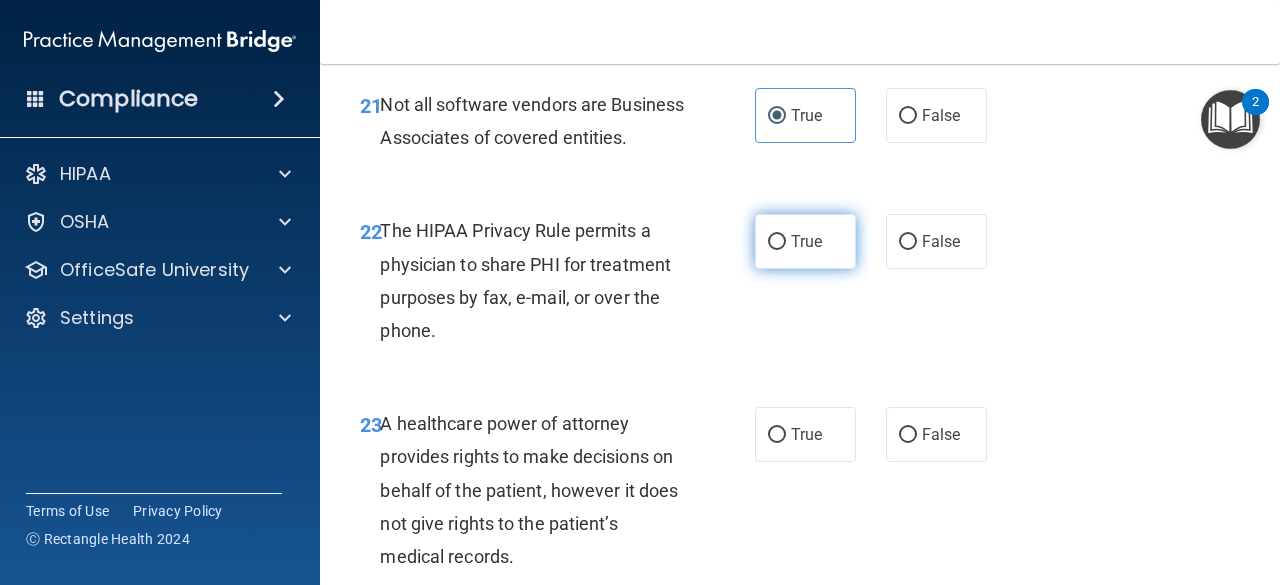 click on "True" at bounding box center (806, 241) 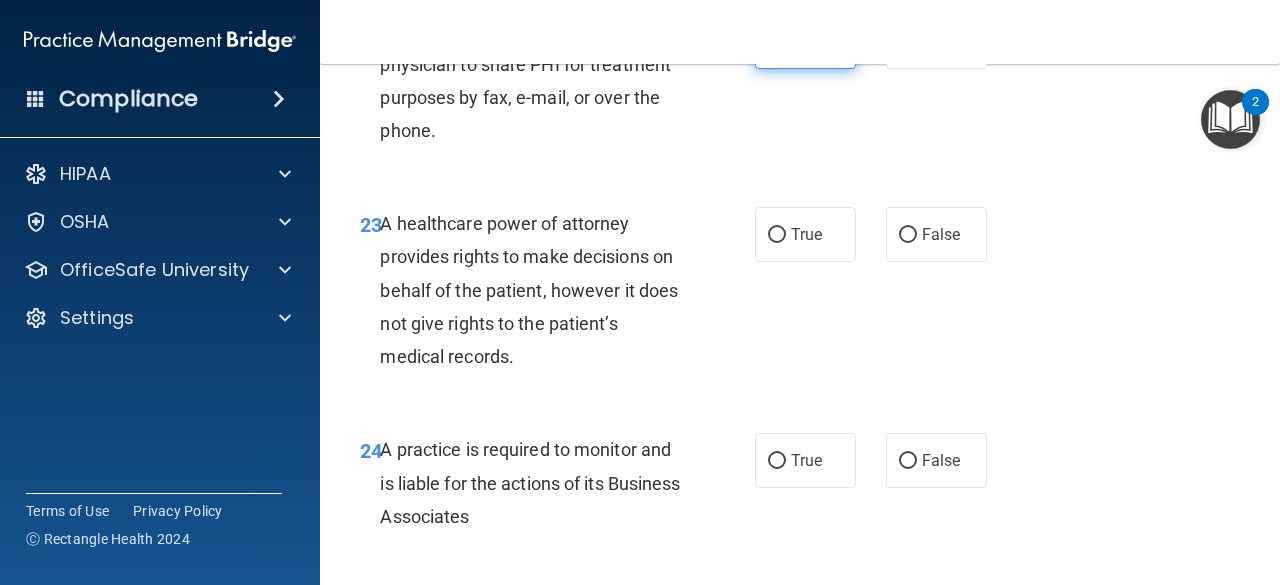 scroll, scrollTop: 4591, scrollLeft: 0, axis: vertical 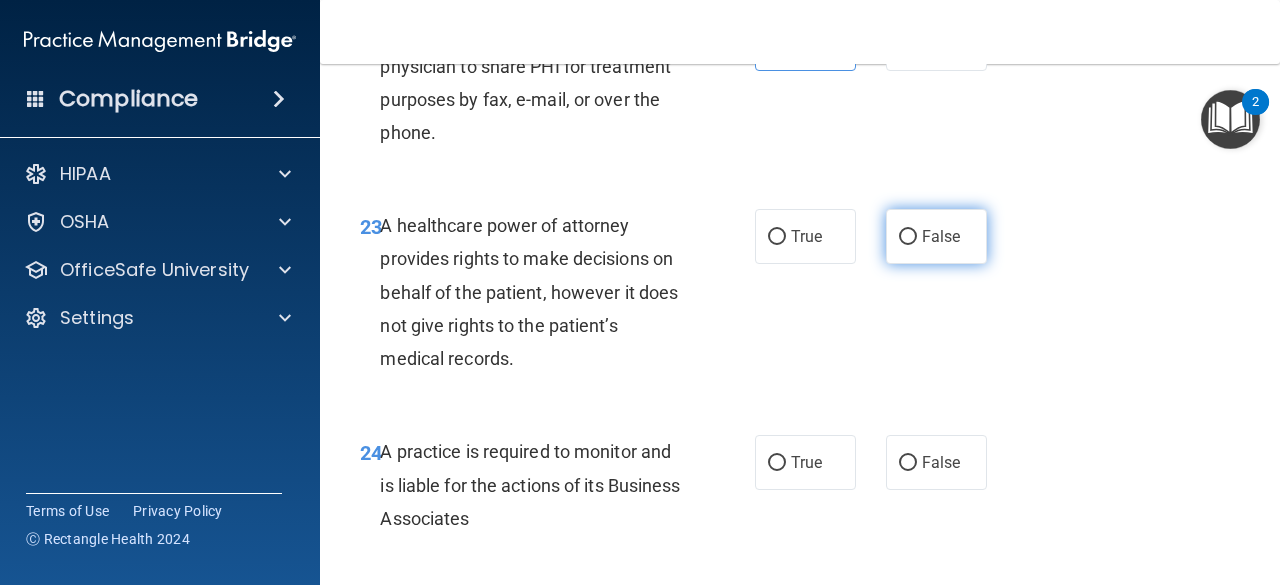 click on "False" at bounding box center (908, 237) 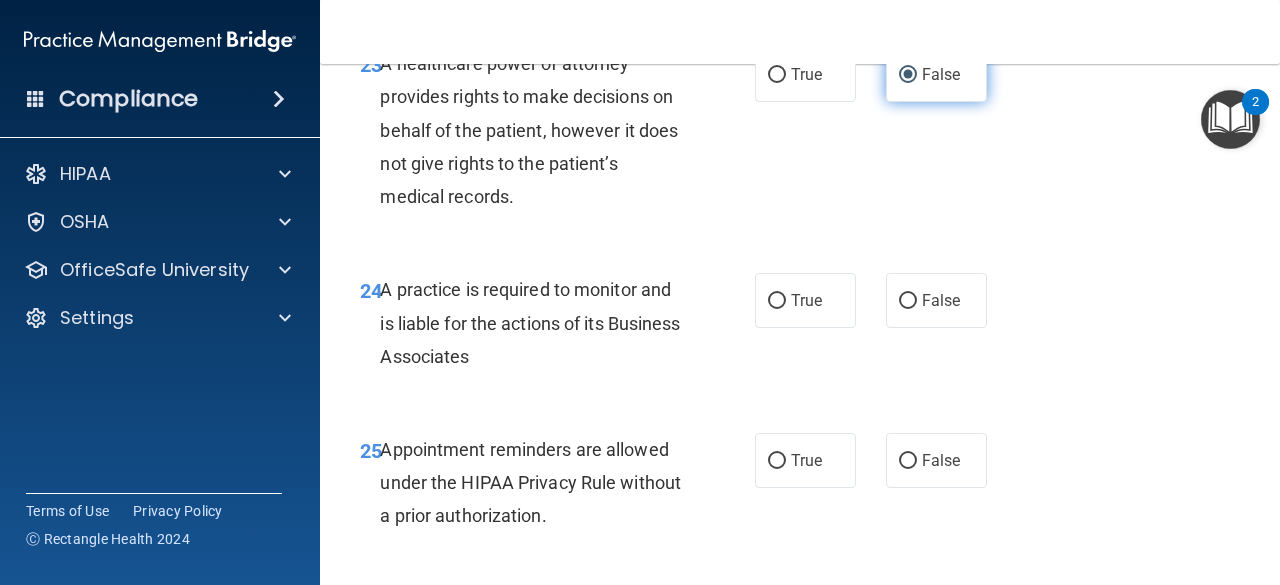 scroll, scrollTop: 4751, scrollLeft: 0, axis: vertical 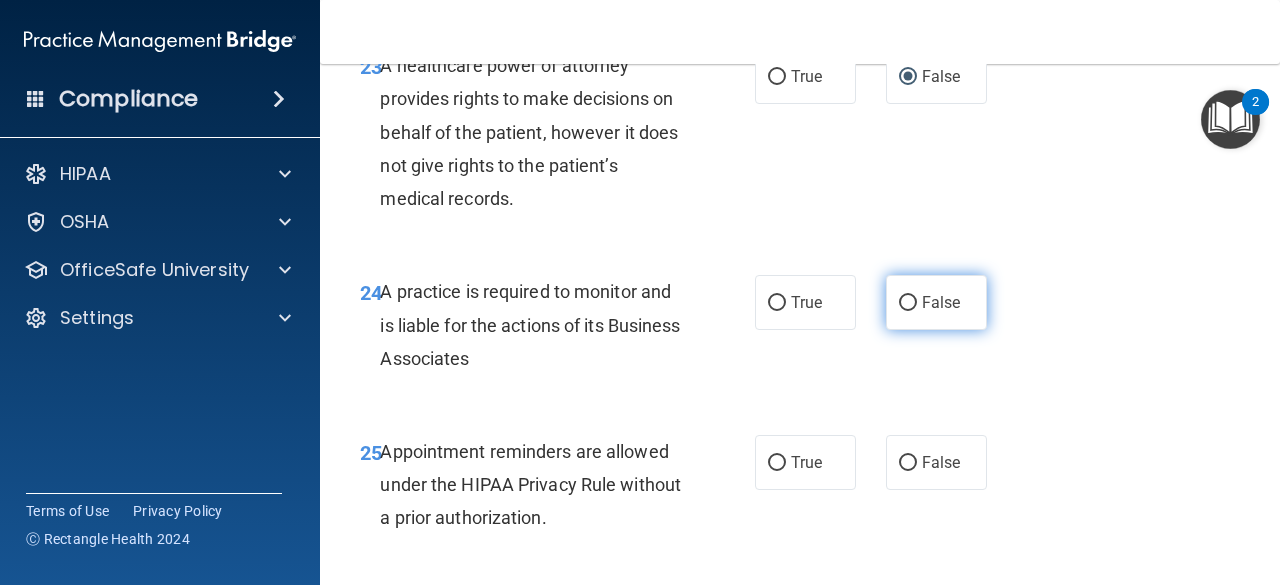 click on "False" at bounding box center [936, 302] 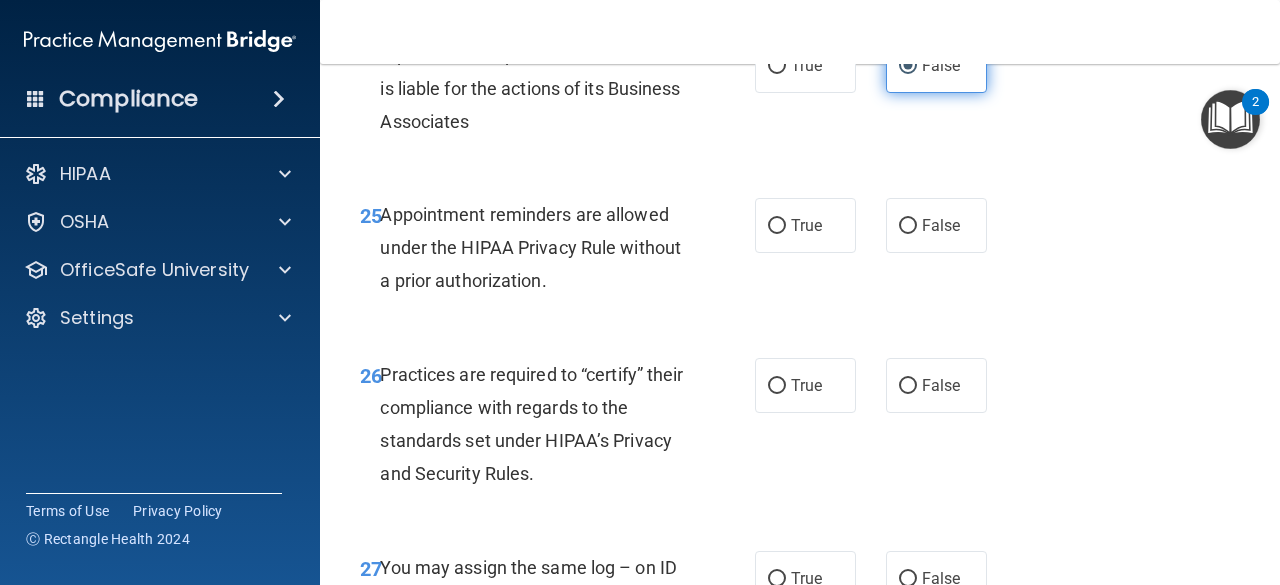 scroll, scrollTop: 4989, scrollLeft: 0, axis: vertical 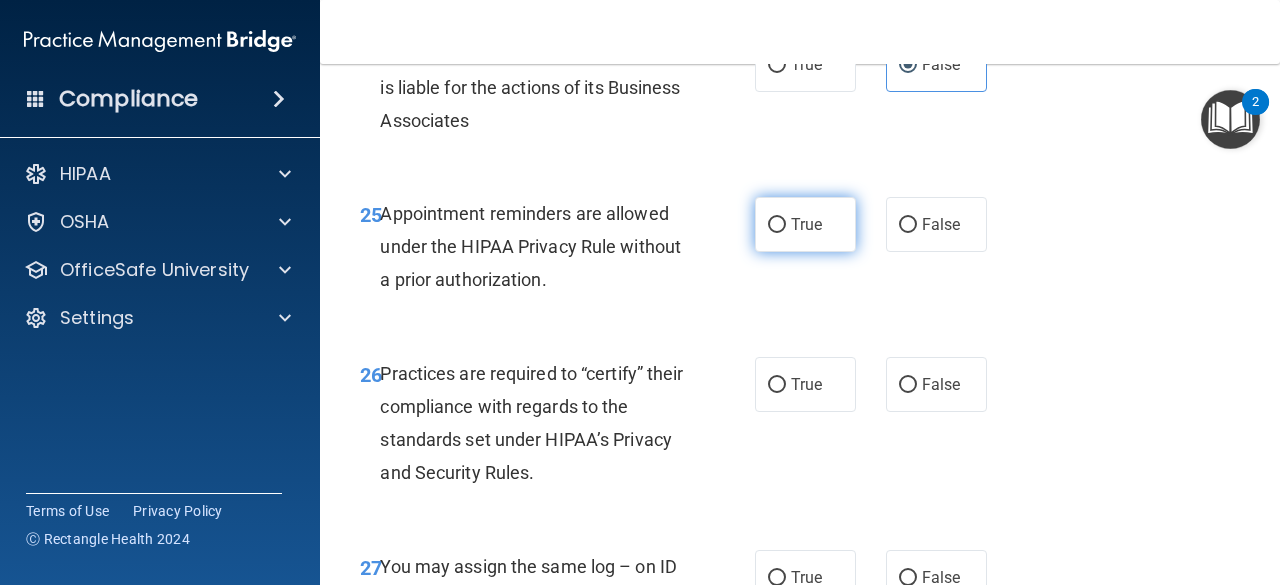 click on "True" at bounding box center [805, 224] 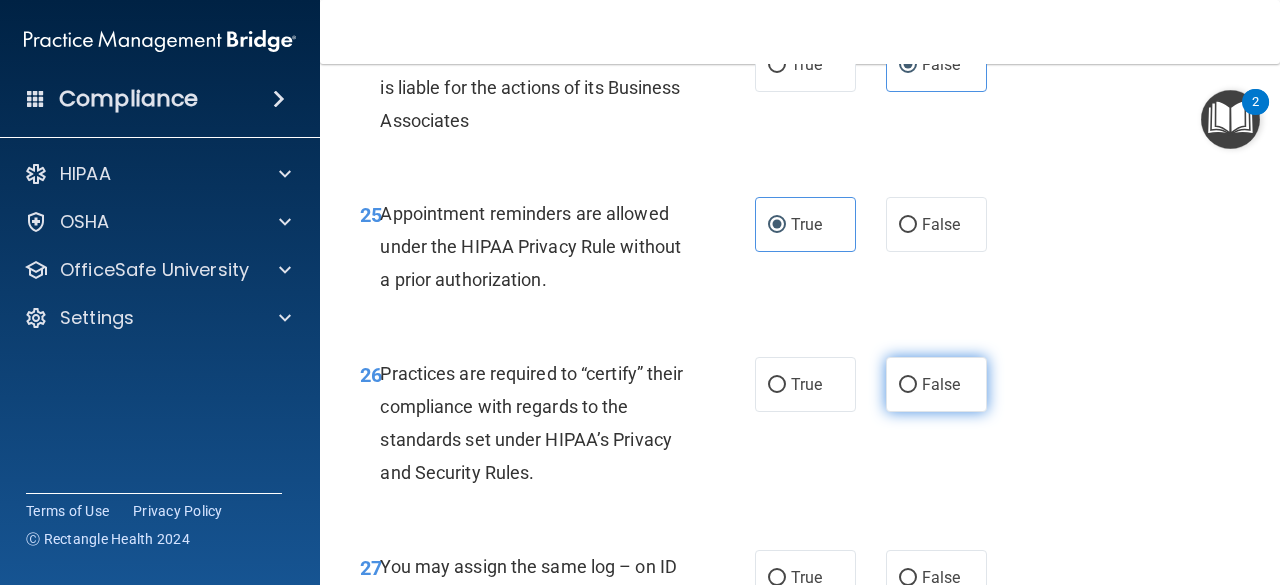 click on "False" at bounding box center (941, 384) 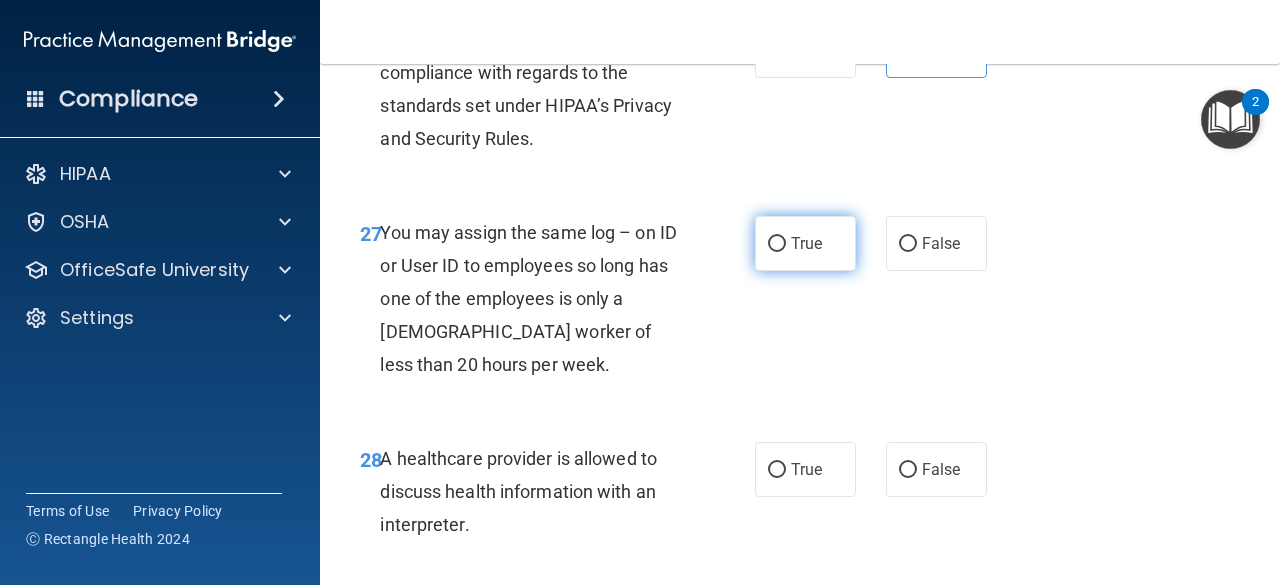 scroll, scrollTop: 5324, scrollLeft: 0, axis: vertical 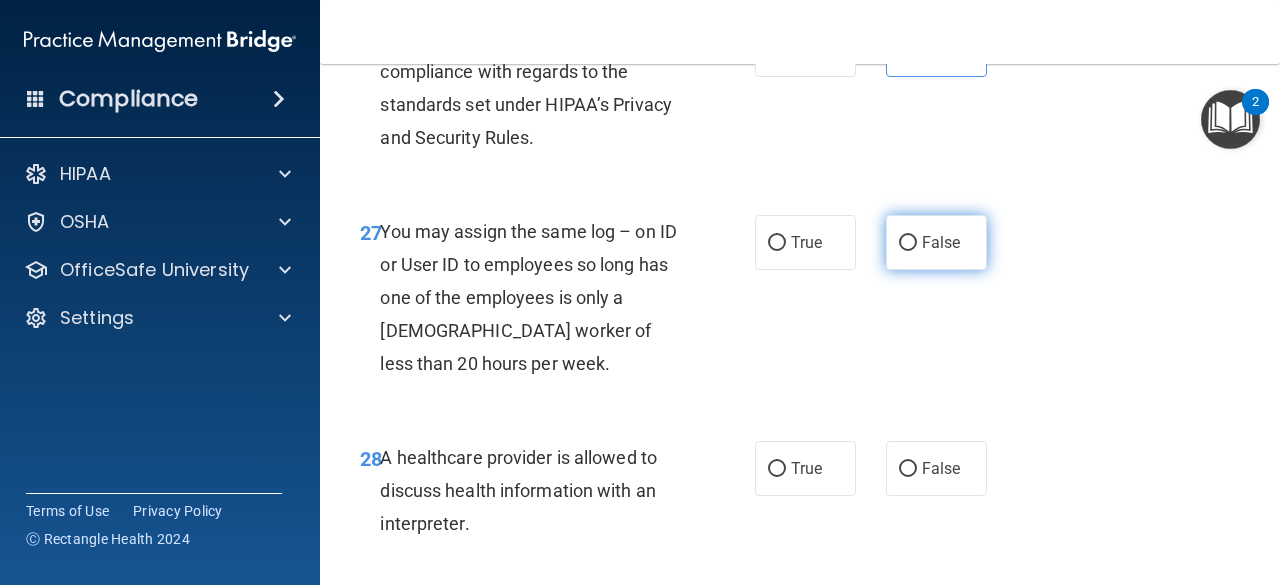 click on "False" at bounding box center [941, 242] 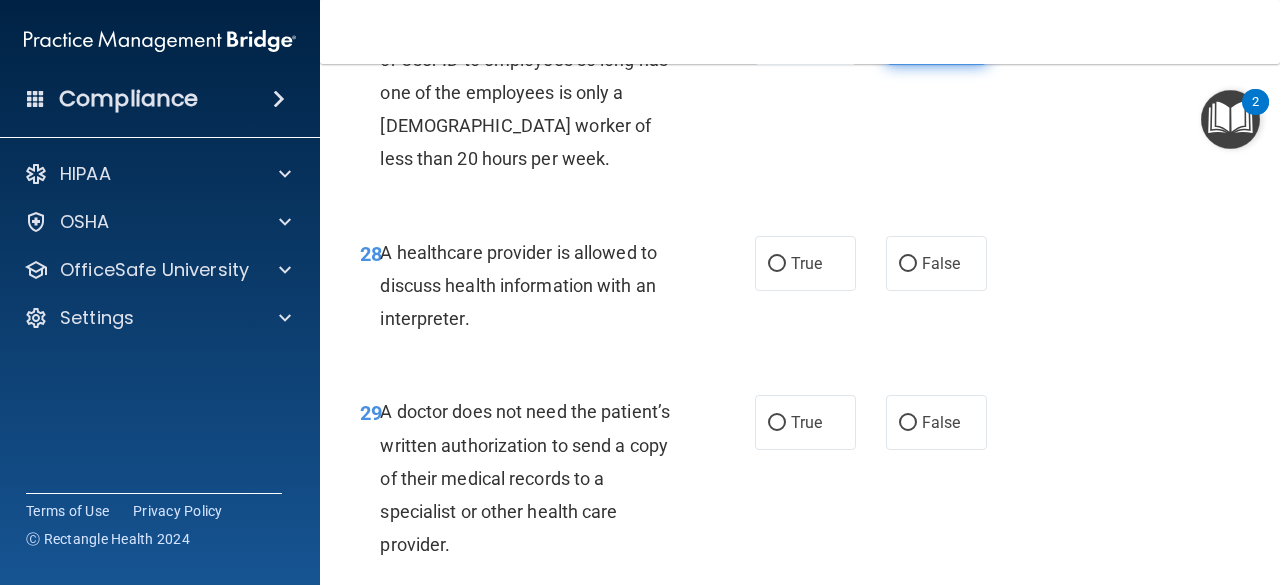 scroll, scrollTop: 5530, scrollLeft: 0, axis: vertical 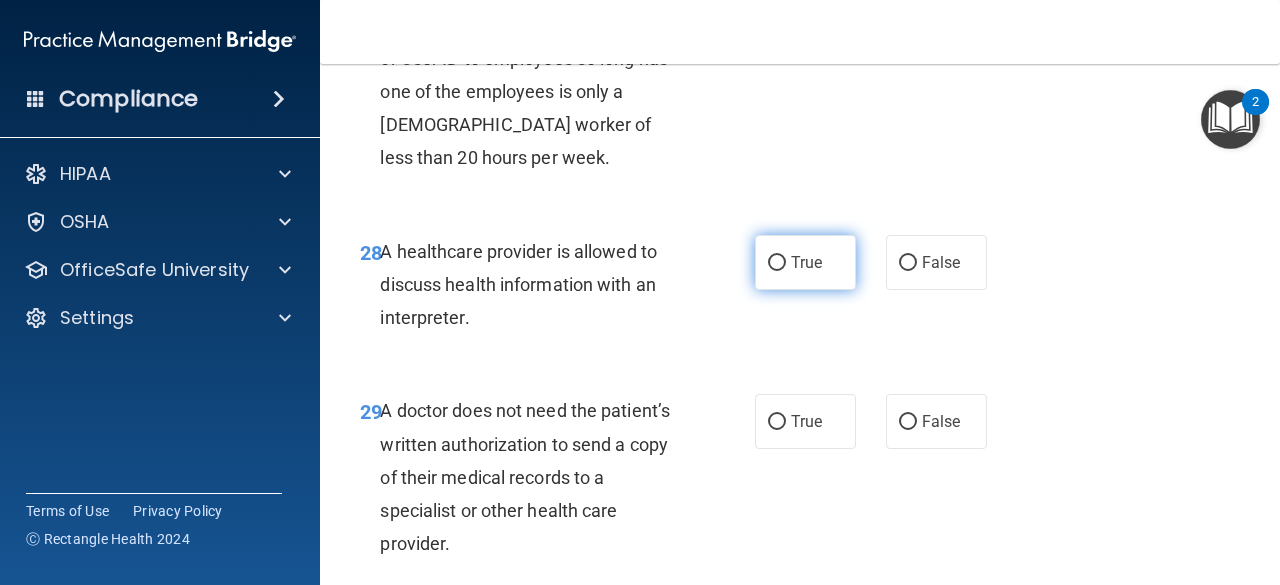 click on "True" at bounding box center (806, 262) 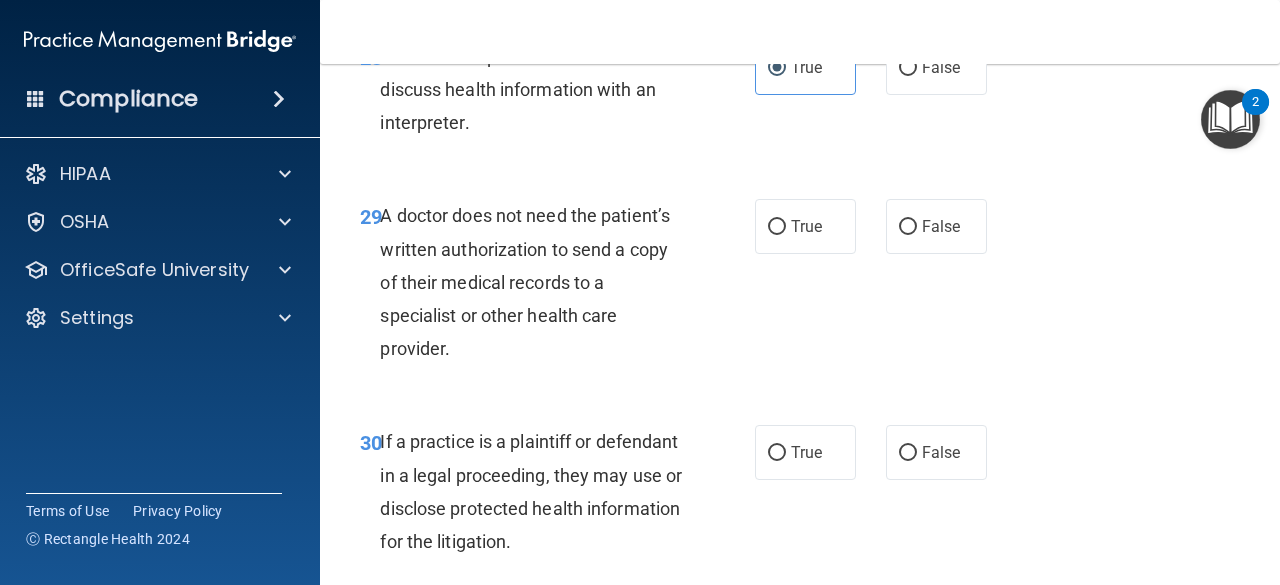scroll, scrollTop: 5724, scrollLeft: 0, axis: vertical 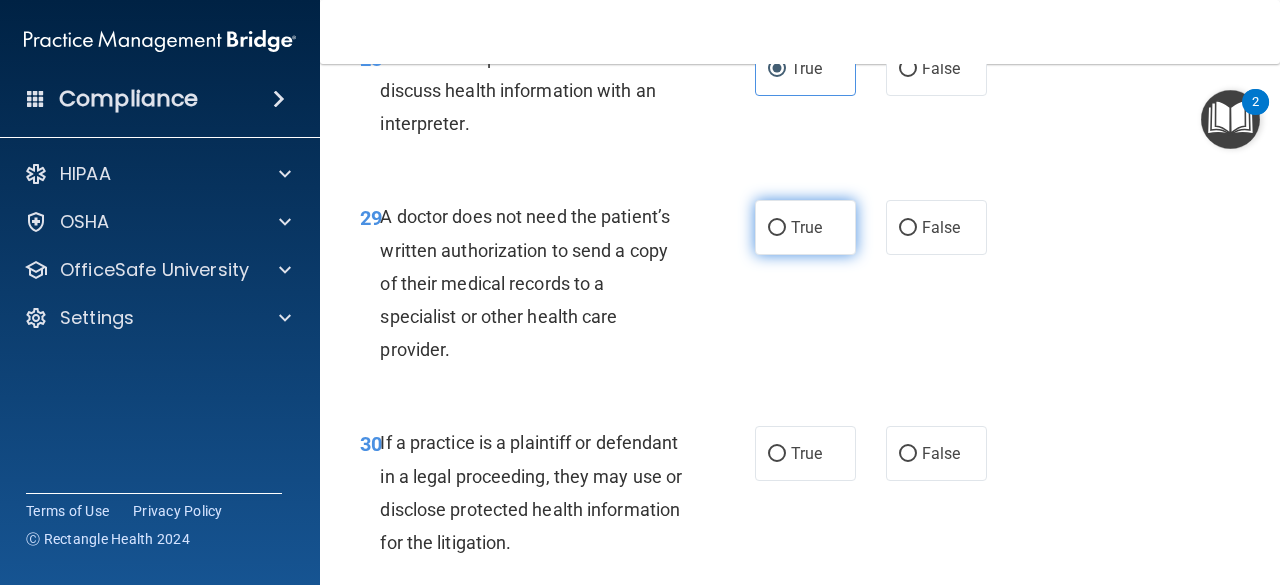 click on "True" at bounding box center (805, 227) 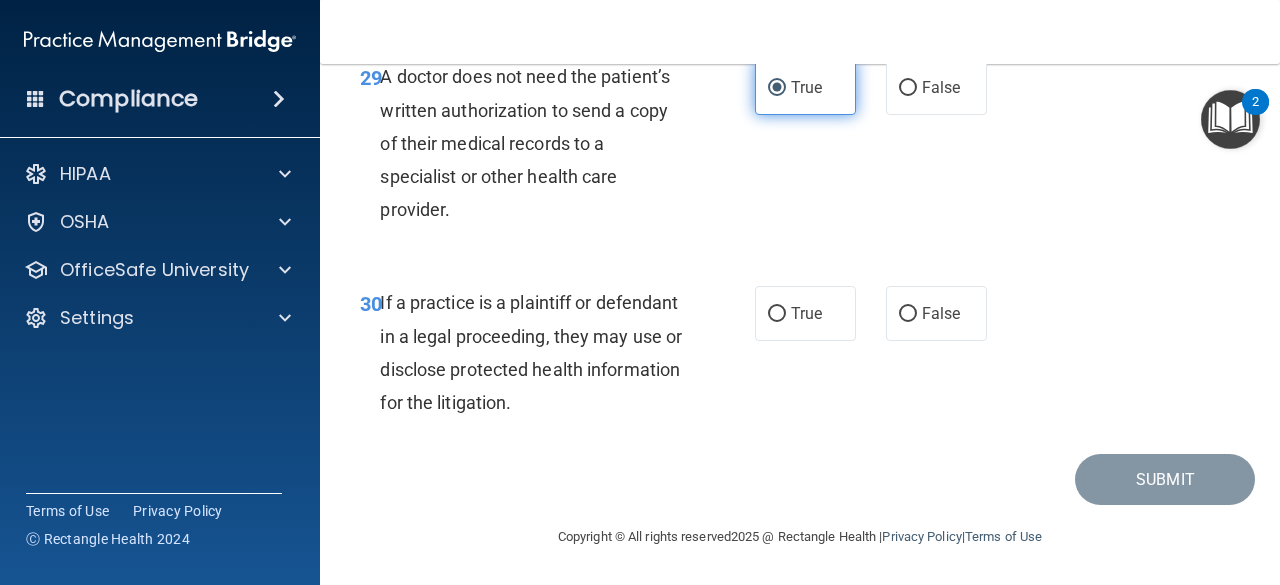 scroll, scrollTop: 5928, scrollLeft: 0, axis: vertical 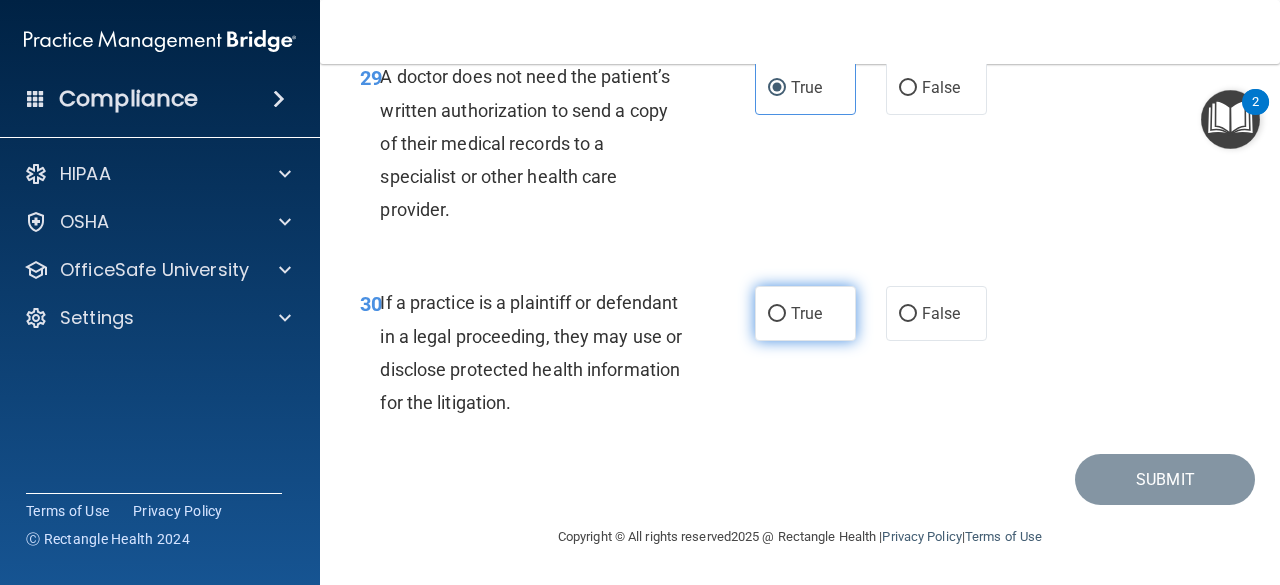 click on "True" at bounding box center (805, 313) 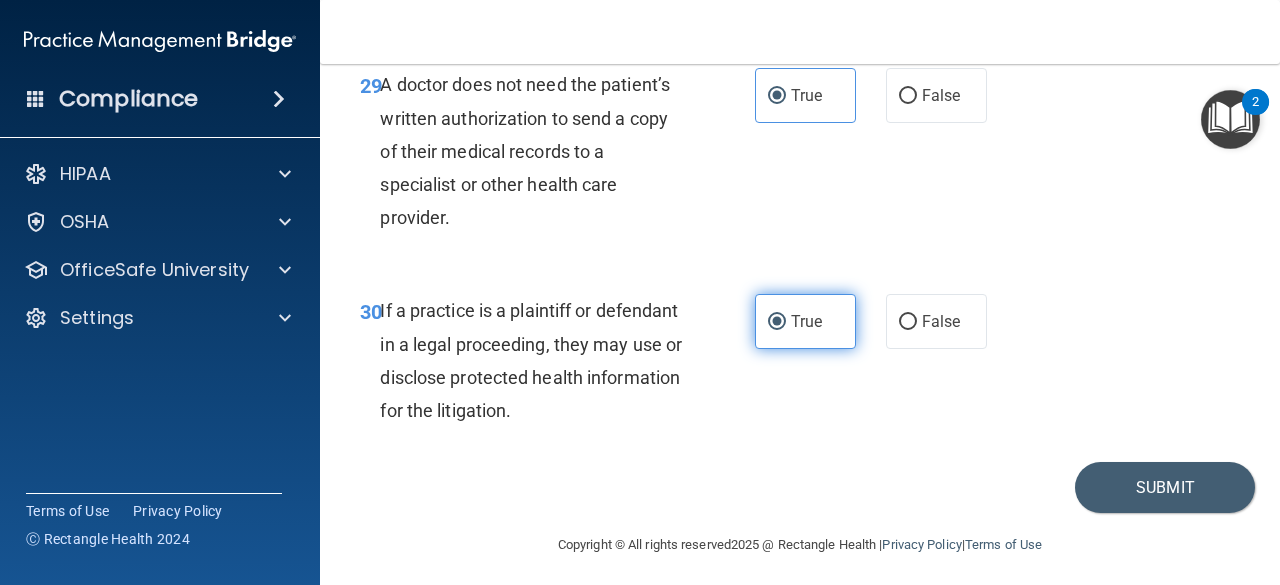 scroll, scrollTop: 5929, scrollLeft: 0, axis: vertical 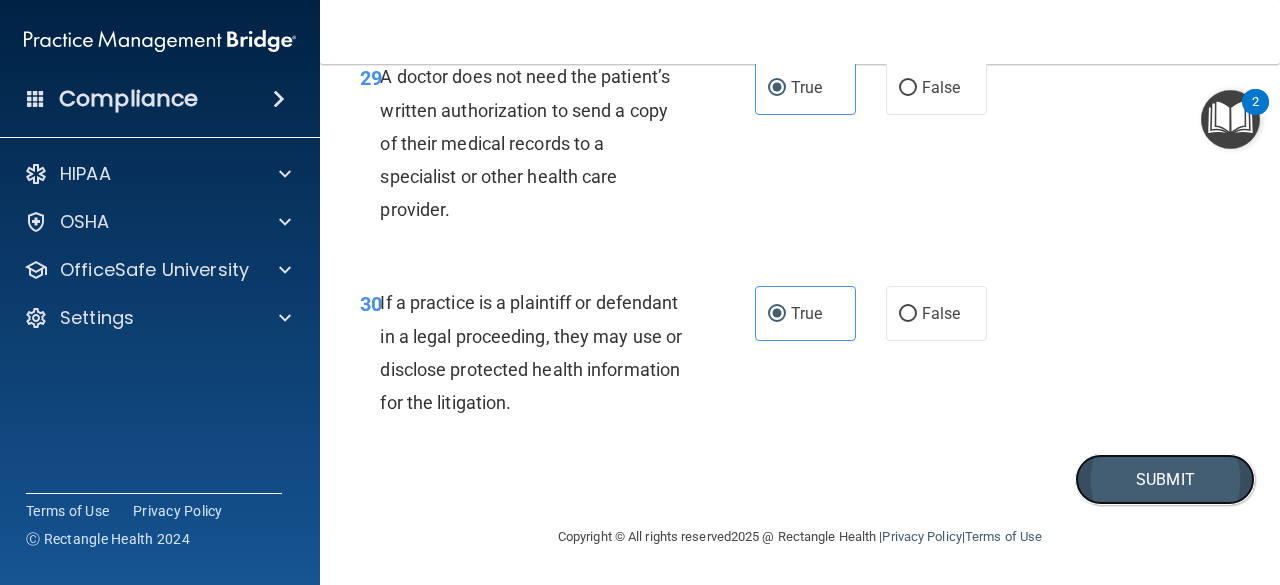 click on "Submit" at bounding box center (1165, 479) 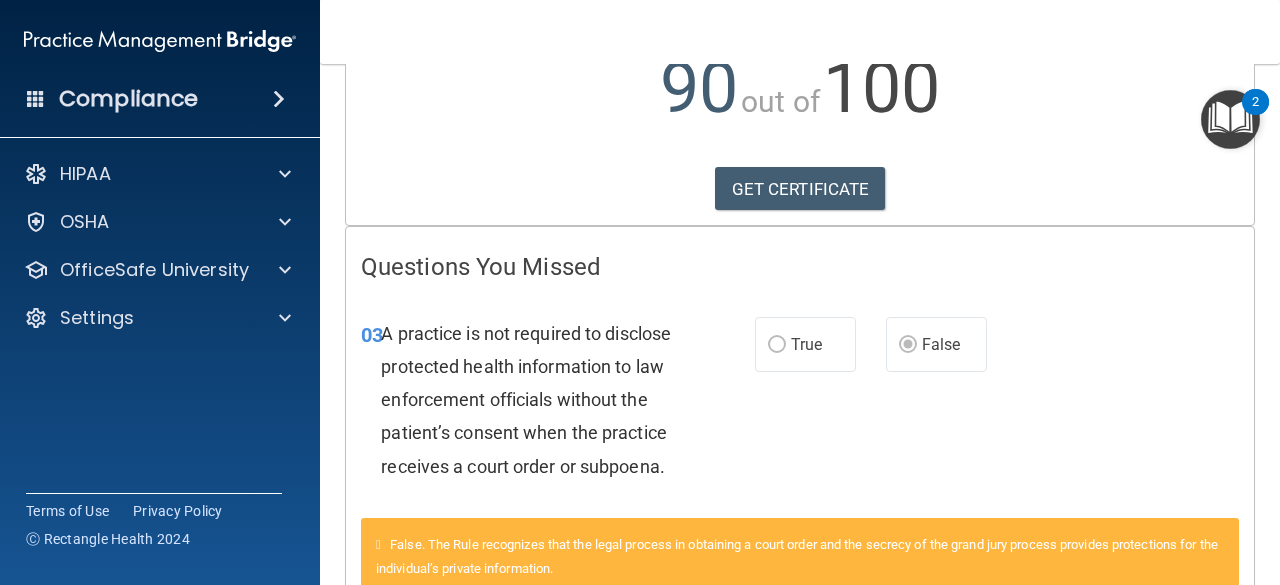 scroll, scrollTop: 244, scrollLeft: 0, axis: vertical 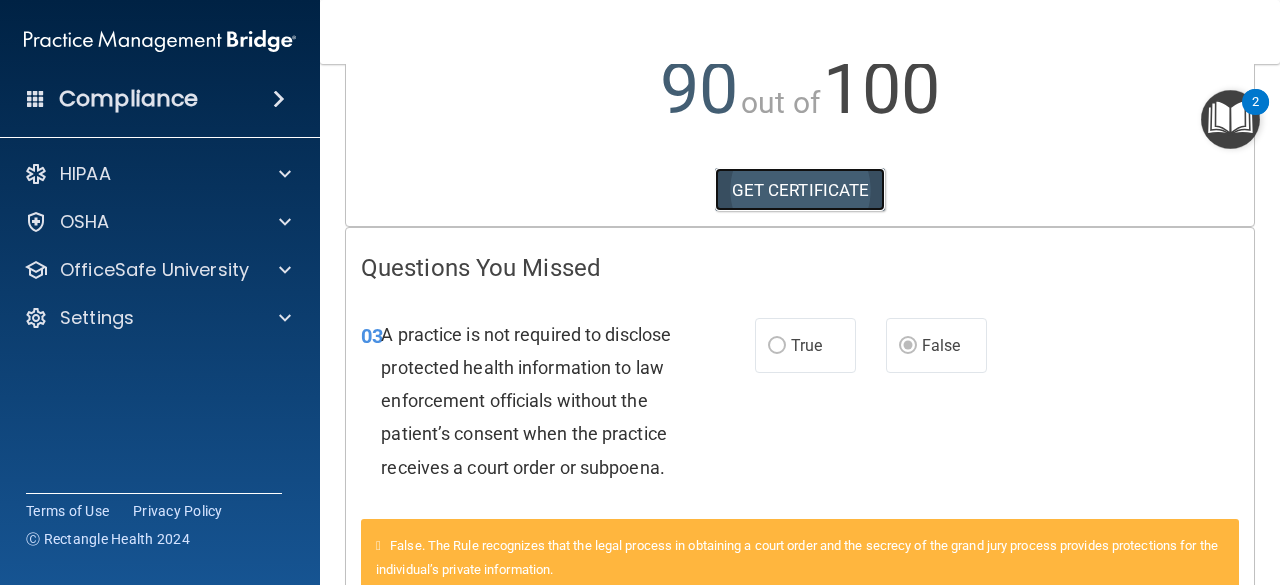 click on "GET CERTIFICATE" at bounding box center (800, 190) 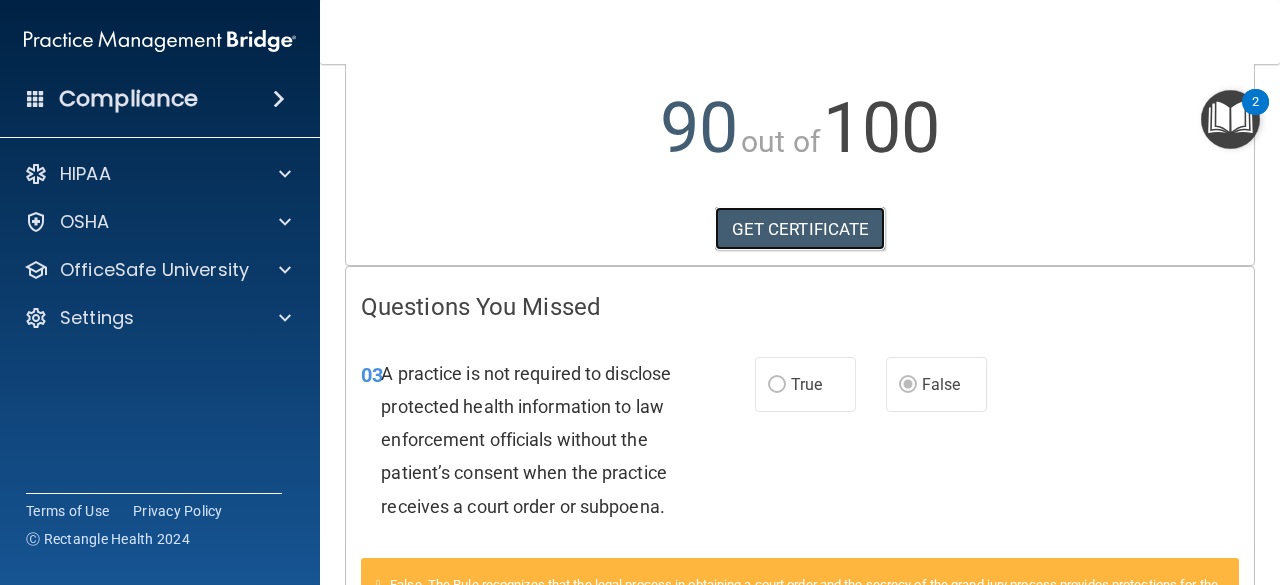 scroll, scrollTop: 0, scrollLeft: 0, axis: both 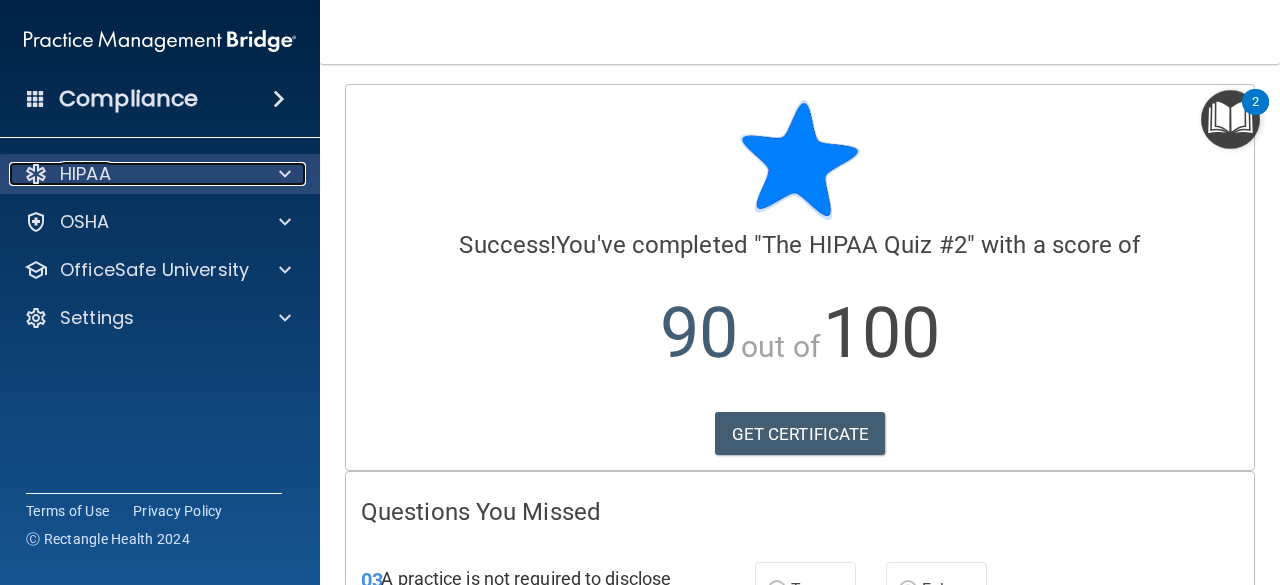 click on "HIPAA" at bounding box center (133, 174) 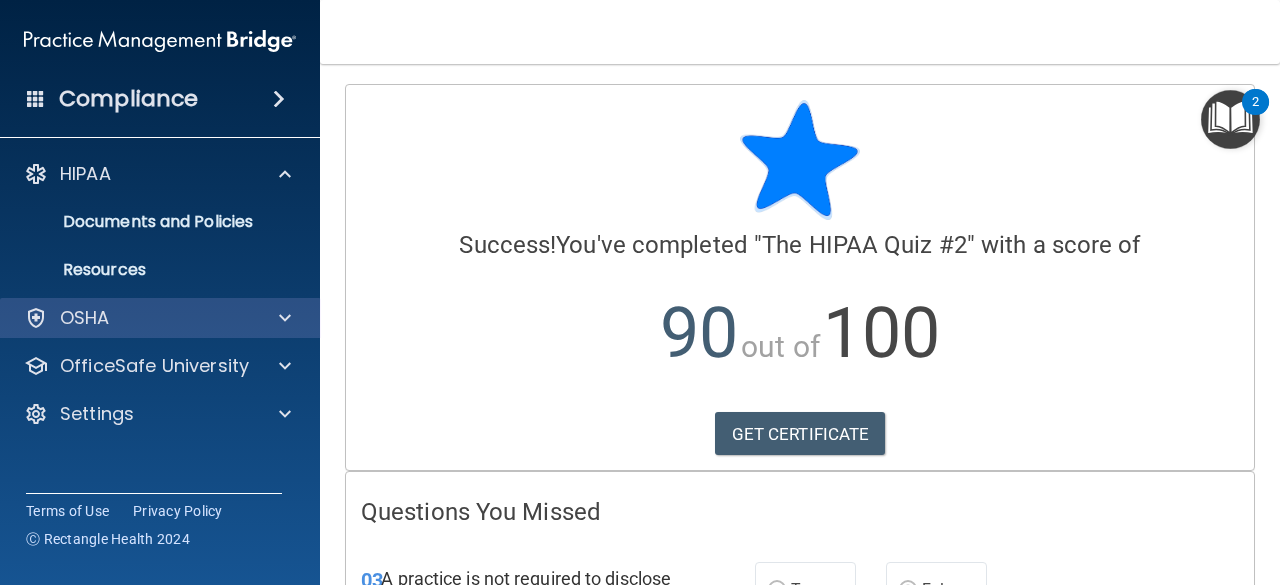 click on "OSHA" at bounding box center (160, 318) 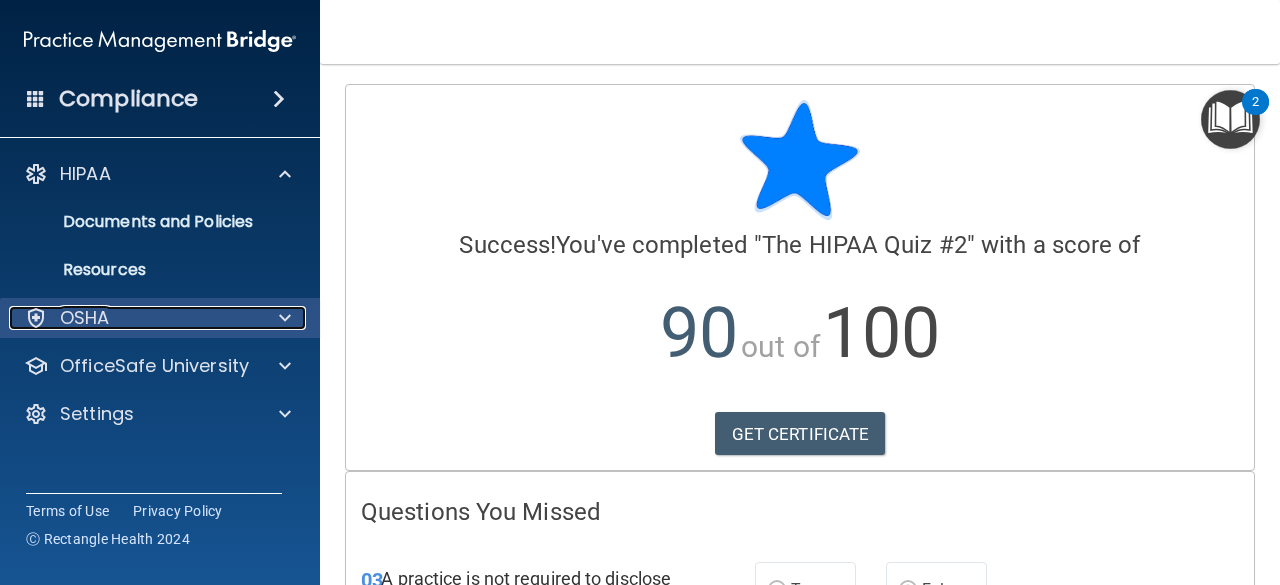 click on "OSHA" at bounding box center [133, 318] 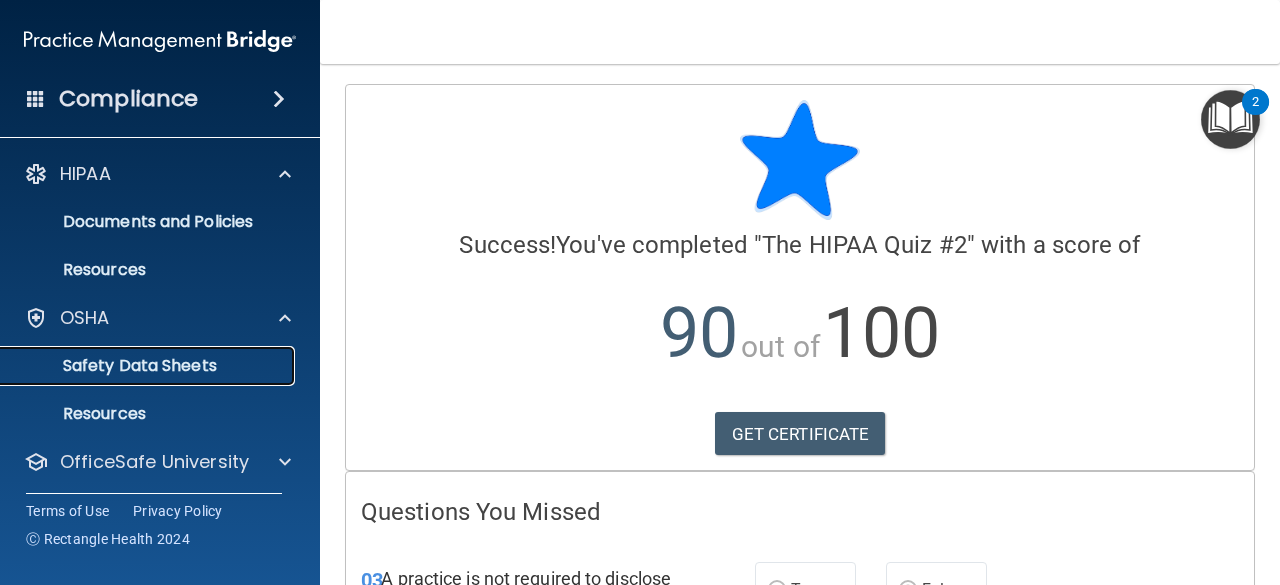 click on "Safety Data Sheets" at bounding box center (137, 366) 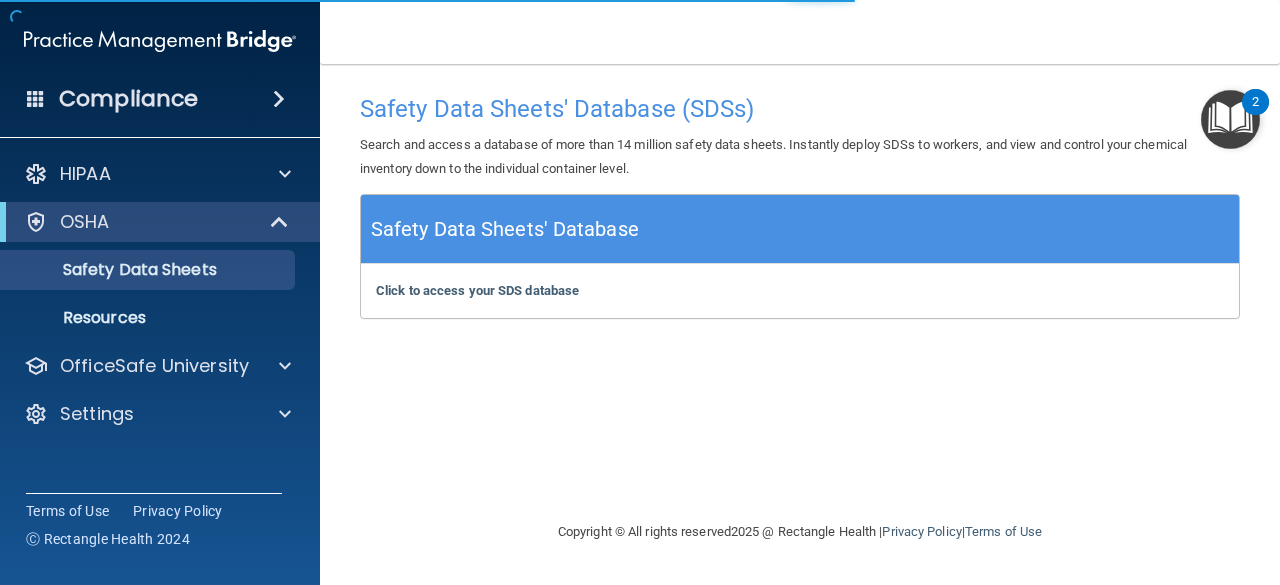 click at bounding box center [1230, 119] 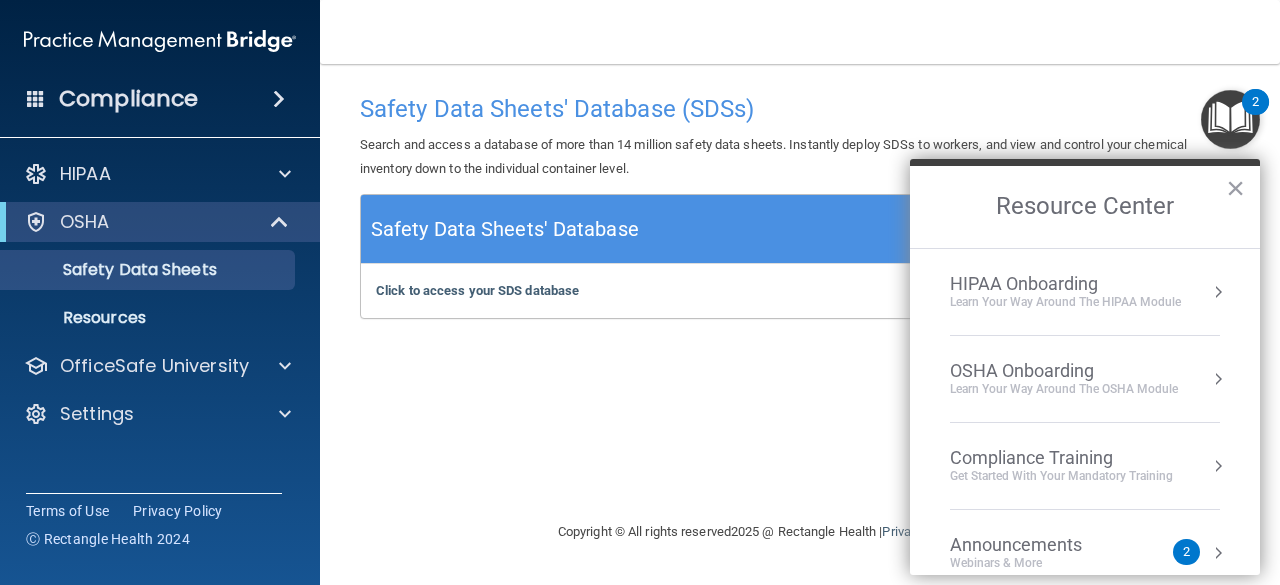 click on "Get Started with your mandatory training" at bounding box center (1061, 476) 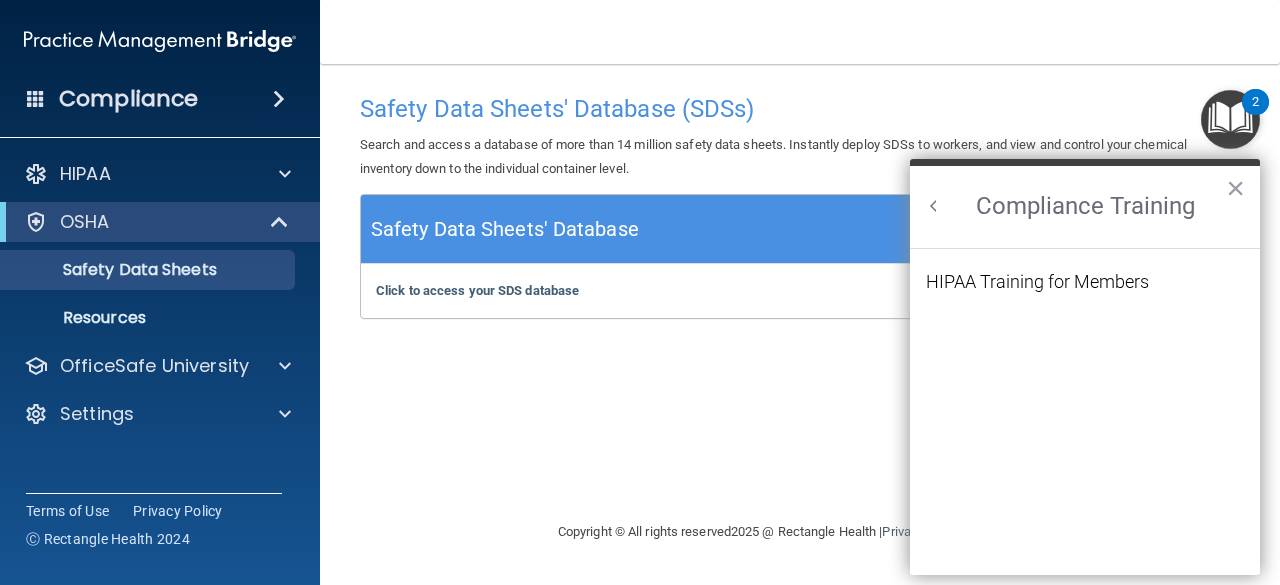 scroll, scrollTop: 0, scrollLeft: 0, axis: both 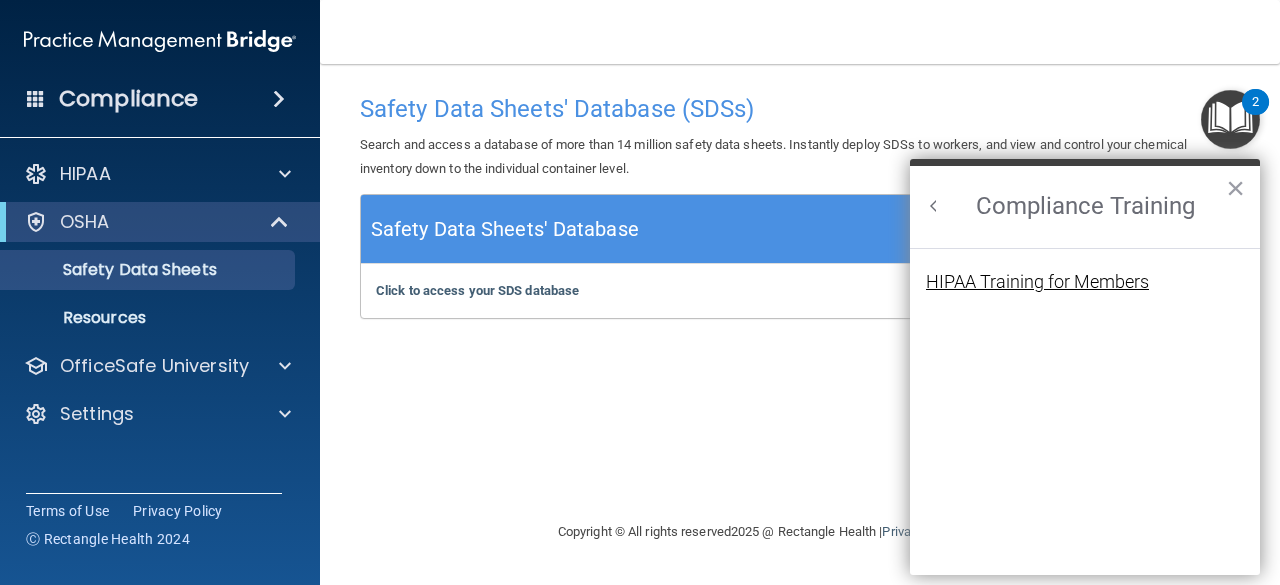 click on "HIPAA Training for Members" at bounding box center (1037, 282) 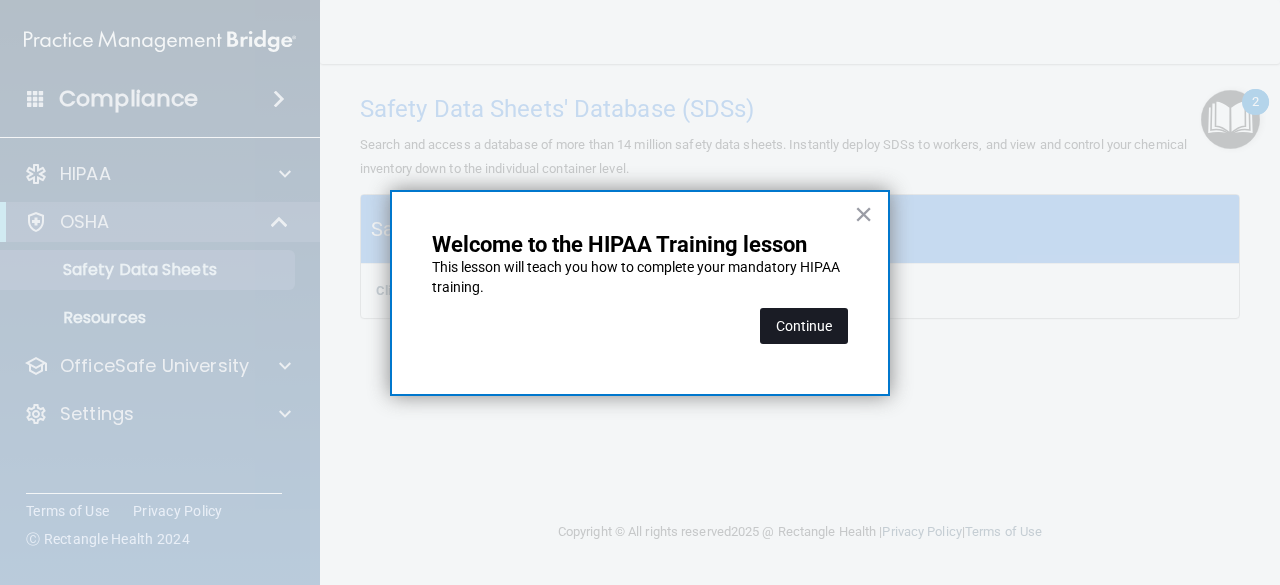 click on "Continue" at bounding box center (804, 326) 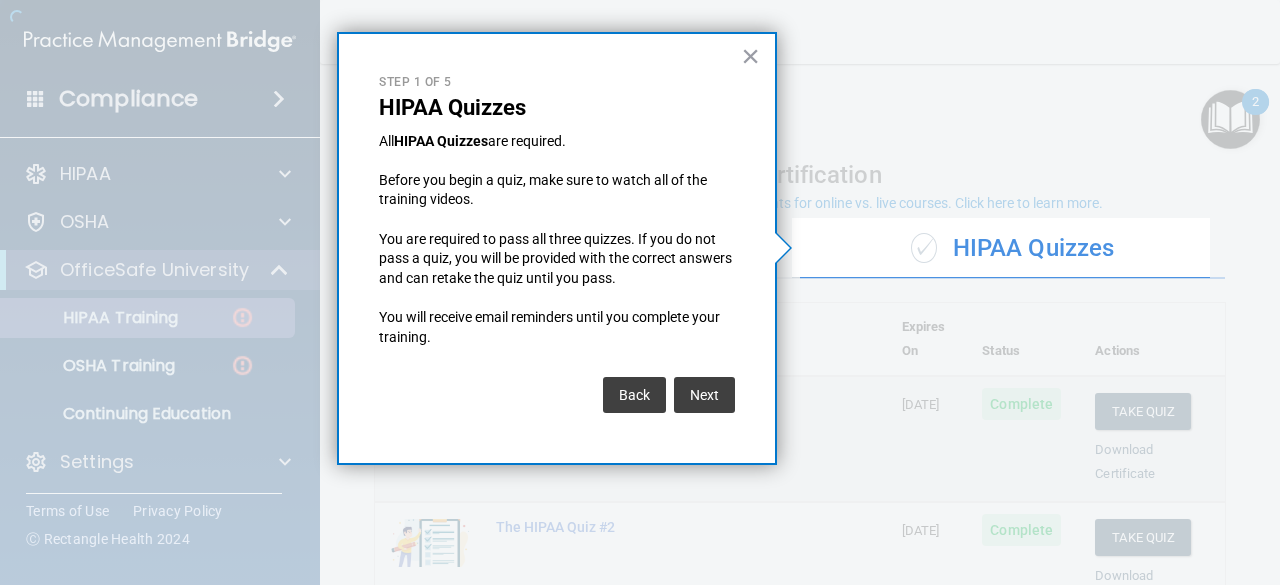 click at bounding box center [396, 292] 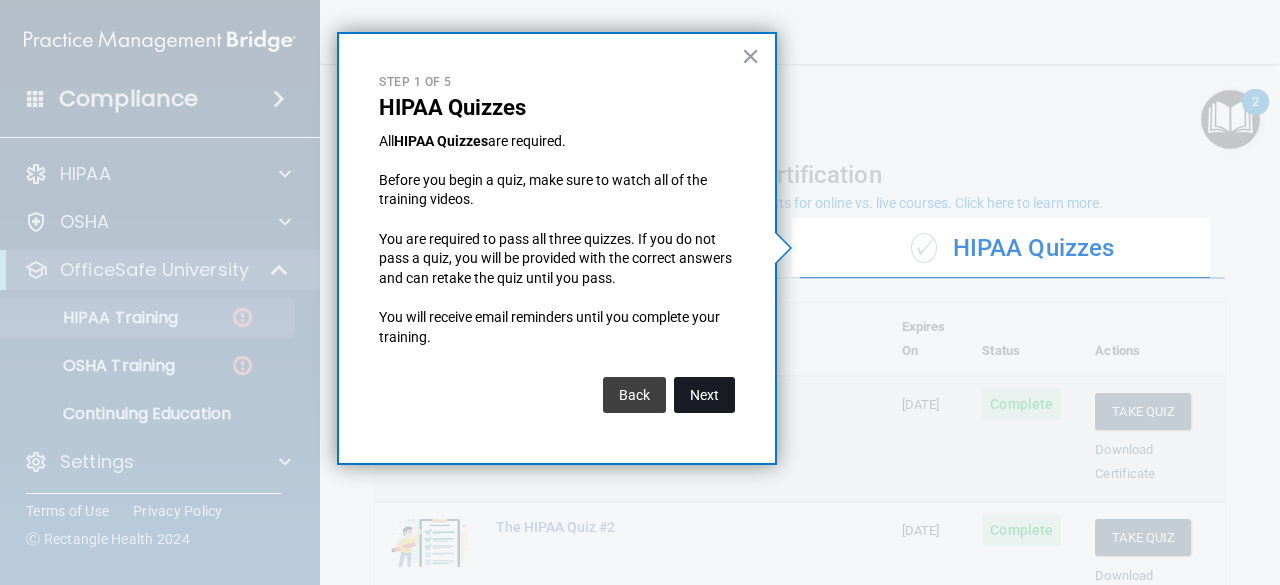 click on "Next" at bounding box center [704, 395] 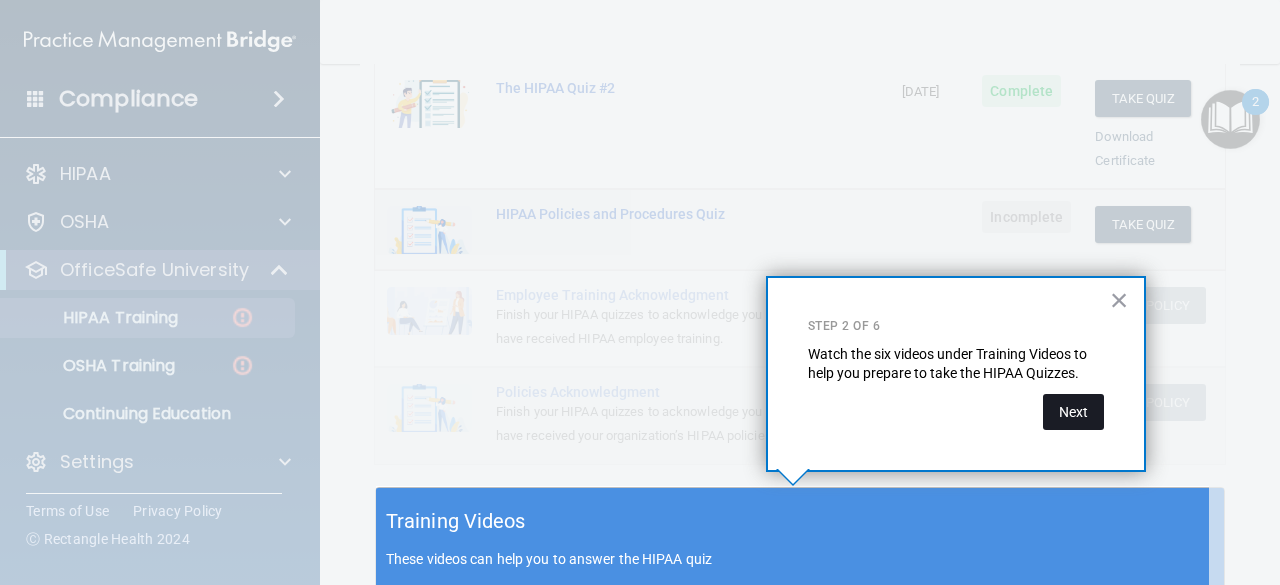 click on "Next" at bounding box center [1073, 412] 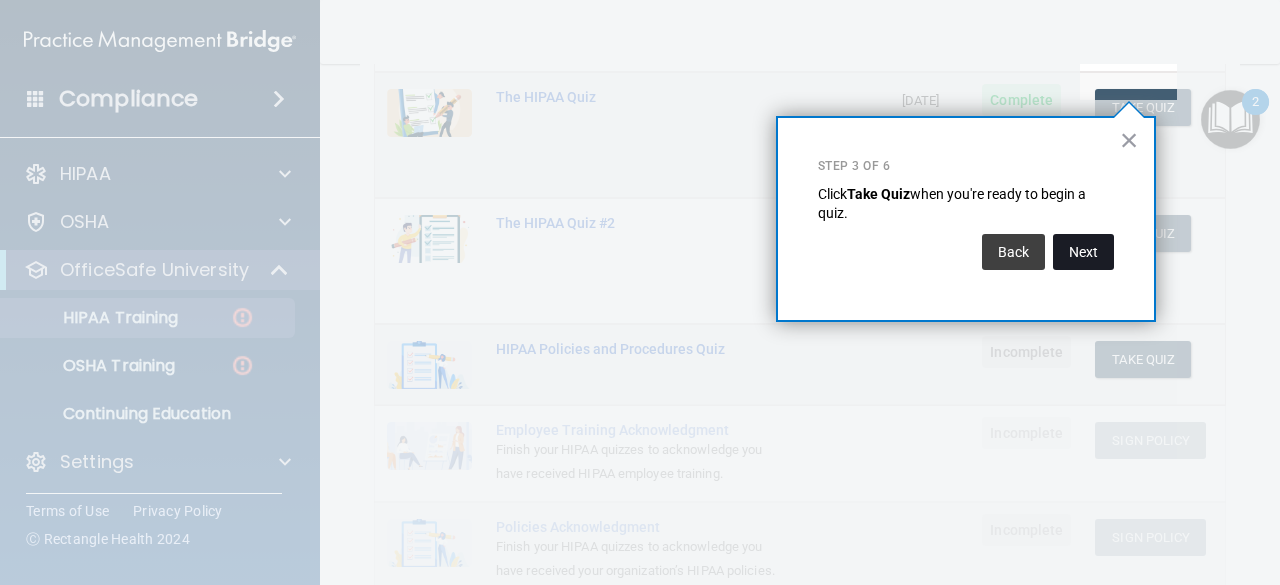 click on "Next" at bounding box center (1083, 252) 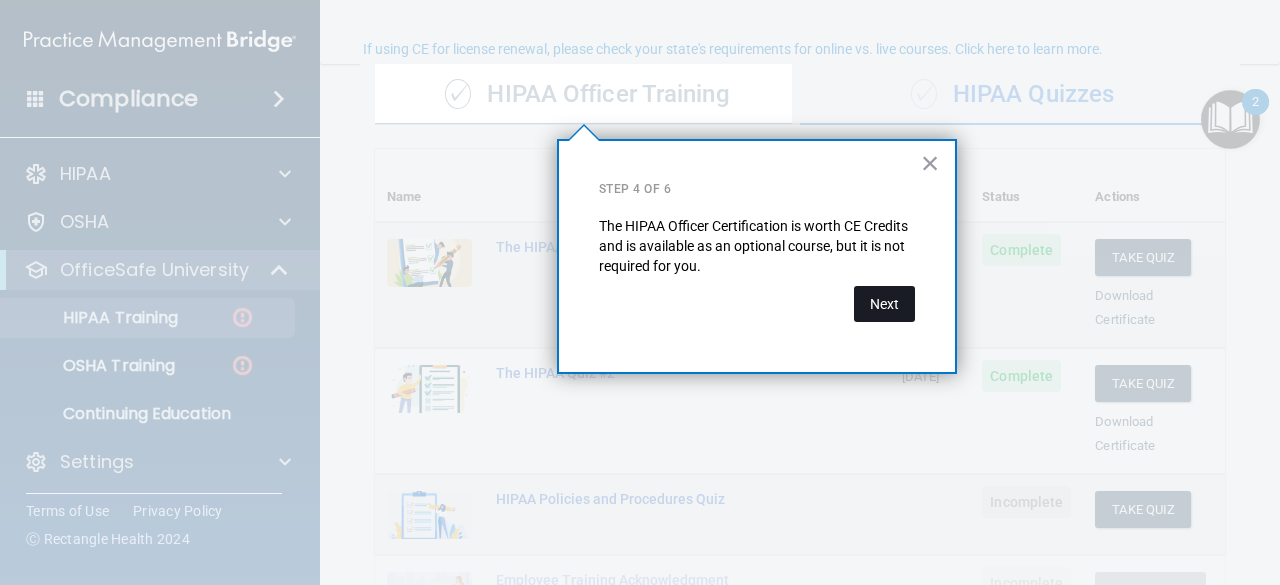 click on "Next" at bounding box center [884, 304] 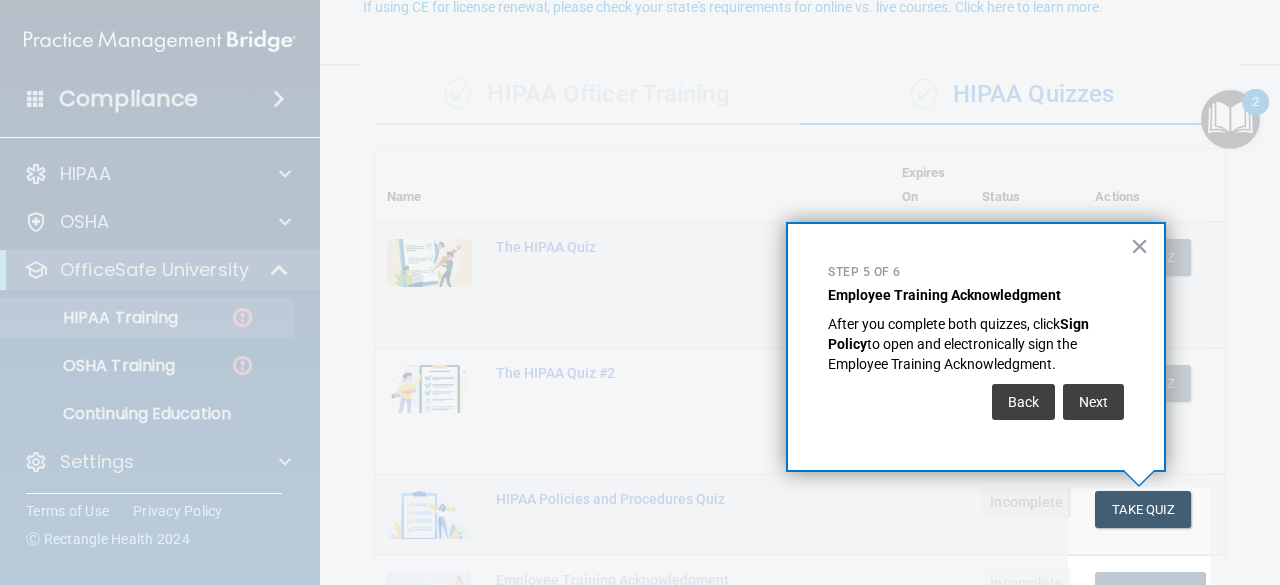 scroll, scrollTop: 196, scrollLeft: 0, axis: vertical 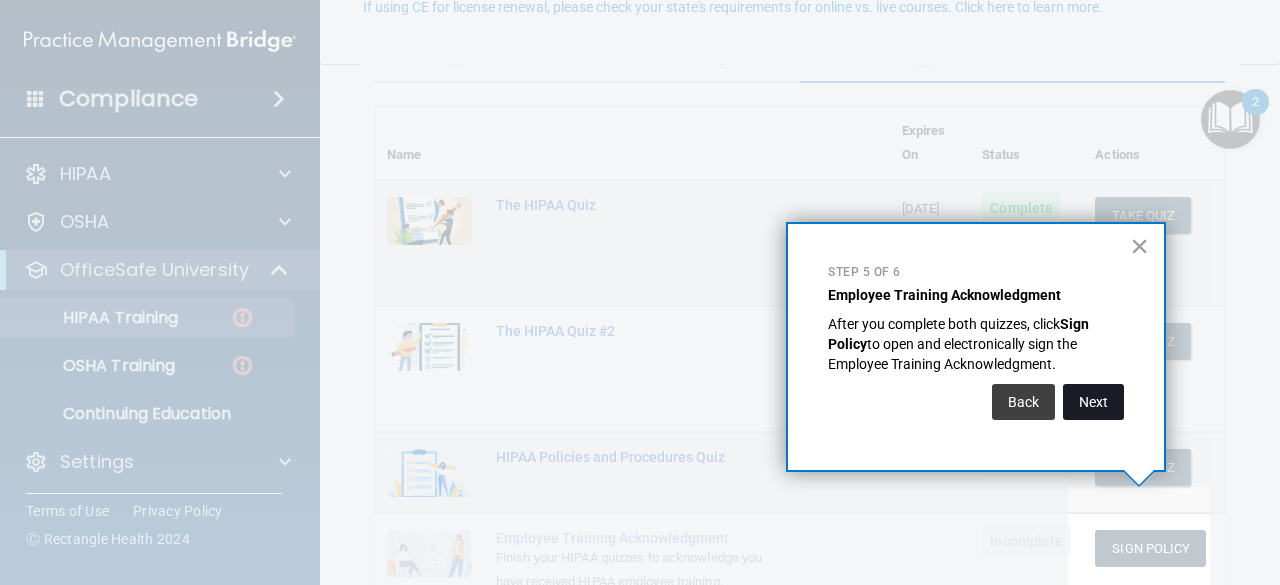 click on "Next" at bounding box center (1093, 402) 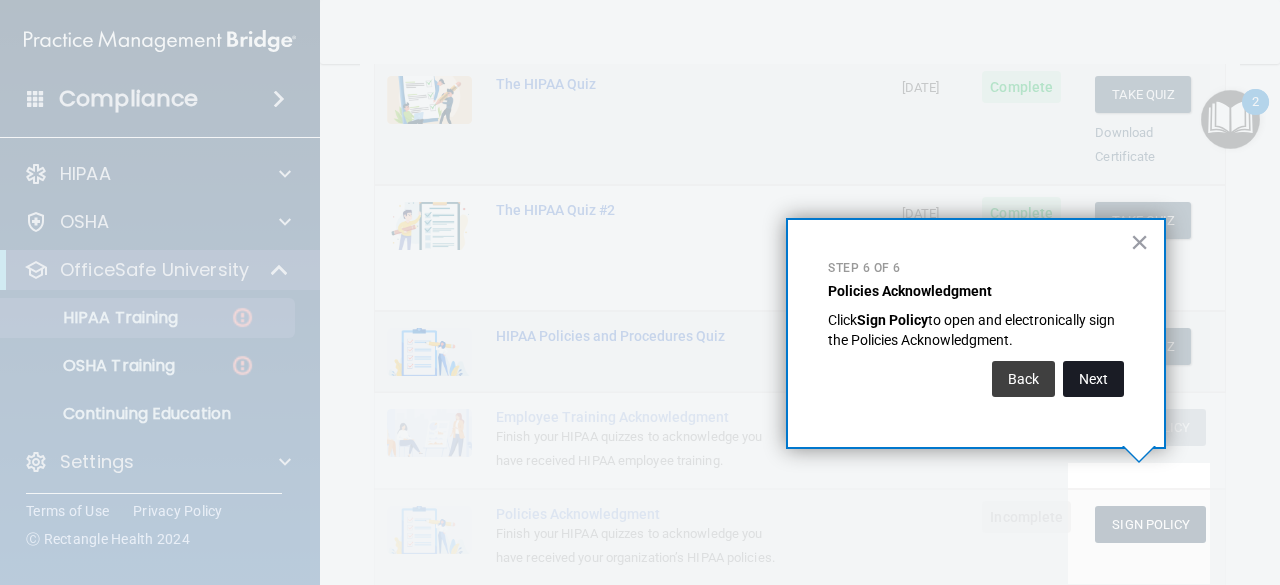 click on "Next" at bounding box center (1093, 379) 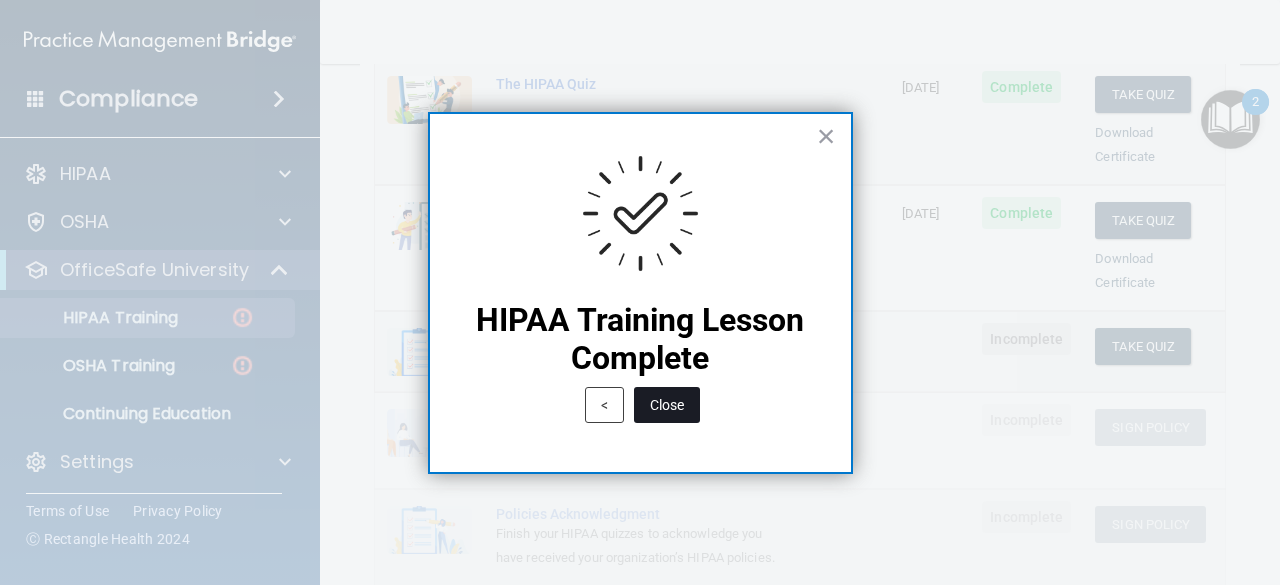click on "Close" at bounding box center [667, 405] 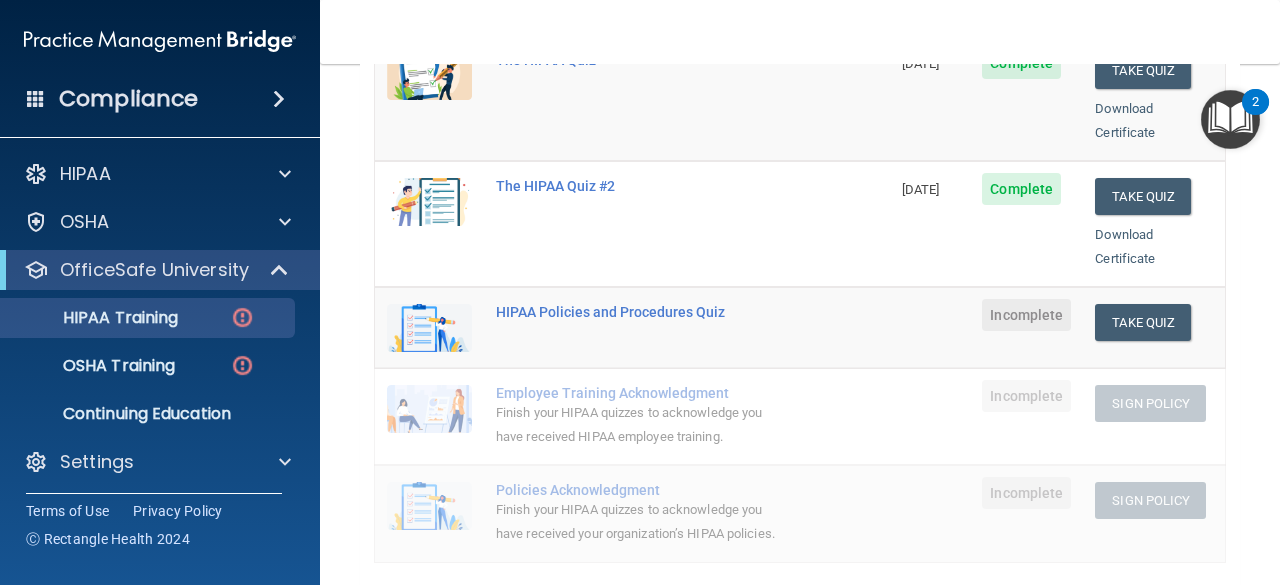 scroll, scrollTop: 339, scrollLeft: 0, axis: vertical 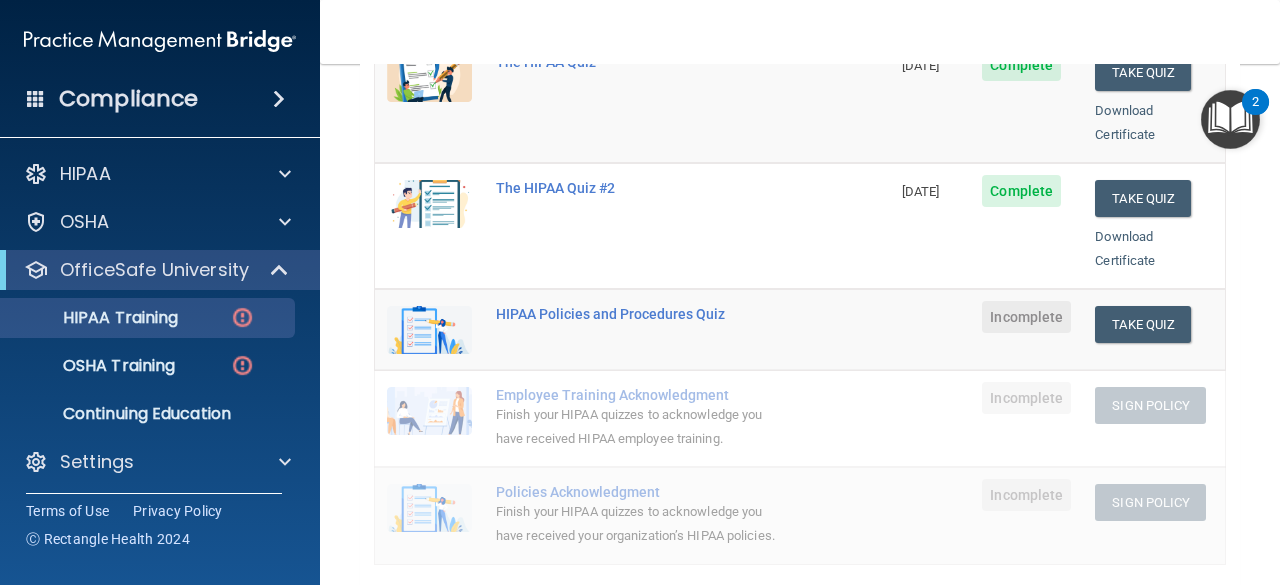 click at bounding box center [930, 329] 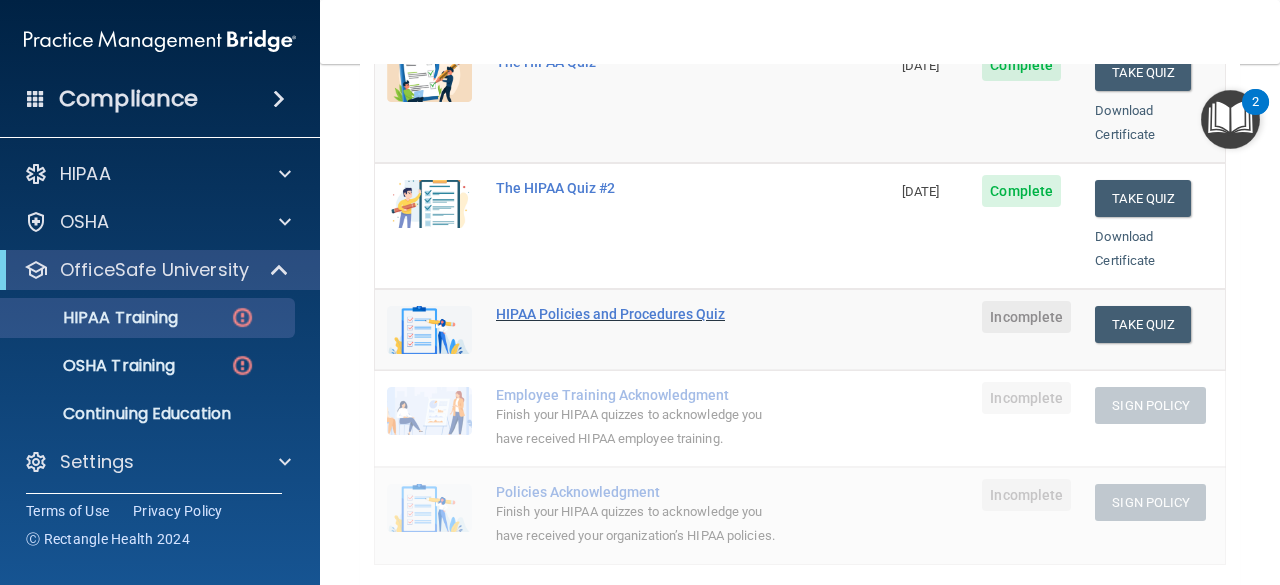click on "HIPAA Policies and Procedures Quiz" at bounding box center [643, 314] 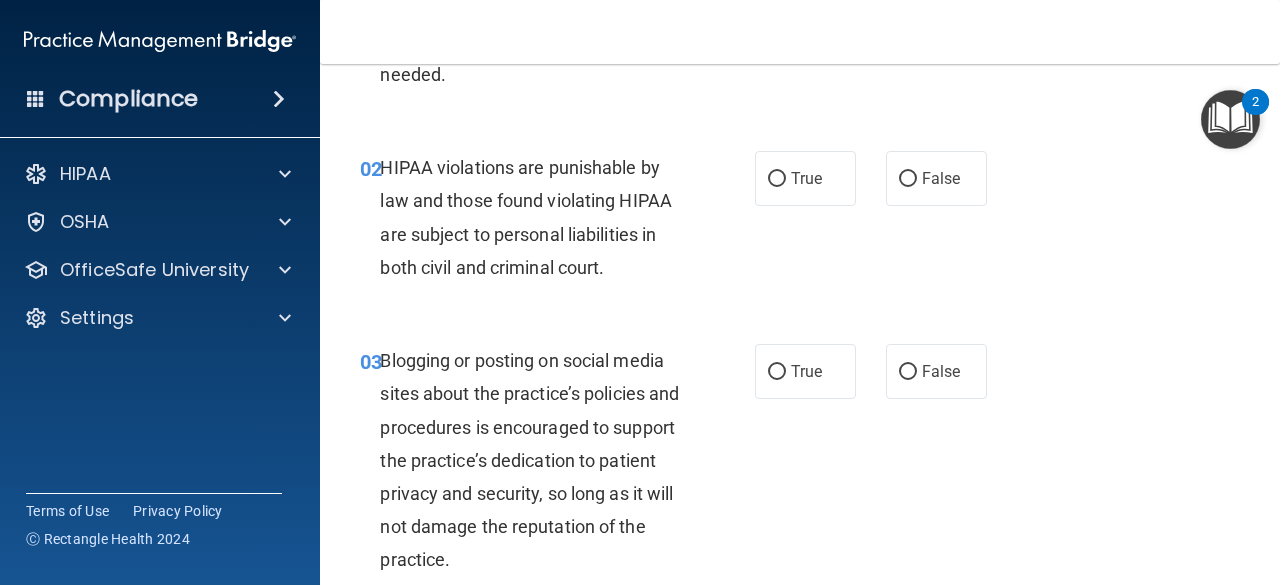 scroll, scrollTop: 0, scrollLeft: 0, axis: both 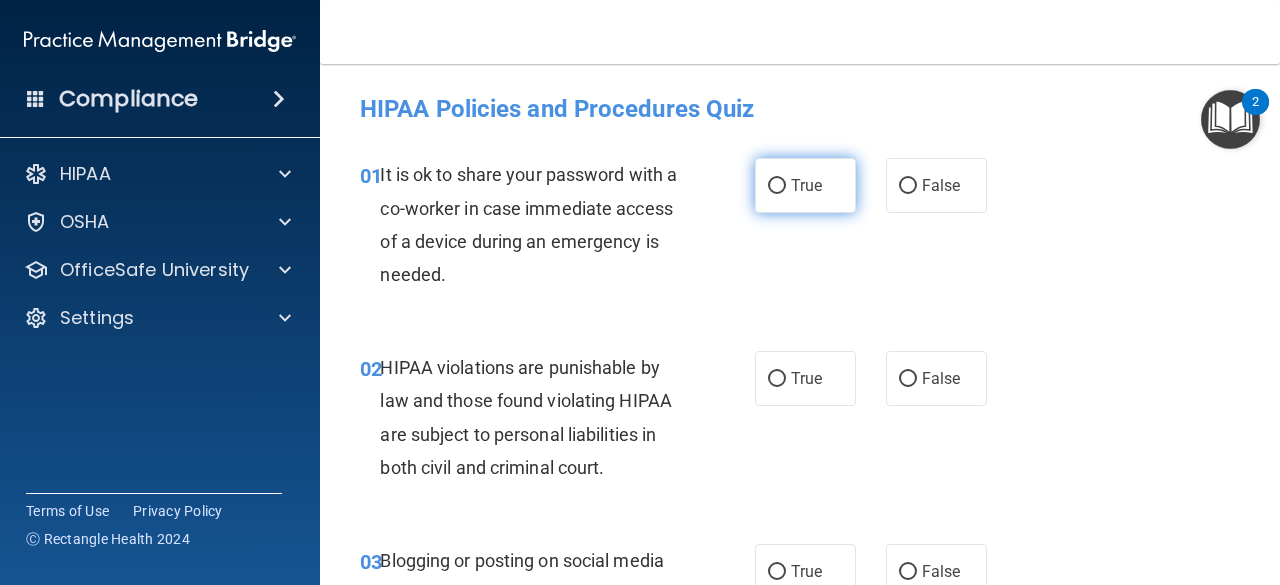 click on "True" at bounding box center (805, 185) 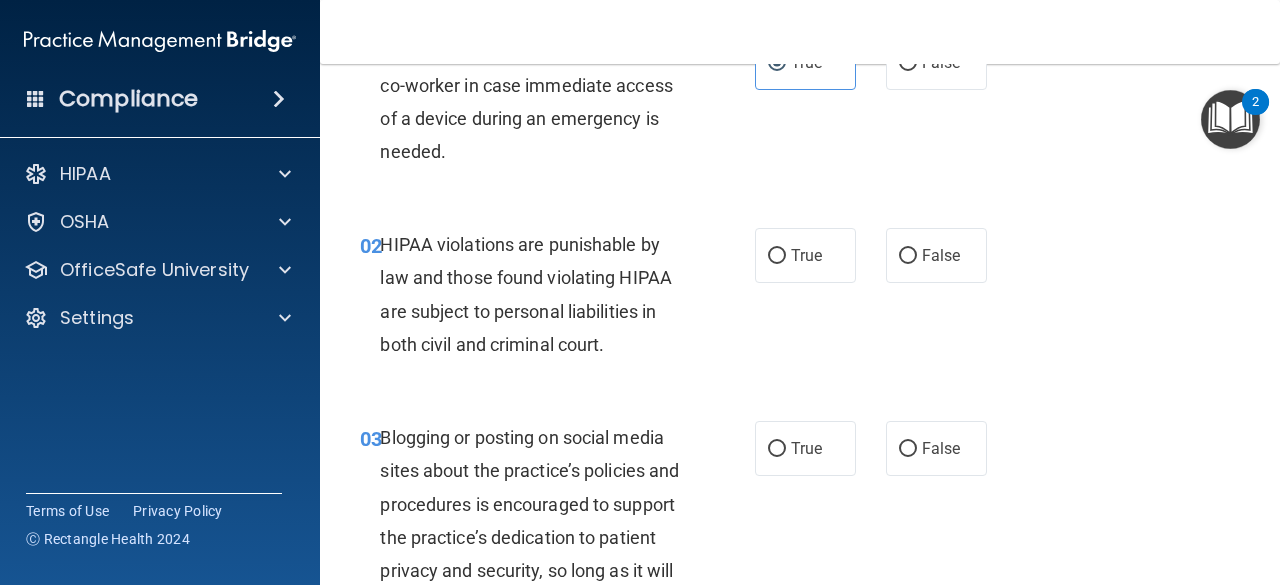 scroll, scrollTop: 124, scrollLeft: 0, axis: vertical 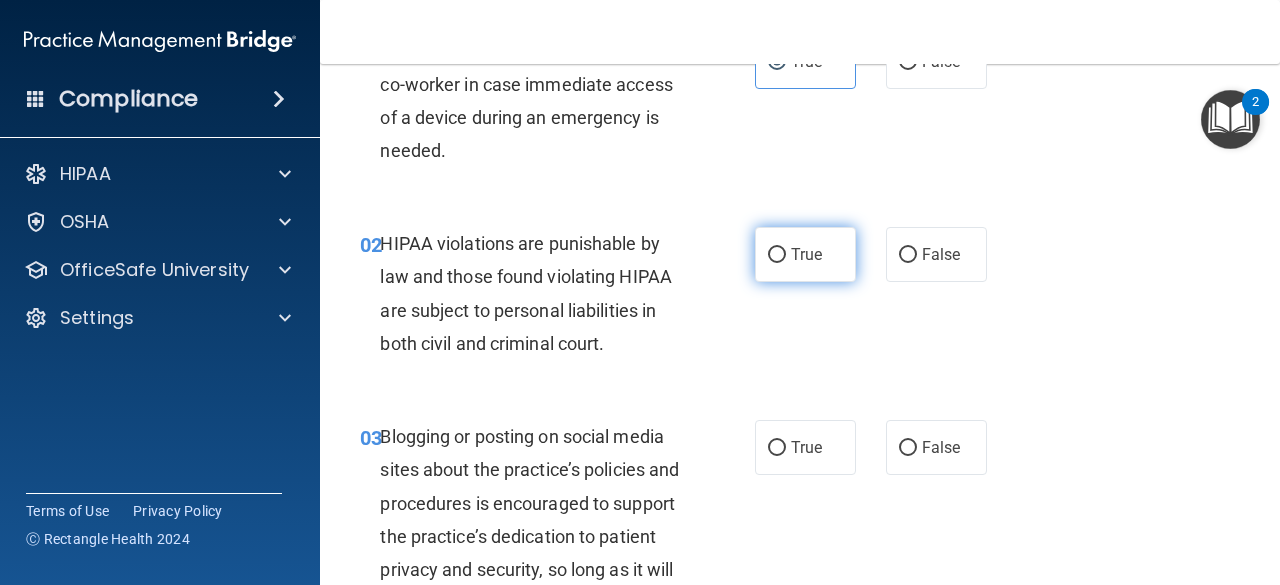 click on "True" at bounding box center (806, 254) 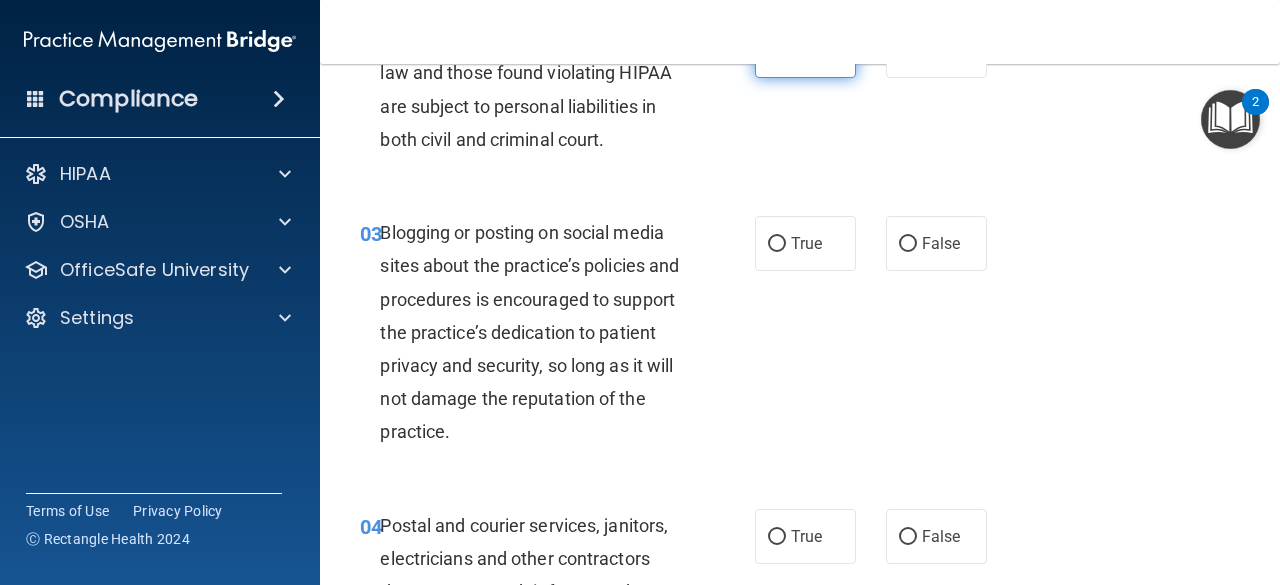 scroll, scrollTop: 332, scrollLeft: 0, axis: vertical 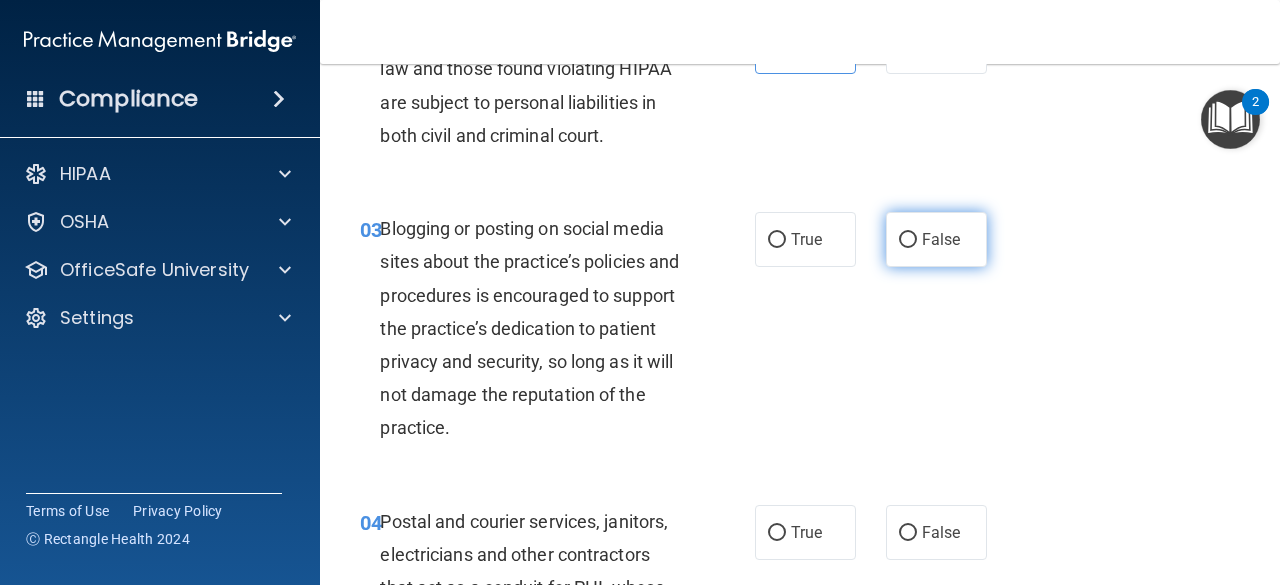 click on "False" at bounding box center [941, 239] 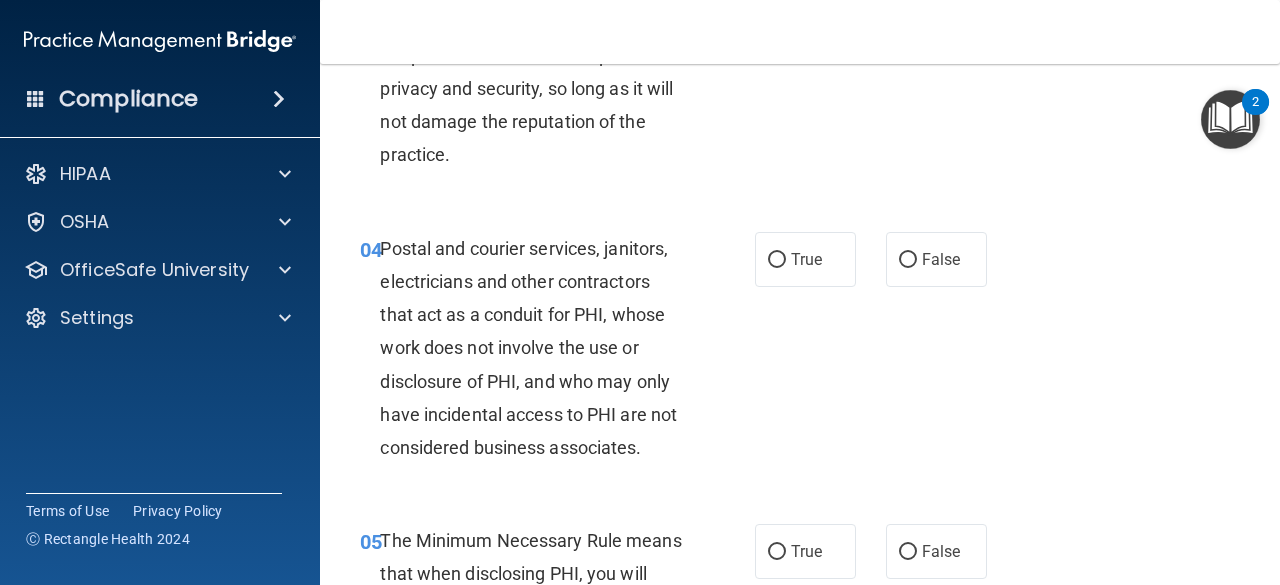 scroll, scrollTop: 606, scrollLeft: 0, axis: vertical 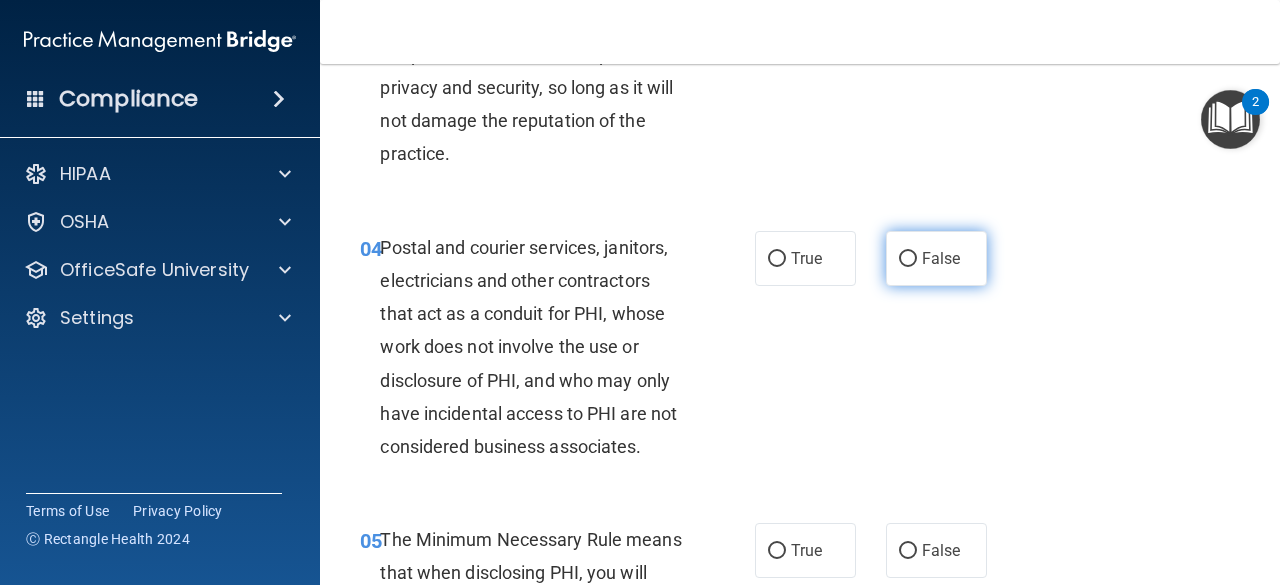 click on "False" at bounding box center (908, 259) 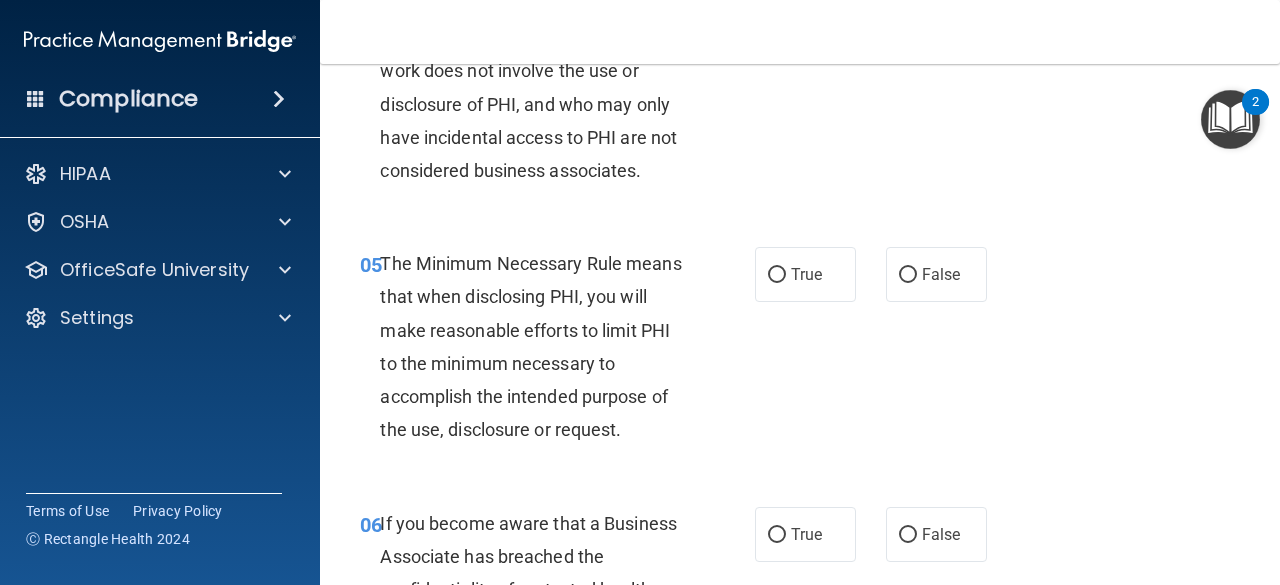 scroll, scrollTop: 883, scrollLeft: 0, axis: vertical 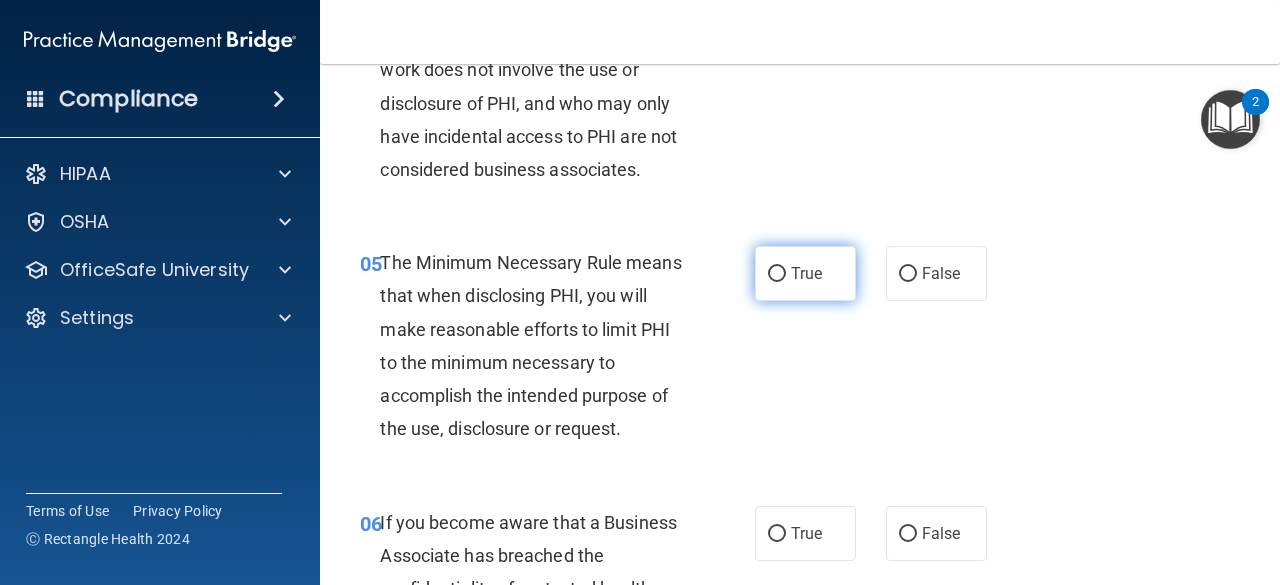 click on "True" at bounding box center (805, 273) 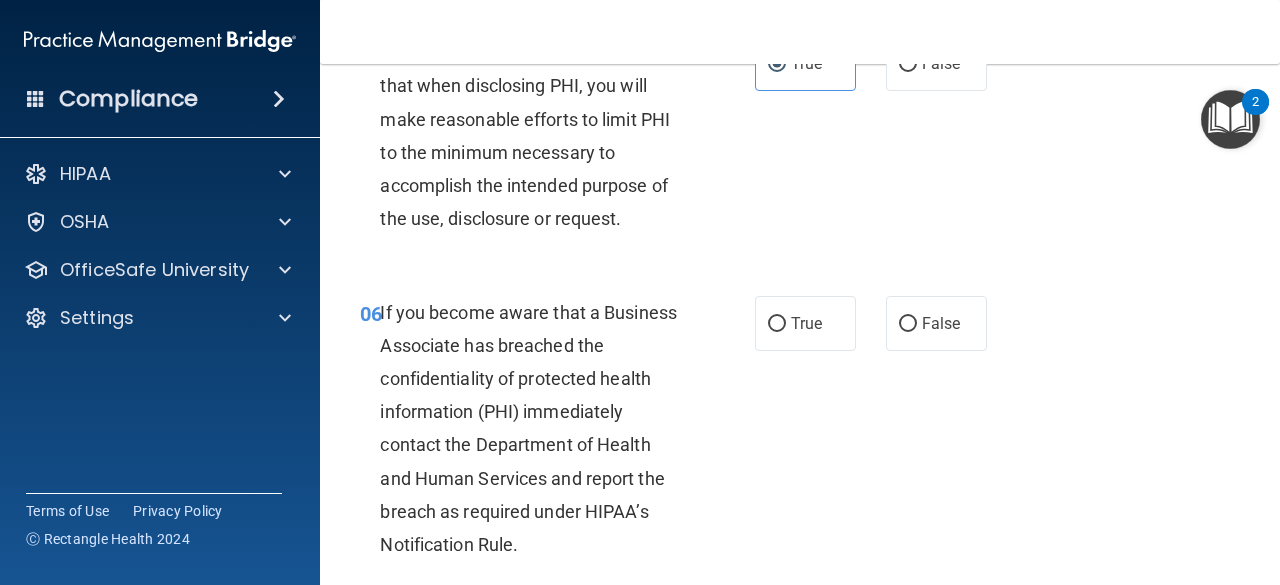 scroll, scrollTop: 1095, scrollLeft: 0, axis: vertical 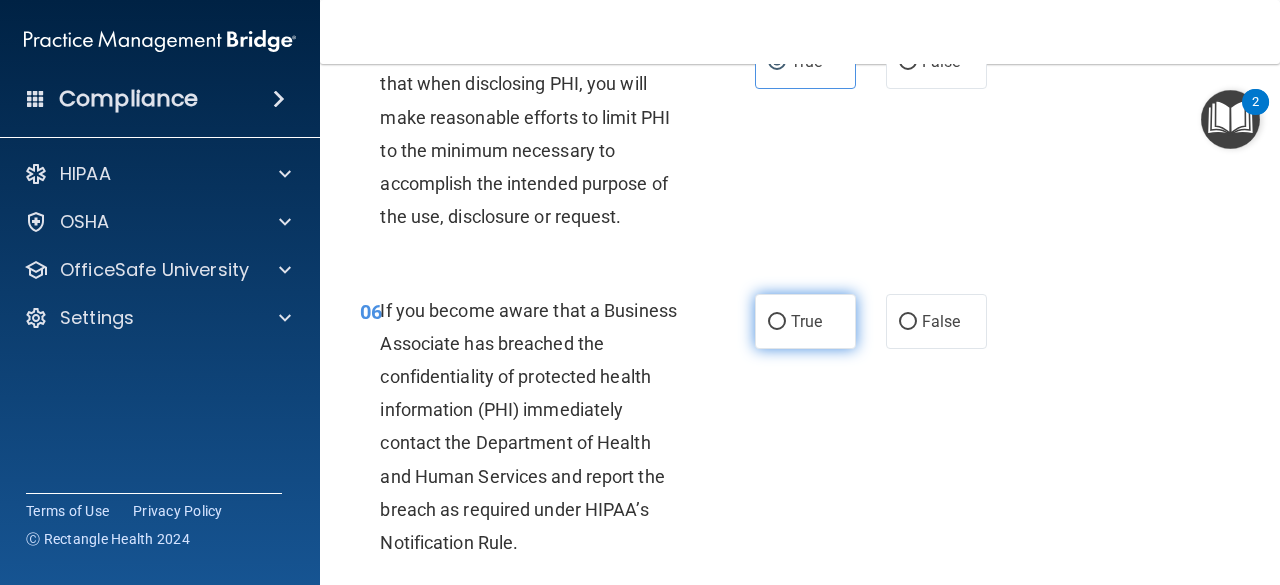 click on "True" at bounding box center (805, 321) 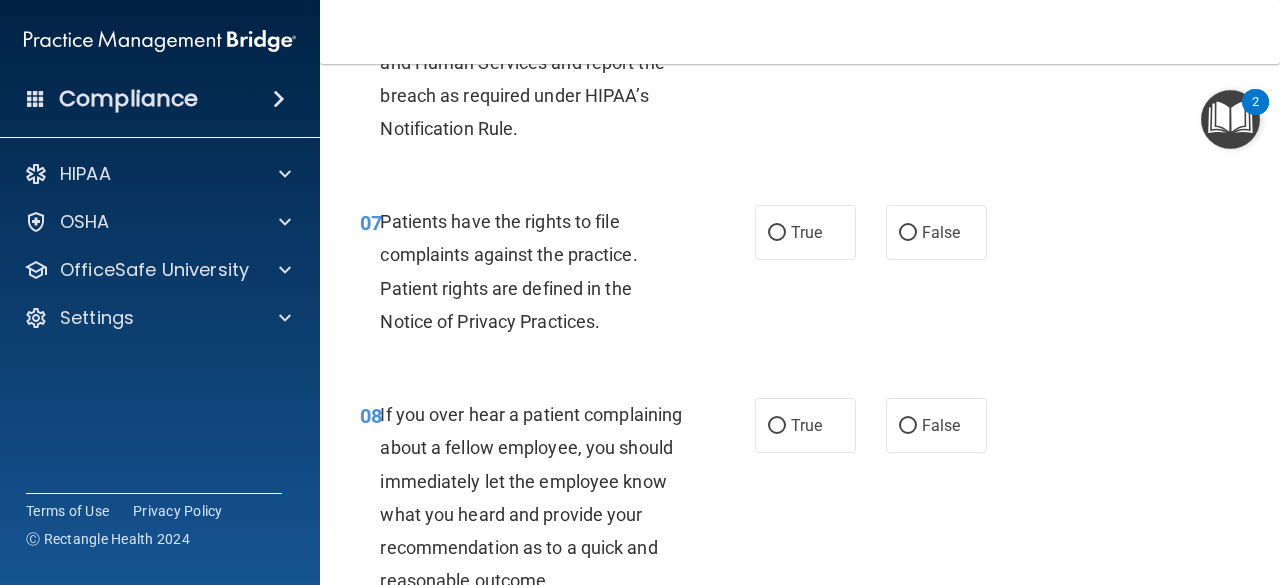 scroll, scrollTop: 1508, scrollLeft: 0, axis: vertical 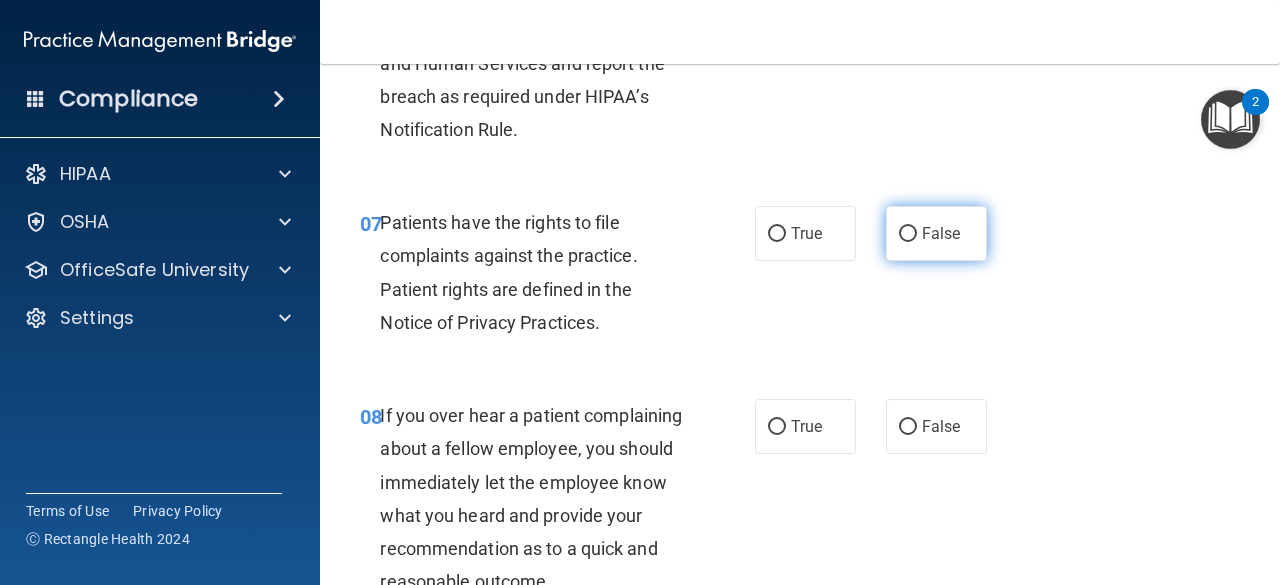 click on "False" at bounding box center (936, 233) 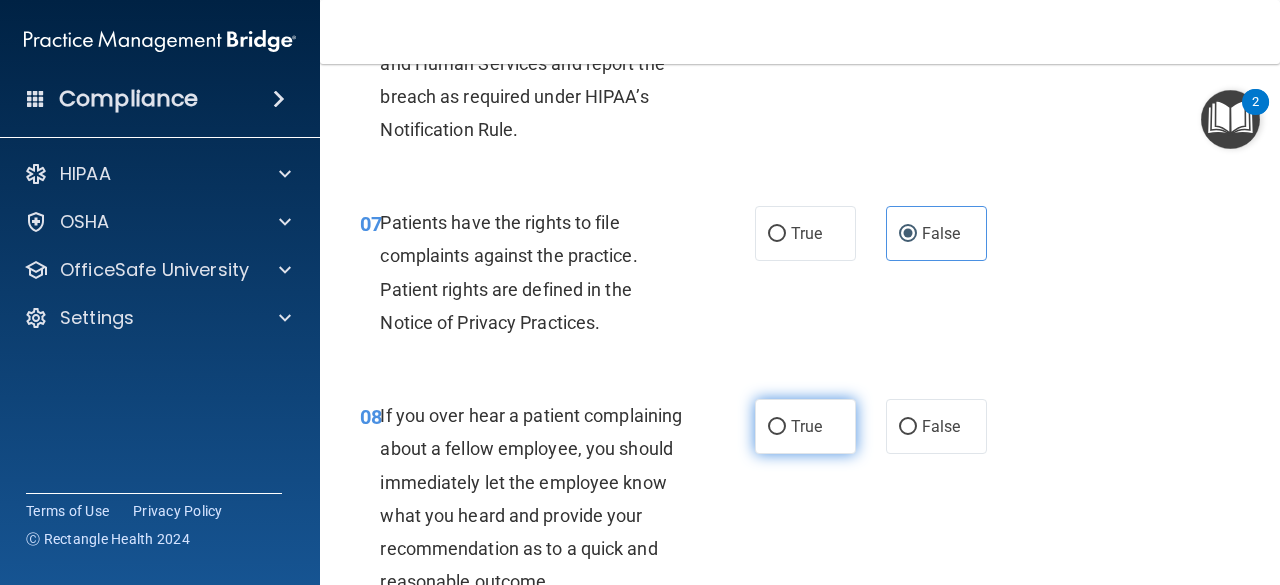click on "True" at bounding box center (805, 426) 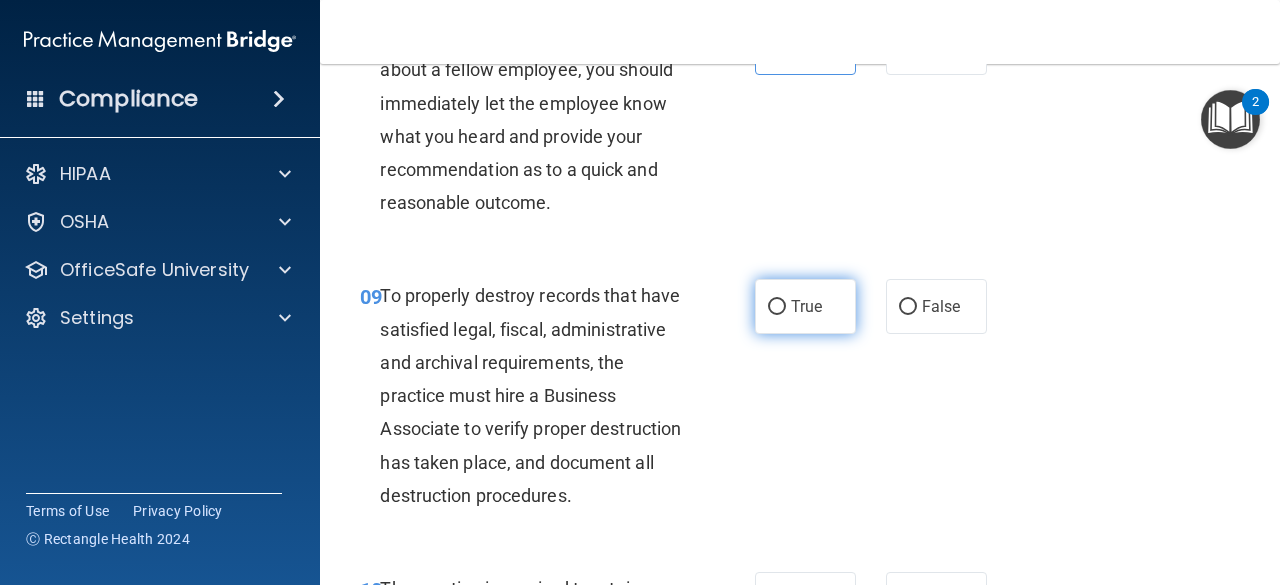 click on "True" at bounding box center [805, 306] 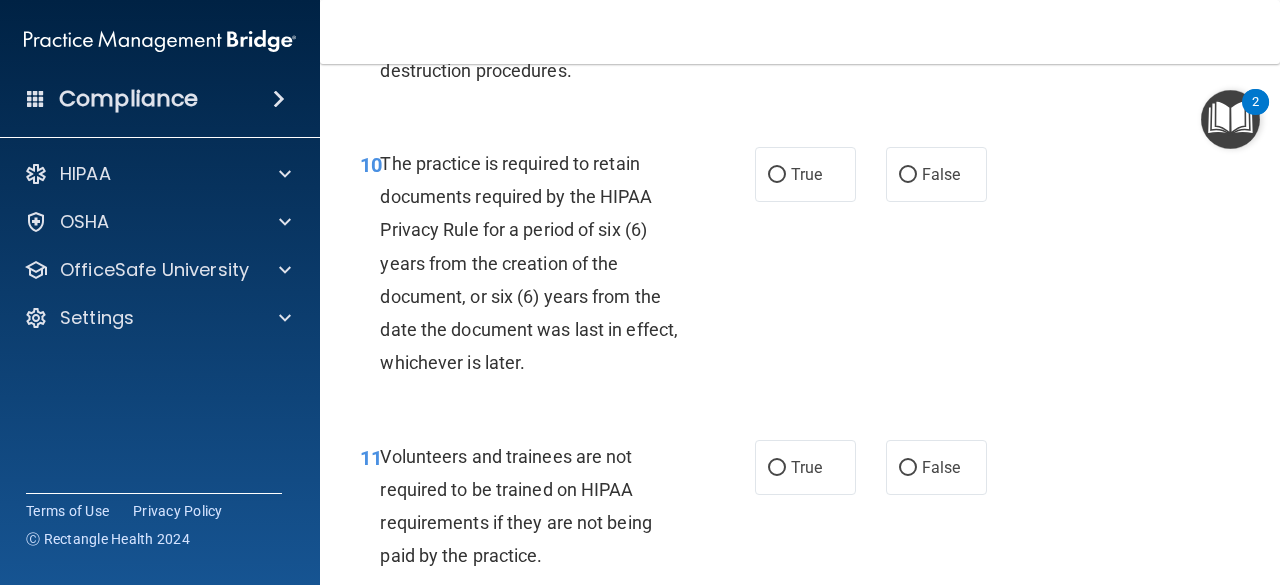 scroll, scrollTop: 2311, scrollLeft: 0, axis: vertical 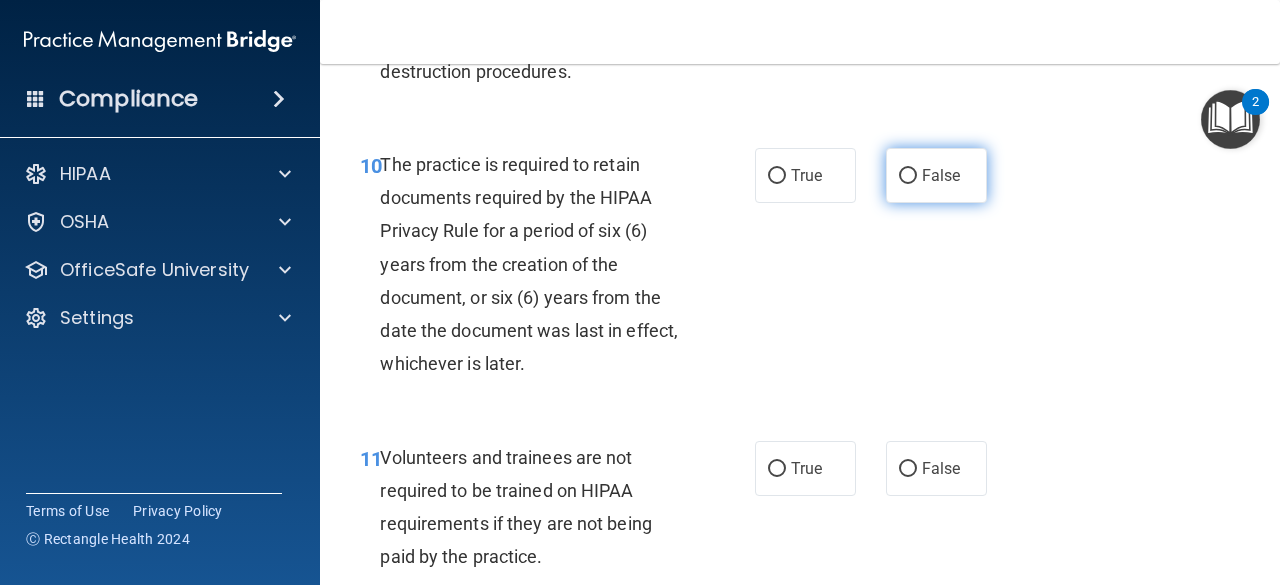 click on "False" at bounding box center [936, 175] 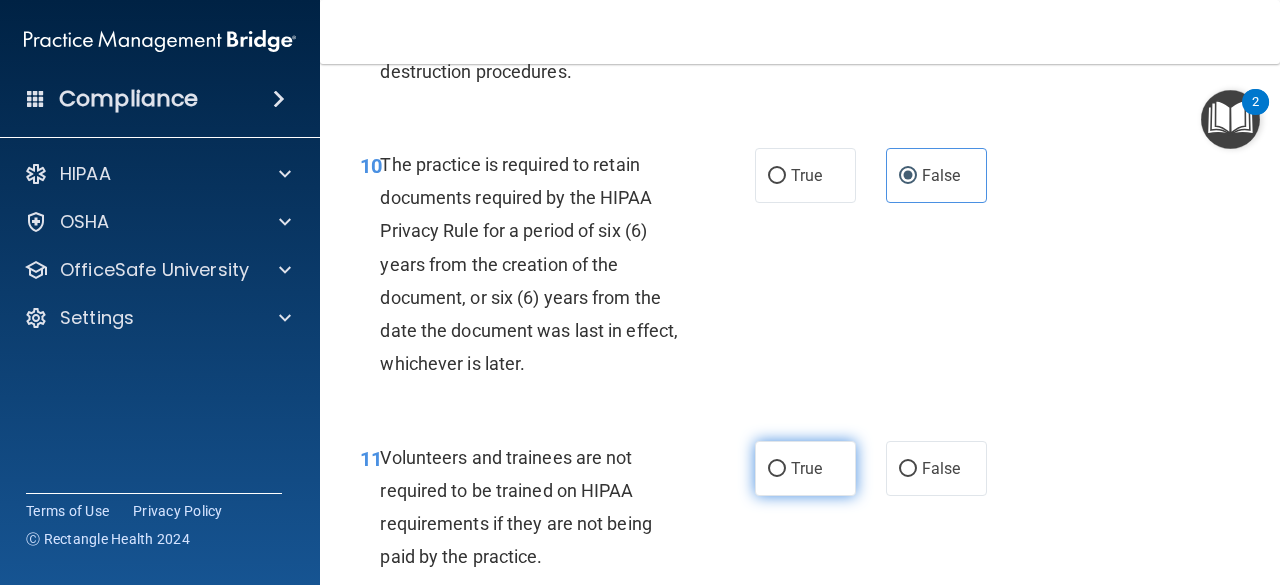 click on "True" at bounding box center (777, 469) 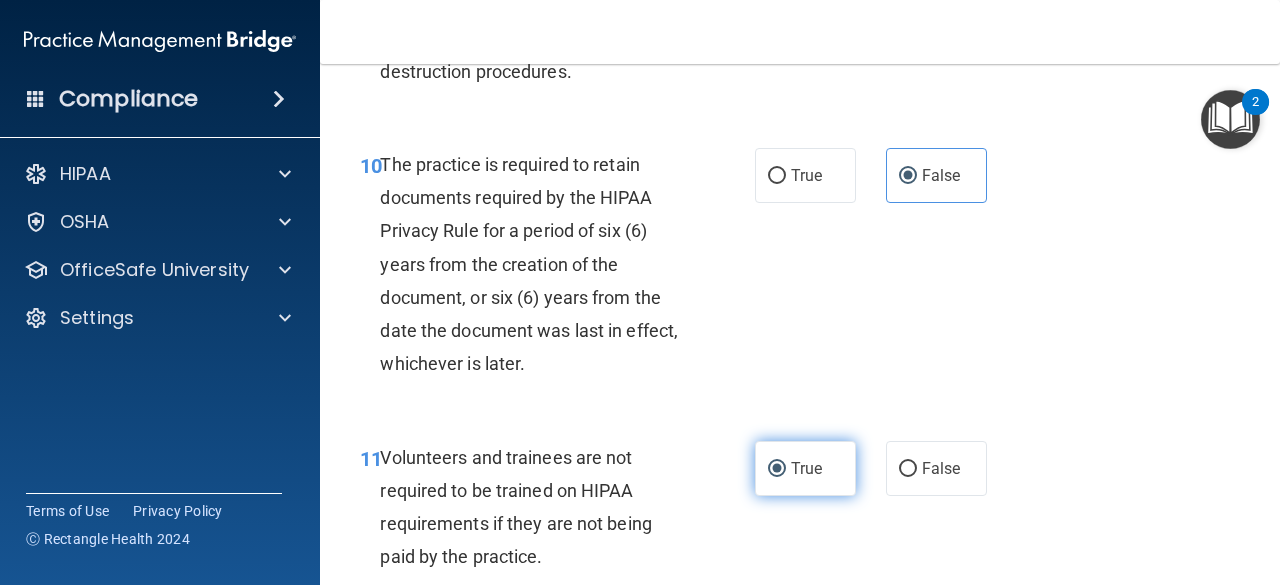 scroll, scrollTop: 2659, scrollLeft: 0, axis: vertical 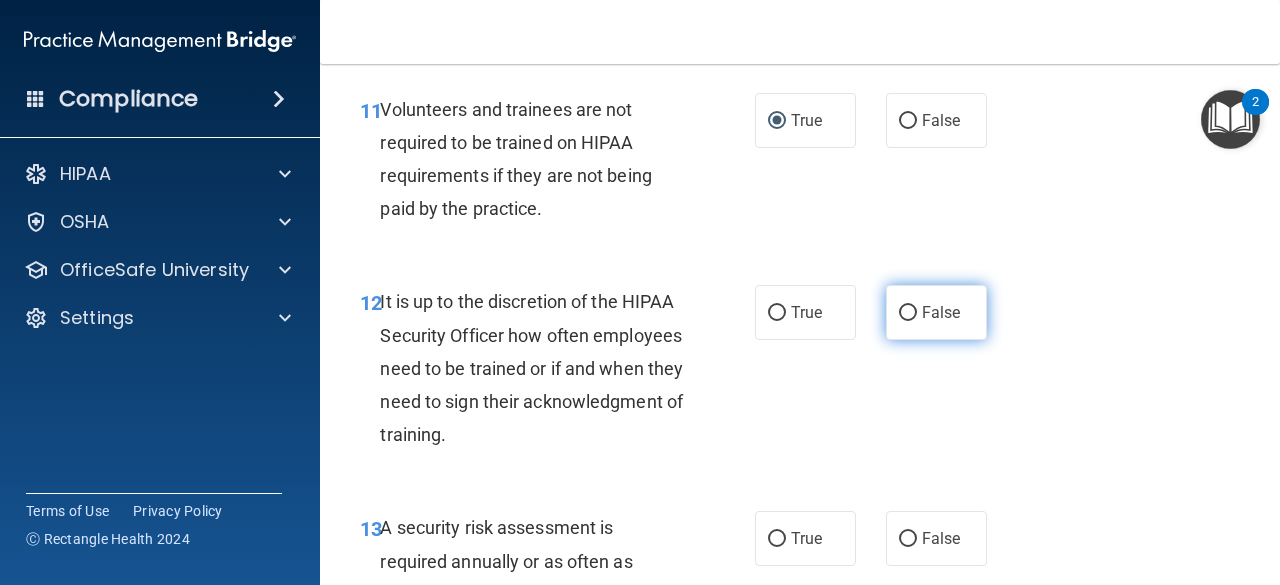 click on "False" at bounding box center [941, 312] 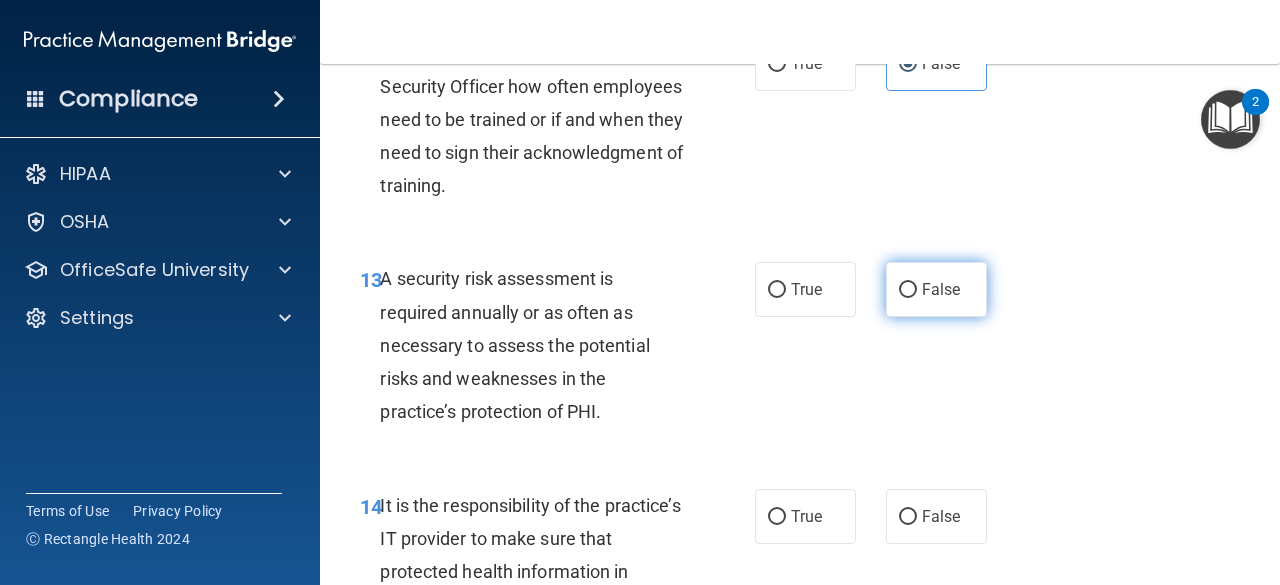 click on "False" at bounding box center (936, 289) 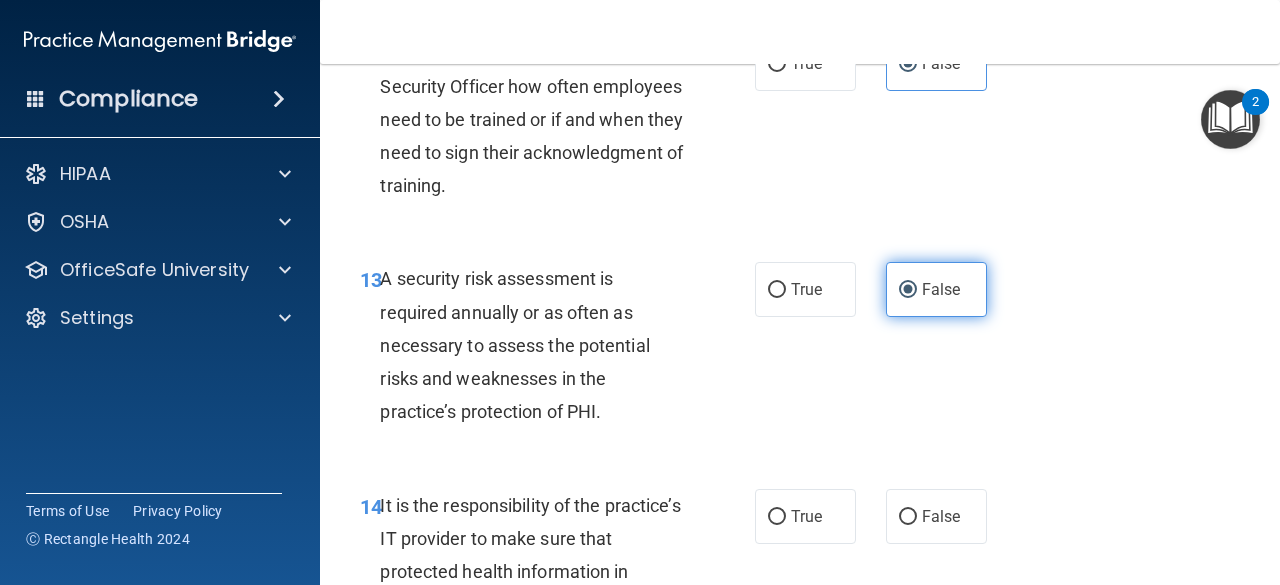 scroll, scrollTop: 3130, scrollLeft: 0, axis: vertical 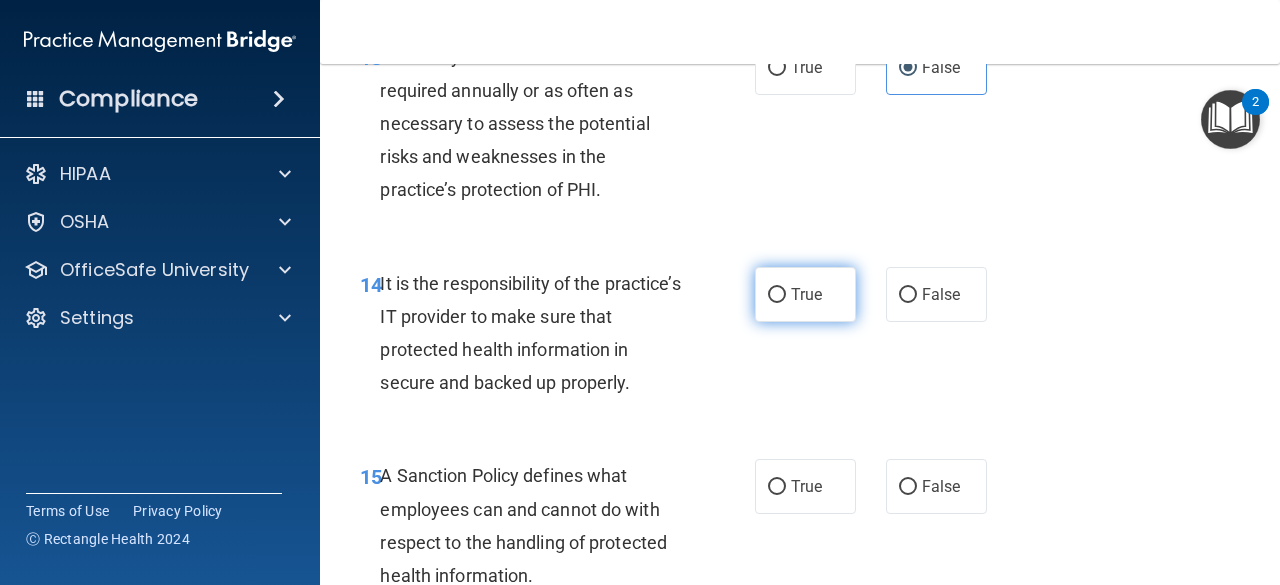 click on "True" at bounding box center [806, 294] 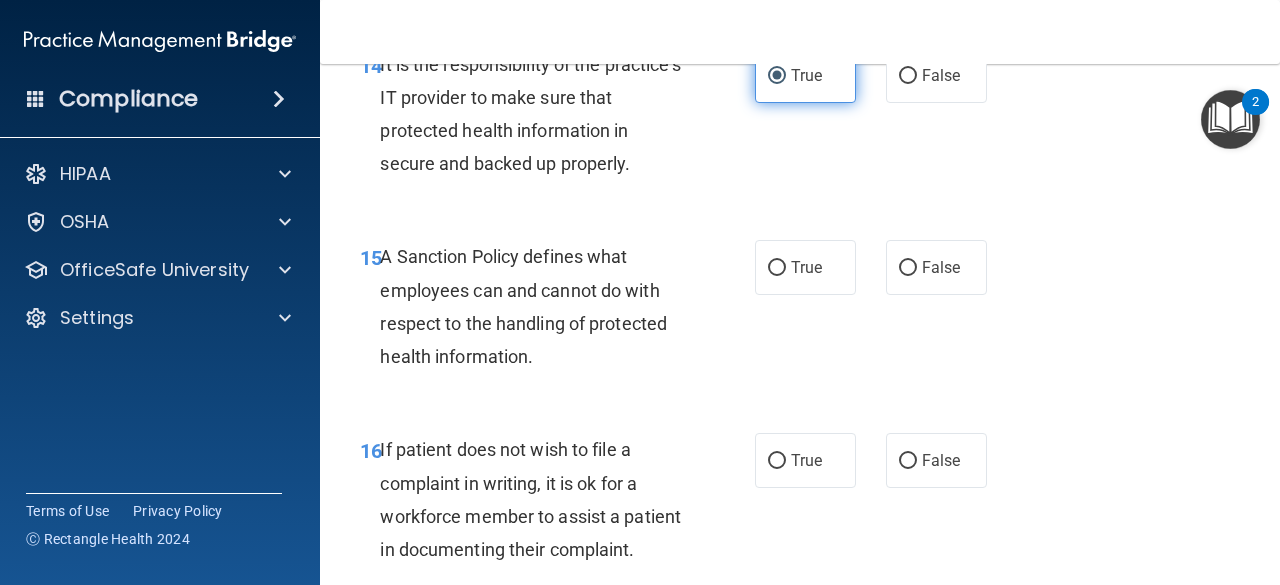 scroll, scrollTop: 3346, scrollLeft: 0, axis: vertical 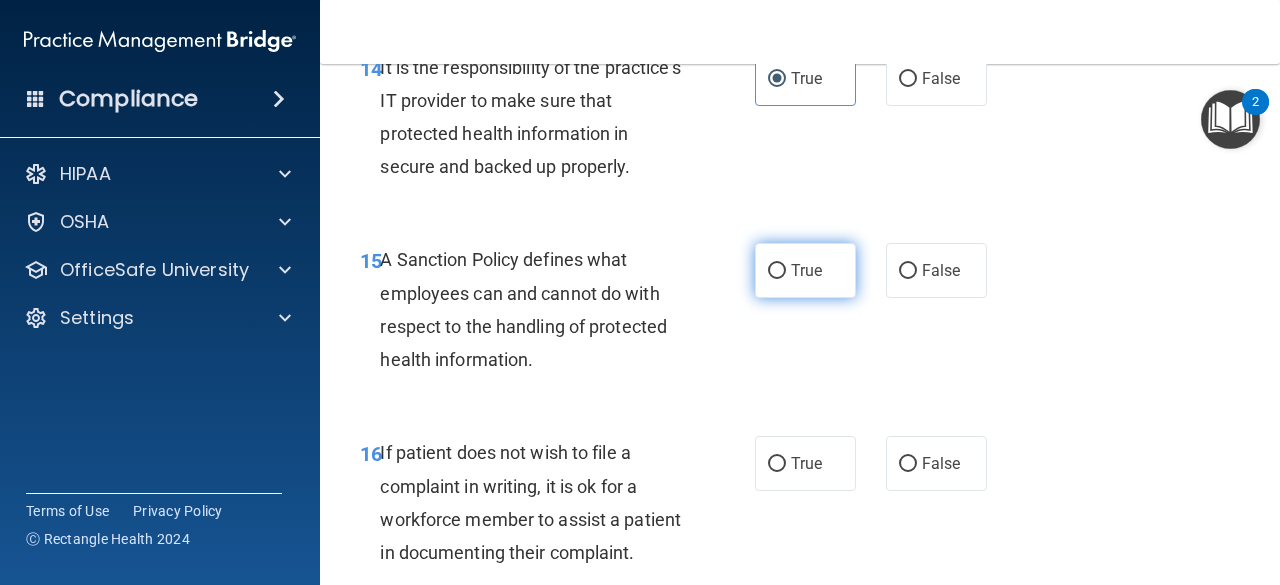 click on "True" at bounding box center [806, 270] 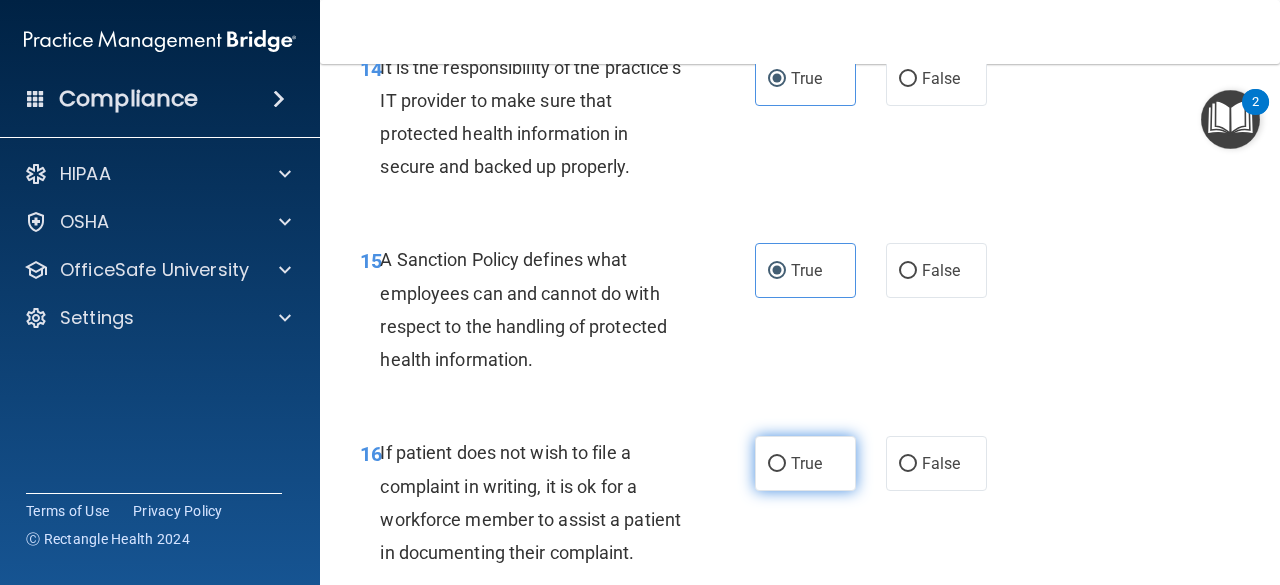 click on "True" at bounding box center (806, 463) 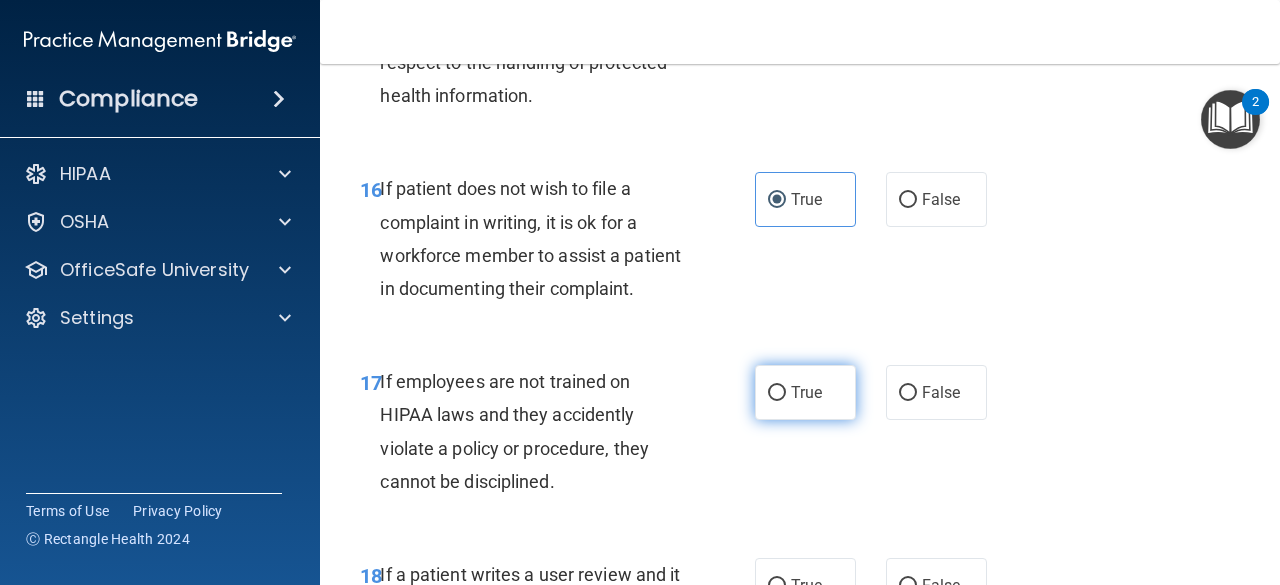 click on "True" at bounding box center [805, 392] 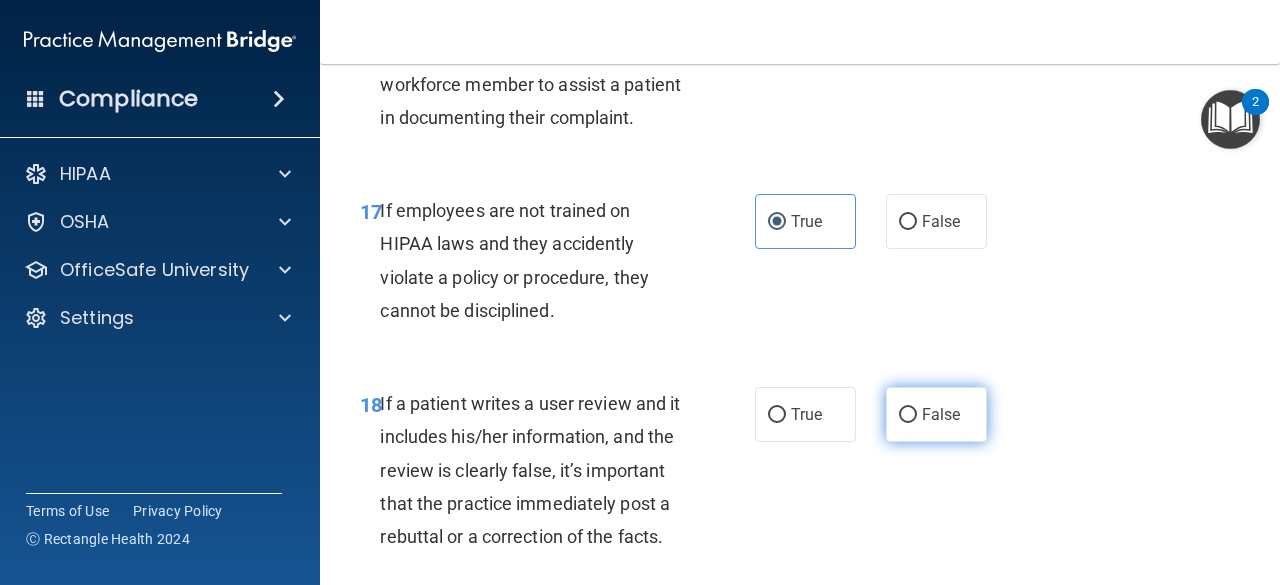 click on "False" at bounding box center [936, 414] 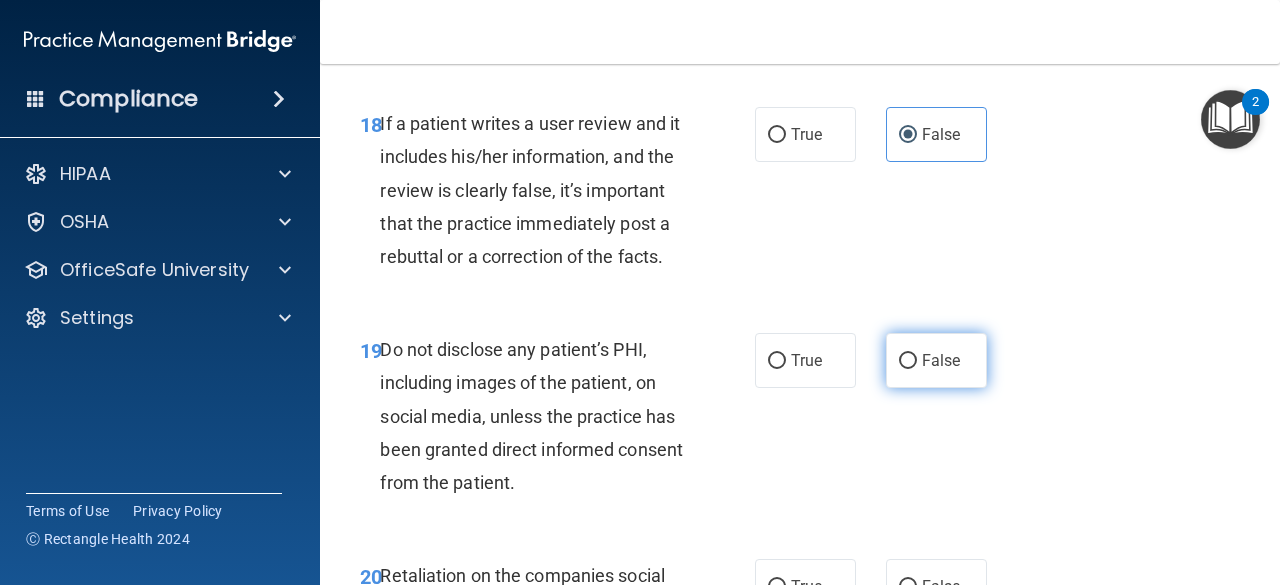 click on "False" at bounding box center [936, 360] 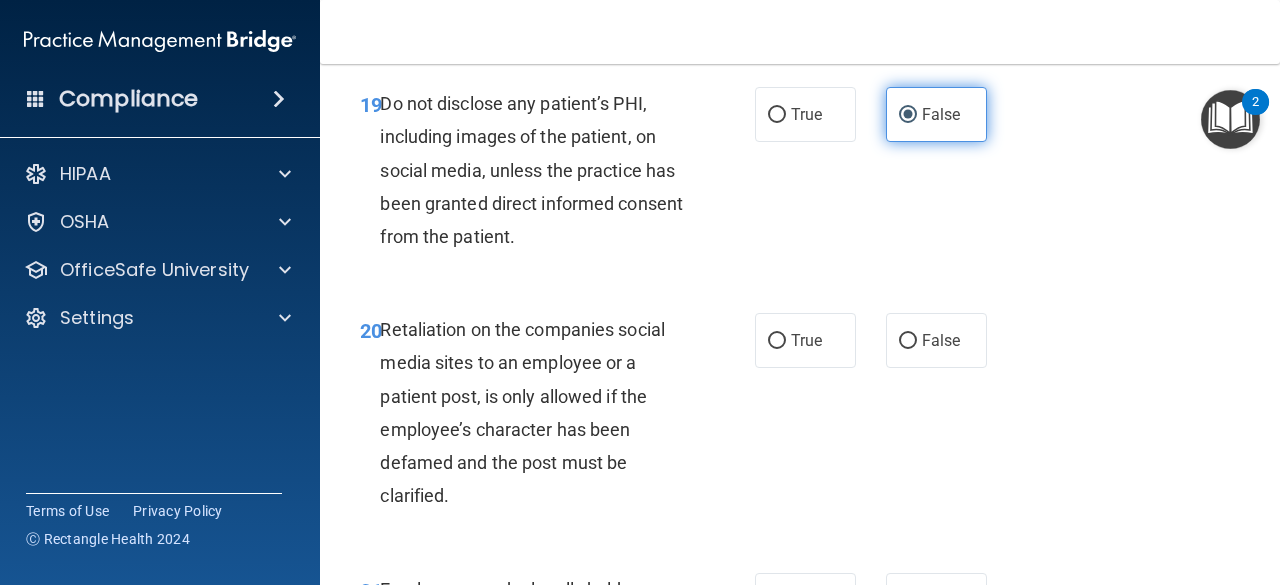 click on "False" at bounding box center [941, 340] 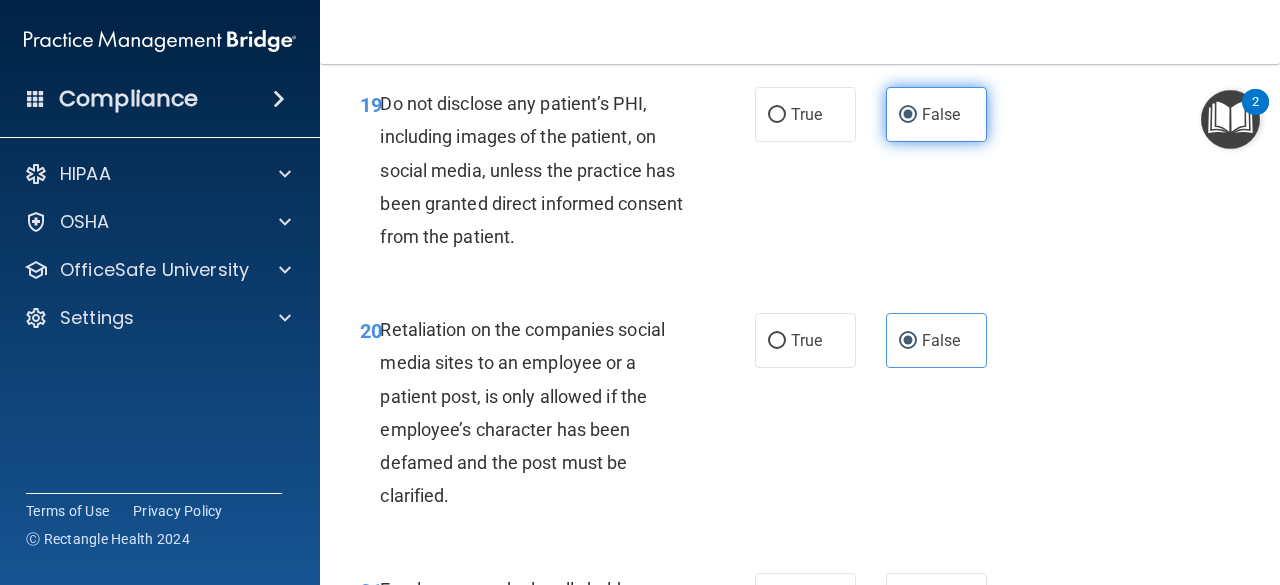 scroll, scrollTop: 4585, scrollLeft: 0, axis: vertical 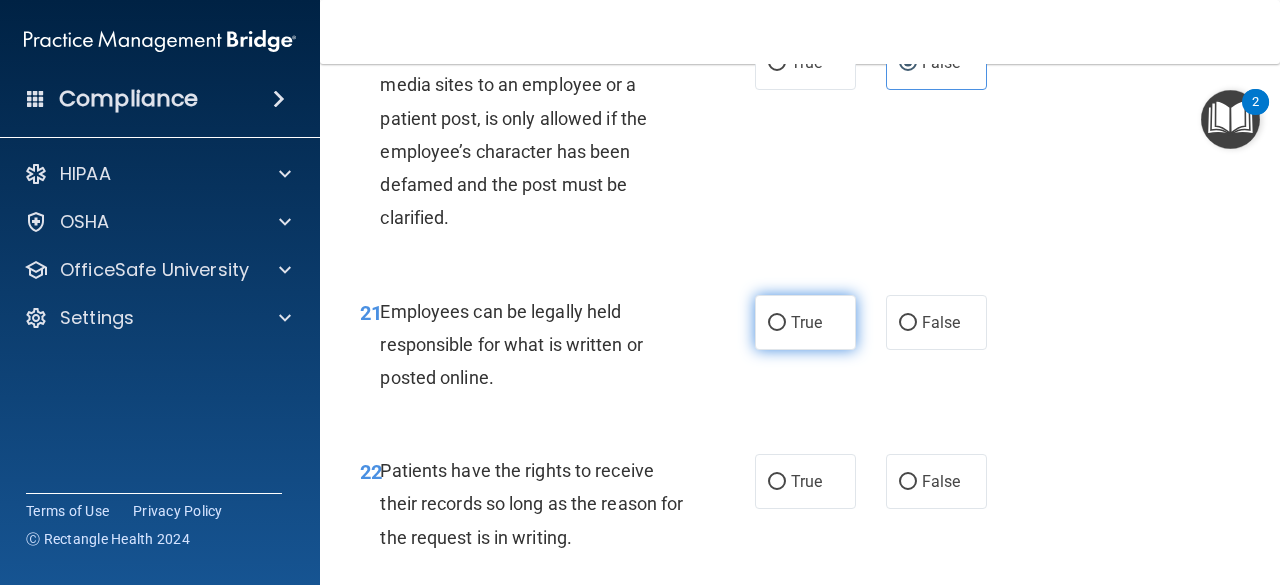 click on "True" at bounding box center [806, 322] 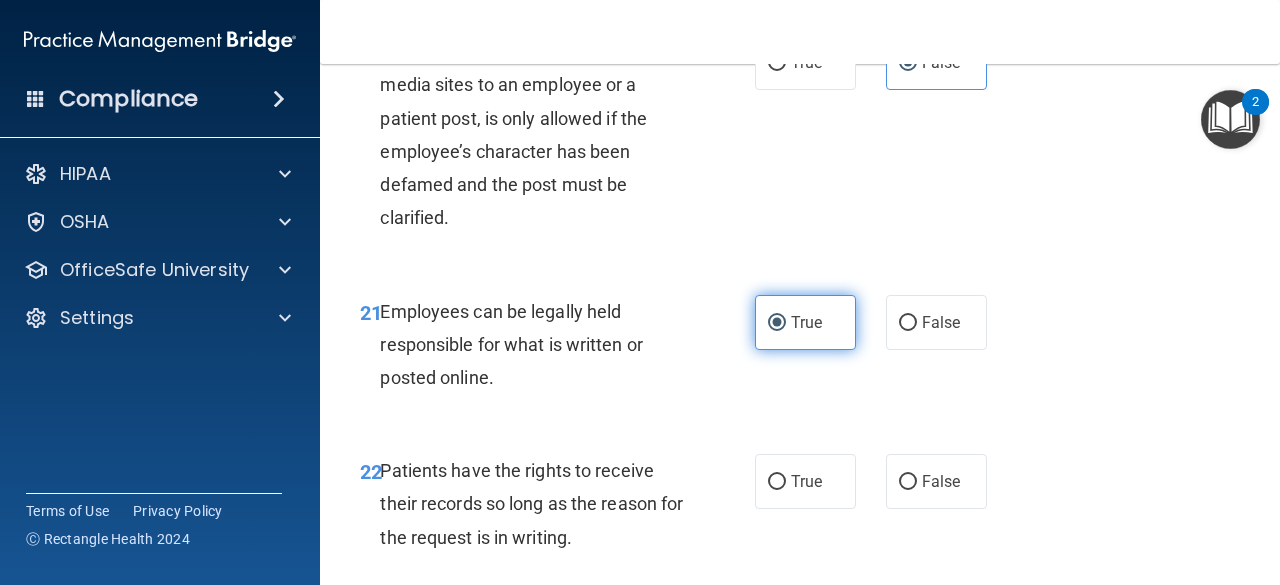 scroll, scrollTop: 4845, scrollLeft: 0, axis: vertical 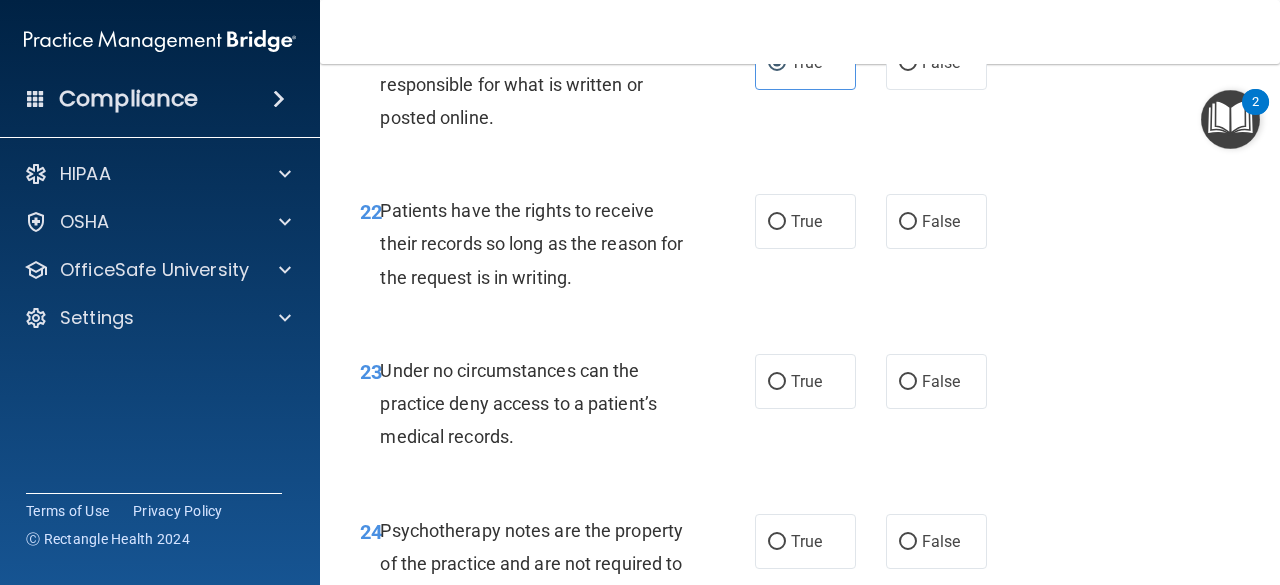 click on "22       Patients have the rights to receive their records so long as the reason for the request is in writing.                 True           False" at bounding box center [800, 249] 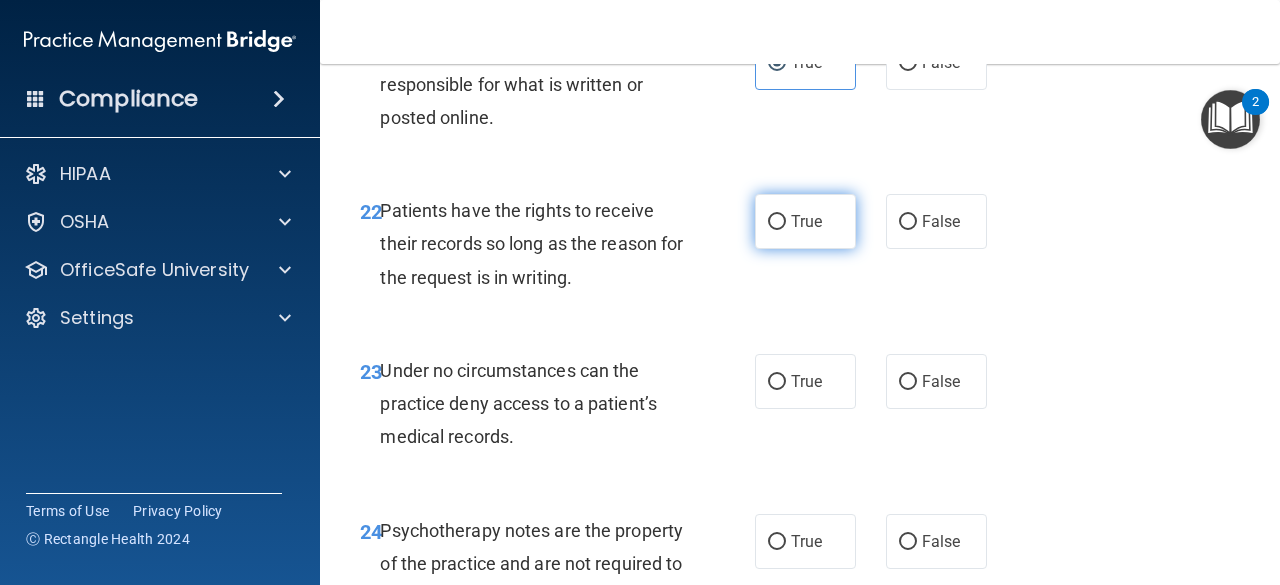 click on "True" at bounding box center [805, 221] 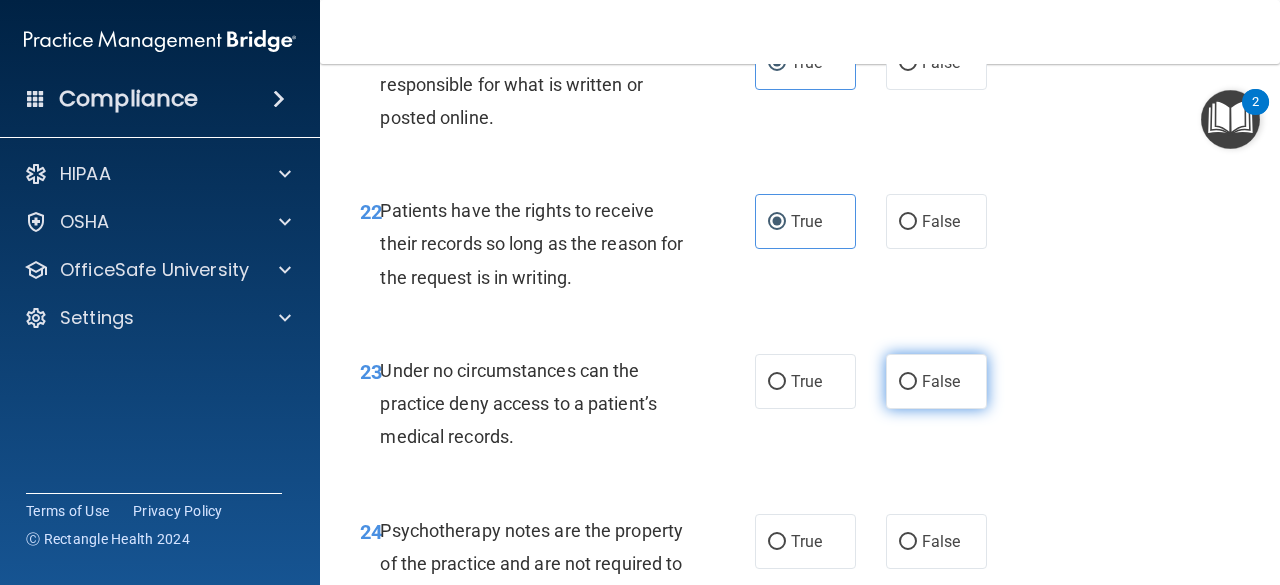click on "False" at bounding box center (936, 381) 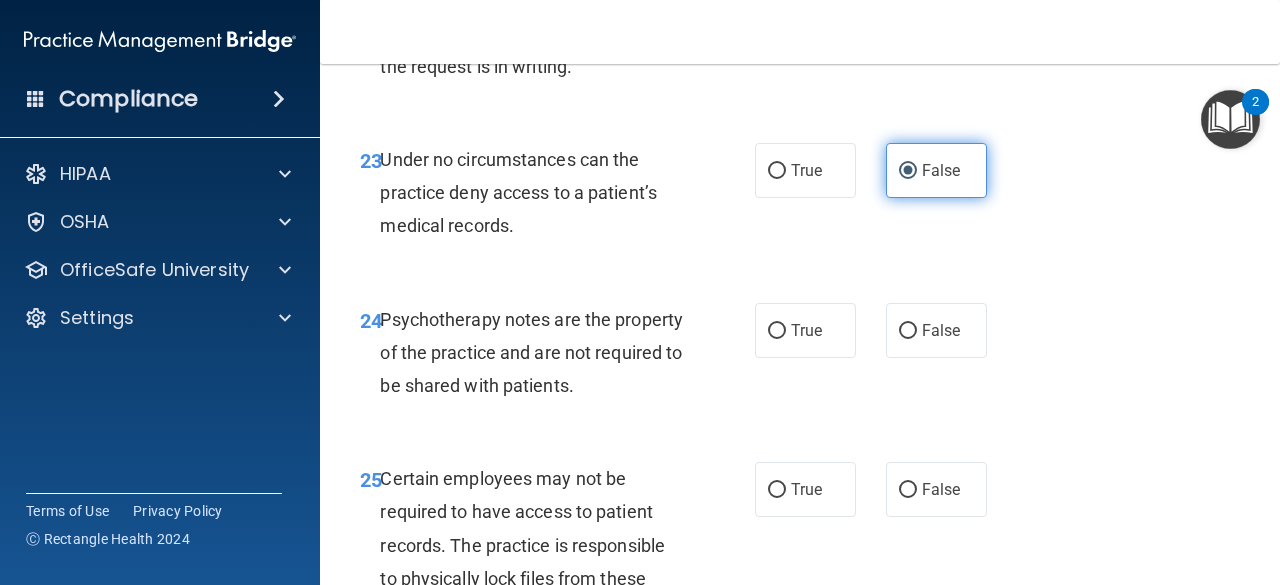 scroll, scrollTop: 5057, scrollLeft: 0, axis: vertical 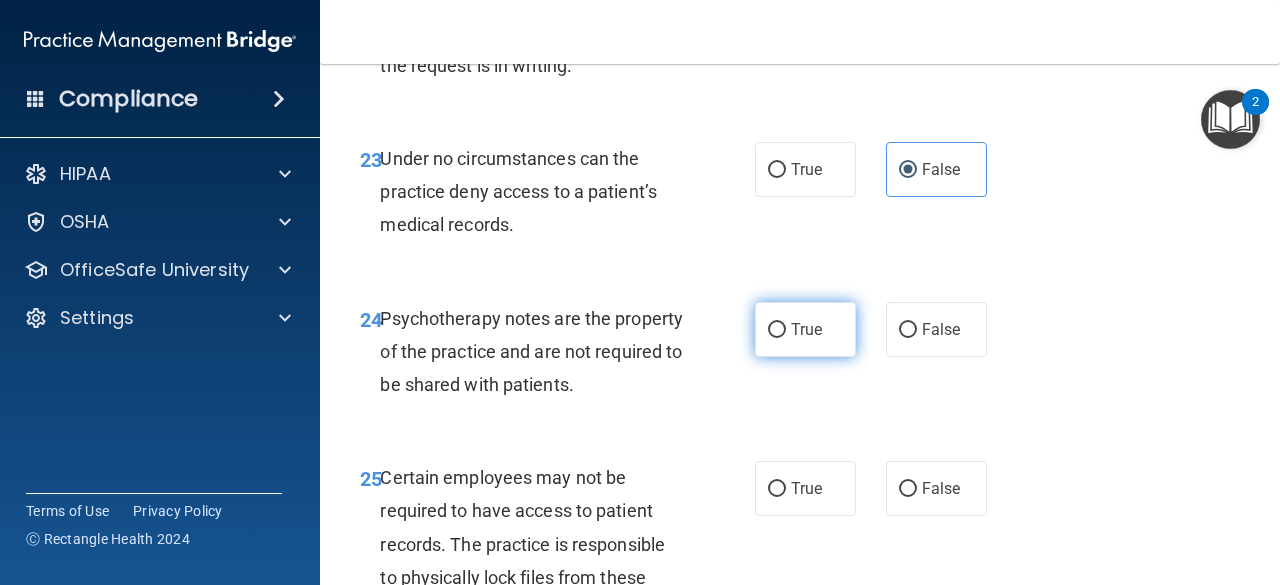 click on "True" at bounding box center (805, 329) 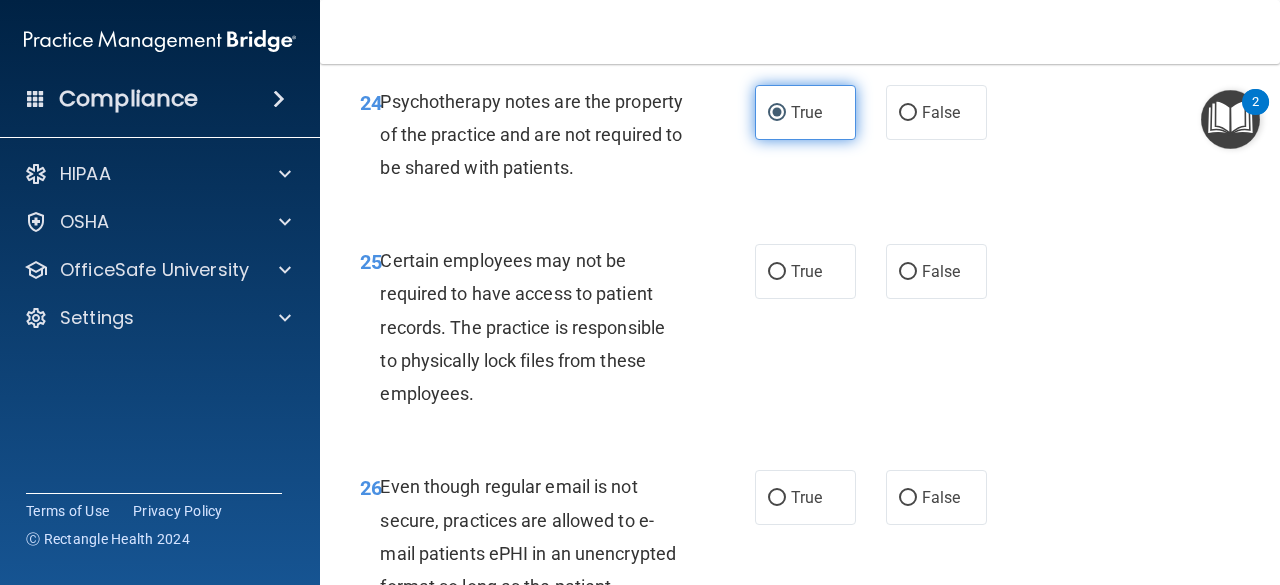 scroll, scrollTop: 5274, scrollLeft: 0, axis: vertical 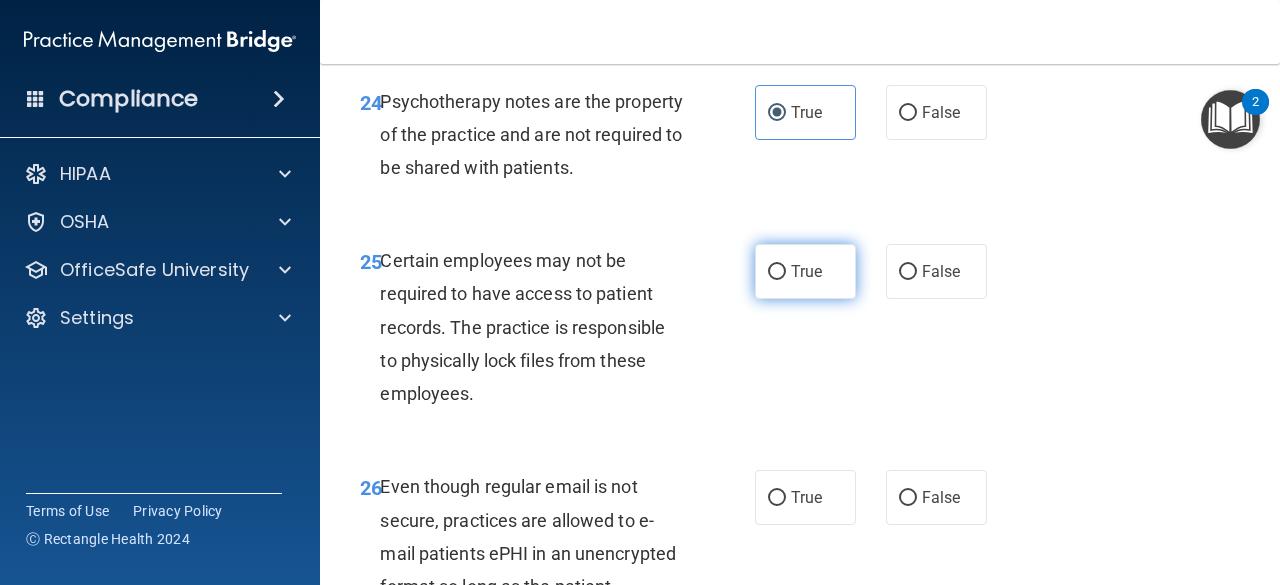 click on "True" at bounding box center (805, 271) 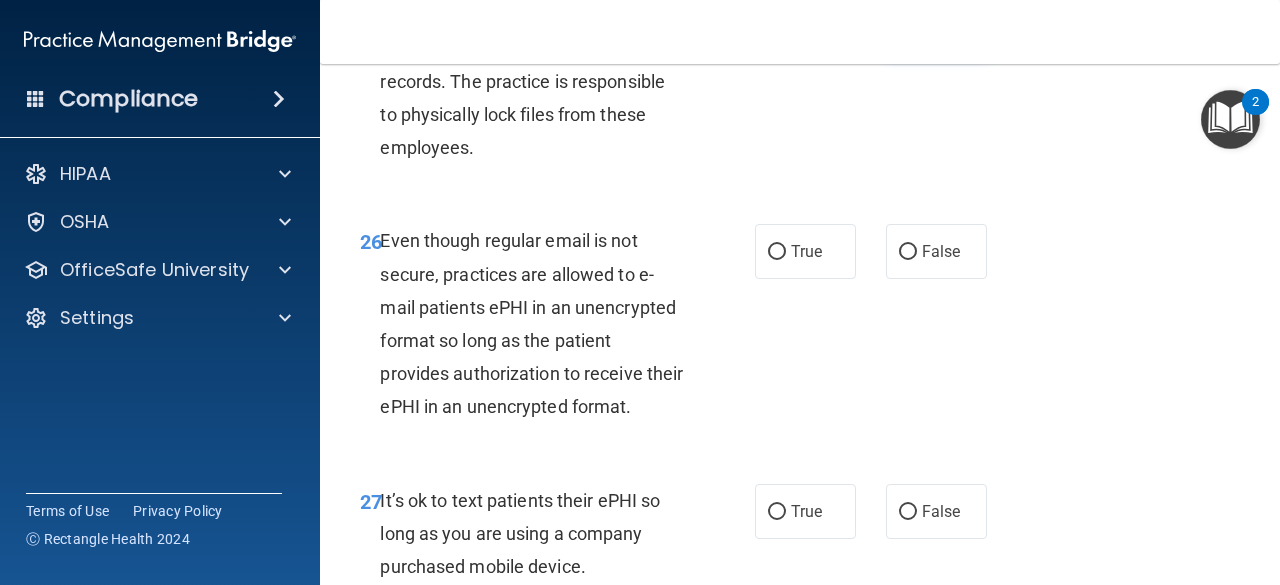 click on "False" at bounding box center (936, 251) 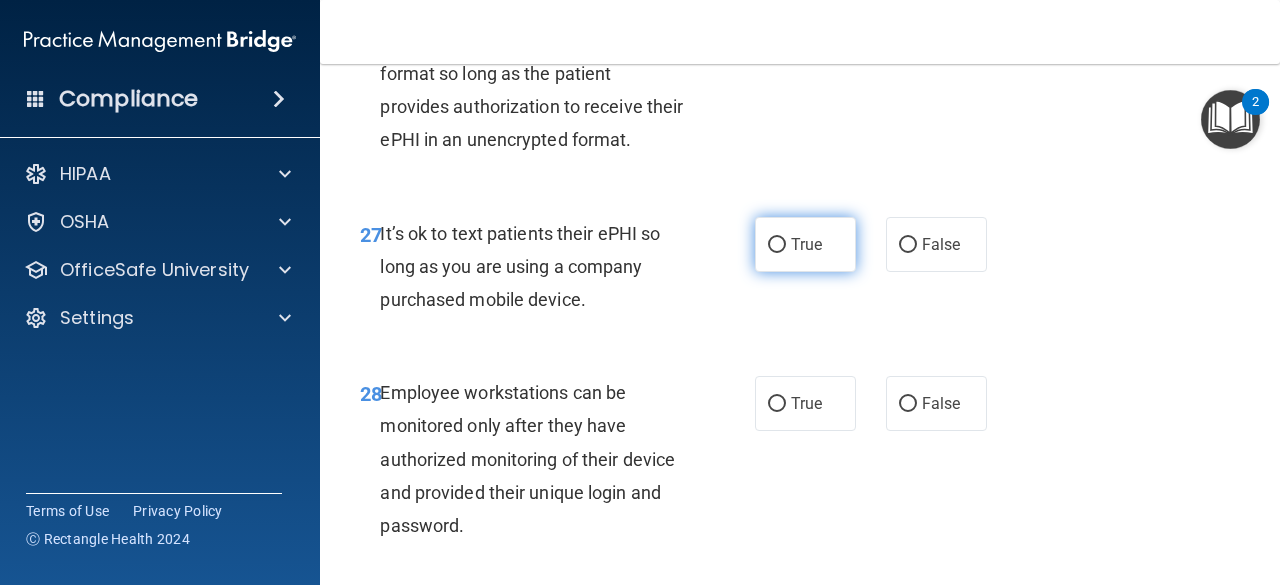 click on "True" at bounding box center [806, 244] 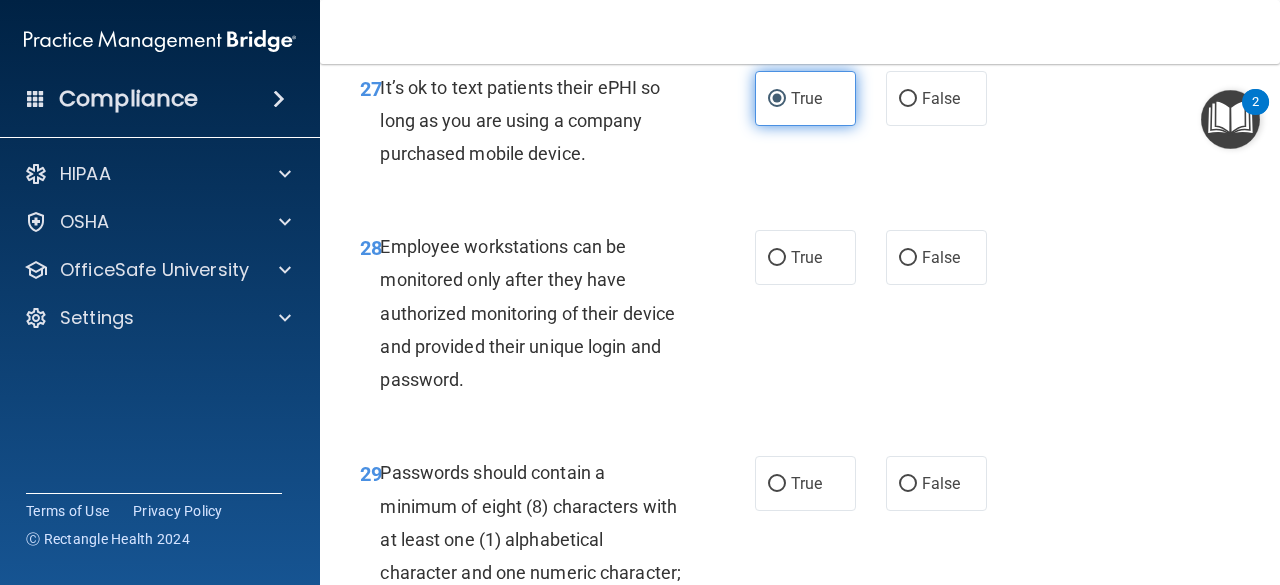 click on "True" at bounding box center (805, 257) 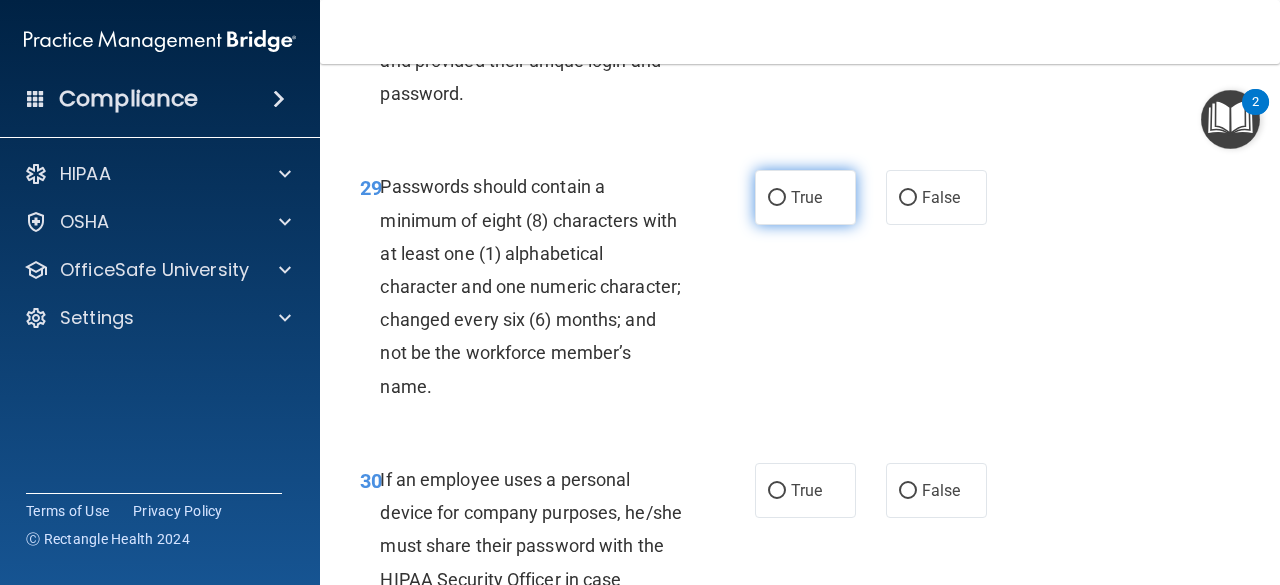 click on "True" at bounding box center [805, 197] 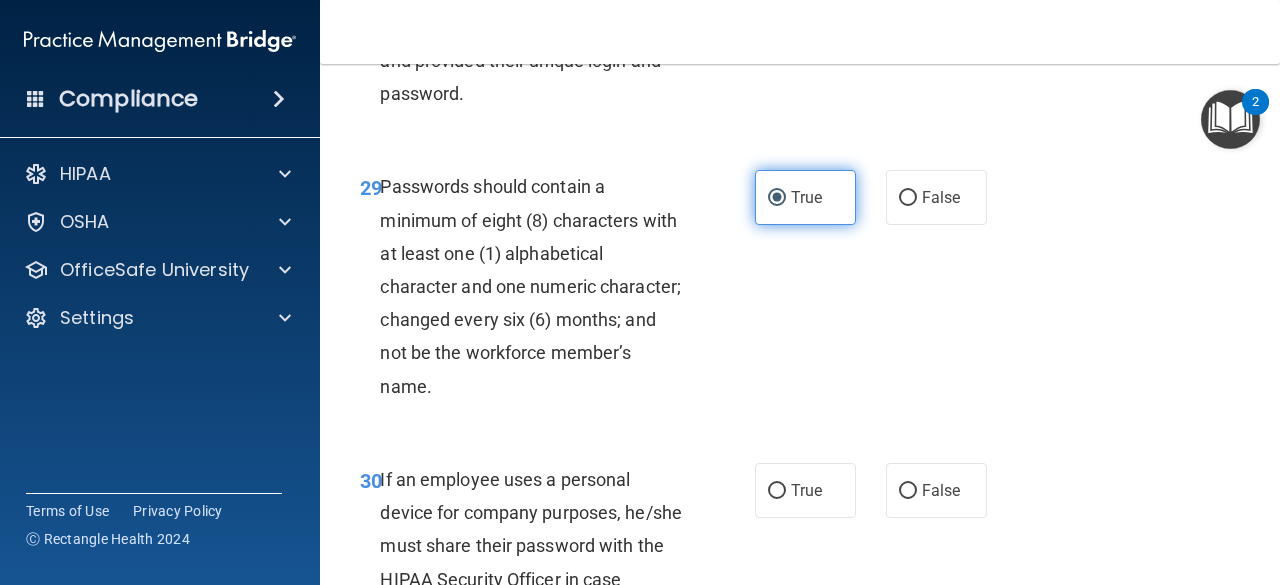 scroll, scrollTop: 6476, scrollLeft: 0, axis: vertical 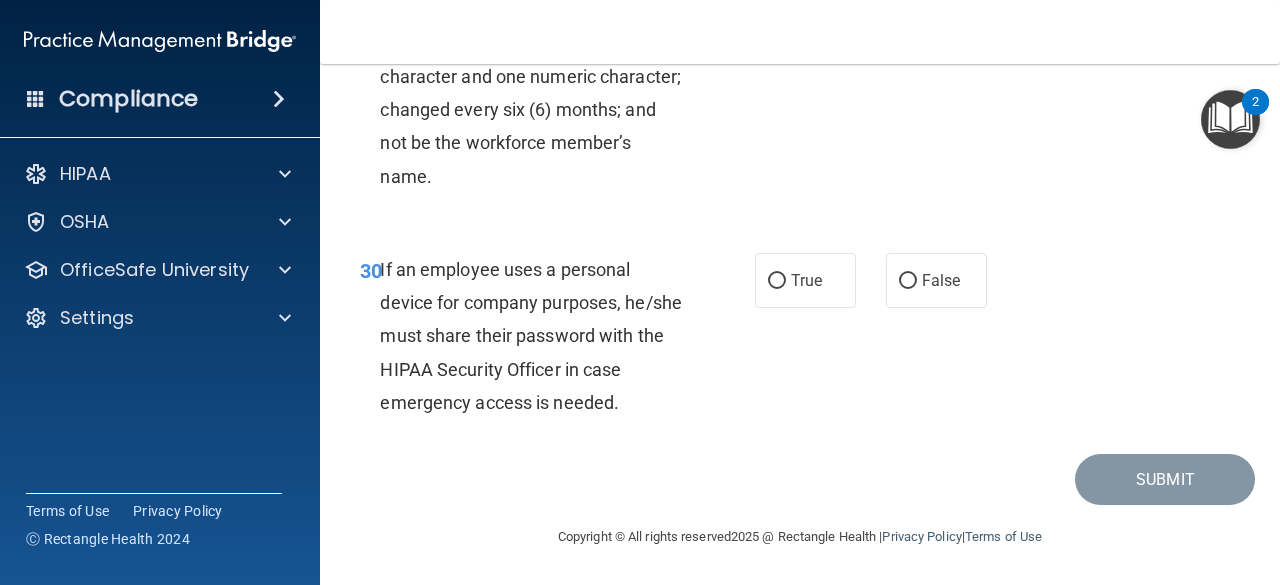 click on "True           False" at bounding box center (876, 280) 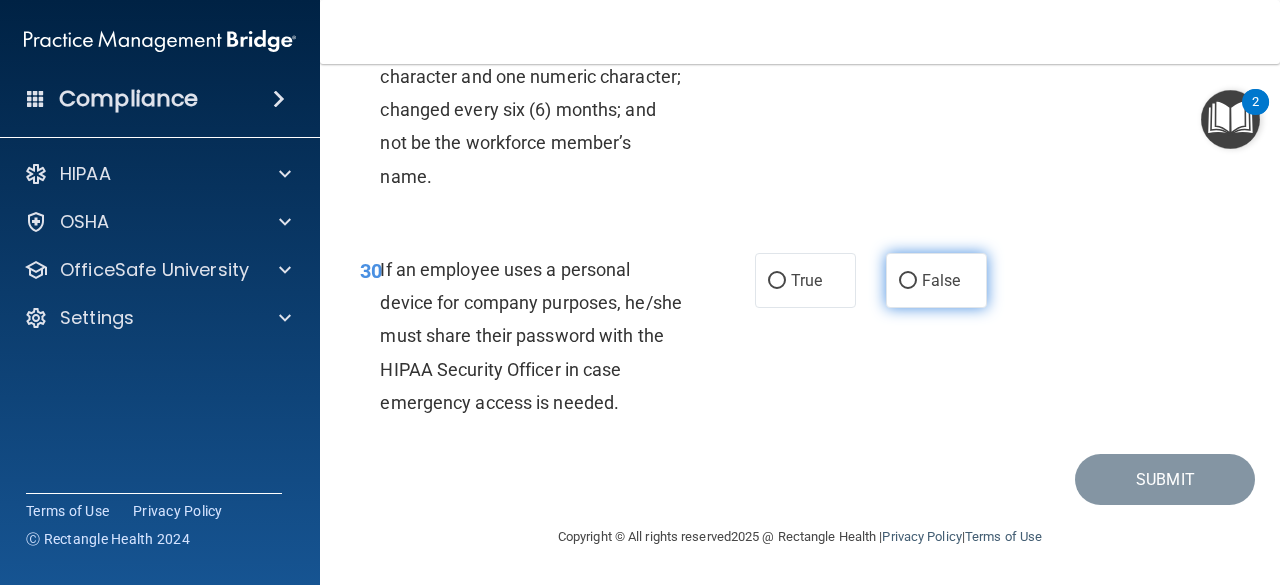 click on "False" at bounding box center (908, 281) 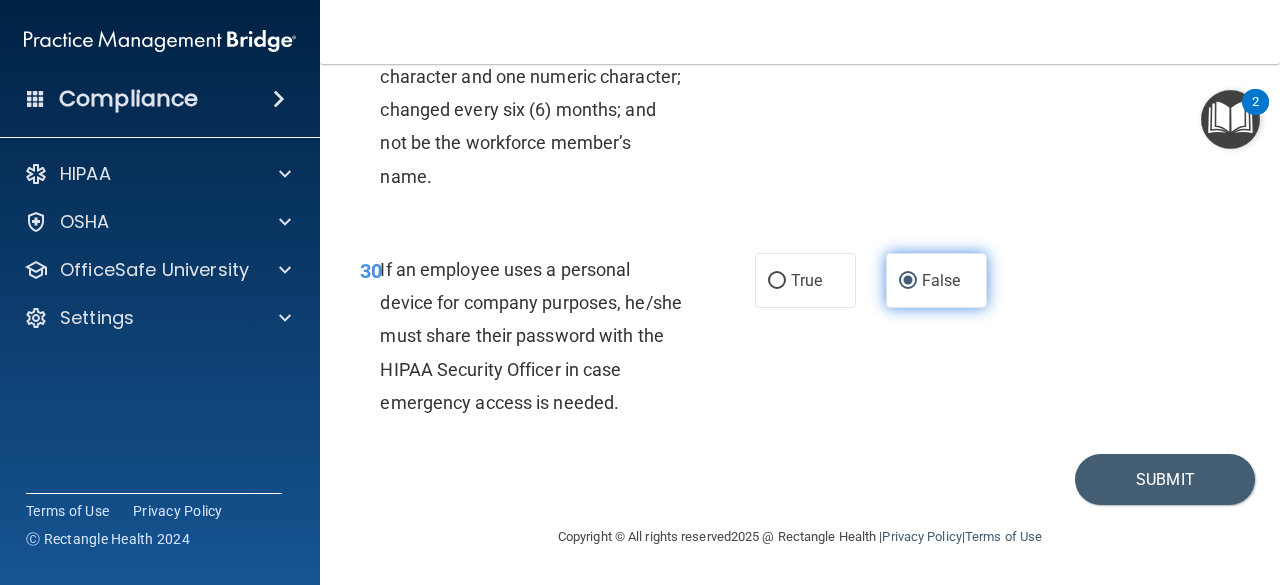 scroll, scrollTop: 6560, scrollLeft: 0, axis: vertical 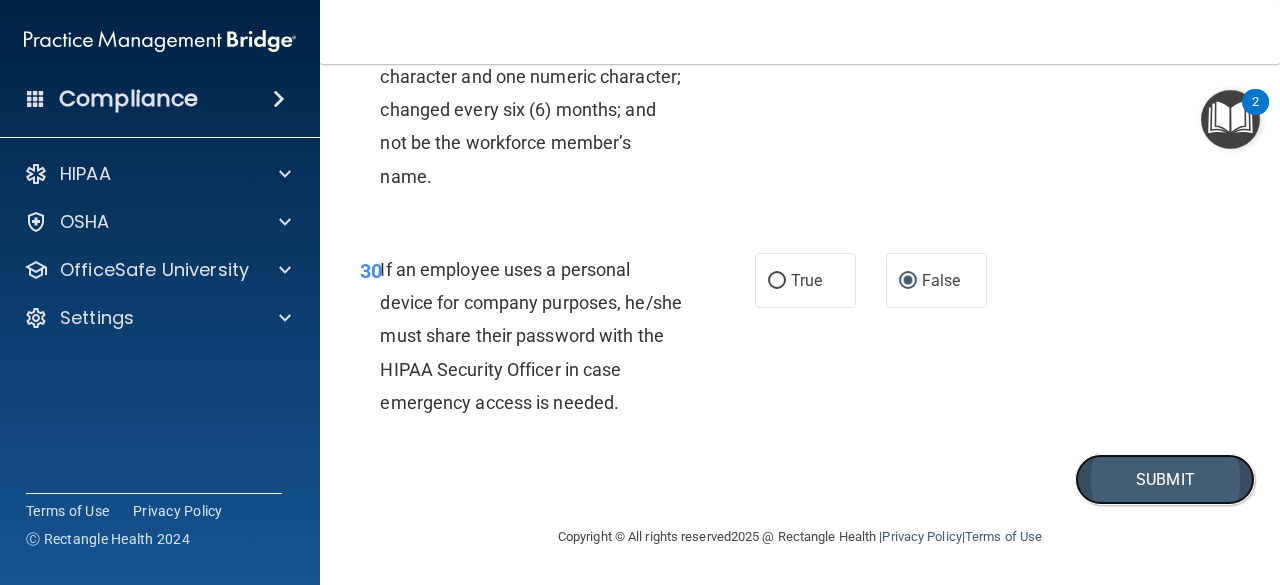 click on "Submit" at bounding box center (1165, 479) 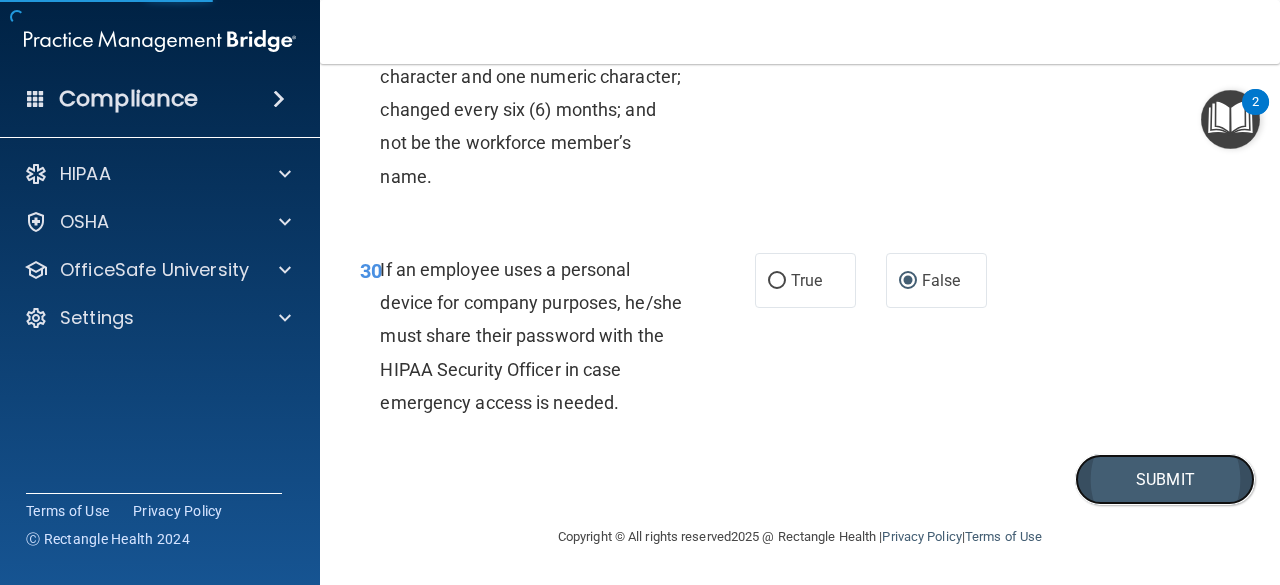 click on "Submit" at bounding box center [1165, 479] 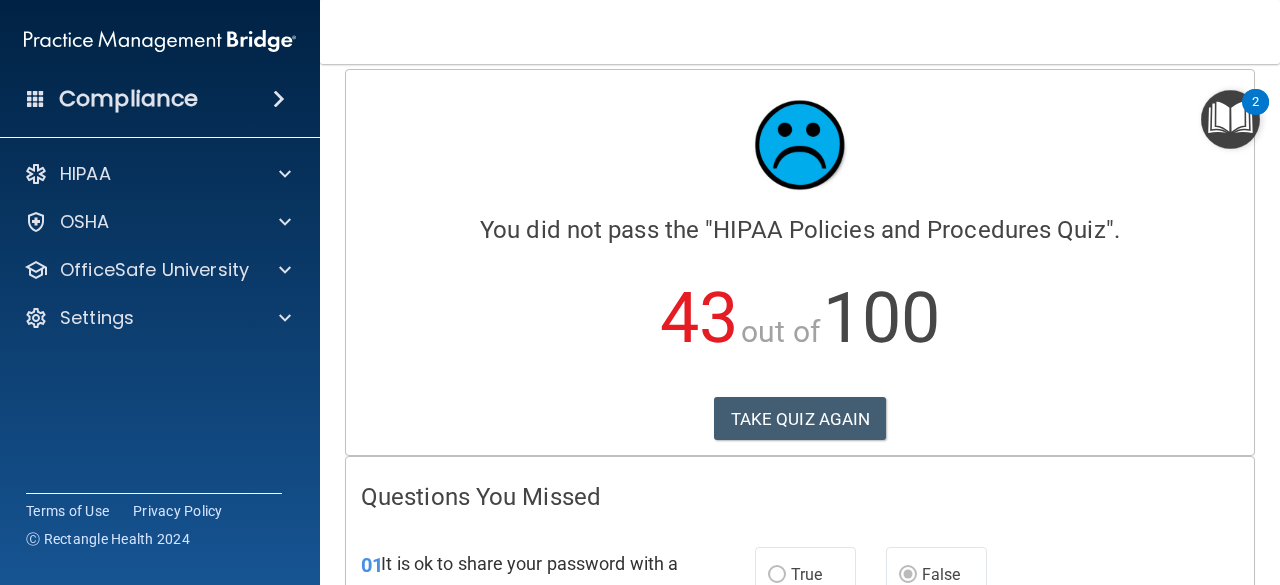 scroll, scrollTop: 0, scrollLeft: 0, axis: both 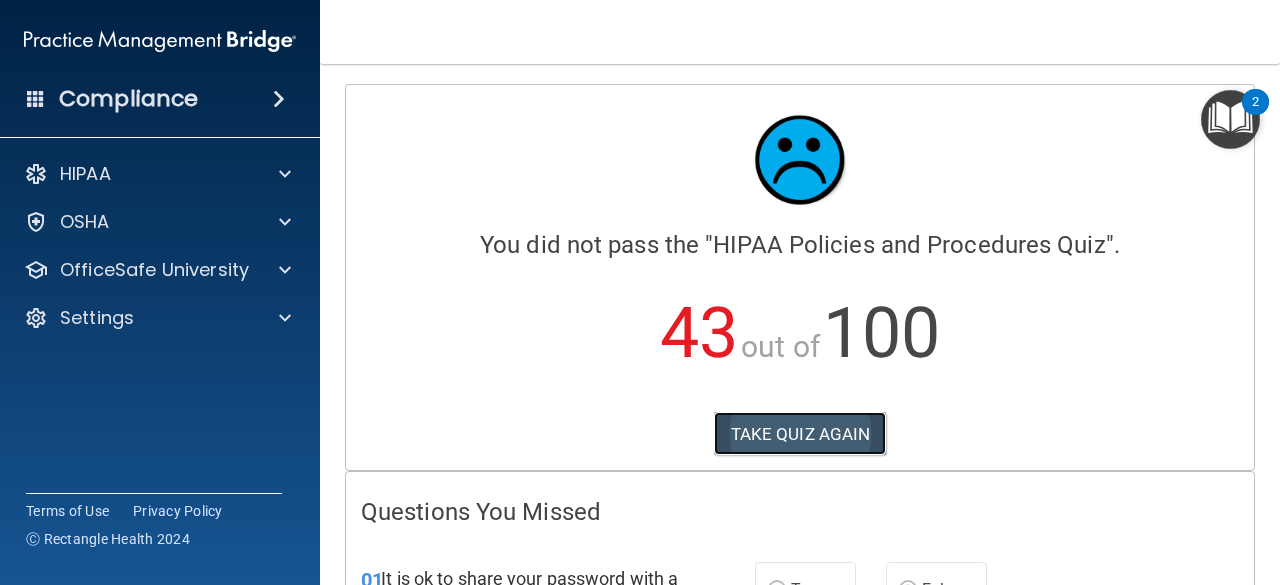click on "TAKE QUIZ AGAIN" at bounding box center [800, 434] 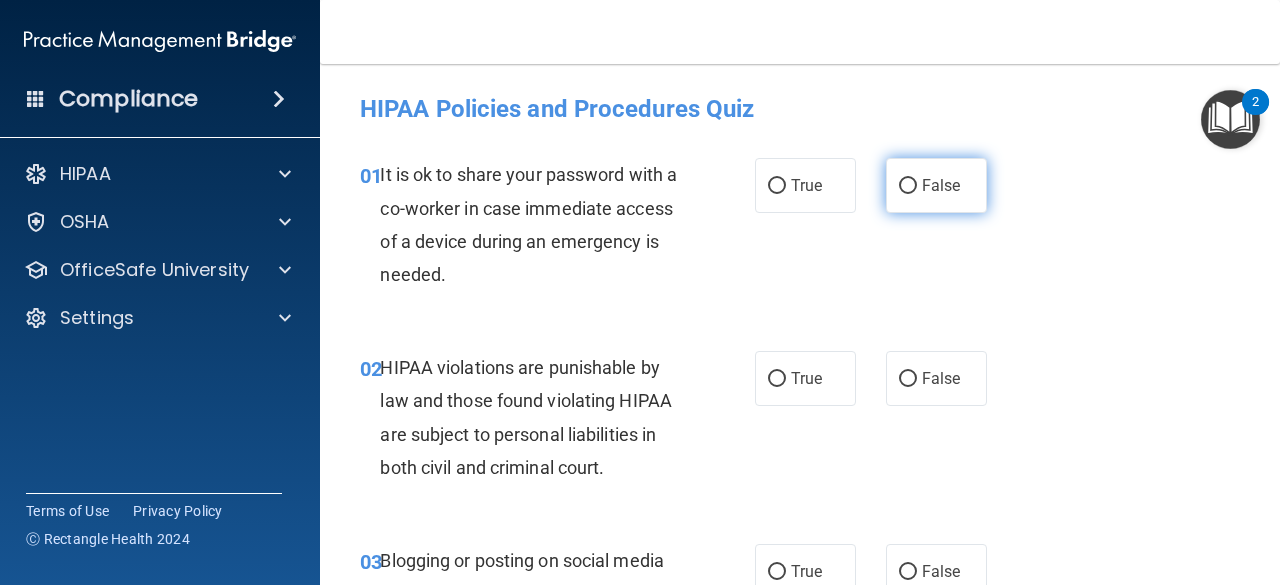 click on "False" at bounding box center (908, 186) 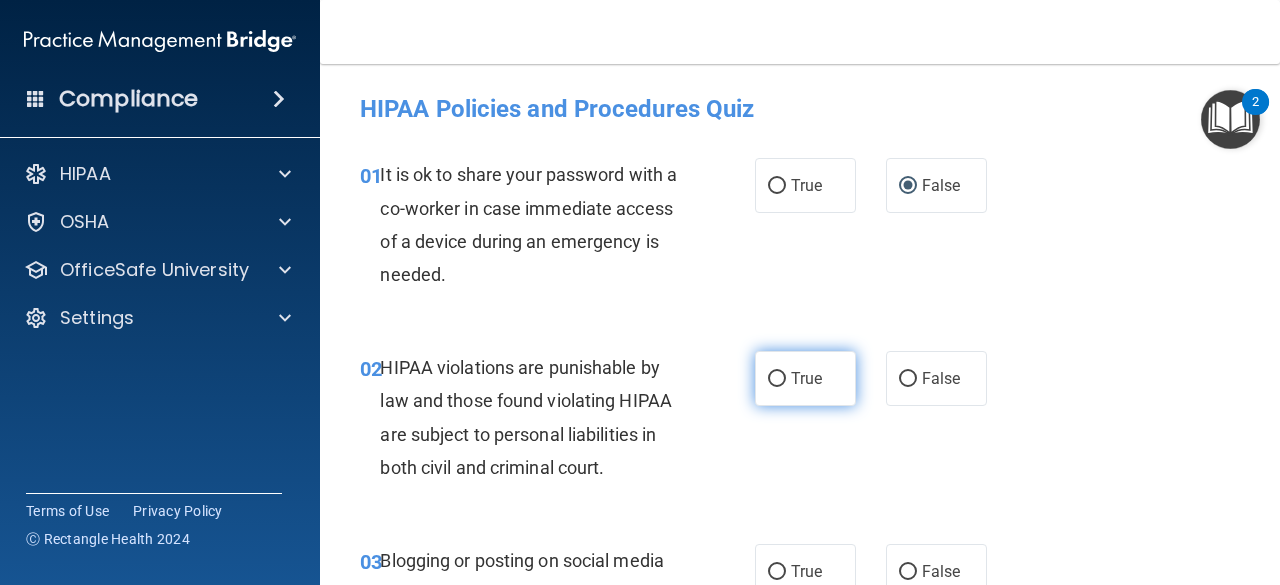 click on "True" at bounding box center (805, 378) 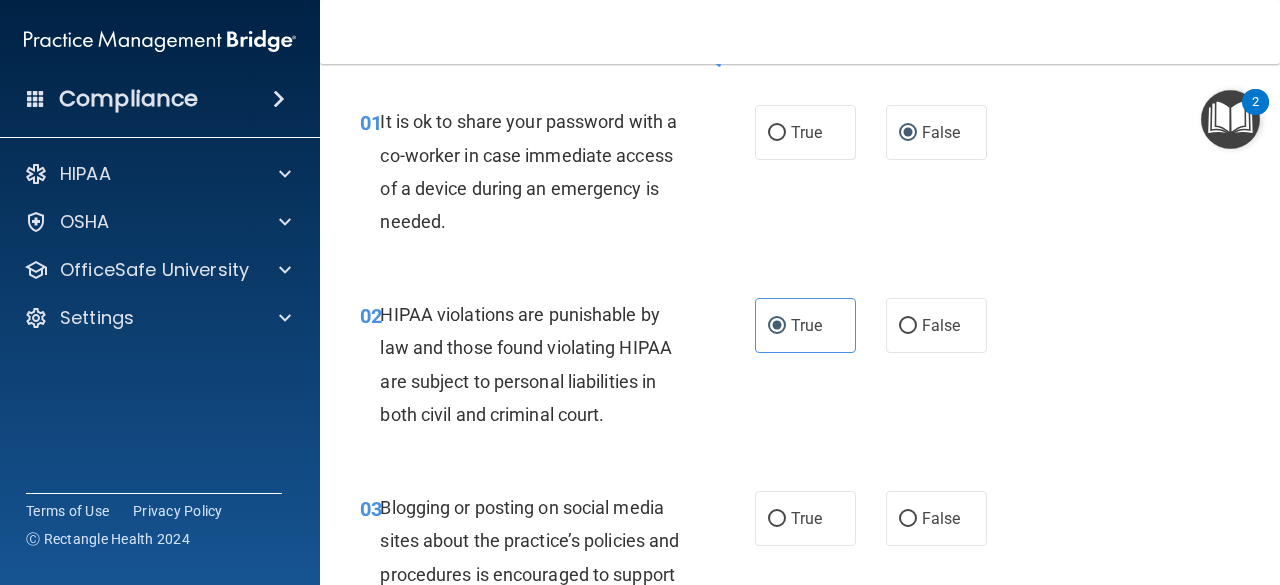 scroll, scrollTop: 54, scrollLeft: 0, axis: vertical 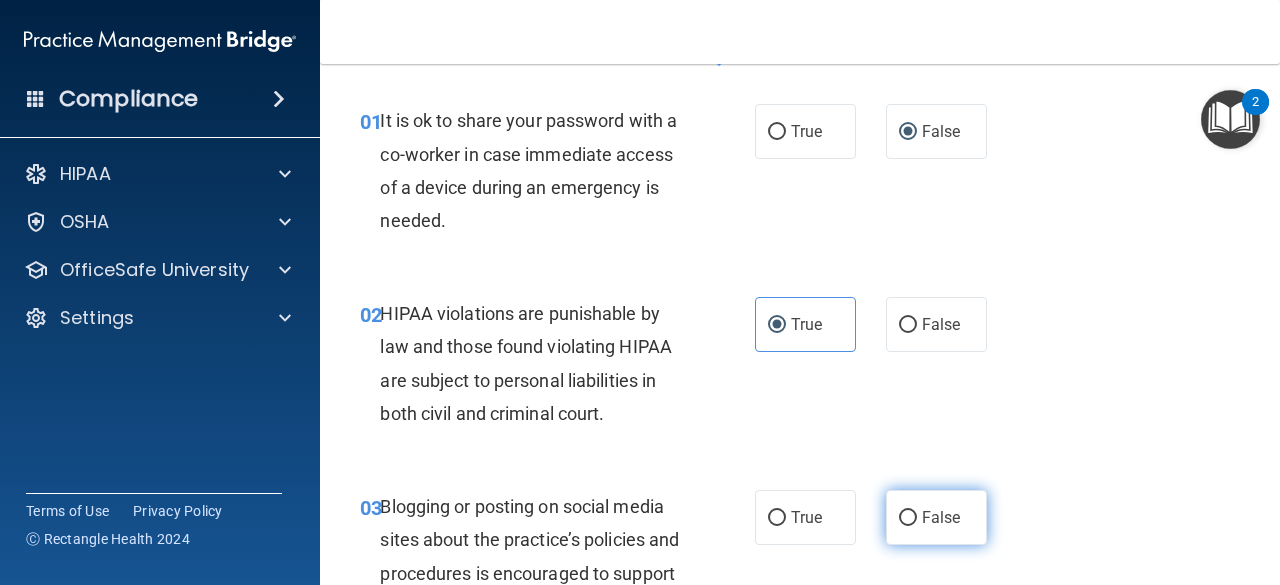 click on "False" at bounding box center [941, 517] 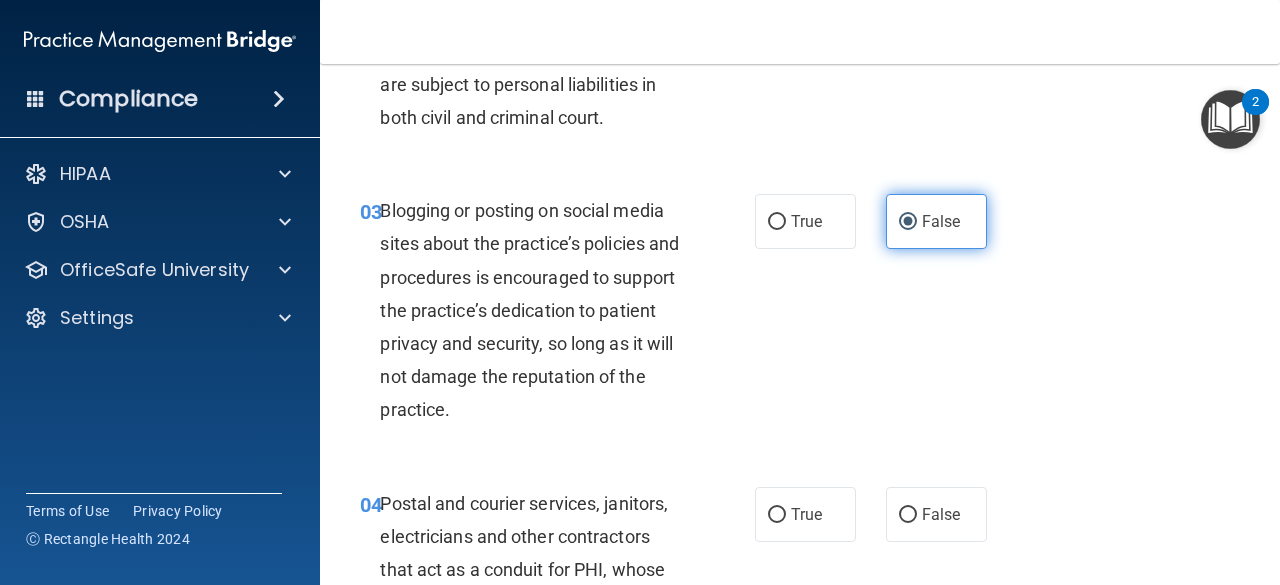 scroll, scrollTop: 347, scrollLeft: 0, axis: vertical 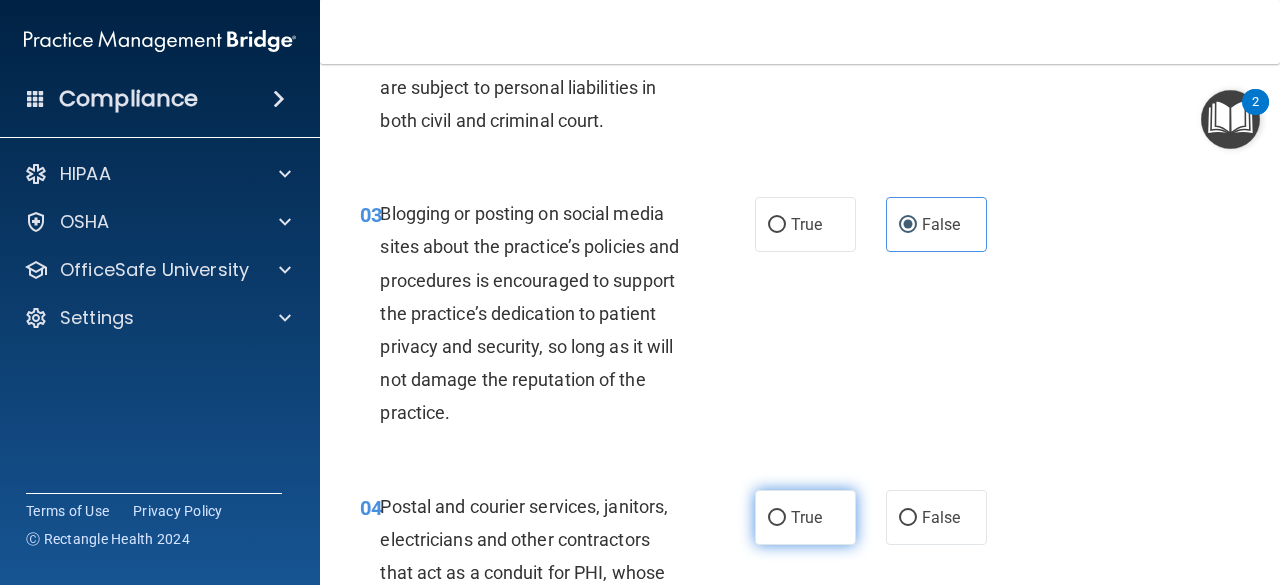 click on "True" at bounding box center [805, 517] 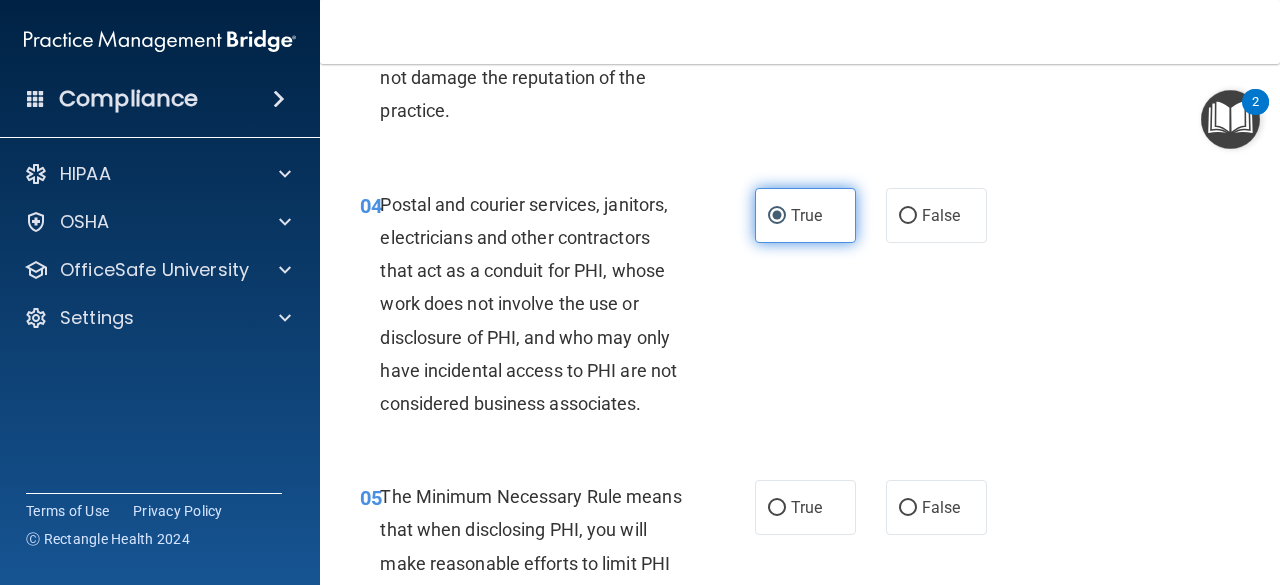scroll, scrollTop: 649, scrollLeft: 0, axis: vertical 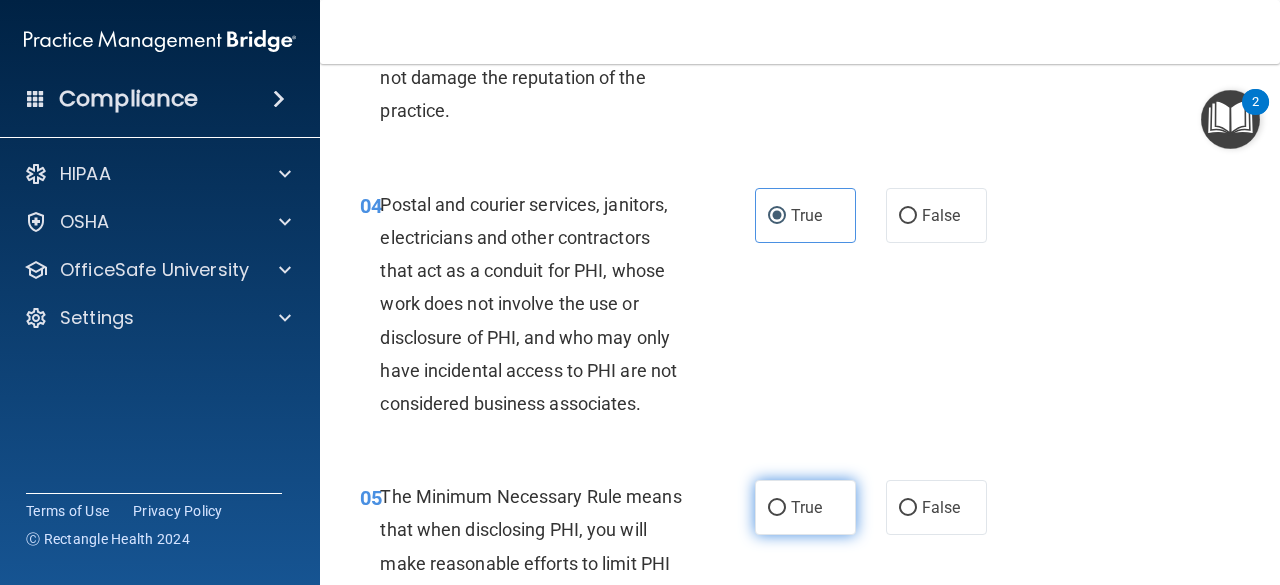click on "True" at bounding box center (806, 507) 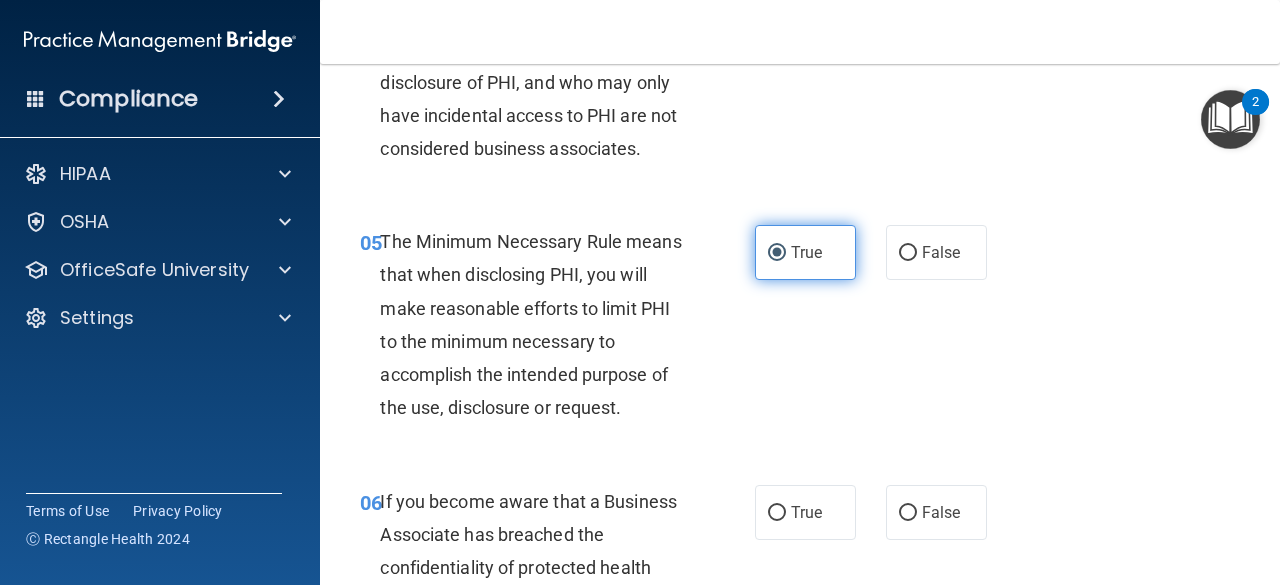 scroll, scrollTop: 906, scrollLeft: 0, axis: vertical 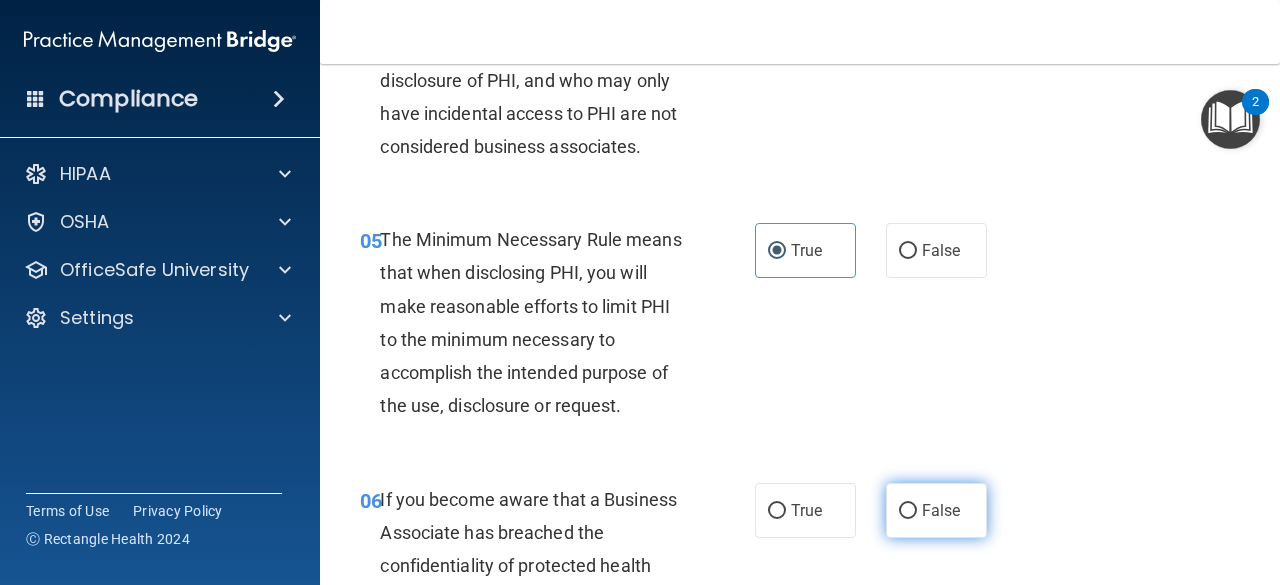 click on "False" at bounding box center [908, 511] 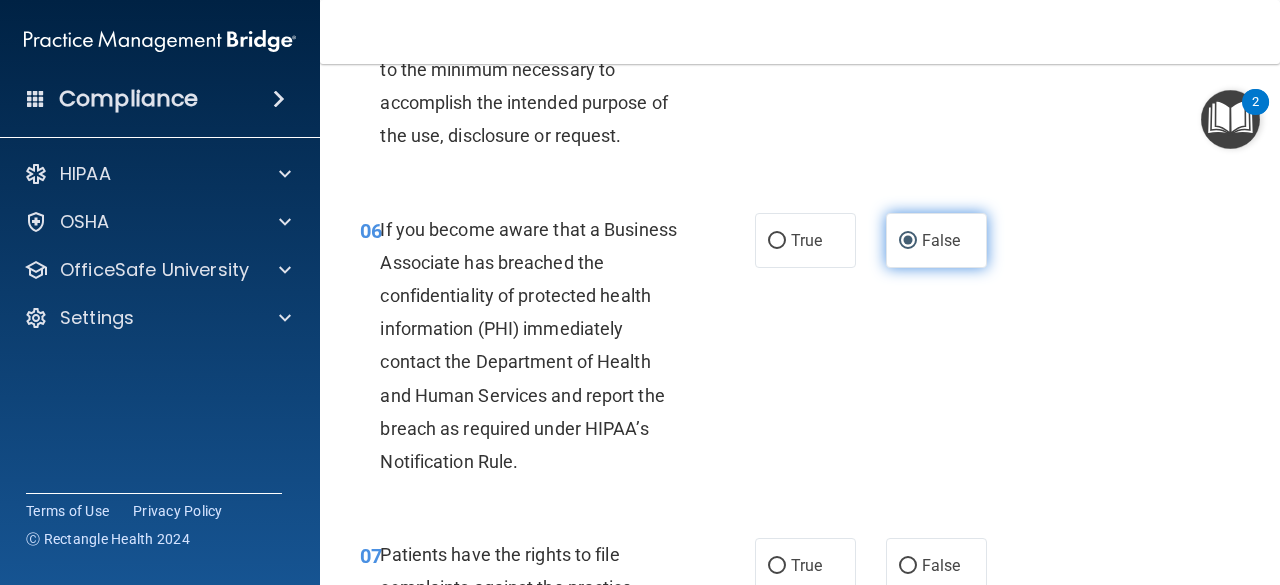 scroll, scrollTop: 1214, scrollLeft: 0, axis: vertical 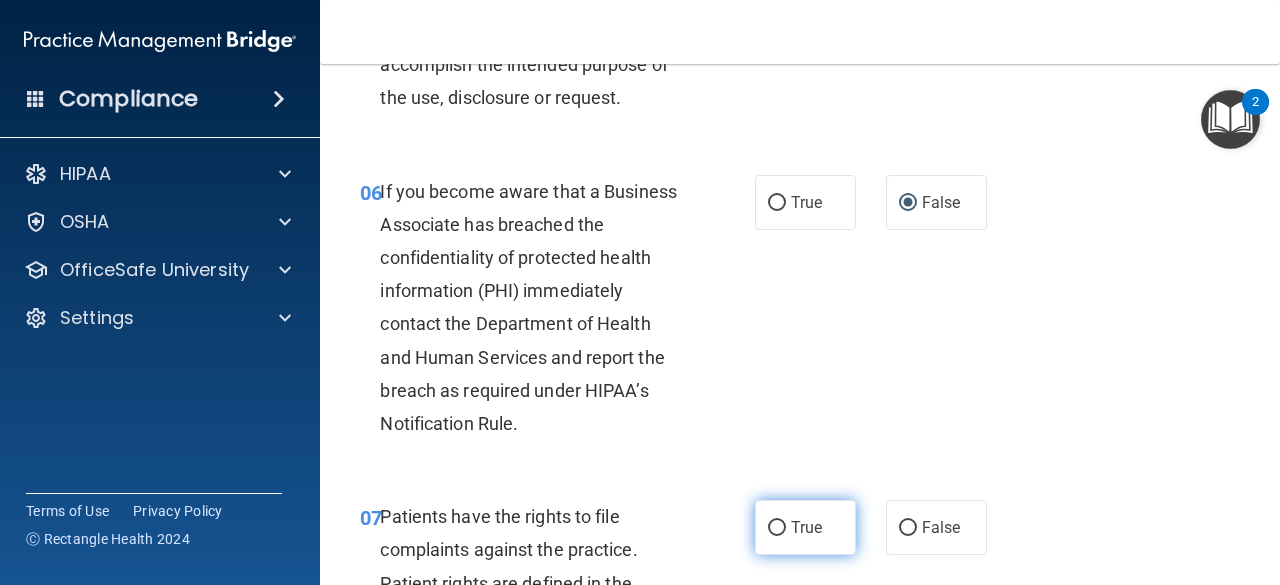 click on "True" at bounding box center [805, 527] 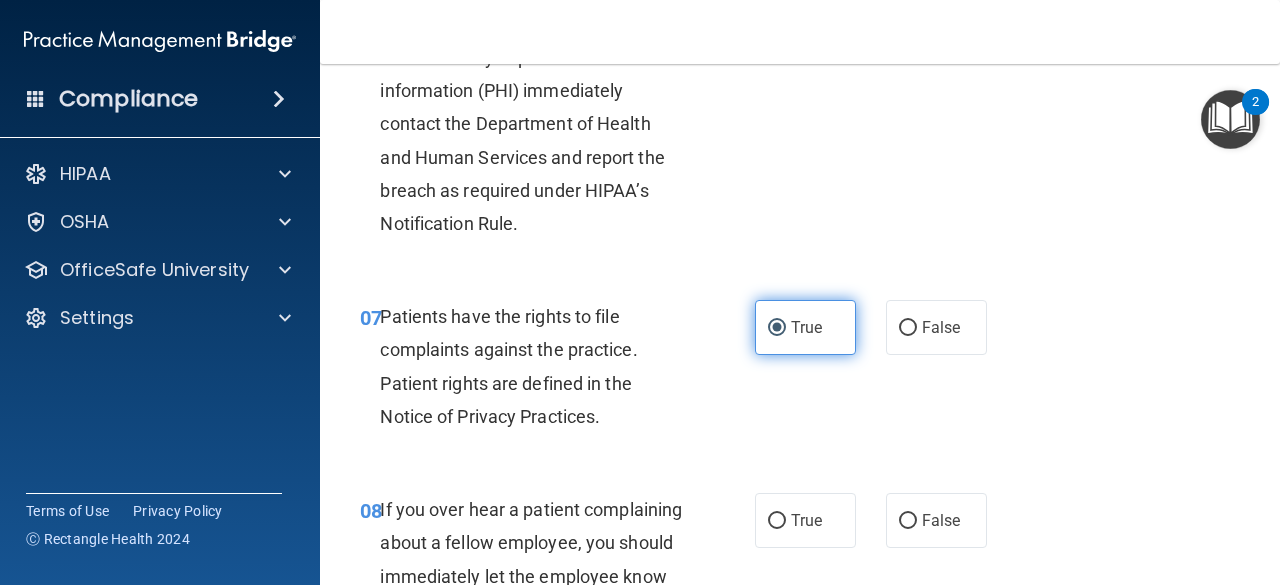 scroll, scrollTop: 1412, scrollLeft: 0, axis: vertical 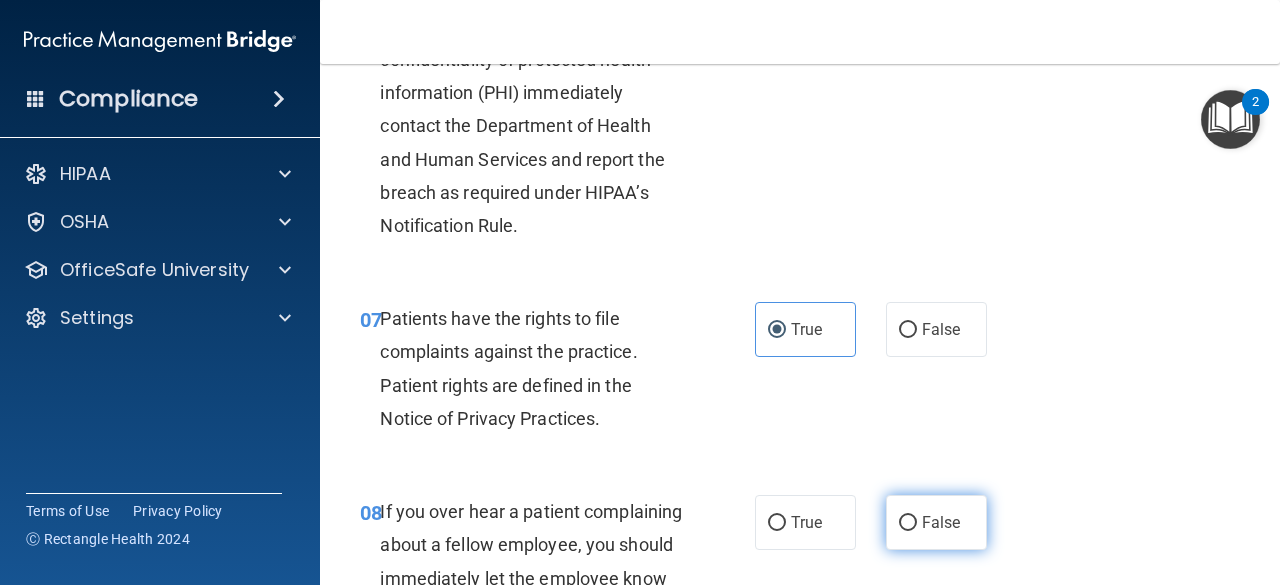 click on "False" at bounding box center (908, 523) 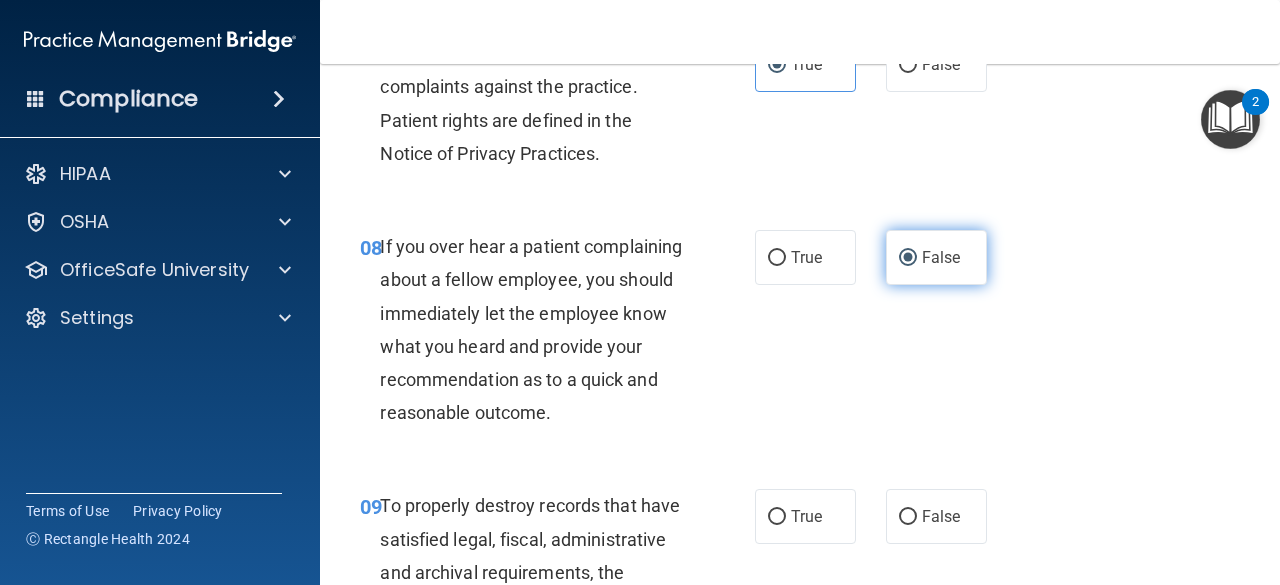 scroll, scrollTop: 1673, scrollLeft: 0, axis: vertical 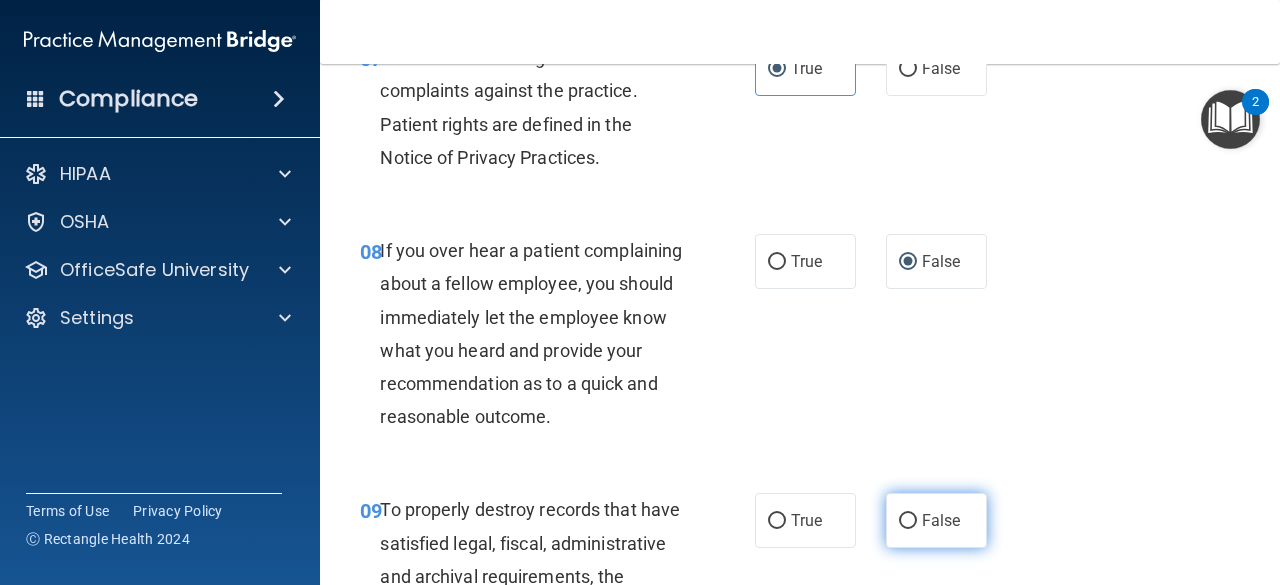 click on "False" at bounding box center [936, 520] 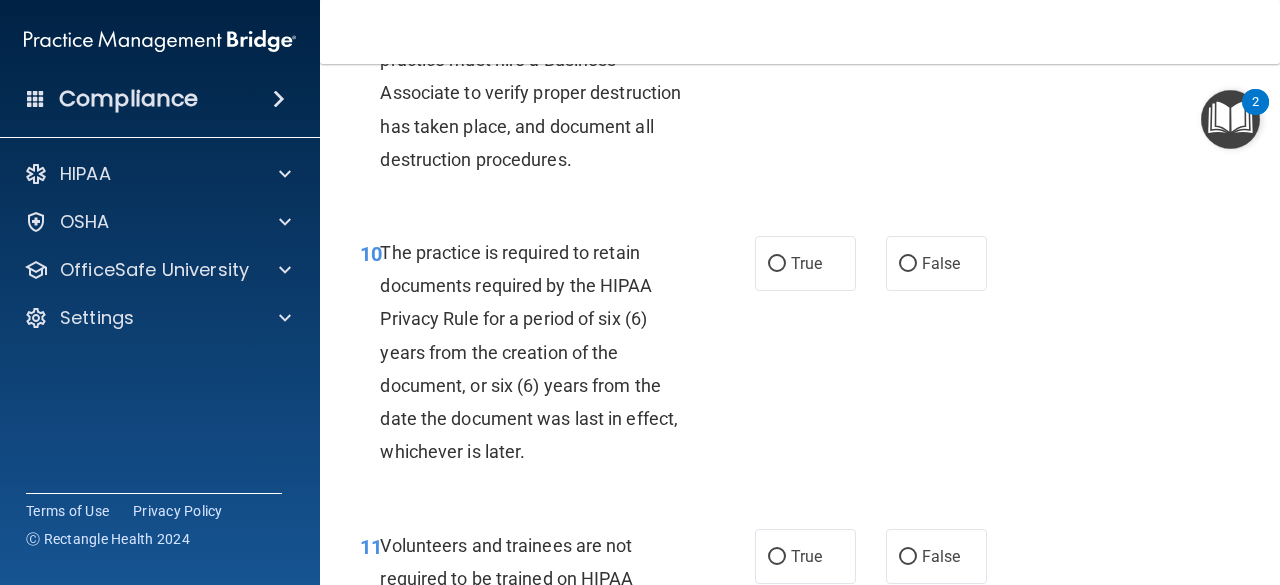 scroll, scrollTop: 2222, scrollLeft: 0, axis: vertical 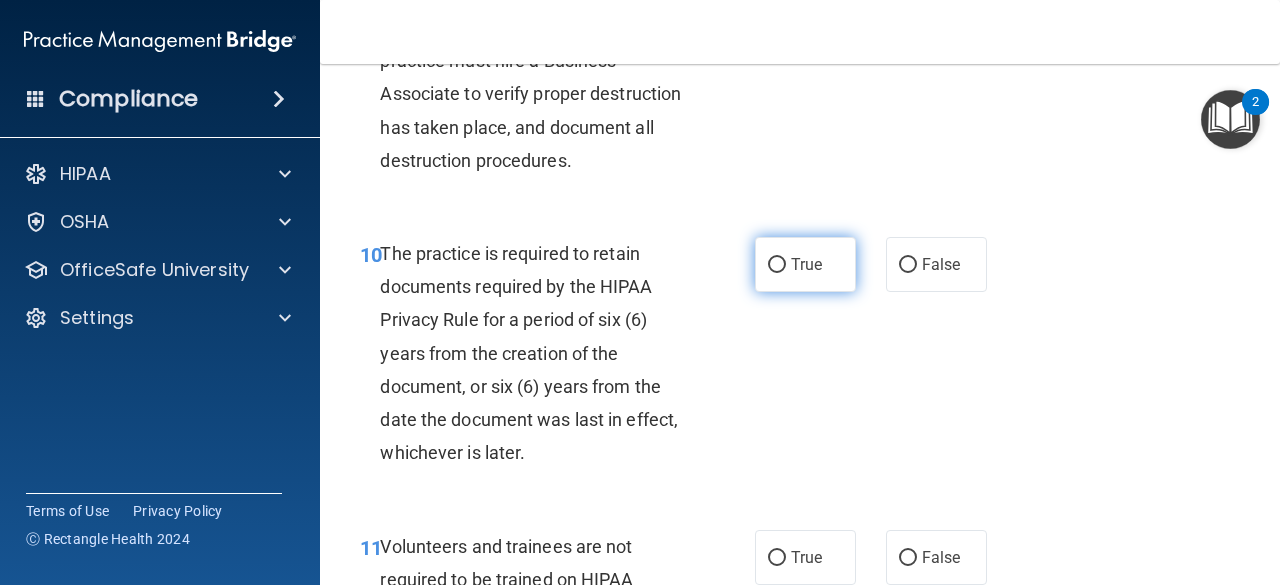 click on "True" at bounding box center (806, 264) 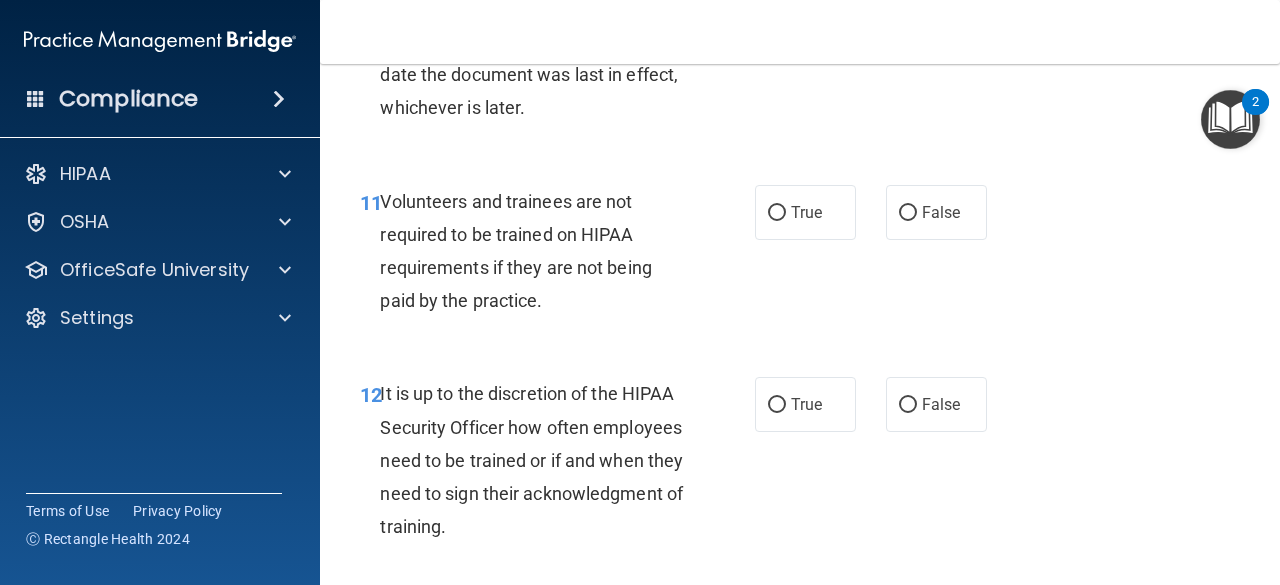 scroll, scrollTop: 2564, scrollLeft: 0, axis: vertical 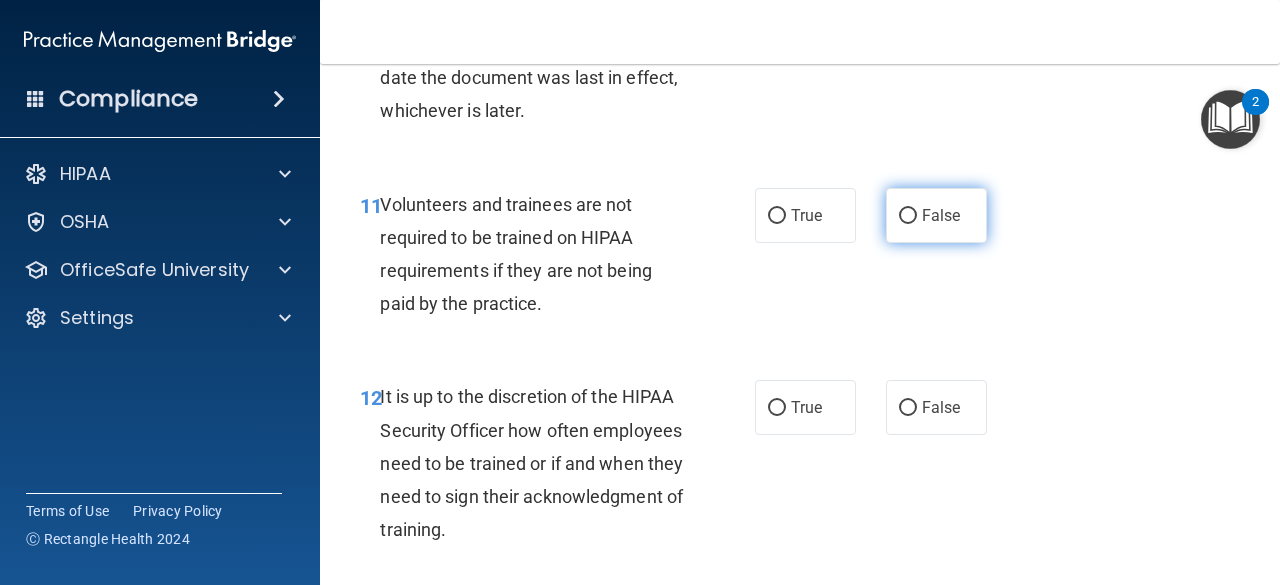 click on "False" at bounding box center (941, 215) 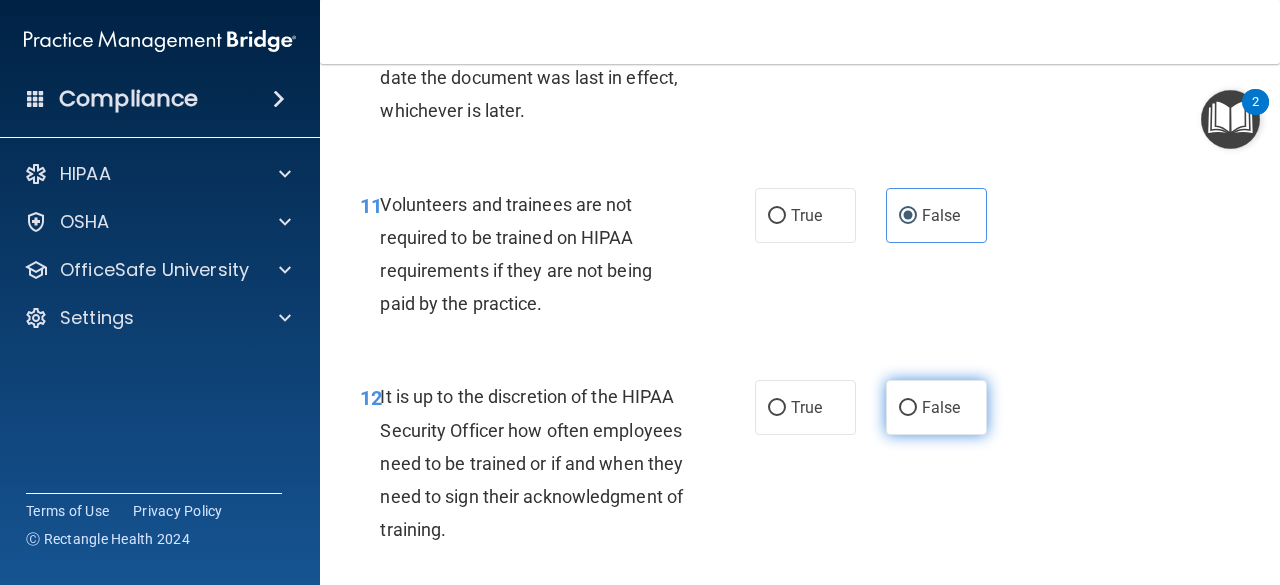 click on "False" at bounding box center (936, 407) 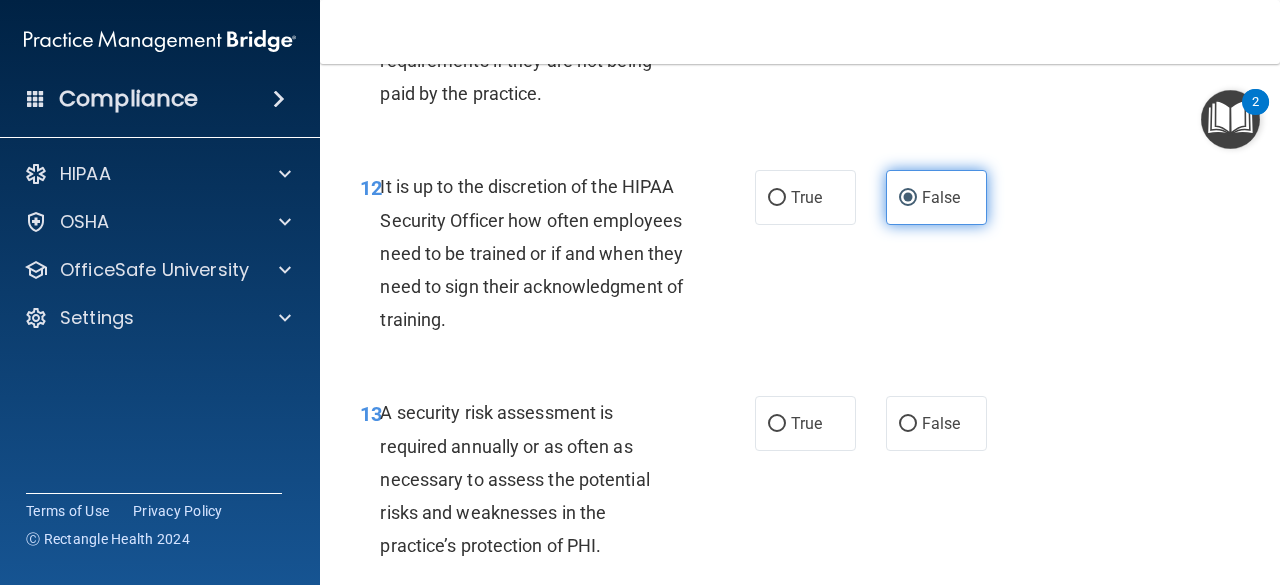 scroll, scrollTop: 2774, scrollLeft: 0, axis: vertical 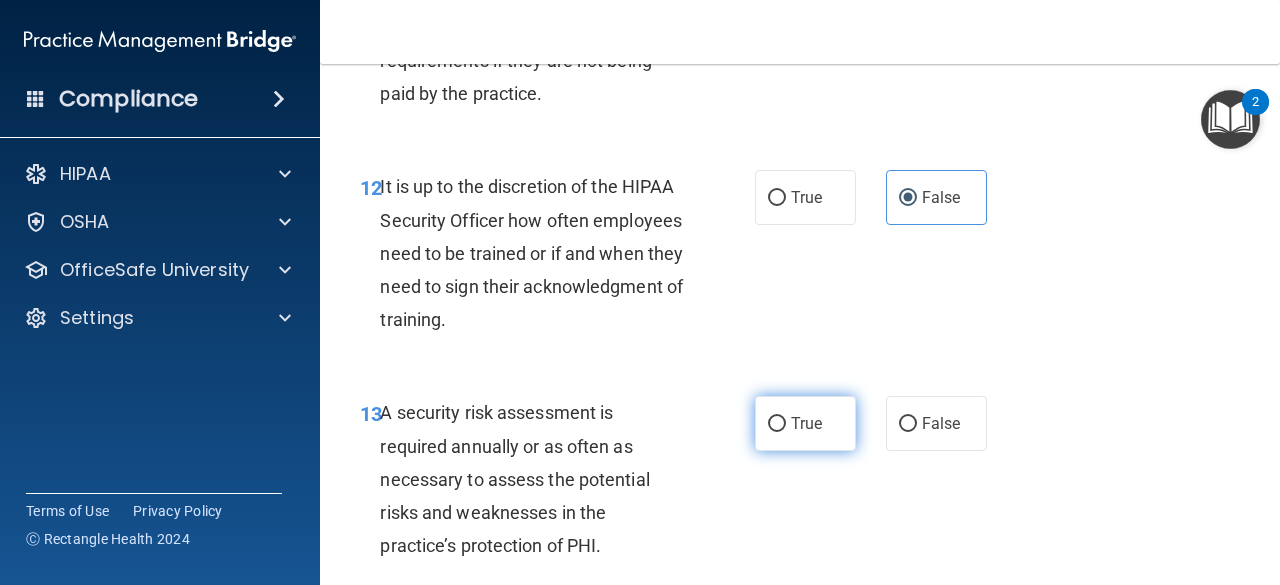 click on "True" at bounding box center (805, 423) 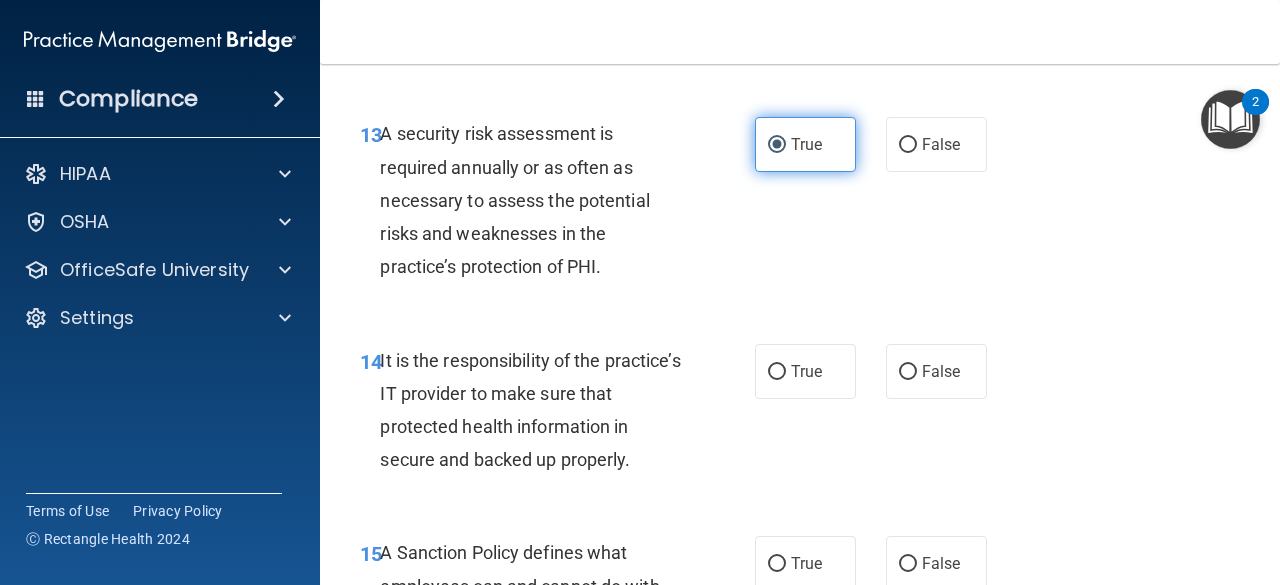 scroll, scrollTop: 3048, scrollLeft: 0, axis: vertical 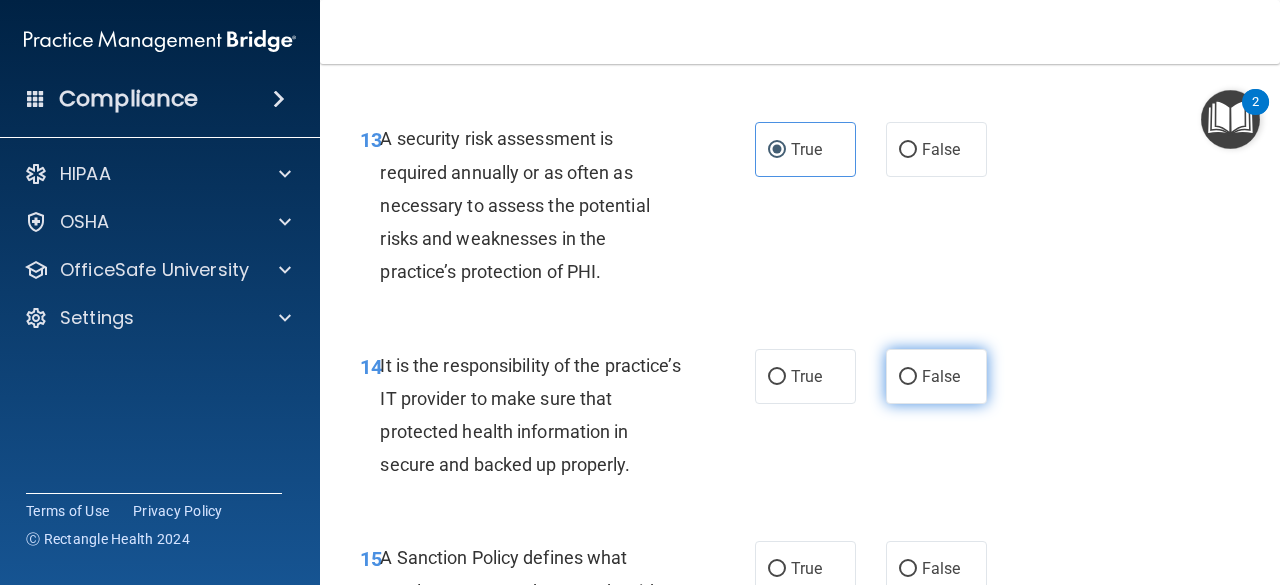 click on "False" at bounding box center [936, 376] 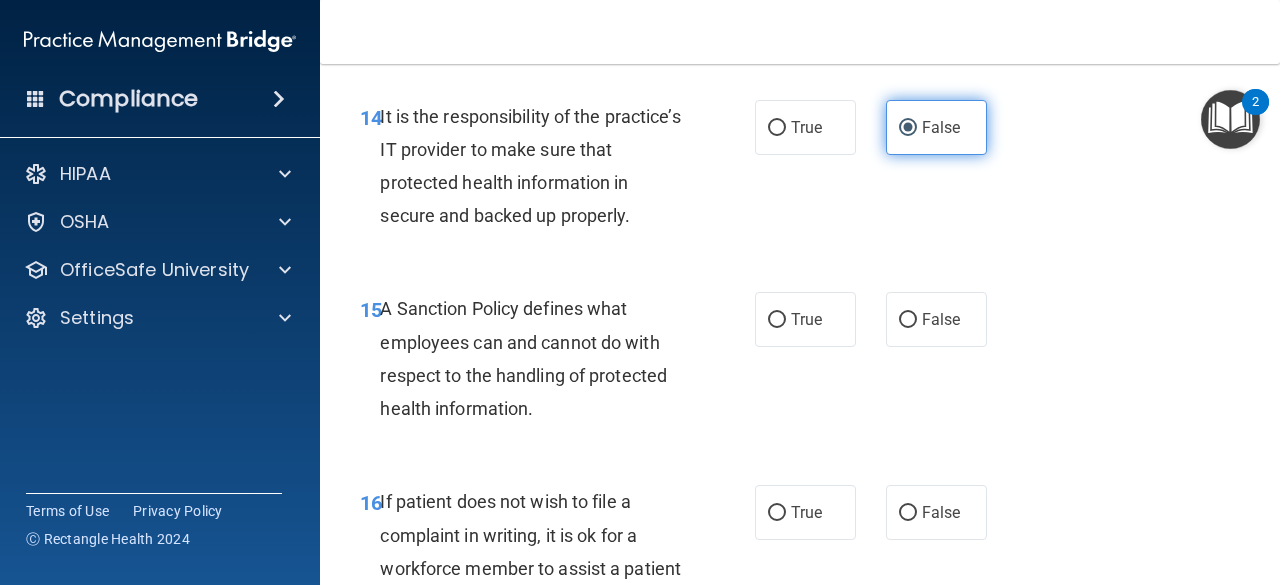 scroll, scrollTop: 3295, scrollLeft: 0, axis: vertical 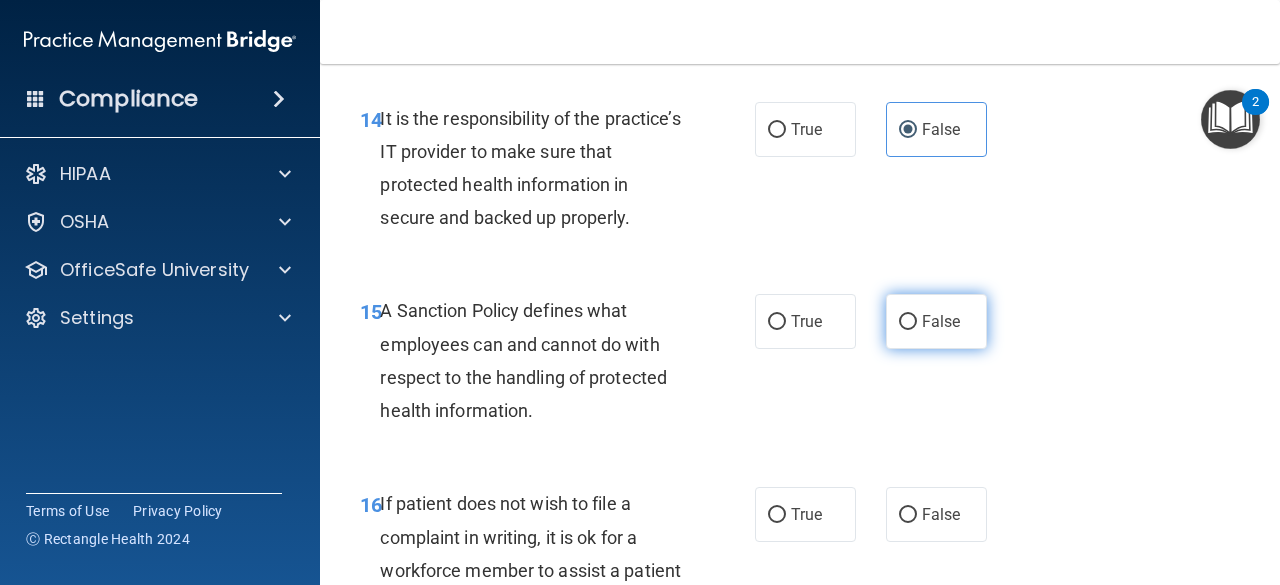 click on "False" at bounding box center [941, 321] 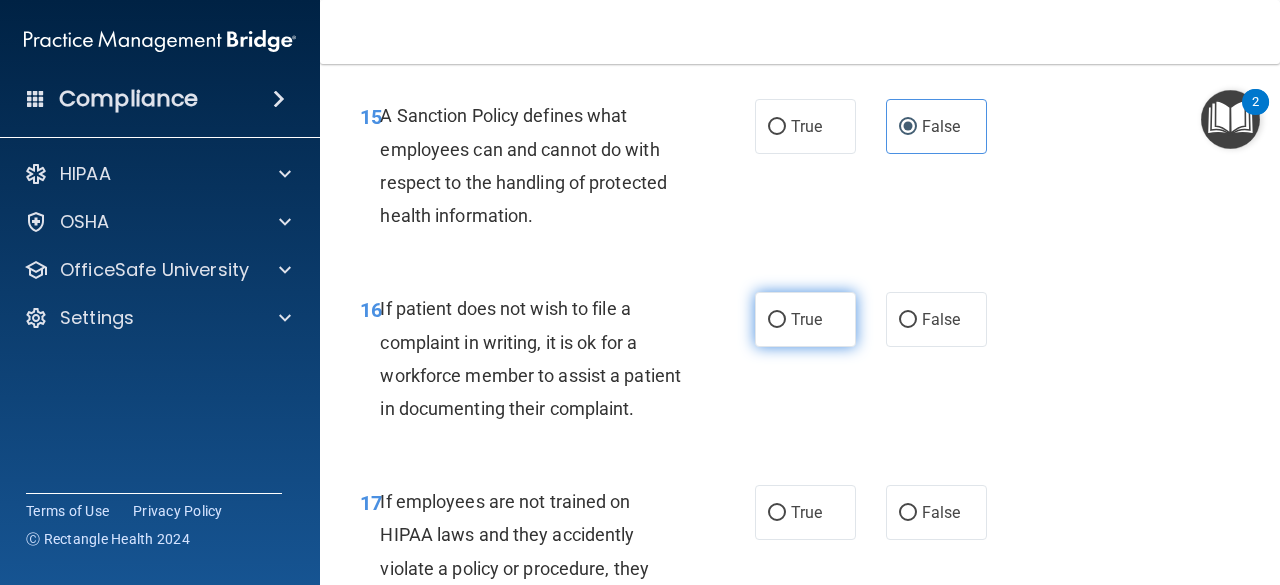 click on "True" at bounding box center (806, 319) 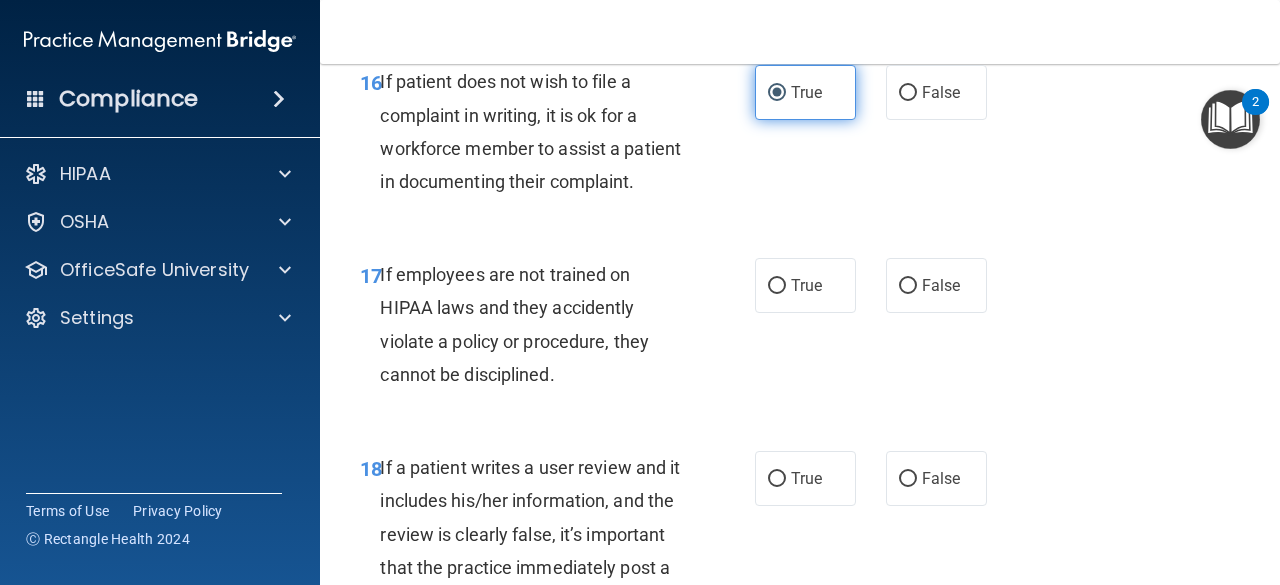 scroll, scrollTop: 3719, scrollLeft: 0, axis: vertical 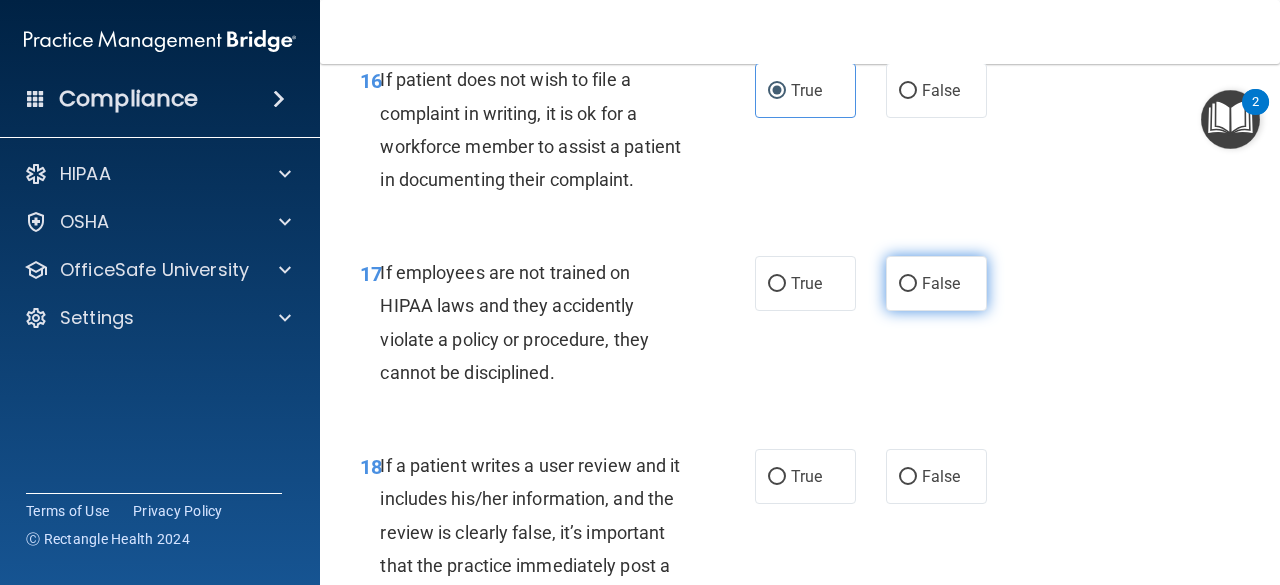 click on "False" at bounding box center [941, 283] 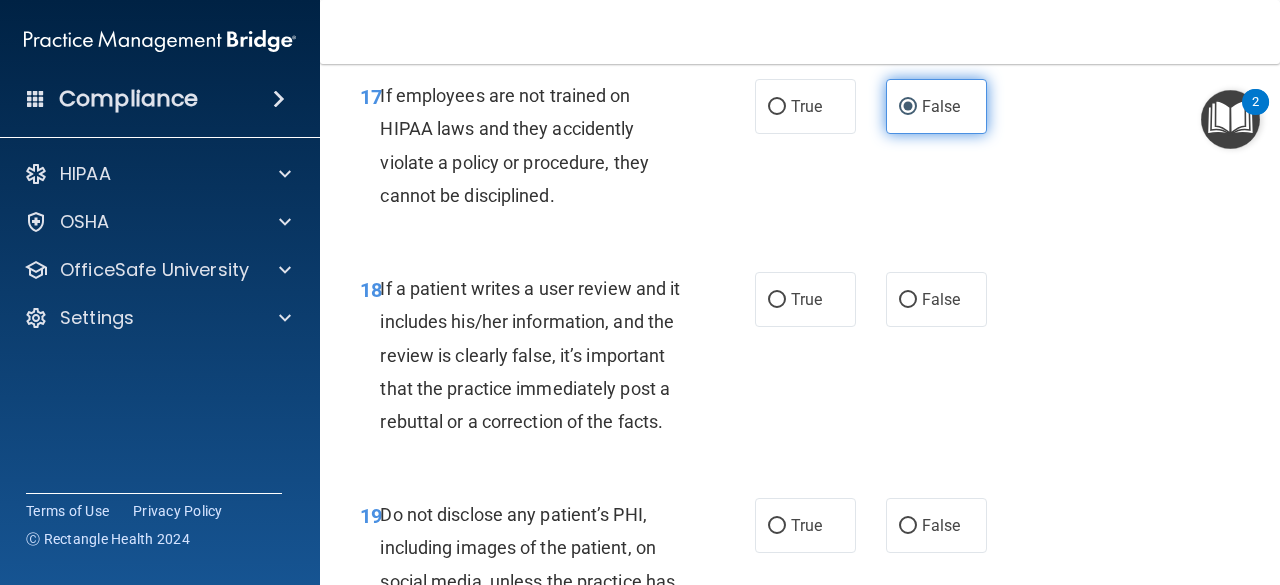 scroll, scrollTop: 3890, scrollLeft: 0, axis: vertical 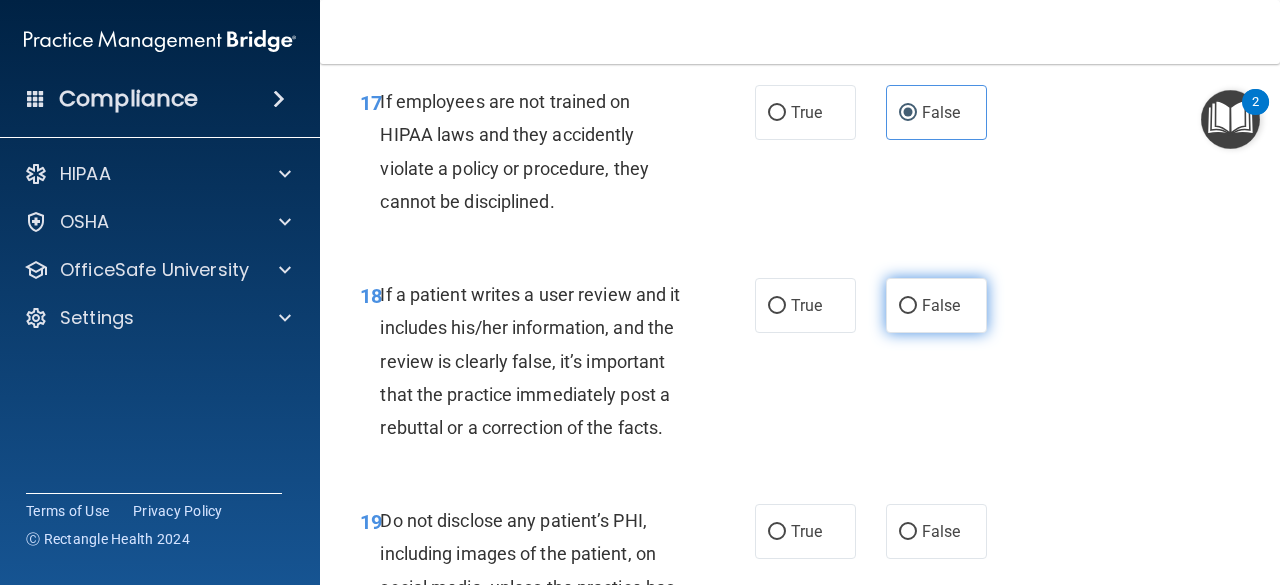 click on "False" at bounding box center [941, 305] 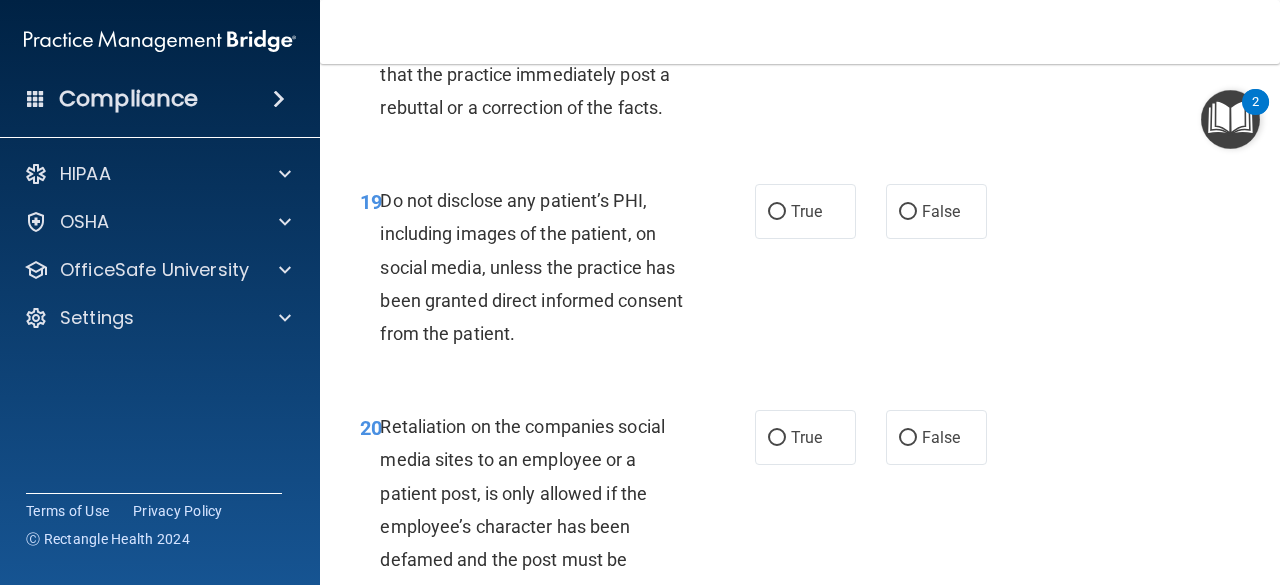 scroll, scrollTop: 4210, scrollLeft: 0, axis: vertical 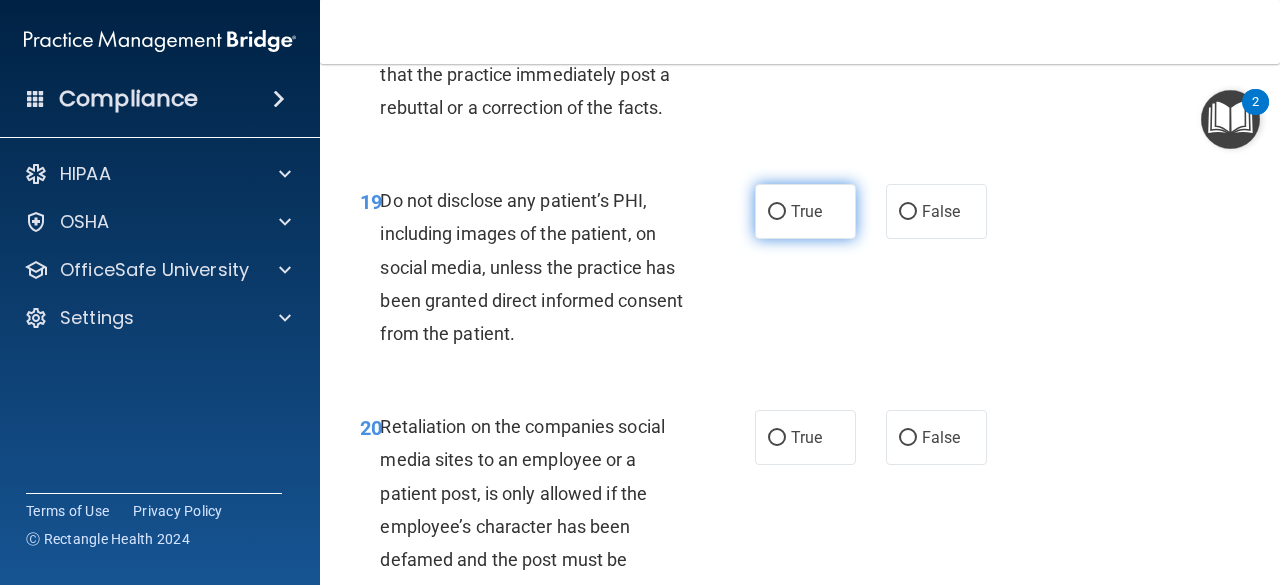 click on "True" at bounding box center [806, 211] 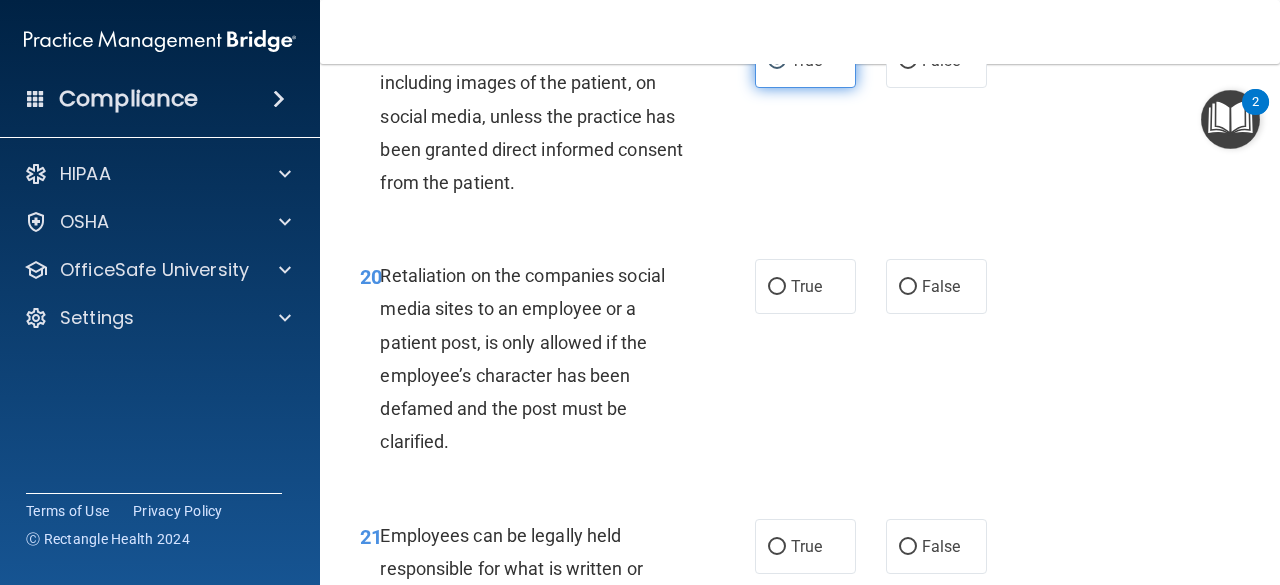scroll, scrollTop: 4360, scrollLeft: 0, axis: vertical 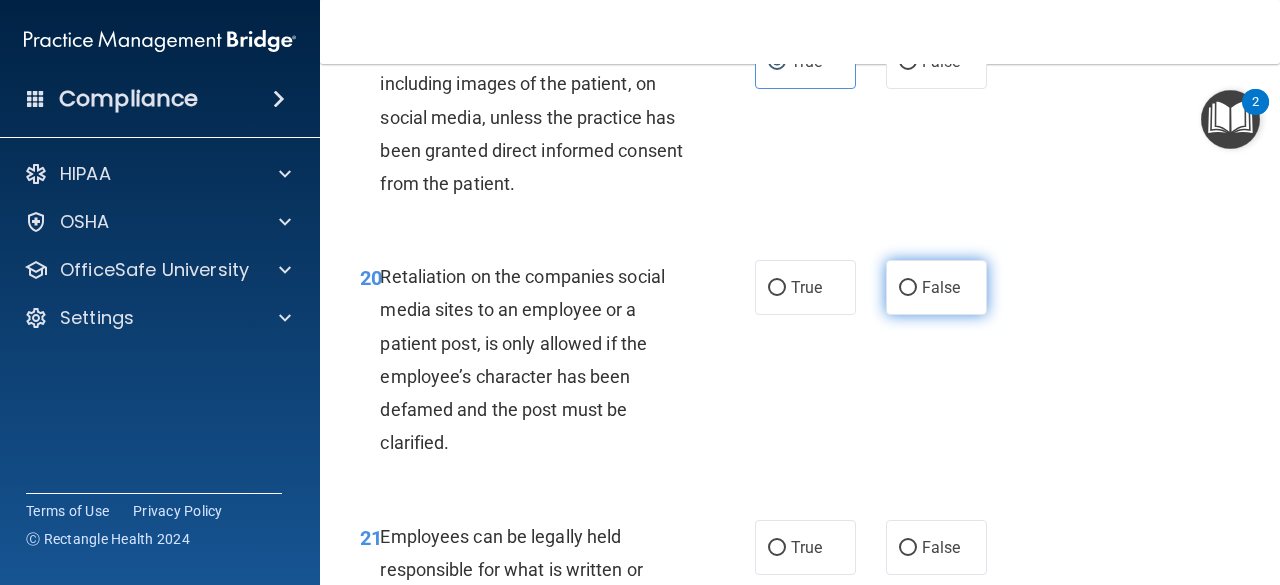 click on "False" at bounding box center [936, 287] 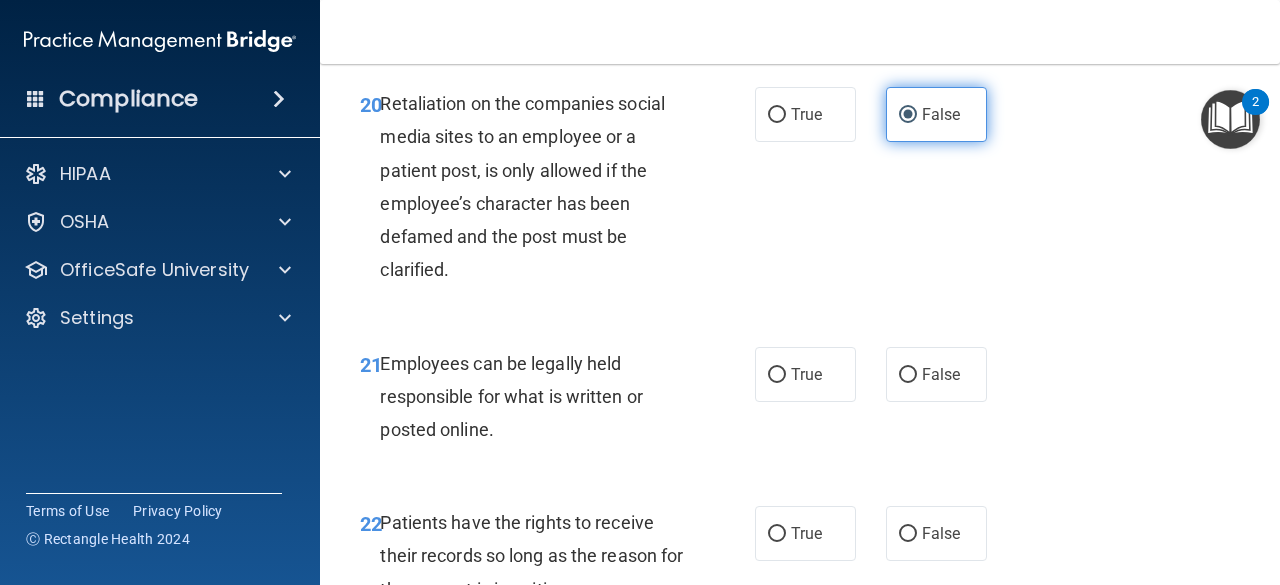 scroll, scrollTop: 4529, scrollLeft: 0, axis: vertical 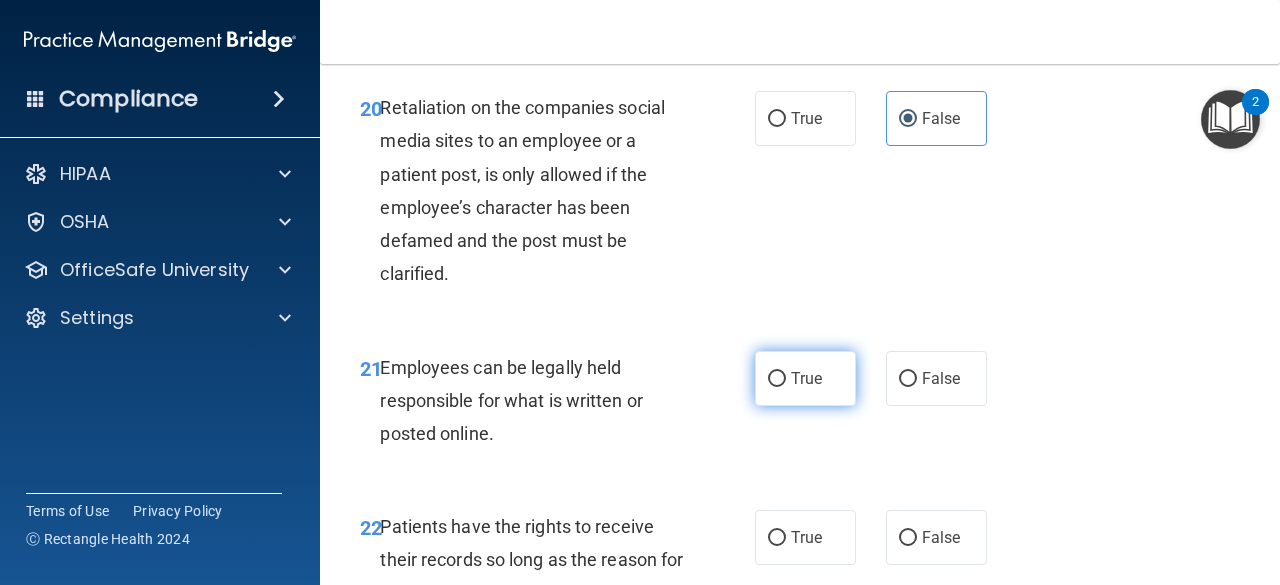 click on "True" at bounding box center (806, 378) 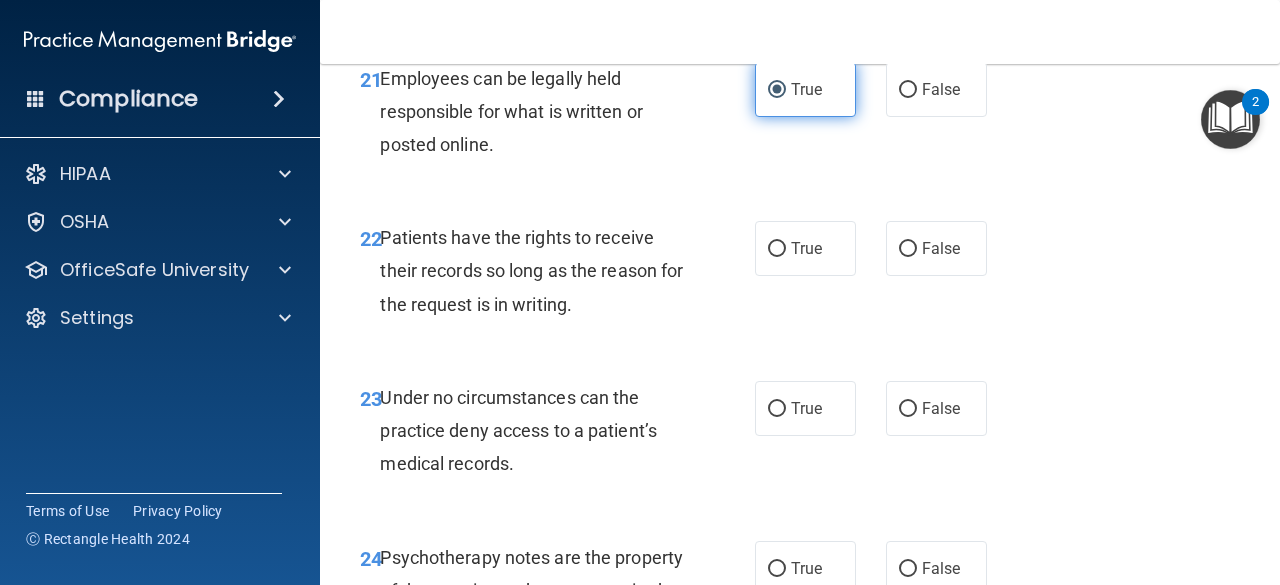 scroll, scrollTop: 4817, scrollLeft: 0, axis: vertical 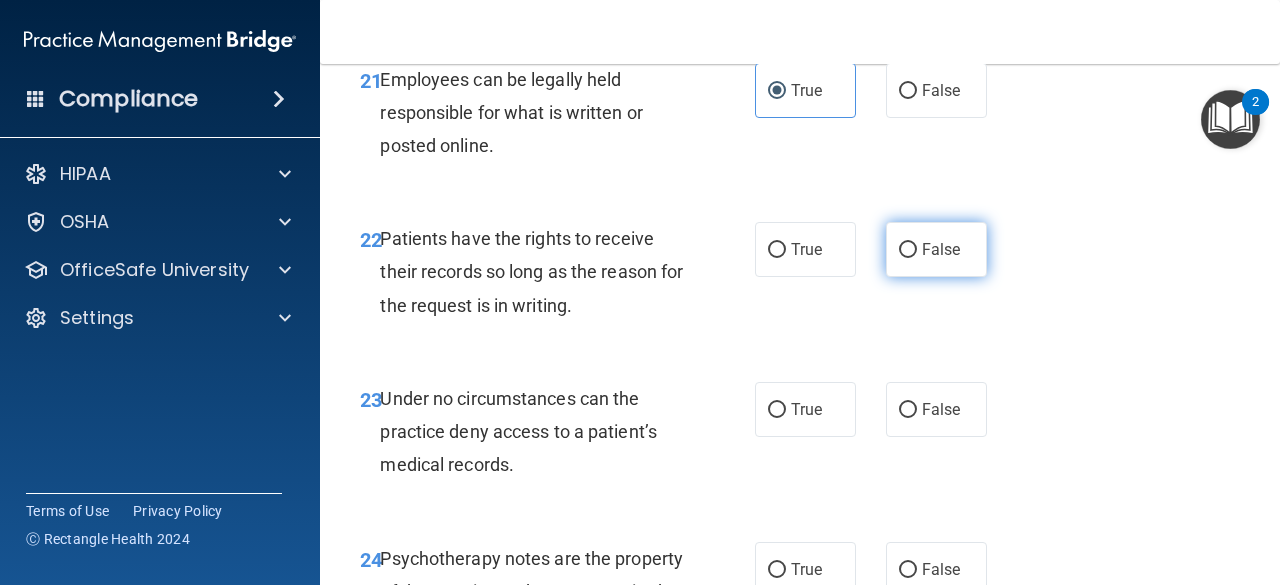 click on "False" at bounding box center [936, 249] 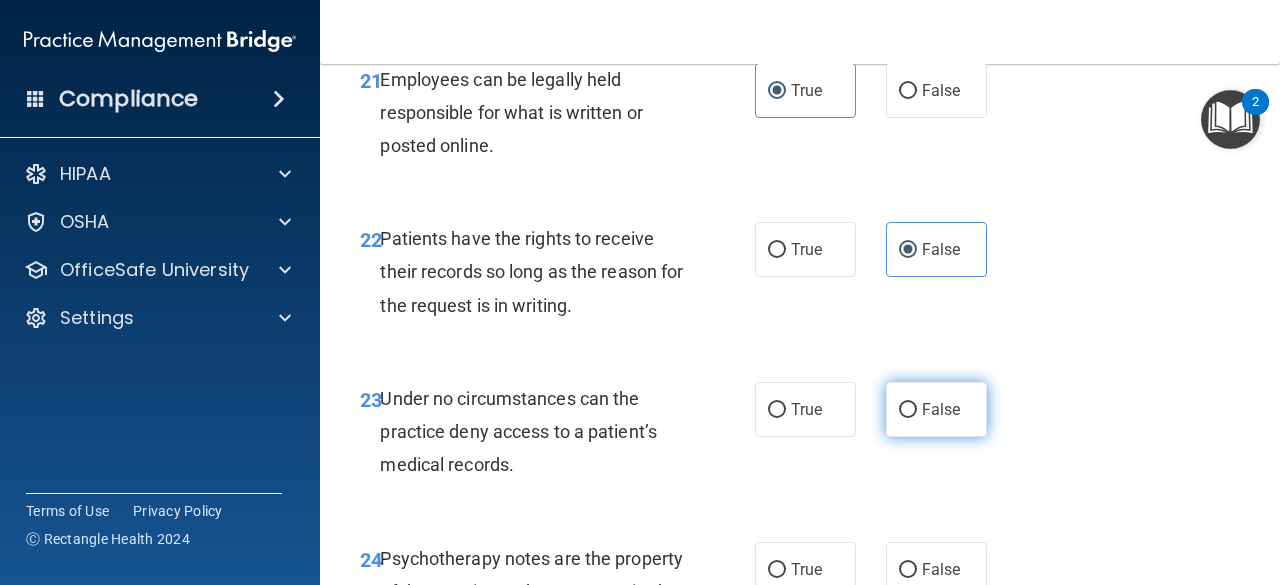 click on "False" at bounding box center [941, 409] 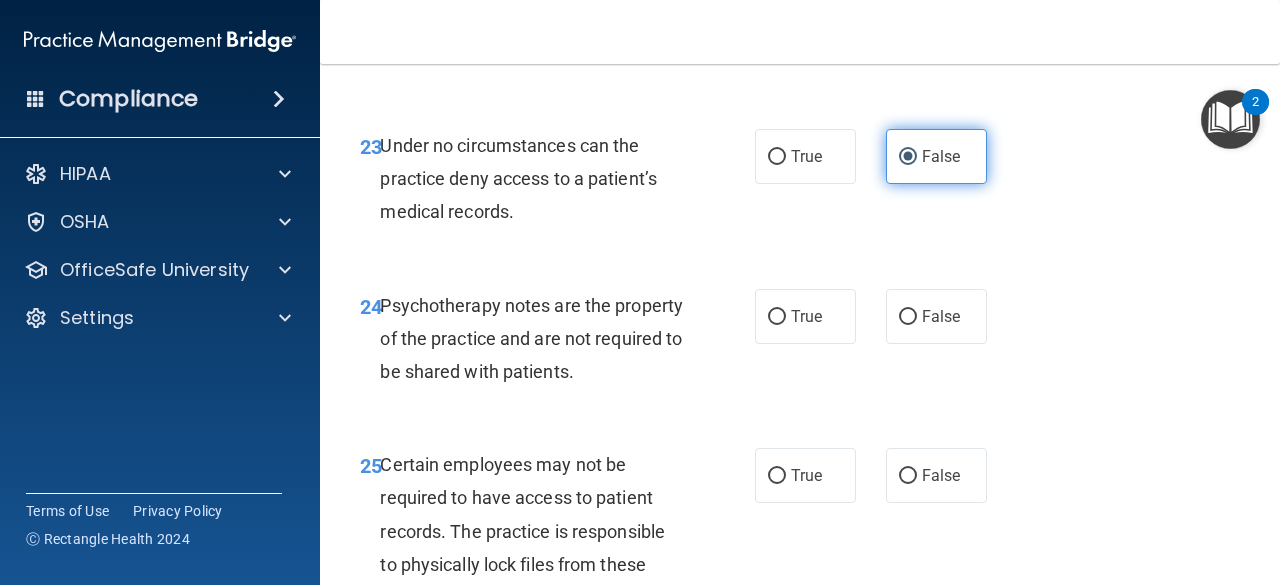 scroll, scrollTop: 5110, scrollLeft: 0, axis: vertical 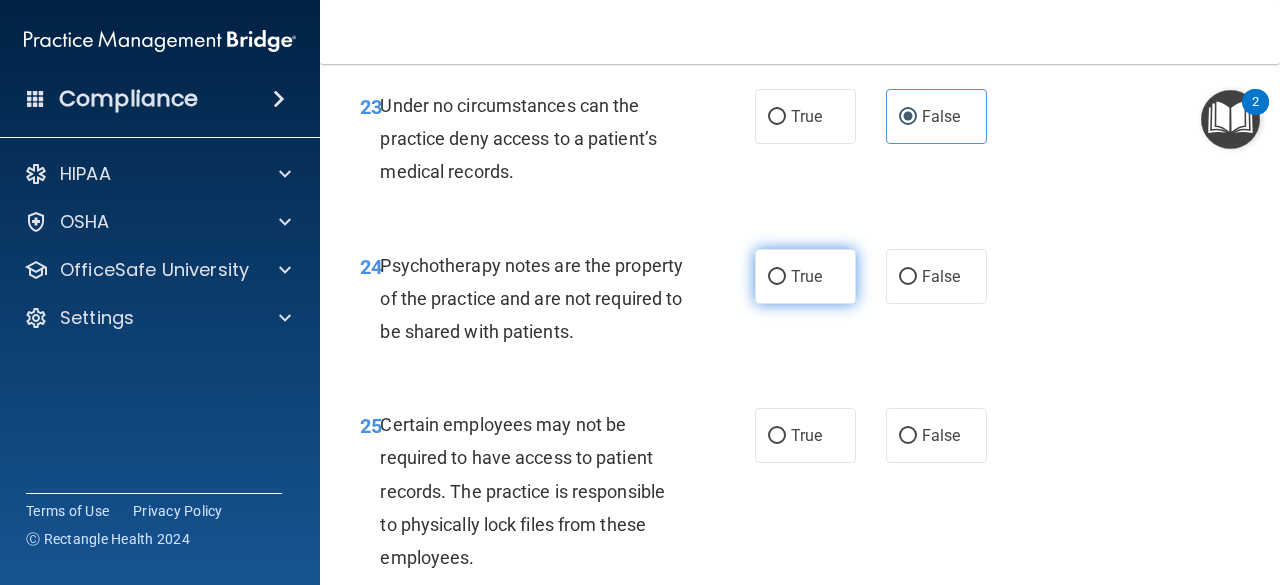 click on "True" at bounding box center (805, 276) 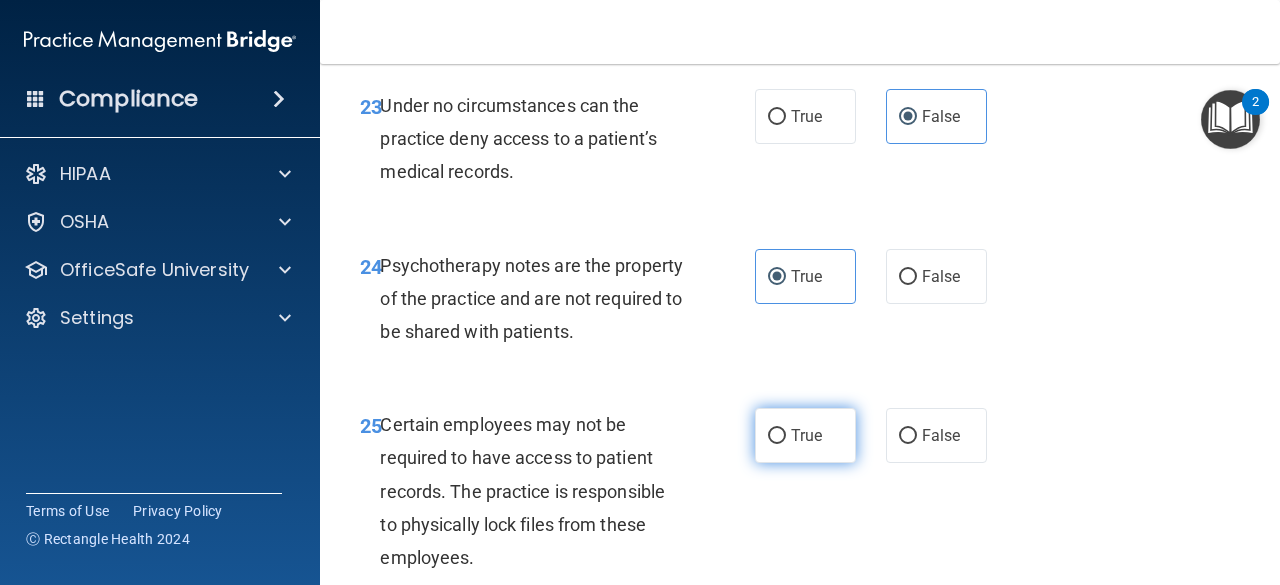 click on "True" at bounding box center (805, 435) 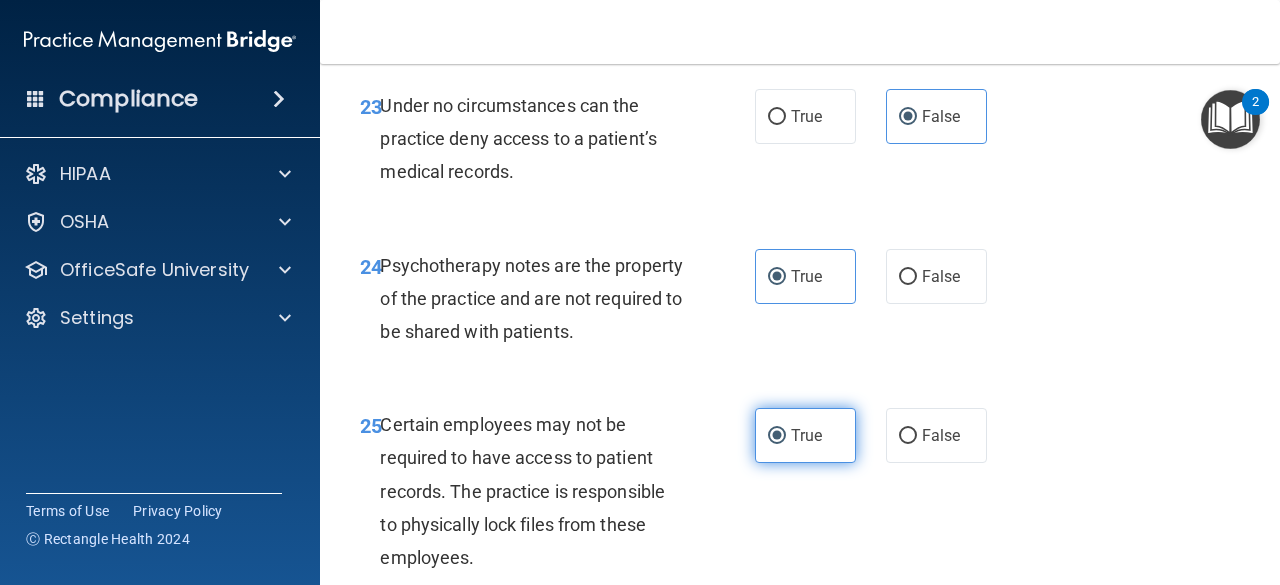 scroll, scrollTop: 5466, scrollLeft: 0, axis: vertical 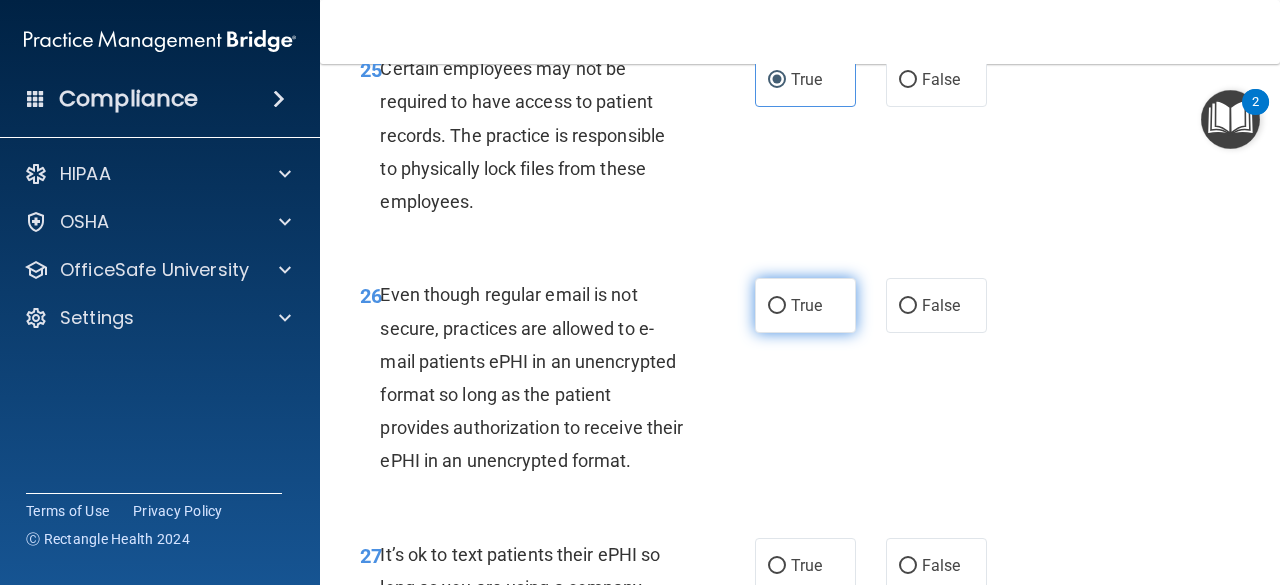 click on "True" at bounding box center [805, 305] 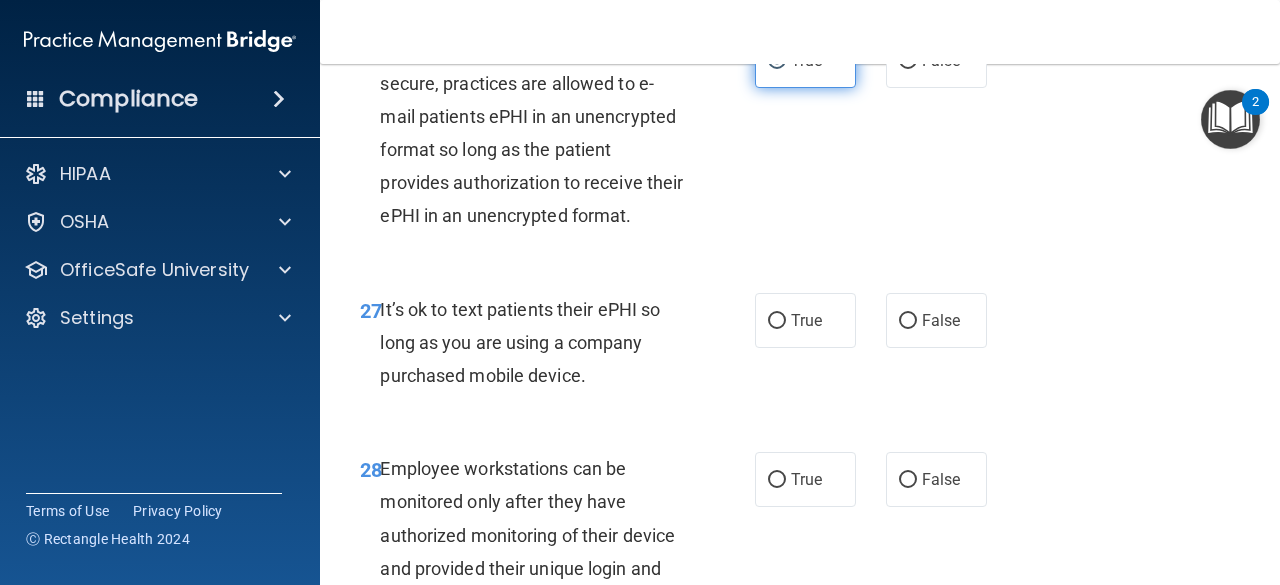 scroll, scrollTop: 5710, scrollLeft: 0, axis: vertical 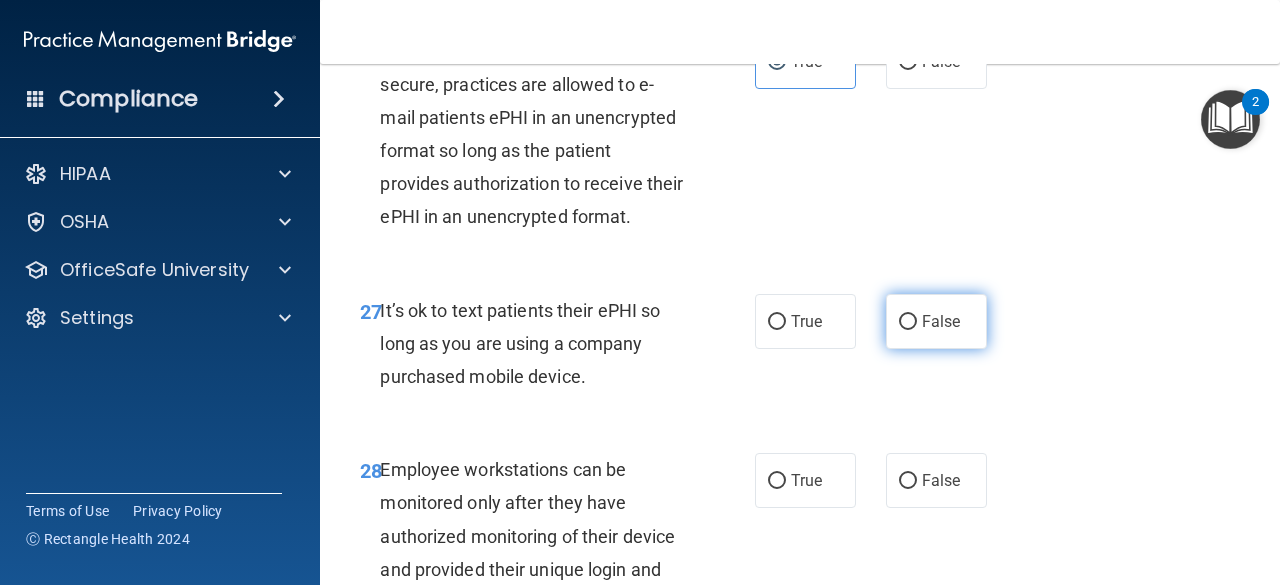 click on "False" at bounding box center (941, 321) 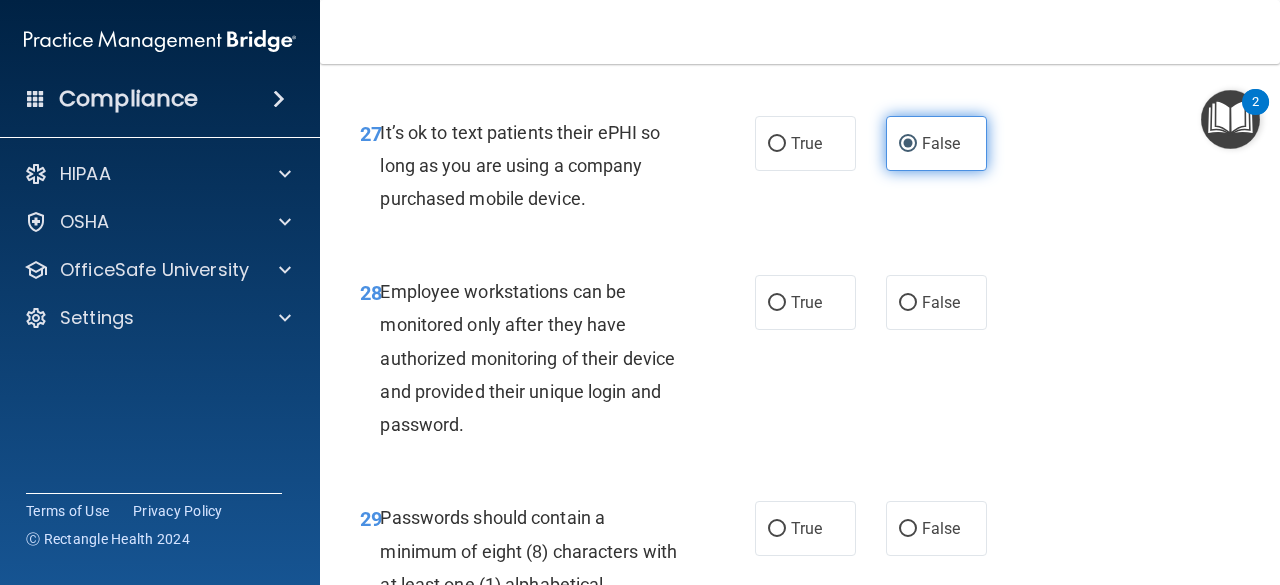scroll, scrollTop: 5888, scrollLeft: 0, axis: vertical 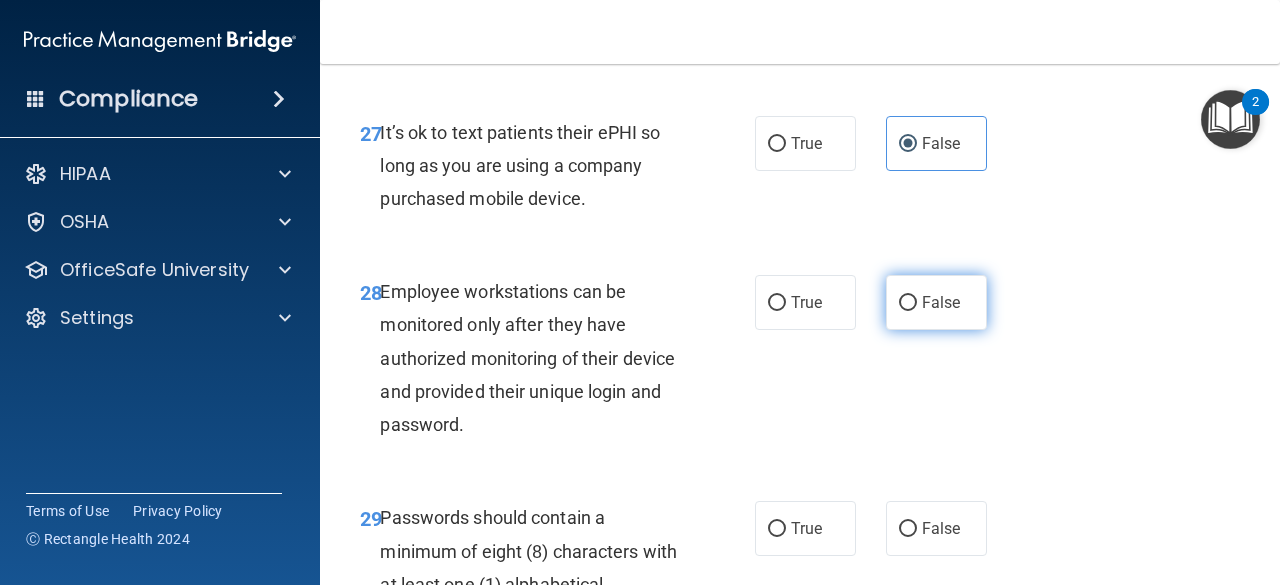 click on "False" at bounding box center [936, 302] 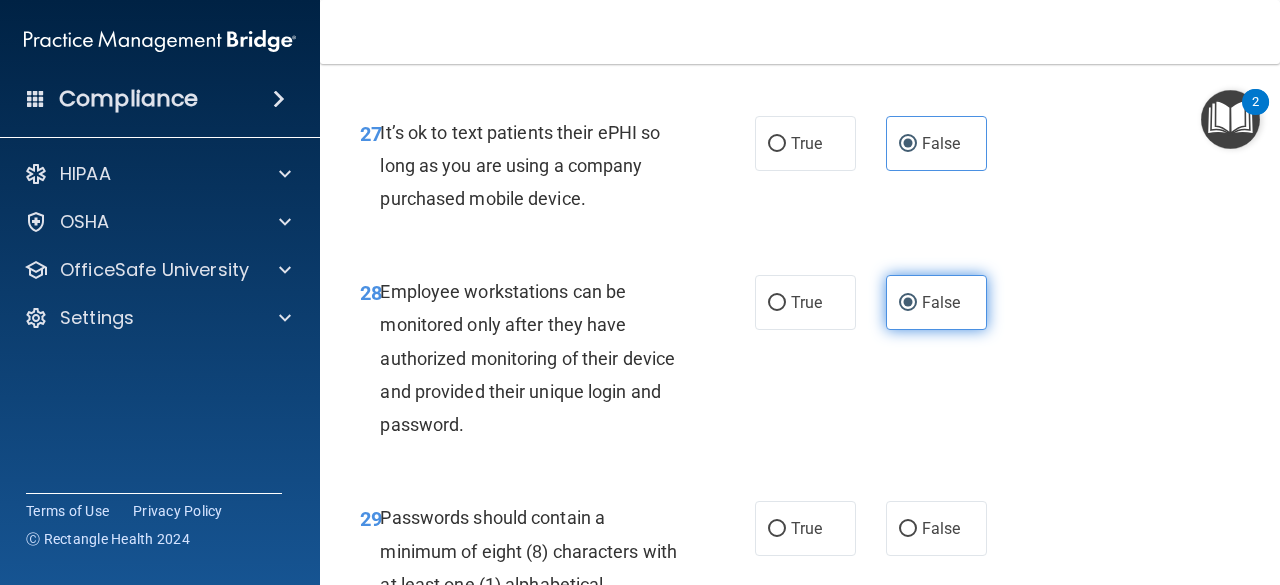 scroll, scrollTop: 6127, scrollLeft: 0, axis: vertical 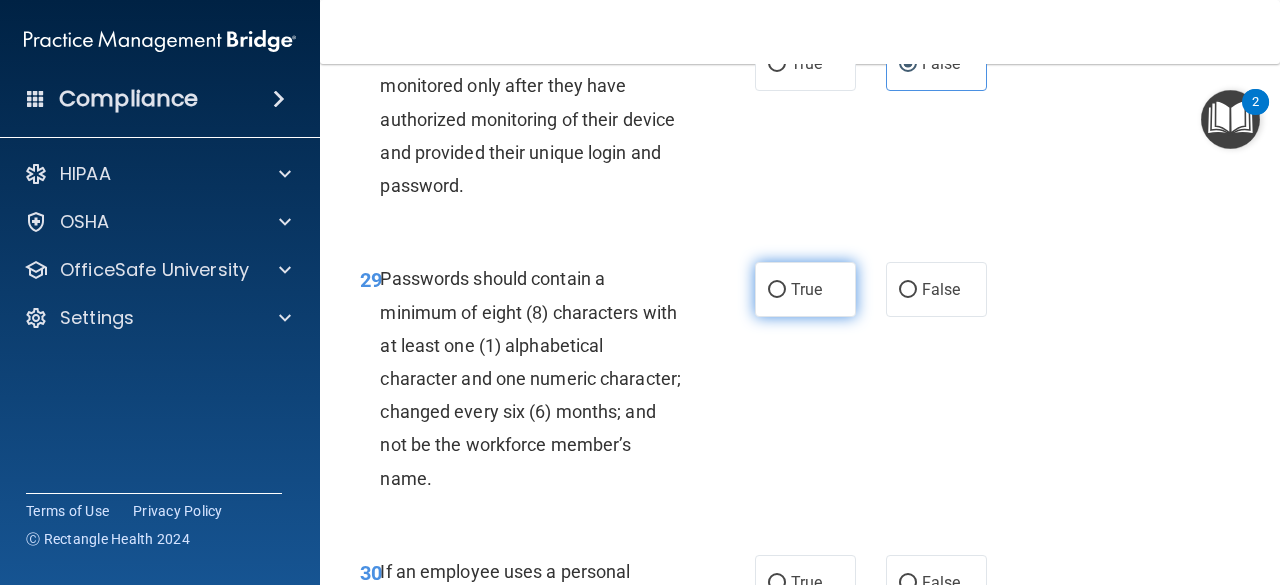 click on "True" at bounding box center [806, 289] 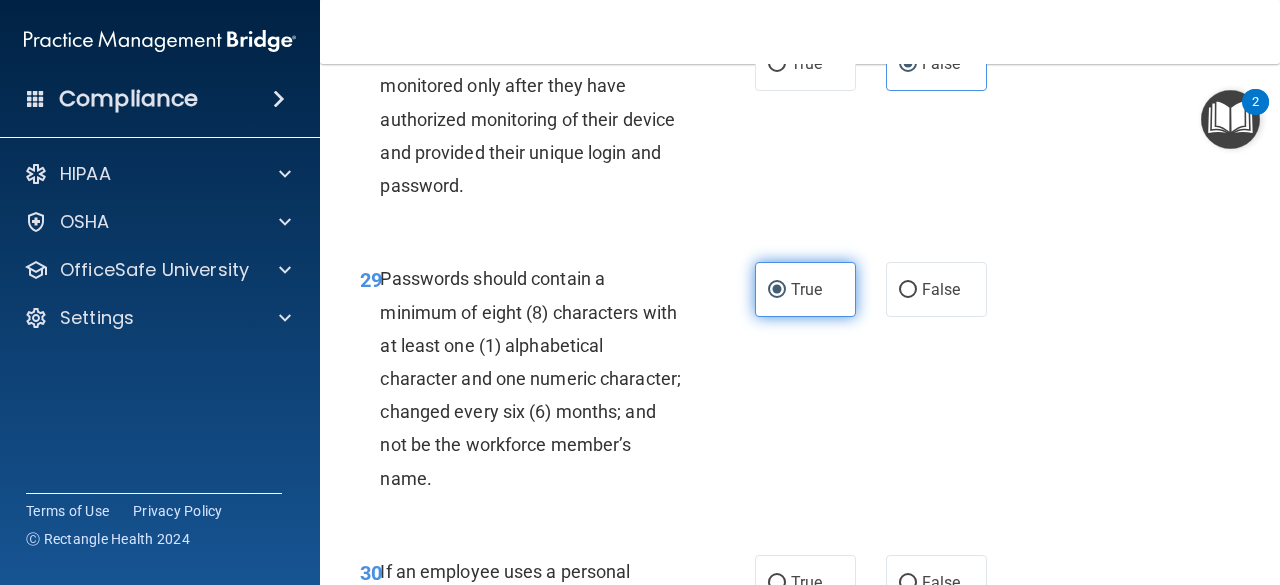 scroll, scrollTop: 6375, scrollLeft: 0, axis: vertical 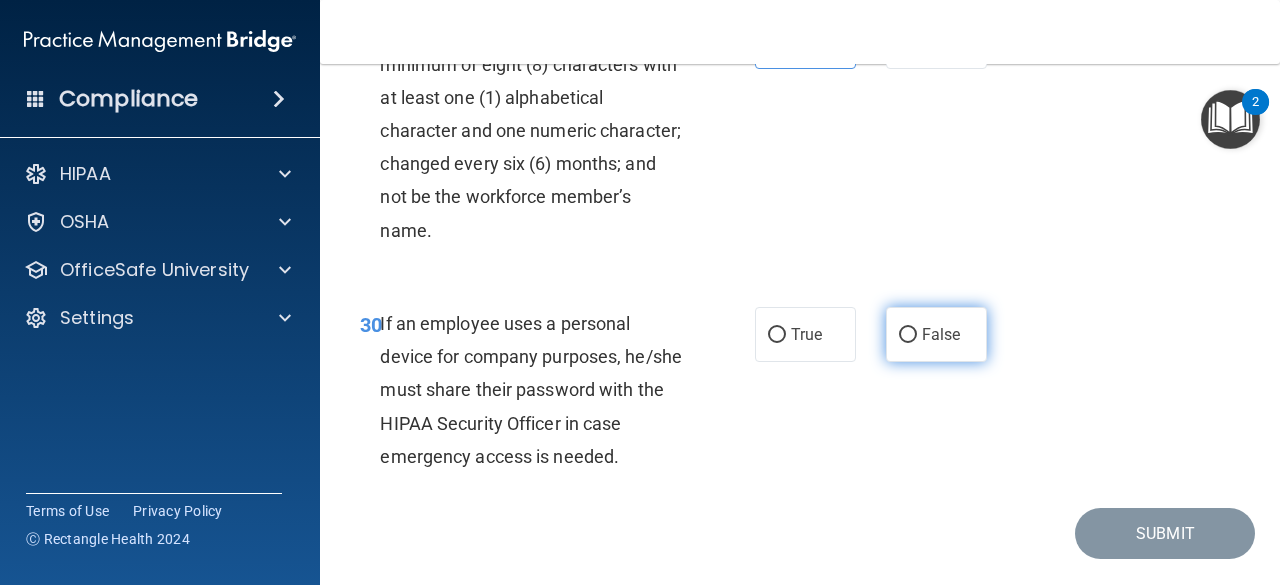 click on "False" at bounding box center (941, 334) 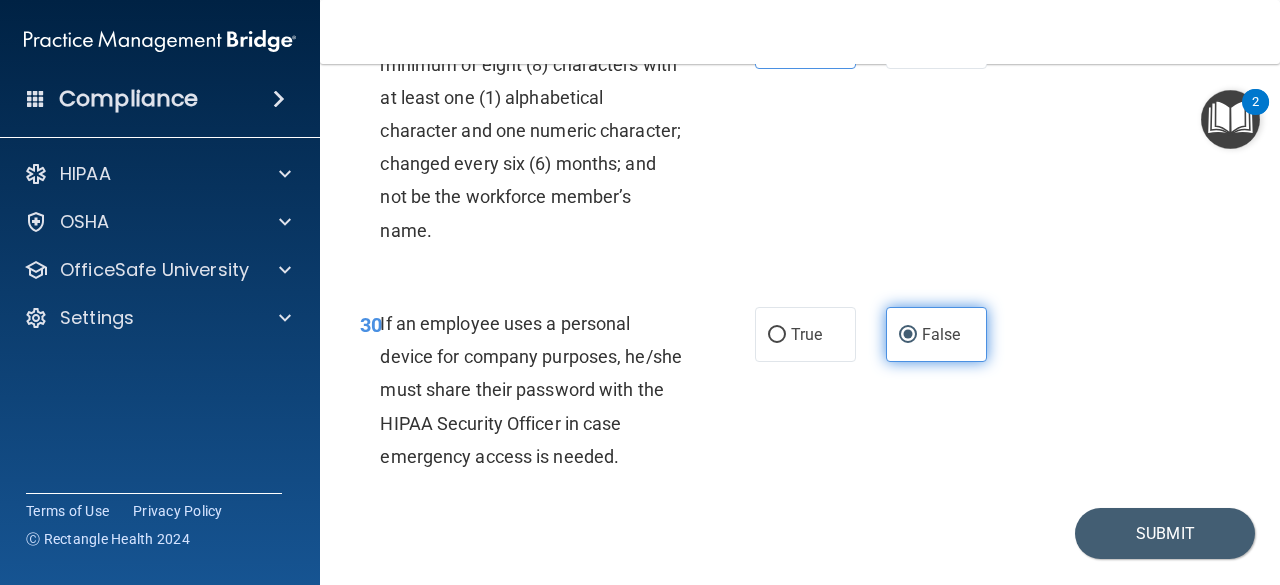 scroll, scrollTop: 6560, scrollLeft: 0, axis: vertical 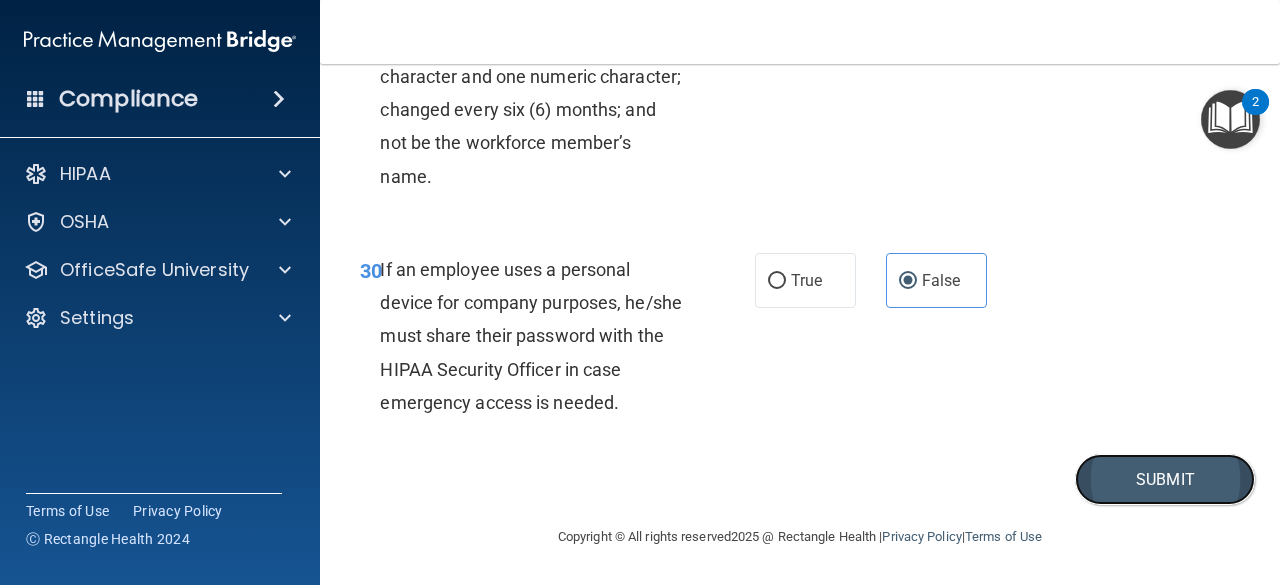 click on "Submit" at bounding box center [1165, 479] 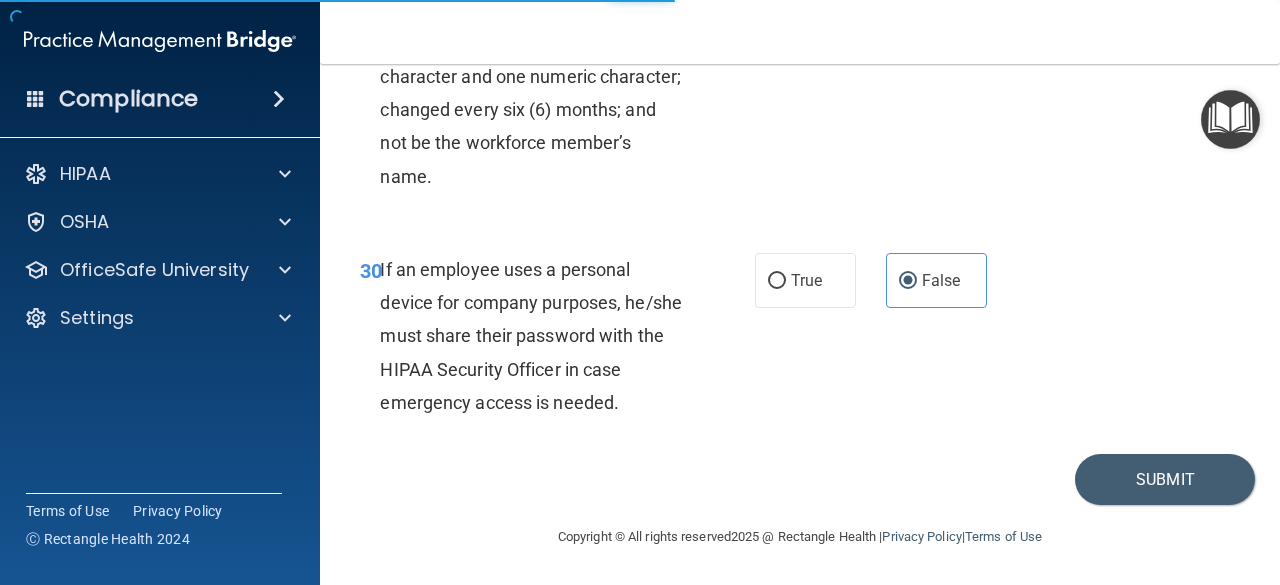 scroll, scrollTop: 0, scrollLeft: 0, axis: both 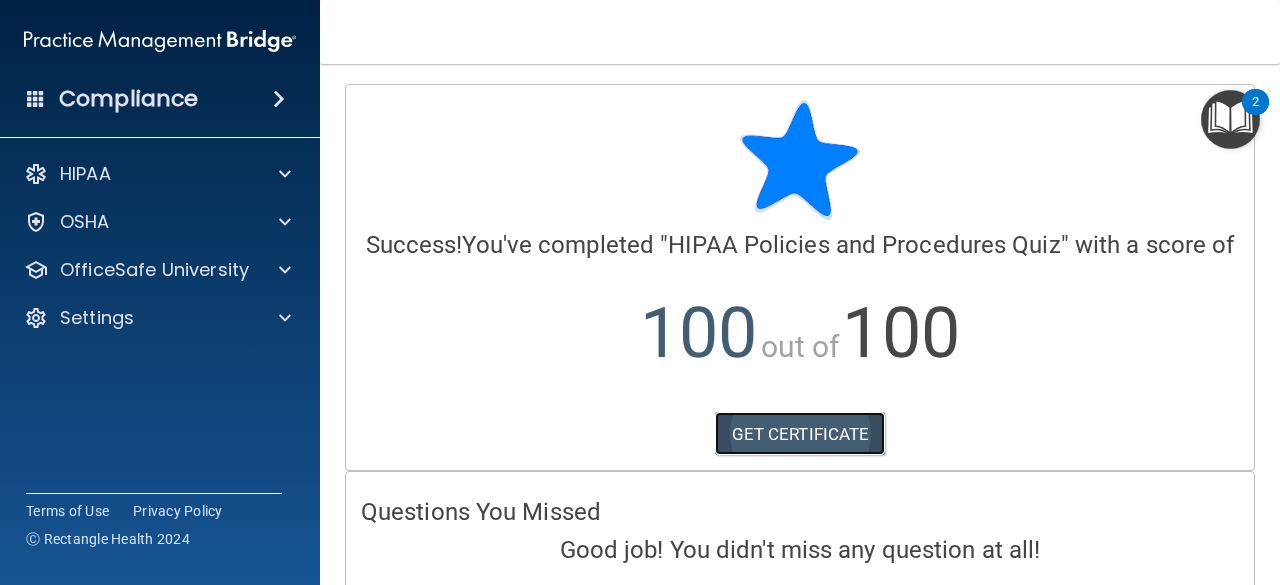 click on "GET CERTIFICATE" at bounding box center [800, 434] 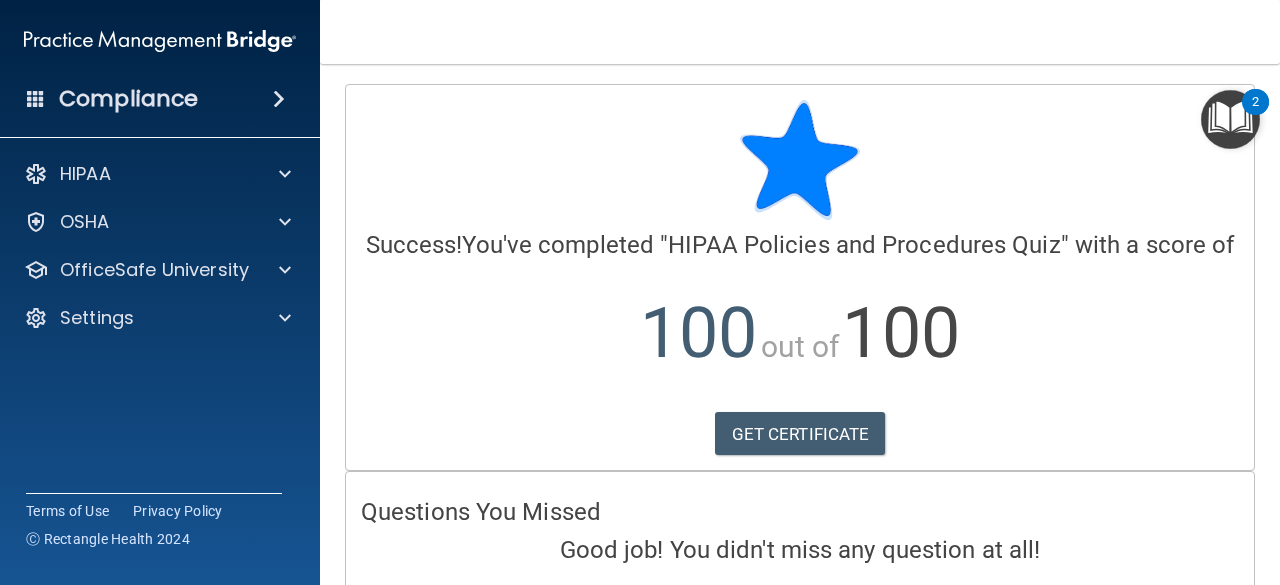 click at bounding box center [1230, 119] 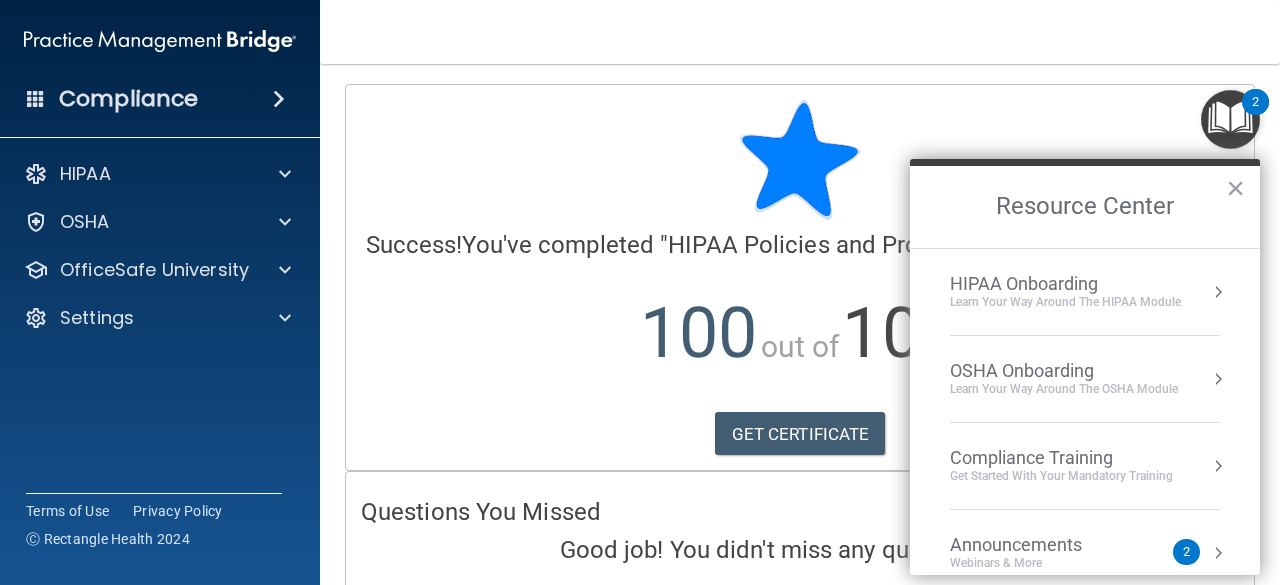 click on "Compliance Training" at bounding box center [1061, 458] 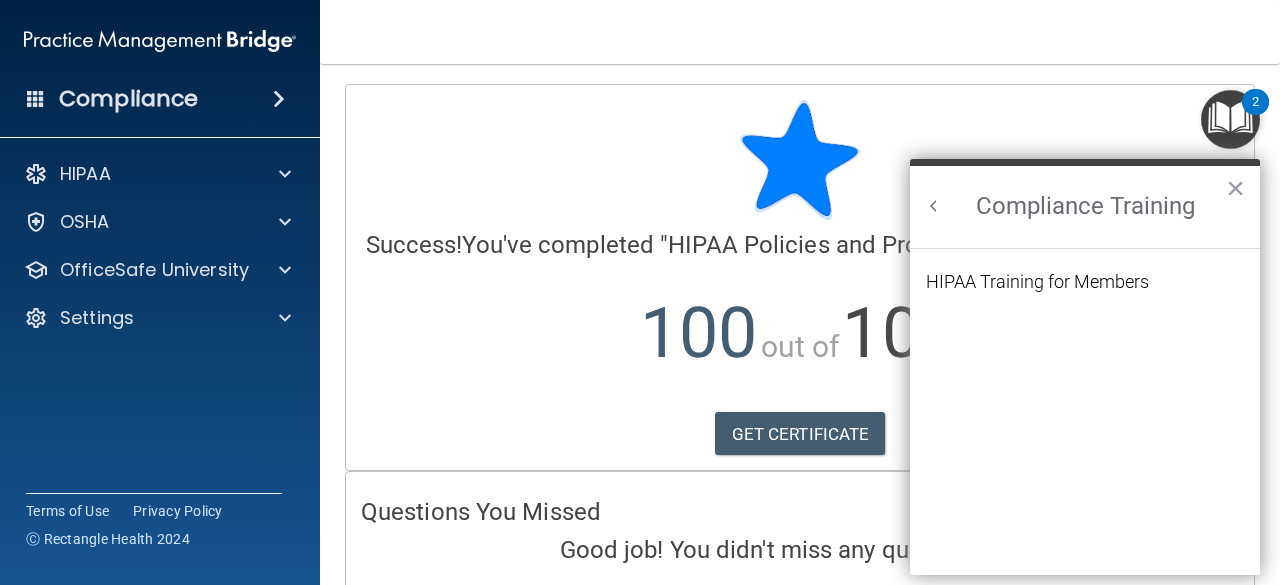 scroll, scrollTop: 0, scrollLeft: 0, axis: both 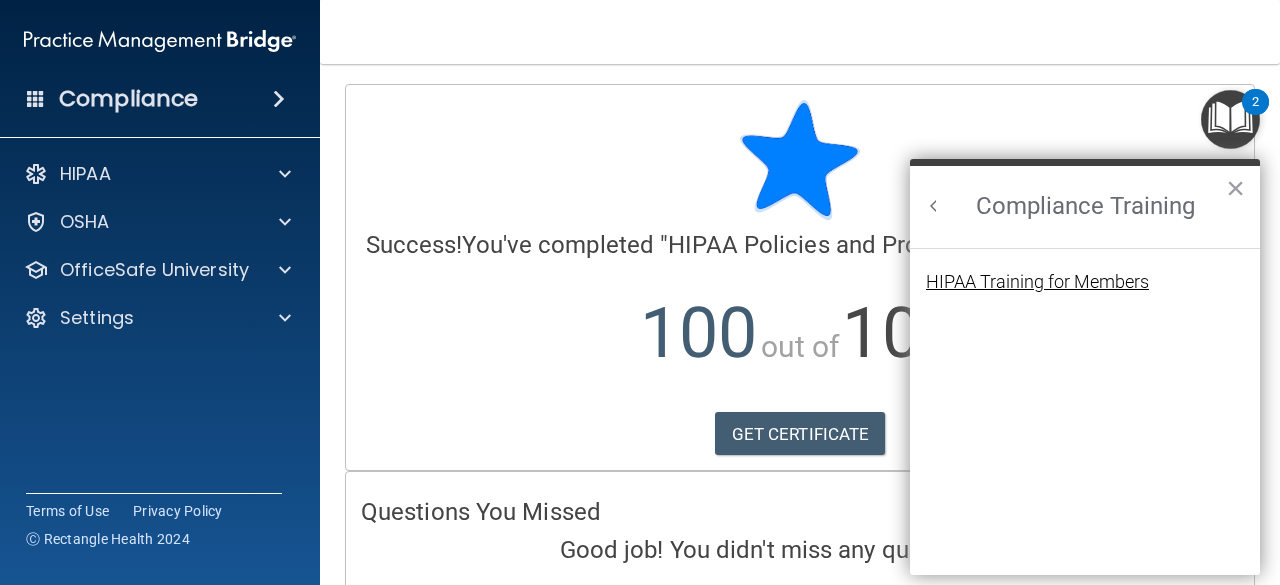 click on "HIPAA Training for Members" at bounding box center (1037, 282) 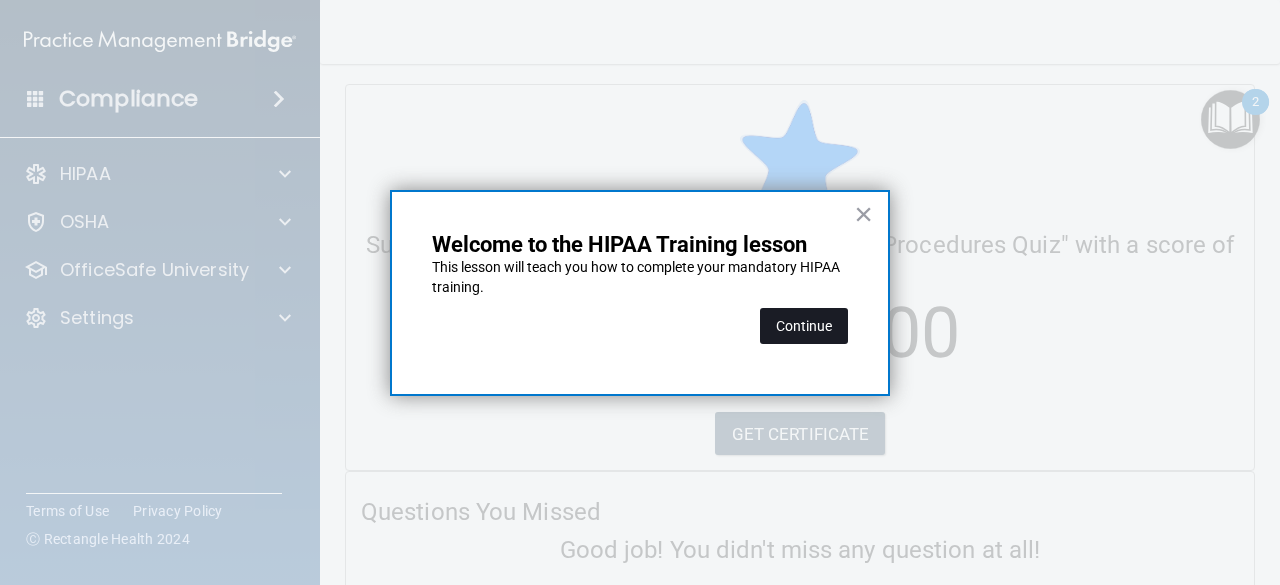 click on "Continue" at bounding box center [804, 326] 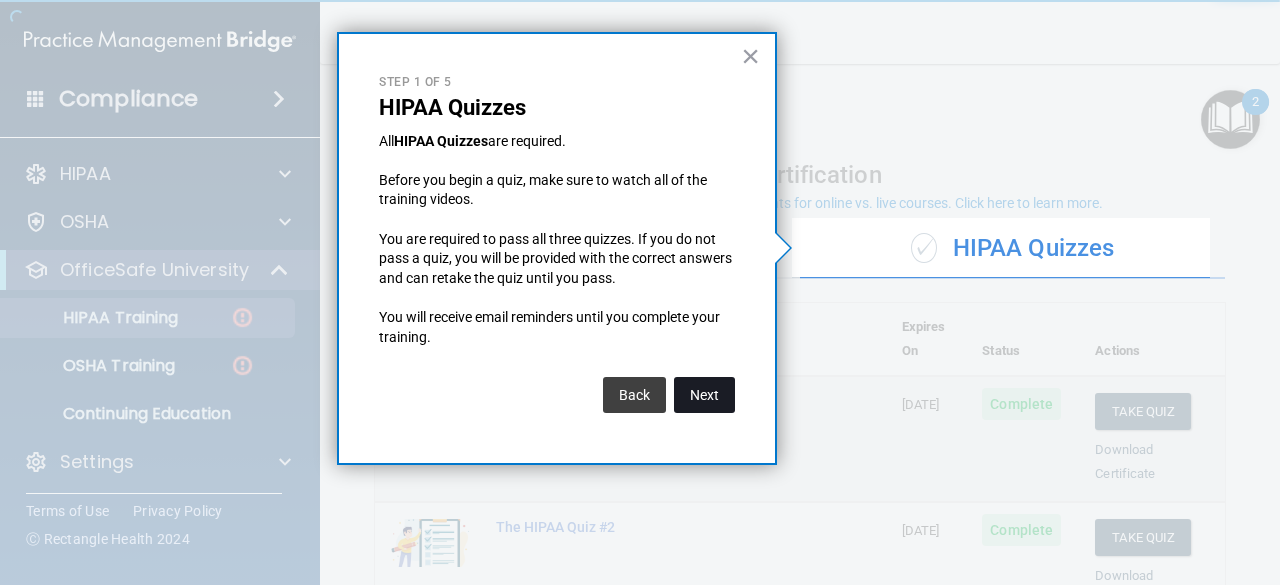 click on "Next" at bounding box center [704, 395] 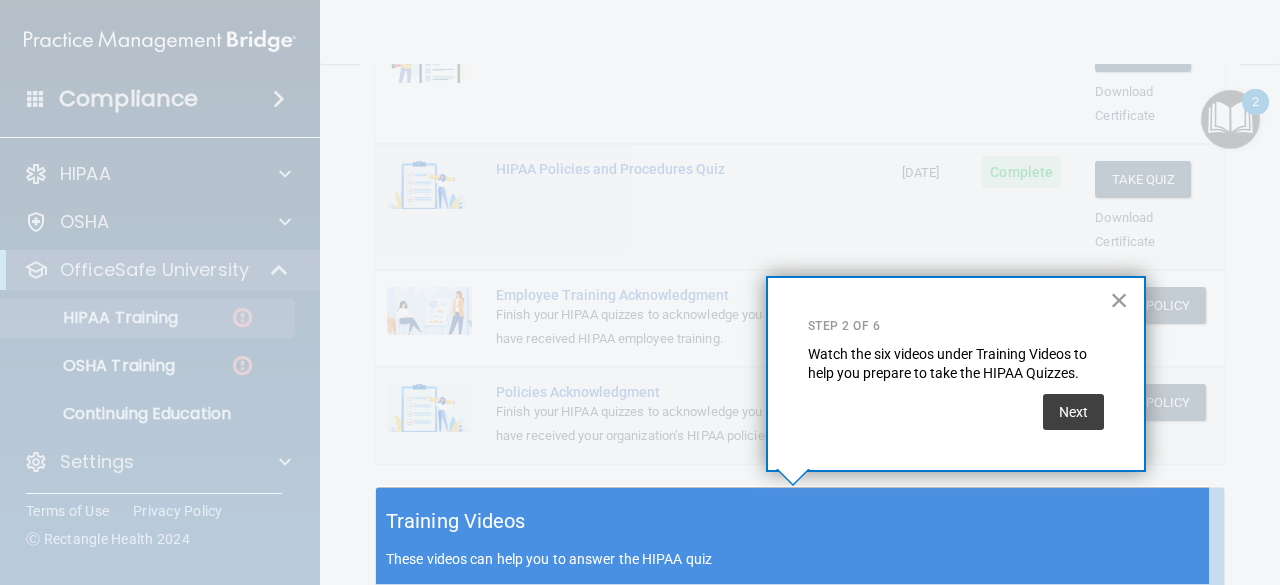 click on "×" at bounding box center (1119, 300) 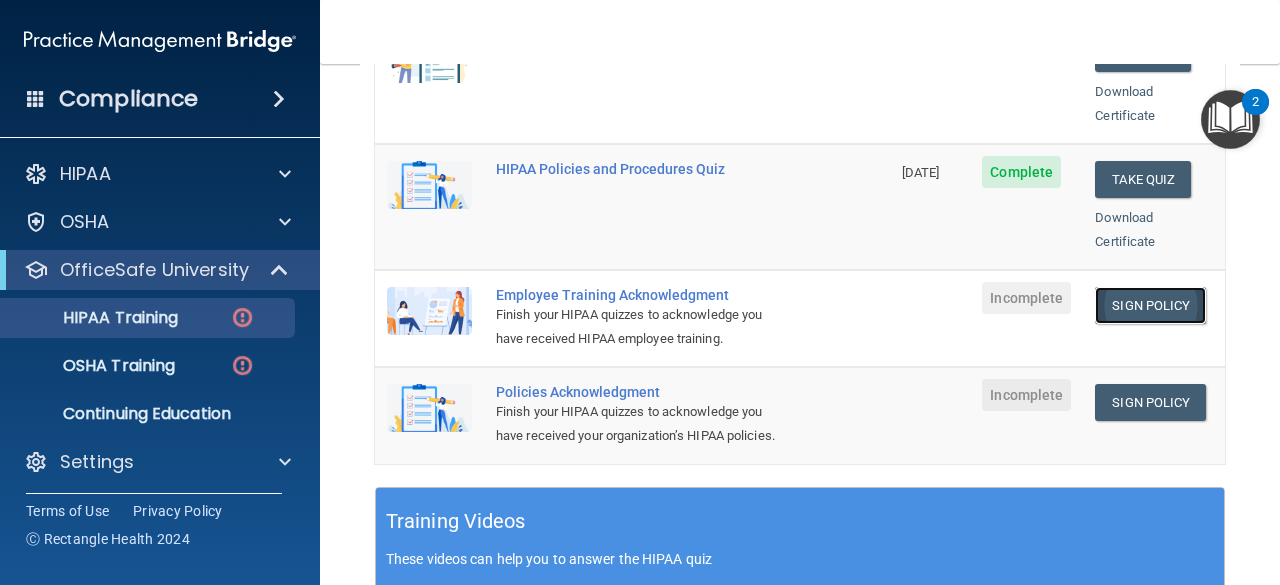 click on "Sign Policy" at bounding box center [1150, 305] 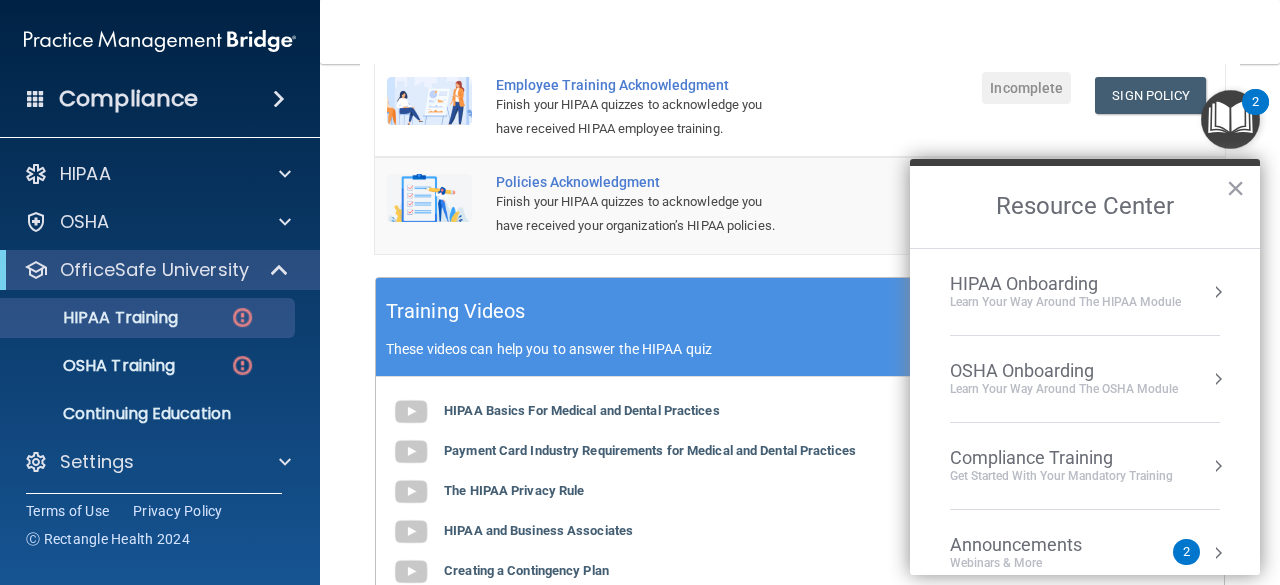 scroll, scrollTop: 1002, scrollLeft: 0, axis: vertical 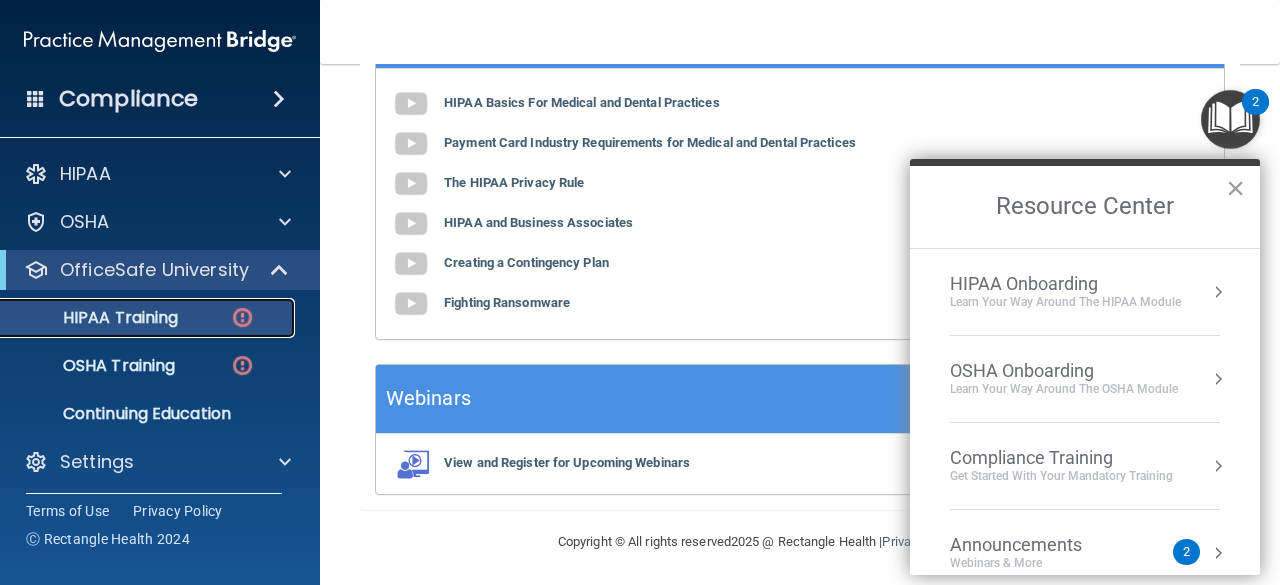 click on "HIPAA Training" at bounding box center [95, 318] 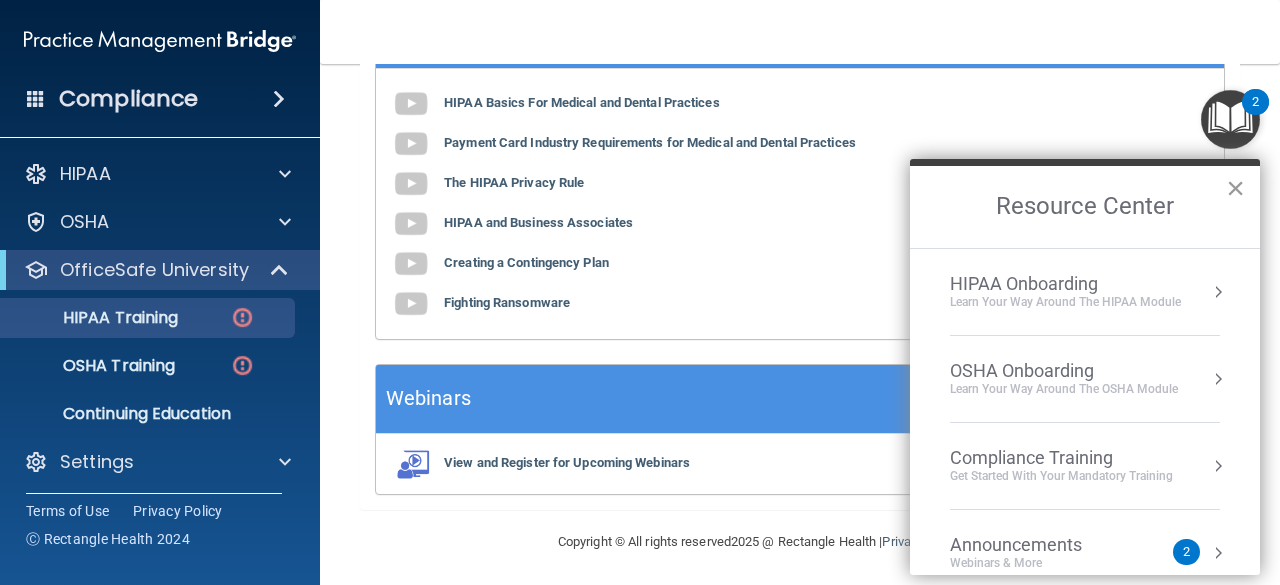 click on "×" at bounding box center (1235, 188) 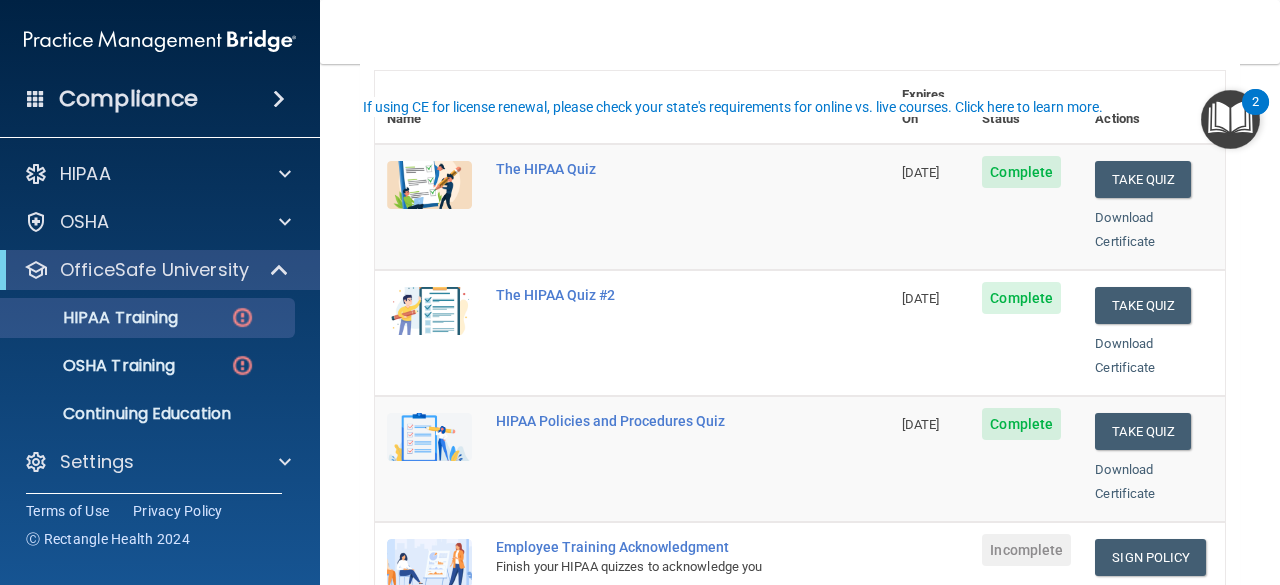 scroll, scrollTop: 0, scrollLeft: 0, axis: both 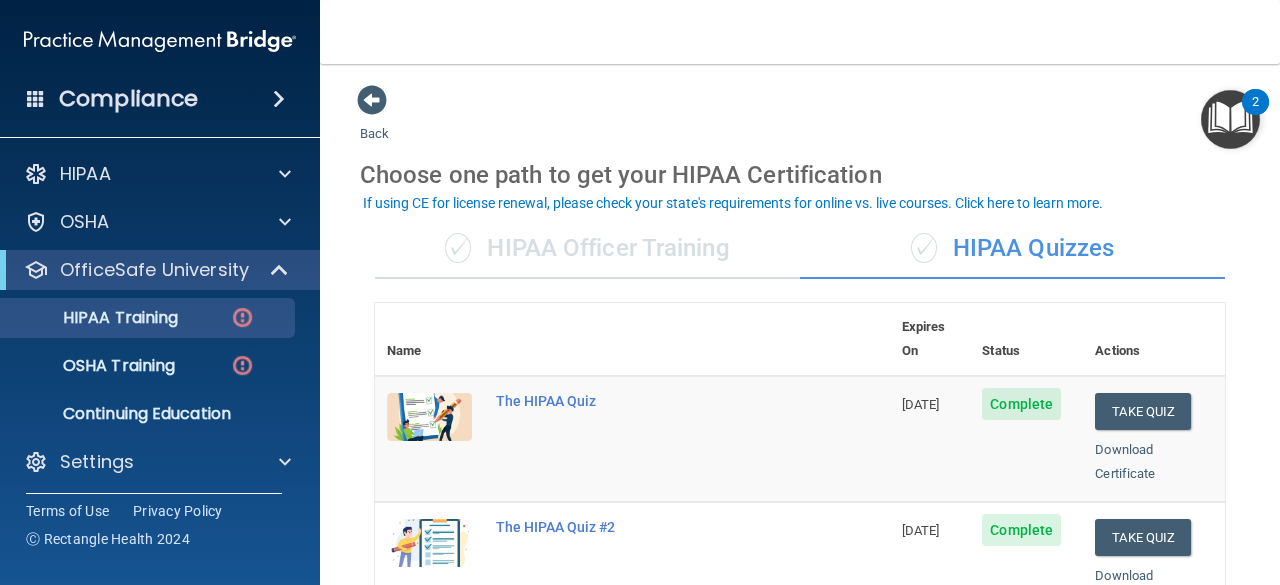 click on "✓   HIPAA Officer Training" at bounding box center (587, 249) 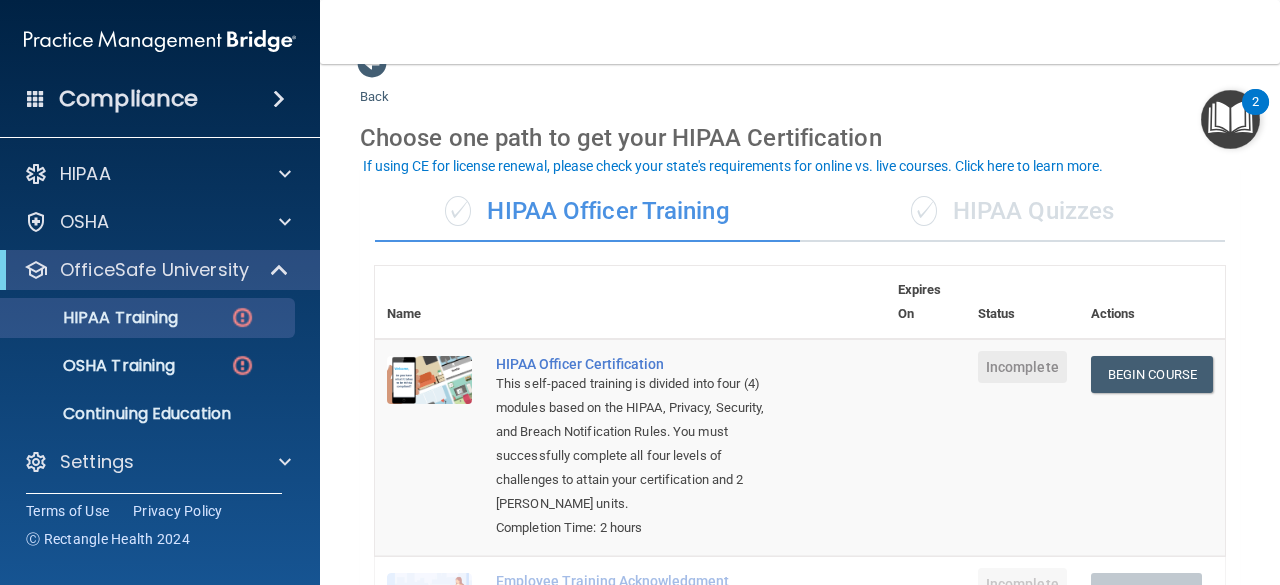 scroll, scrollTop: 36, scrollLeft: 0, axis: vertical 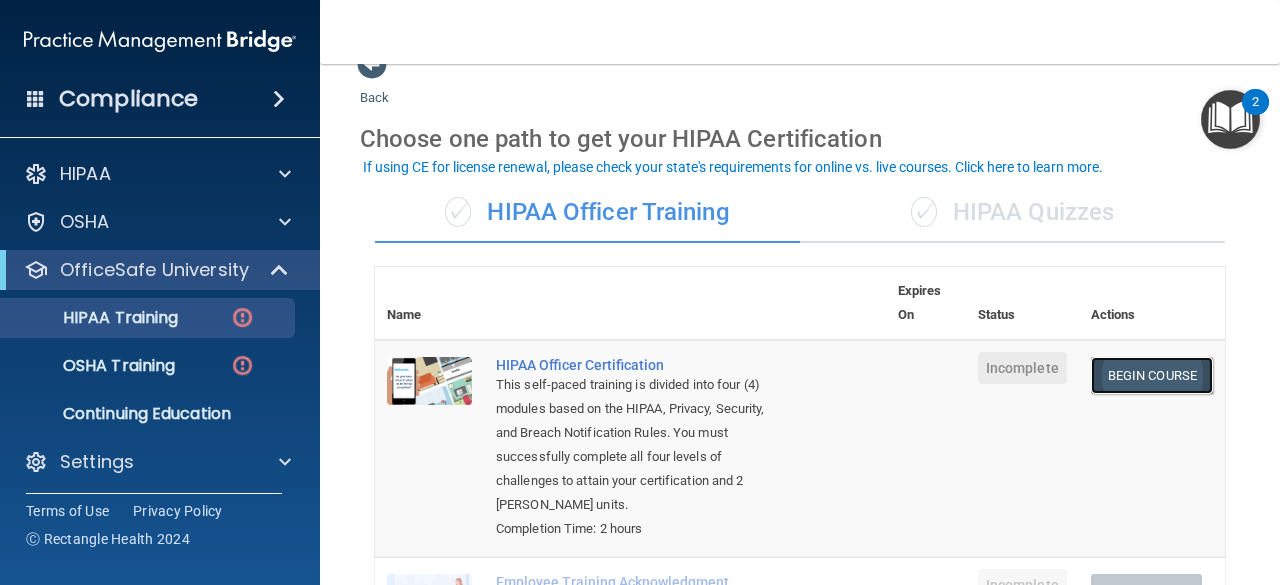 click on "Begin Course" at bounding box center [1152, 375] 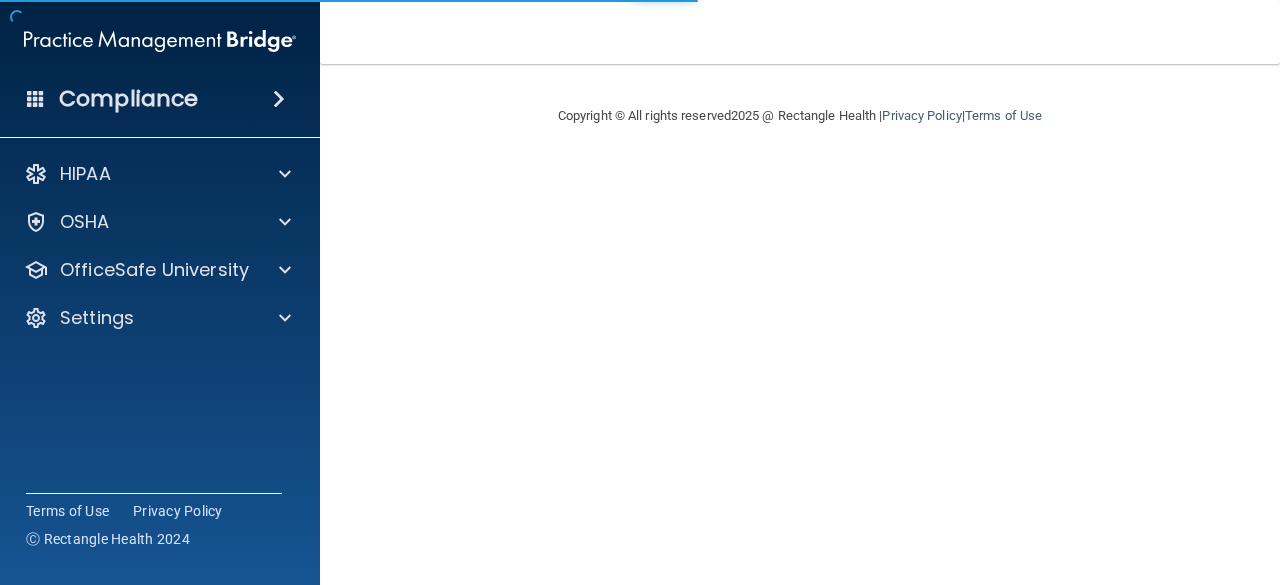 scroll, scrollTop: 0, scrollLeft: 0, axis: both 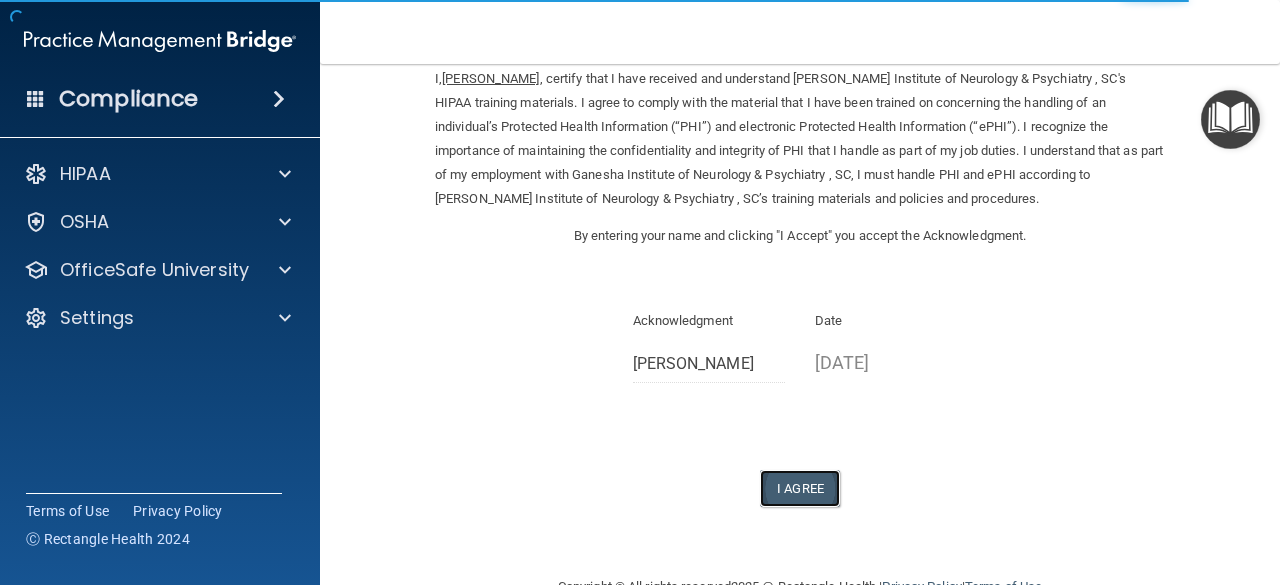 click on "I Agree" at bounding box center (800, 488) 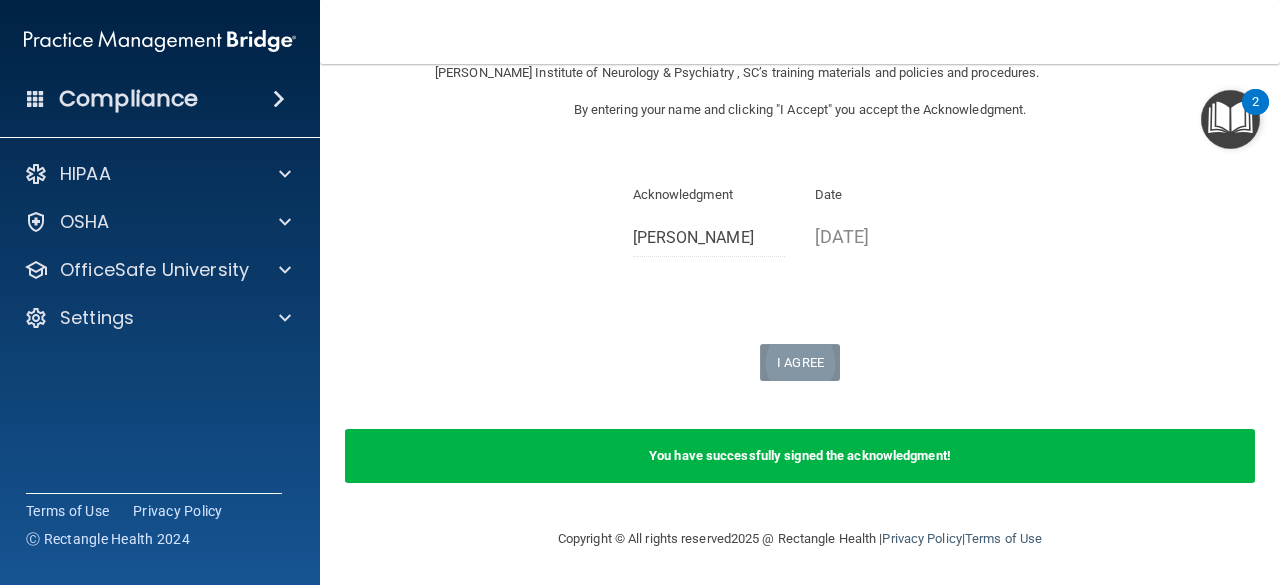 scroll, scrollTop: 0, scrollLeft: 0, axis: both 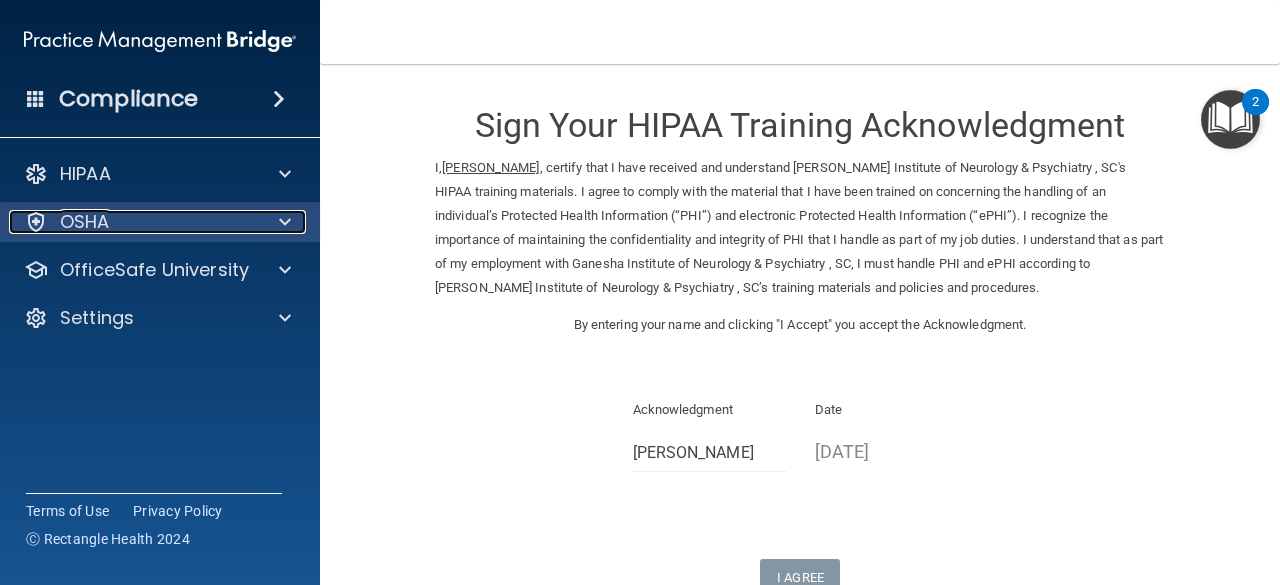 click on "OSHA" at bounding box center (133, 222) 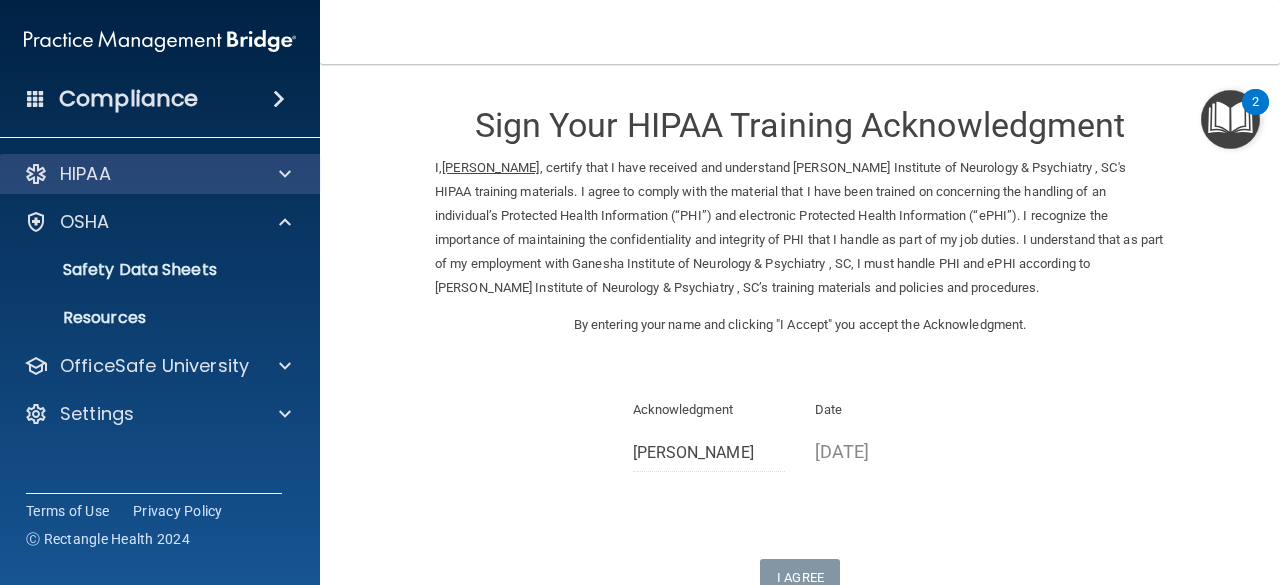 click on "HIPAA" at bounding box center [160, 174] 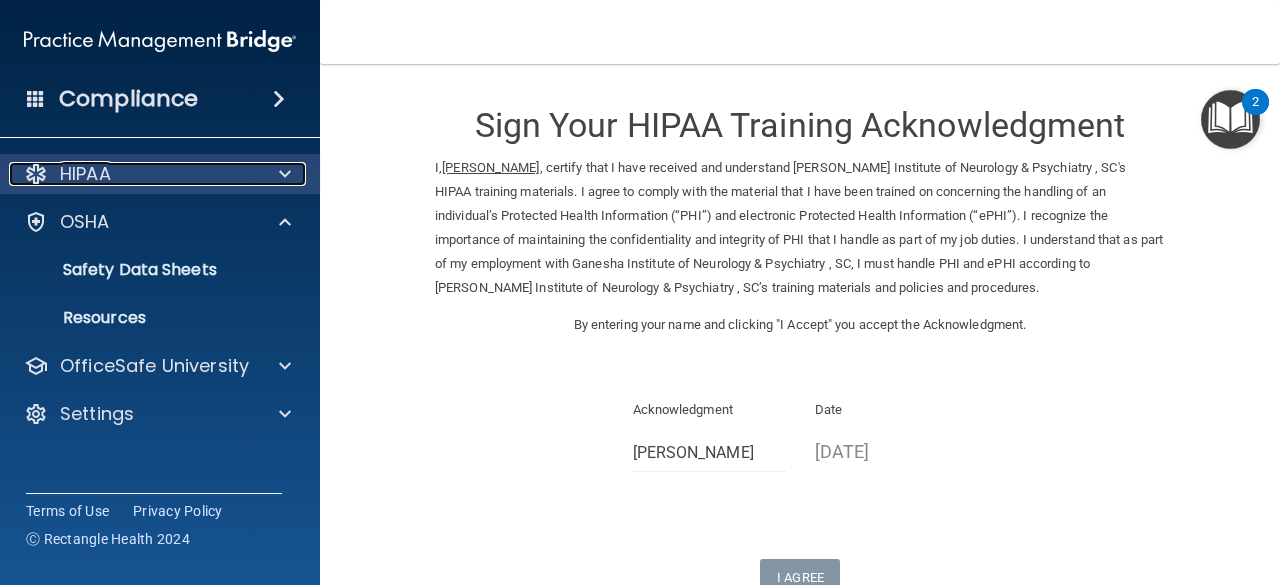click on "HIPAA" at bounding box center (133, 174) 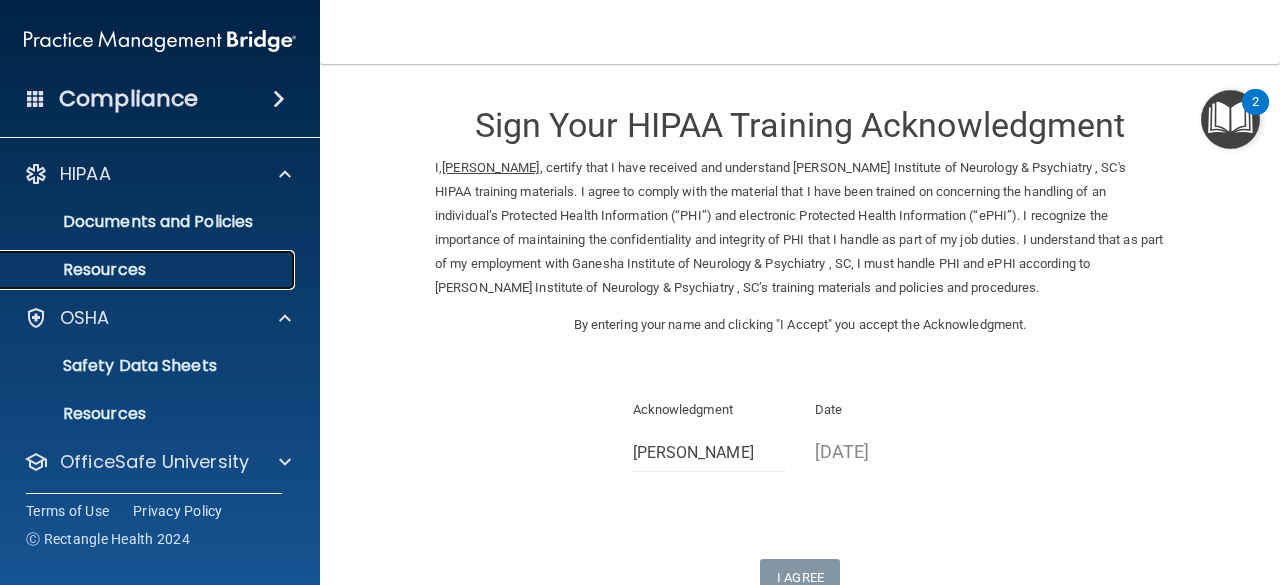 click on "Resources" at bounding box center (149, 270) 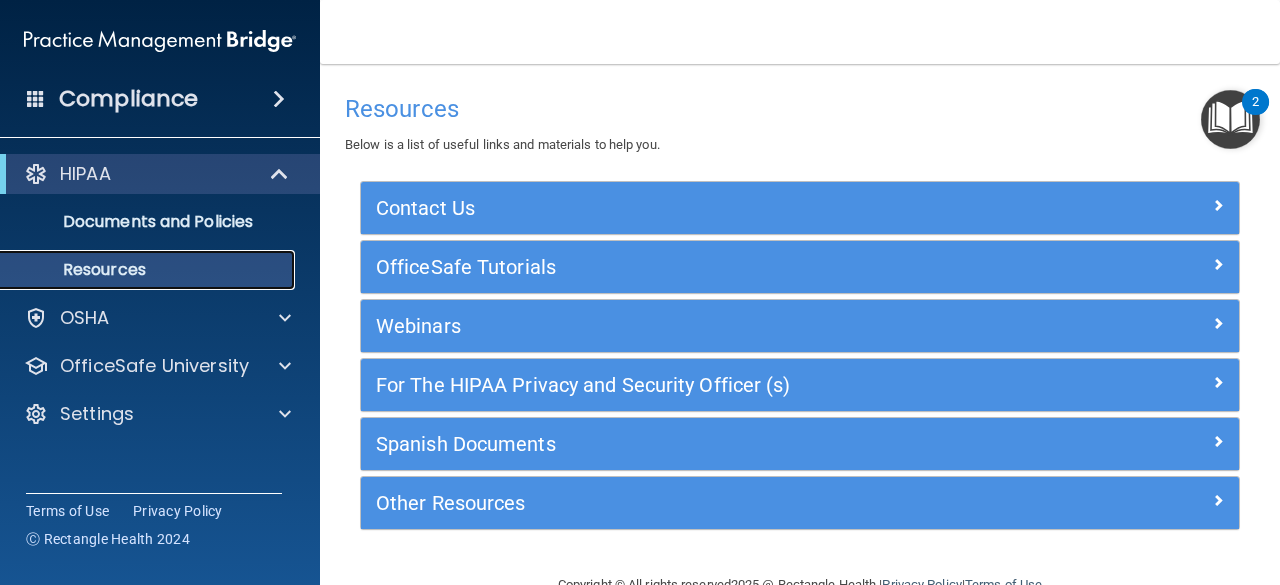 scroll, scrollTop: 44, scrollLeft: 0, axis: vertical 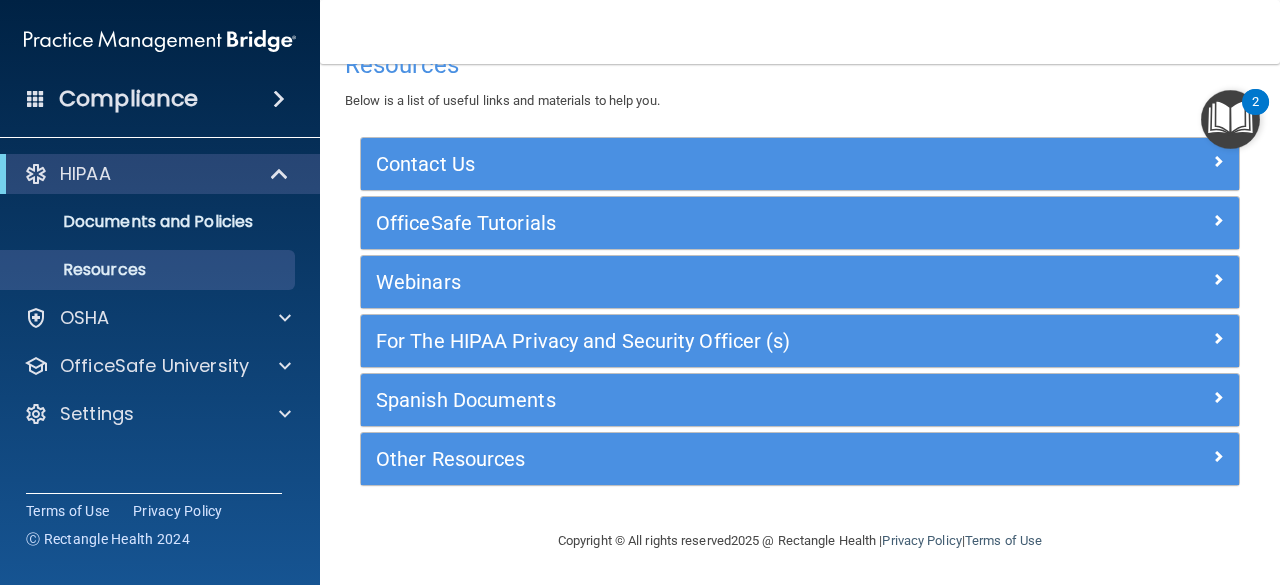 click on "Documents and Policies                 Report an Incident               Business Associates               Emergency Planning               Resources                 HIPAA Risk Assessment" at bounding box center [161, 242] 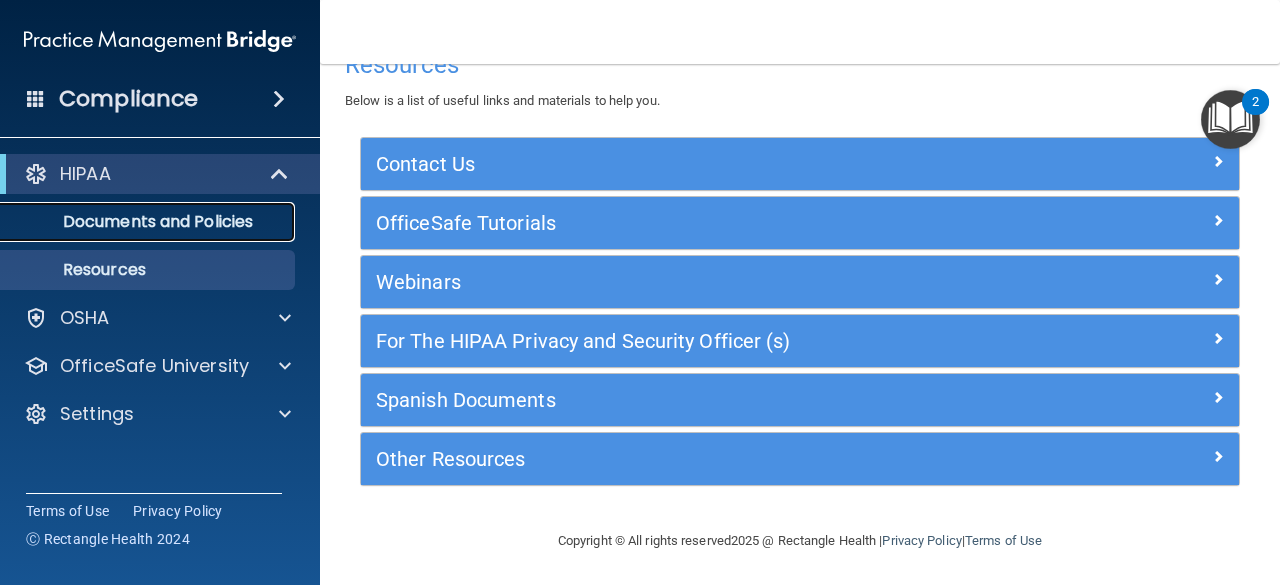 click on "Documents and Policies" at bounding box center (137, 222) 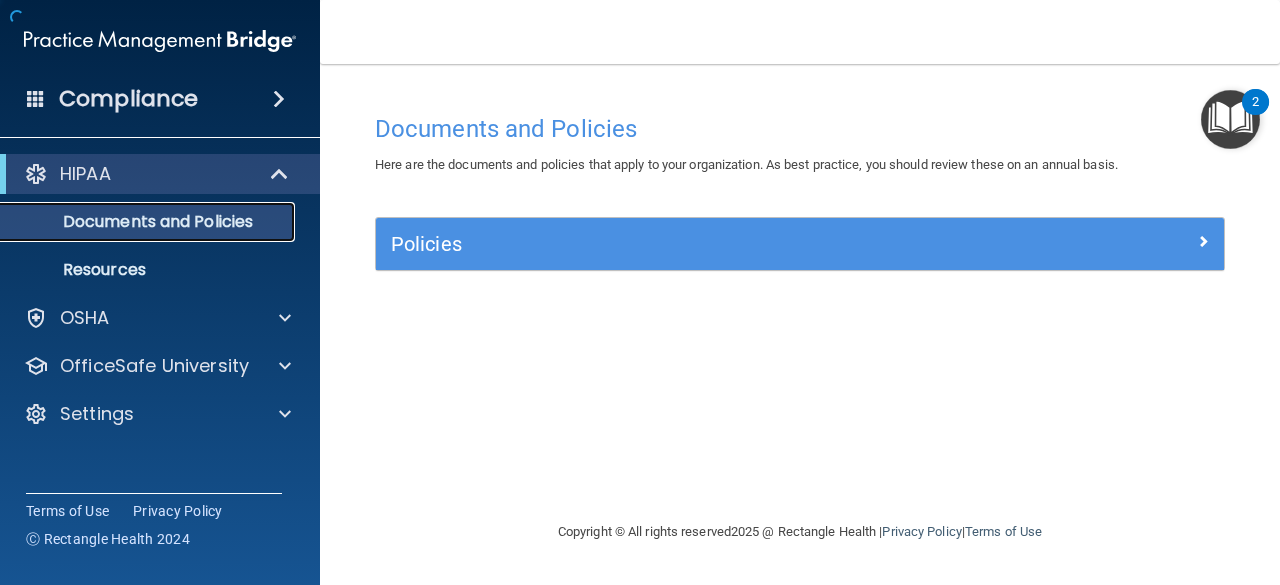 scroll, scrollTop: 0, scrollLeft: 0, axis: both 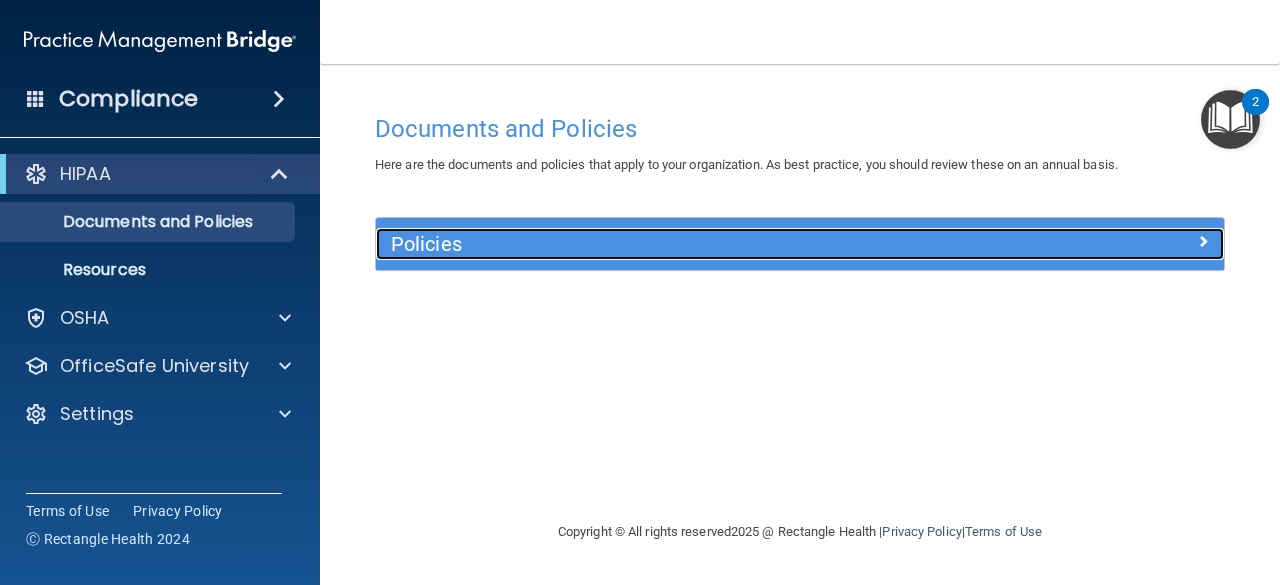 click at bounding box center (1203, 241) 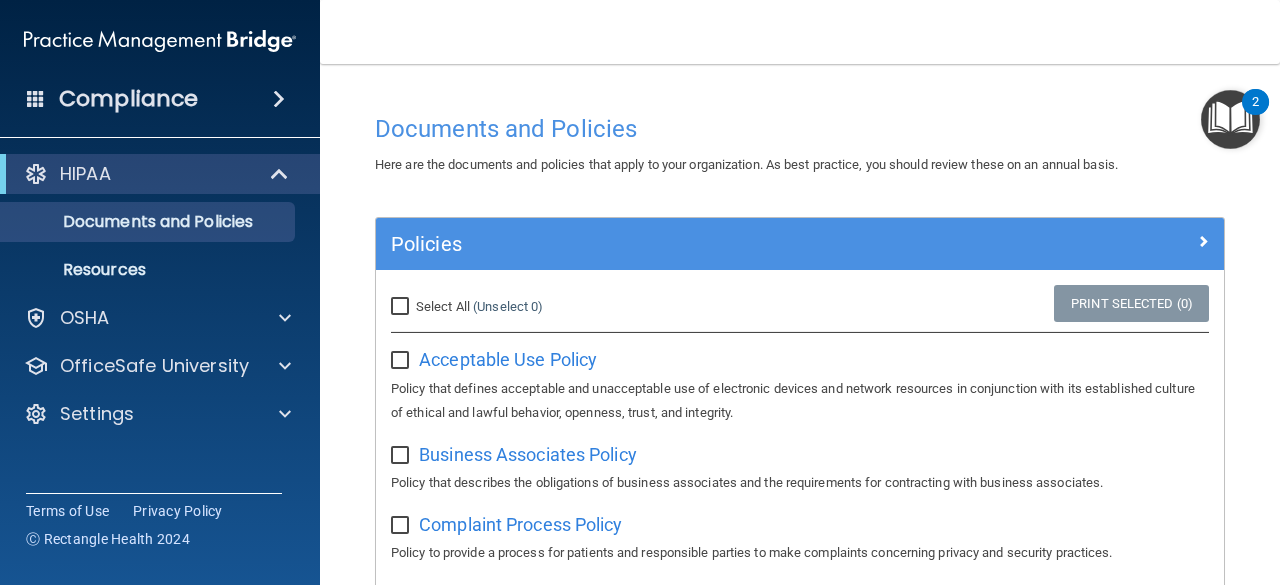 click at bounding box center [1230, 119] 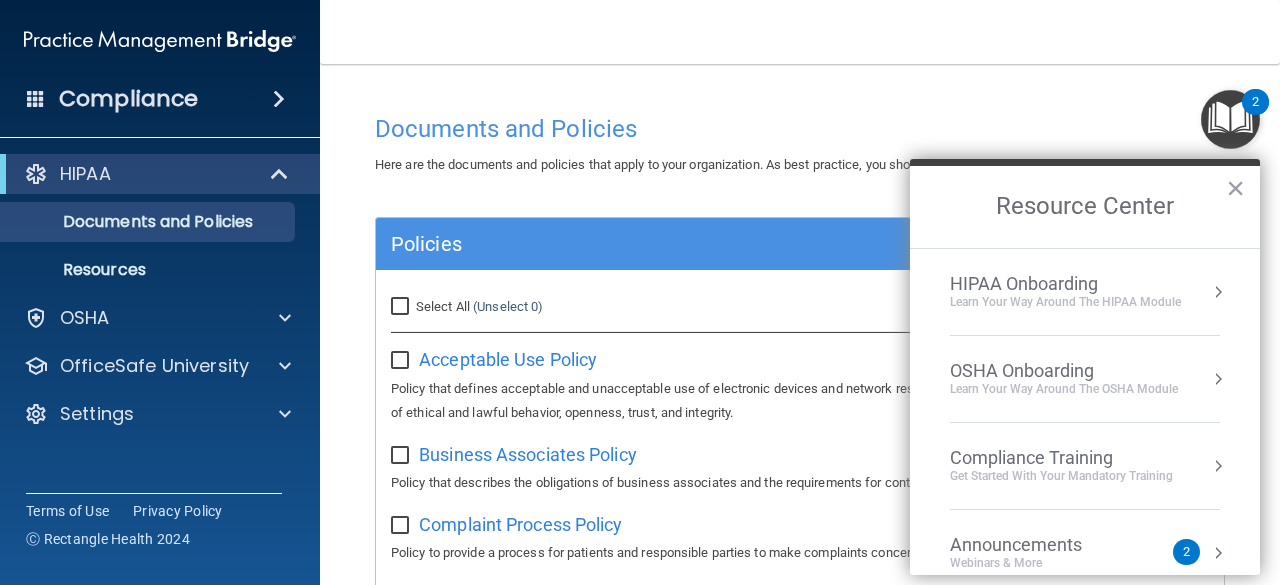 click on "Compliance Training" at bounding box center [1061, 458] 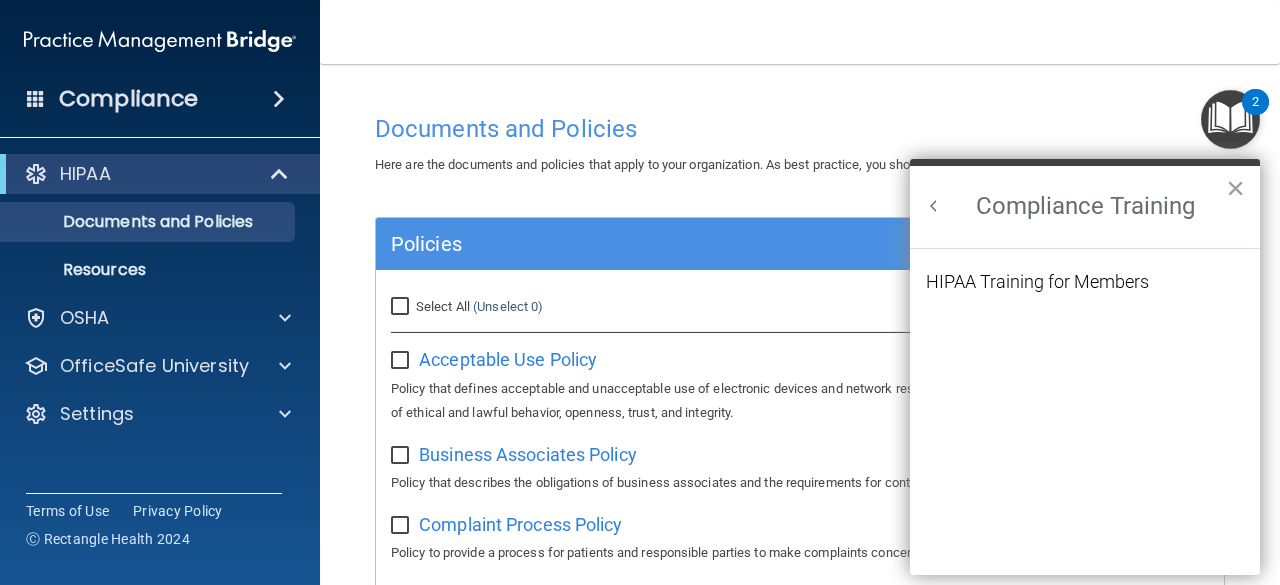 scroll, scrollTop: 0, scrollLeft: 0, axis: both 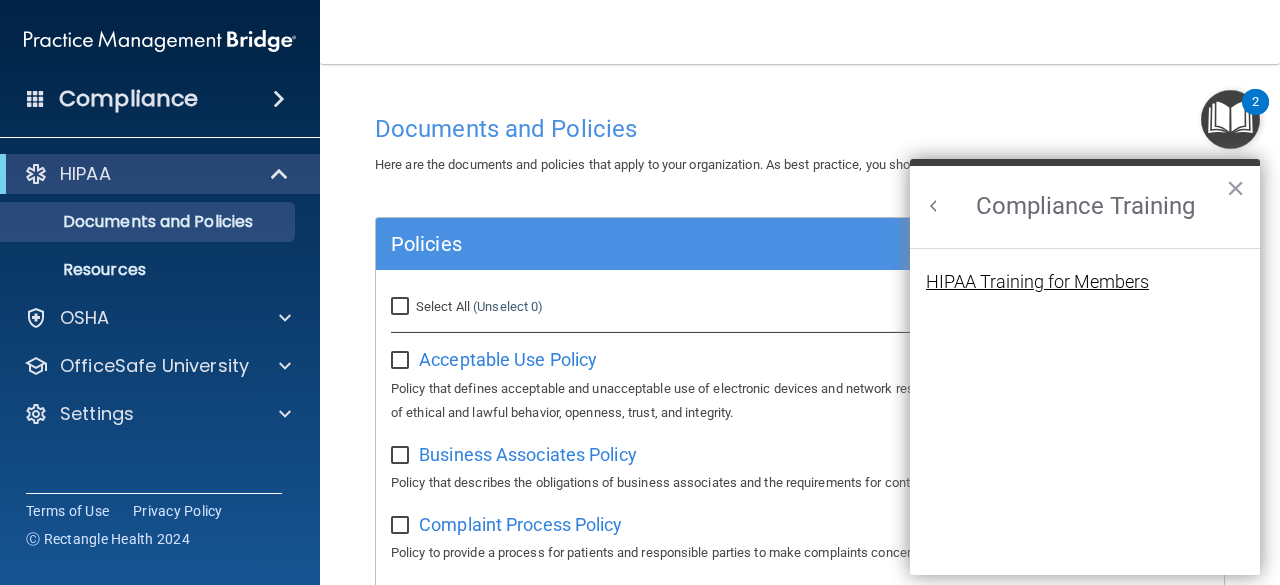 click on "HIPAA Training for Members" at bounding box center (1037, 282) 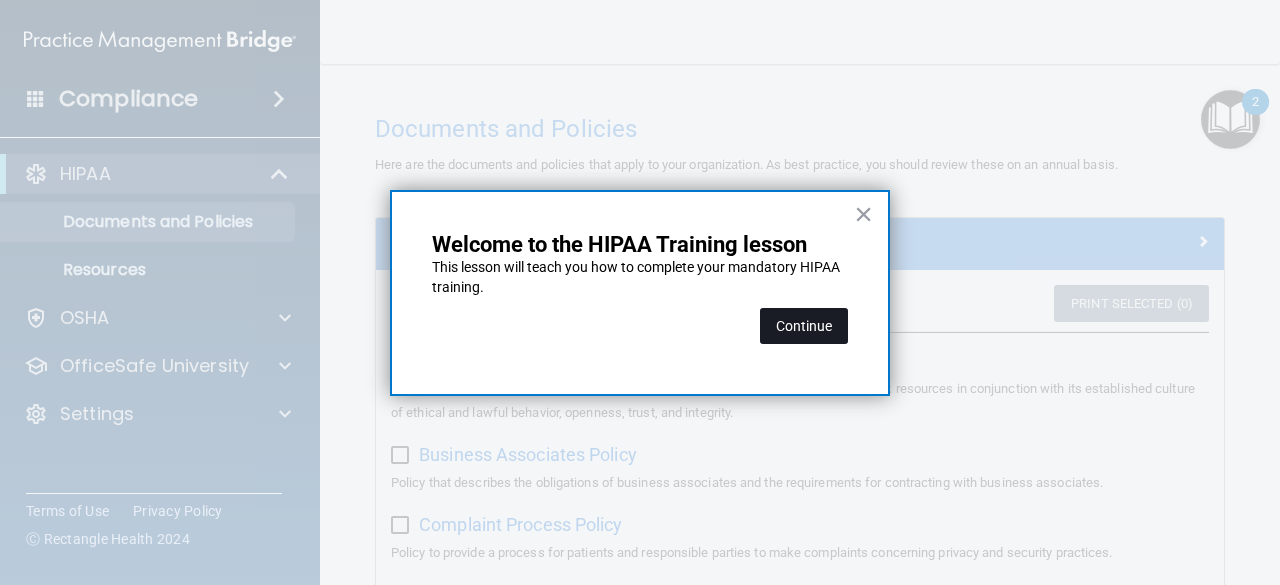 click on "Continue" at bounding box center [804, 326] 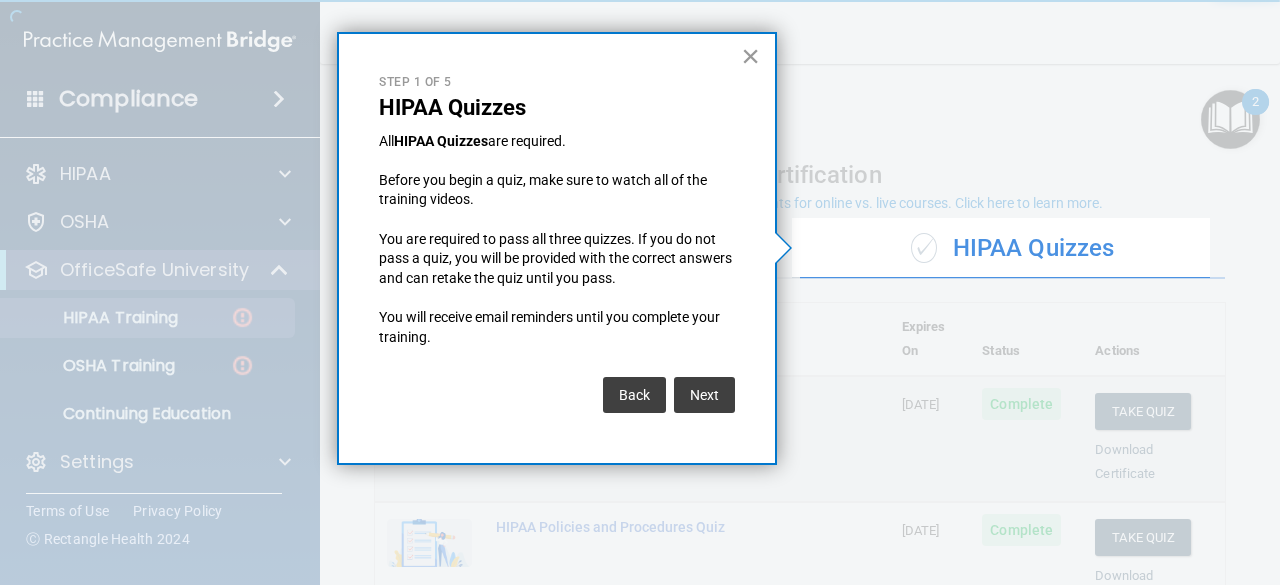 click on "×" at bounding box center (750, 56) 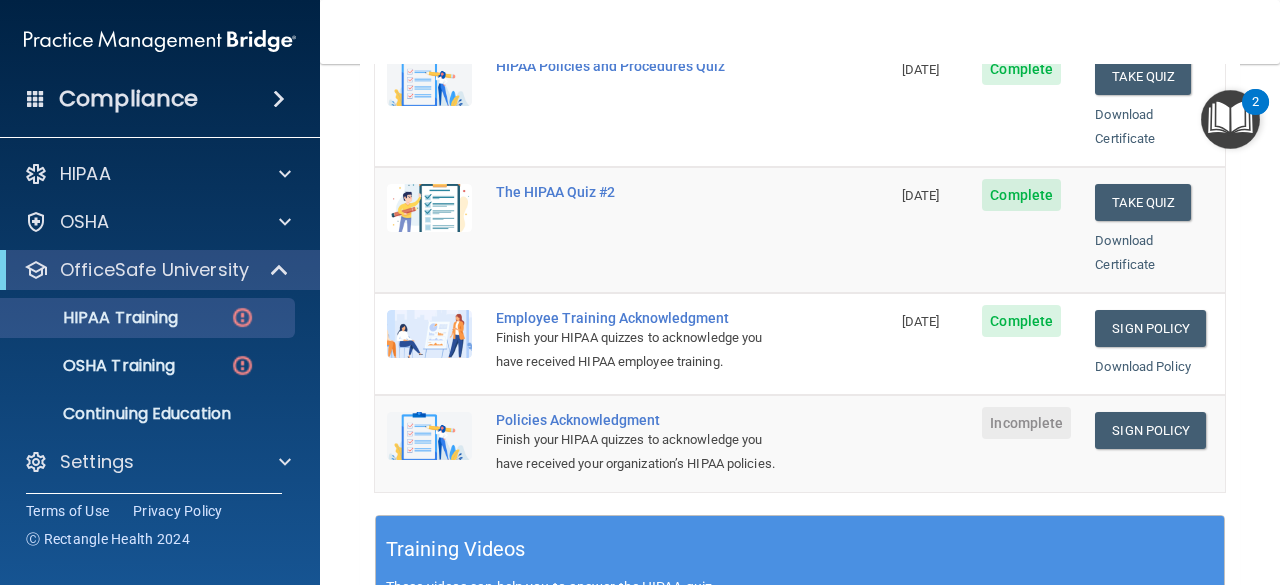 scroll, scrollTop: 466, scrollLeft: 0, axis: vertical 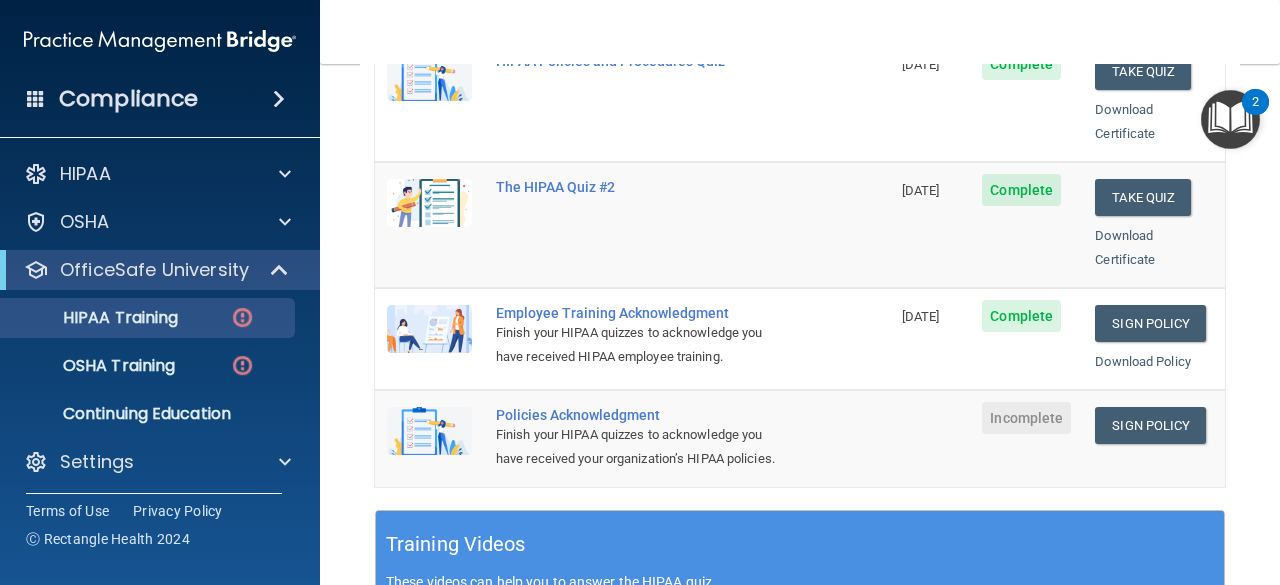 click on "Policies Acknowledgment" at bounding box center (643, 415) 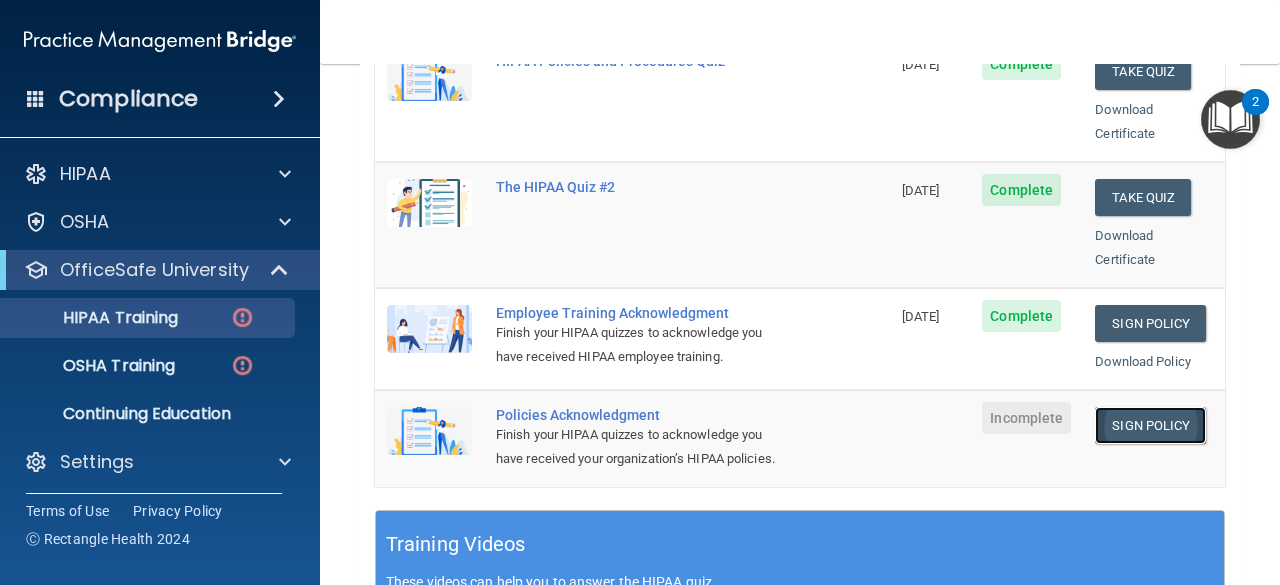 click on "Sign Policy" at bounding box center (1150, 425) 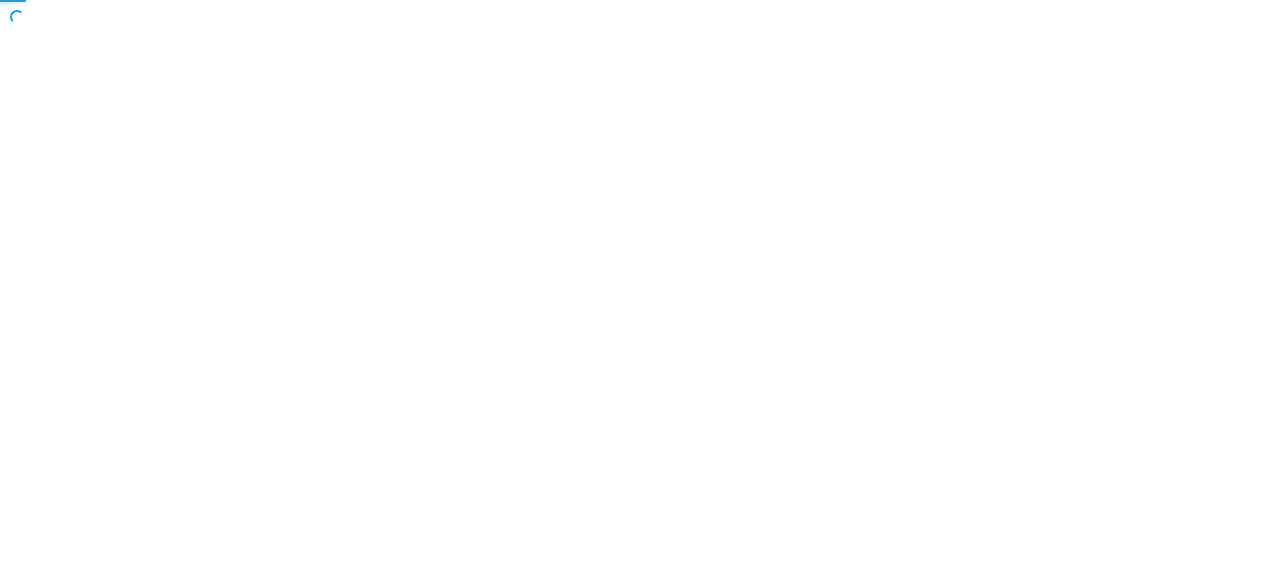 scroll, scrollTop: 0, scrollLeft: 0, axis: both 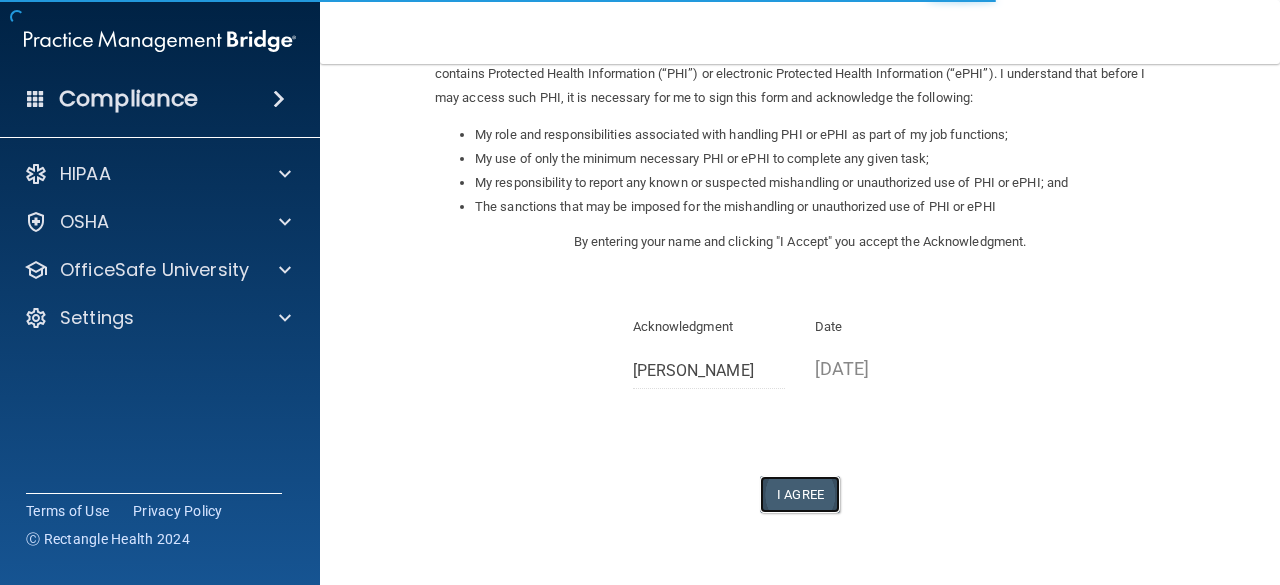 click on "I Agree" at bounding box center (800, 494) 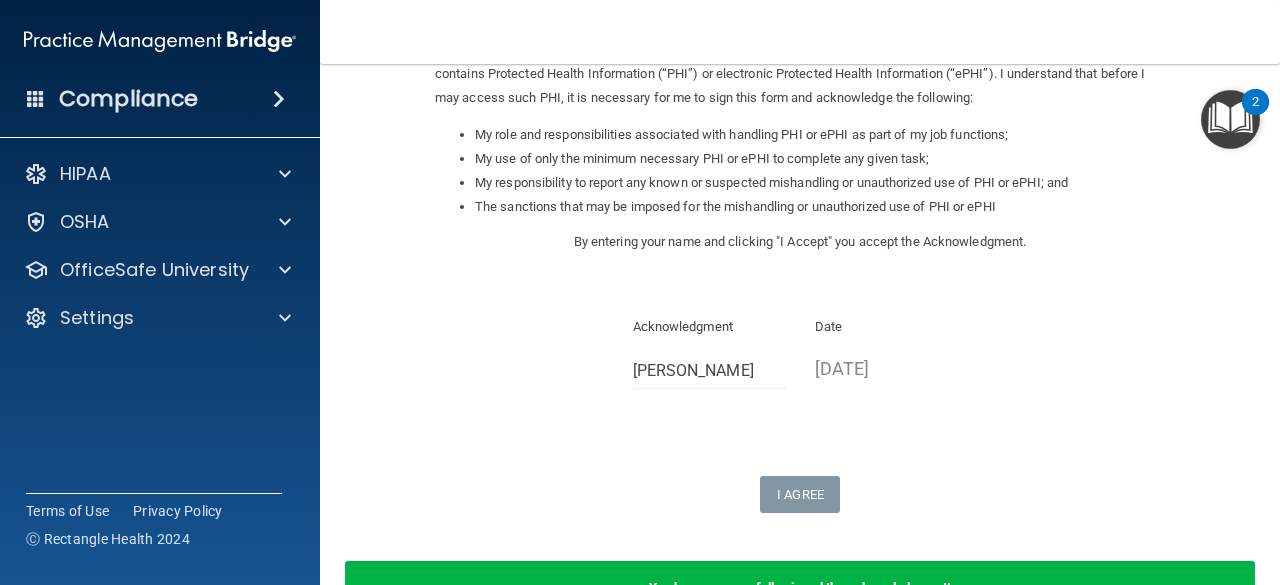 click at bounding box center [1230, 119] 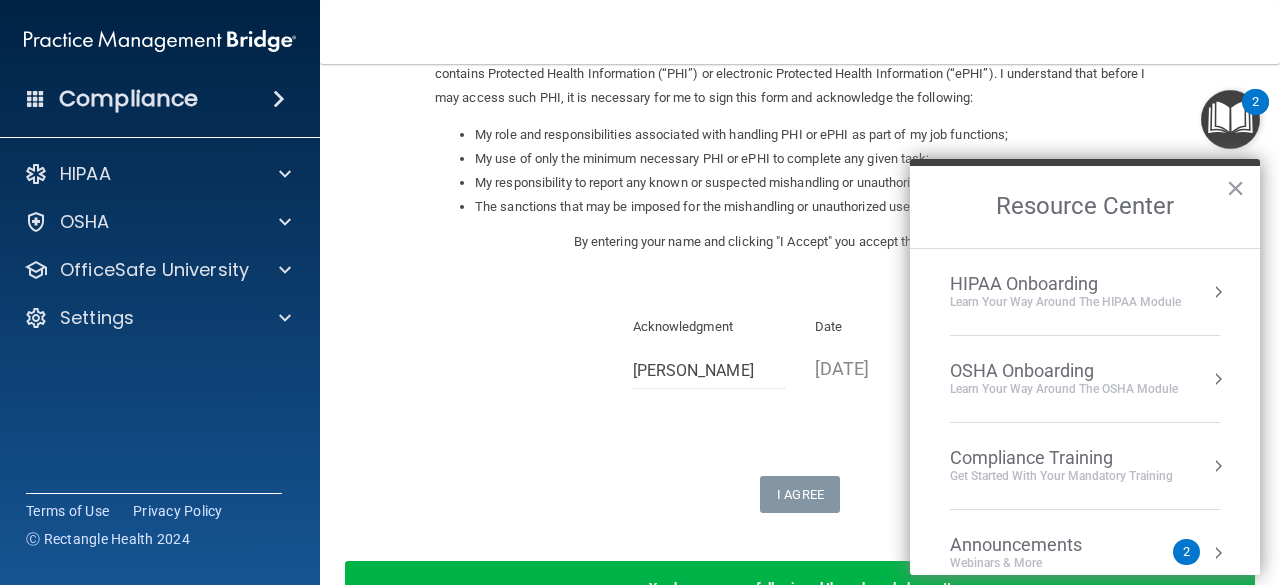 click on "HIPAA Onboarding" at bounding box center (1065, 284) 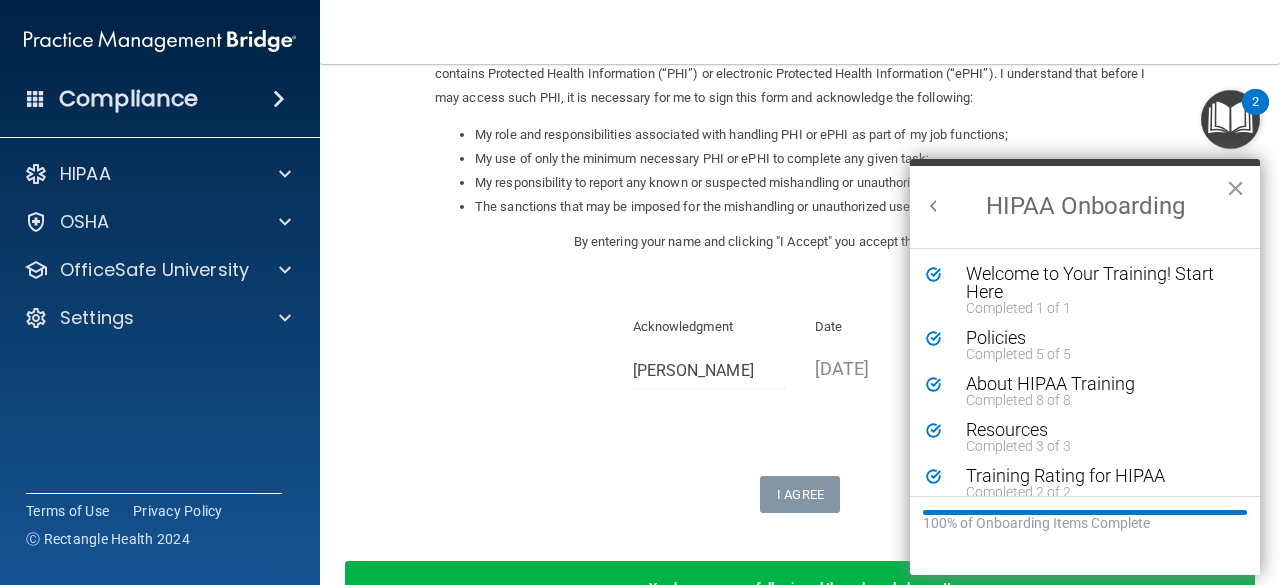 scroll, scrollTop: 0, scrollLeft: 0, axis: both 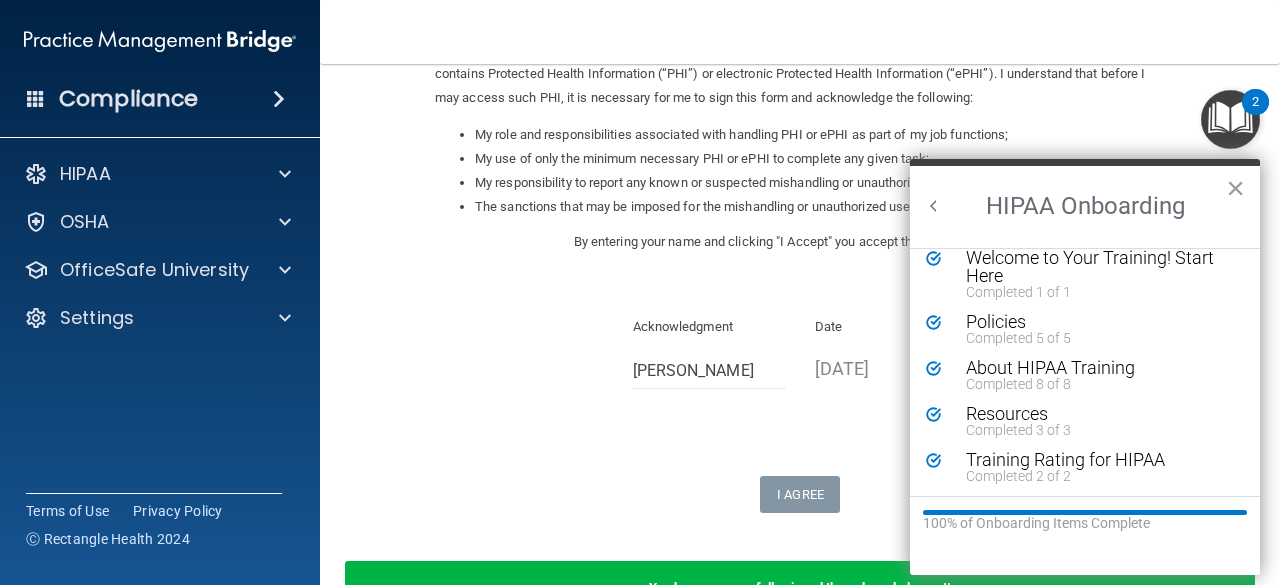 click at bounding box center [934, 206] 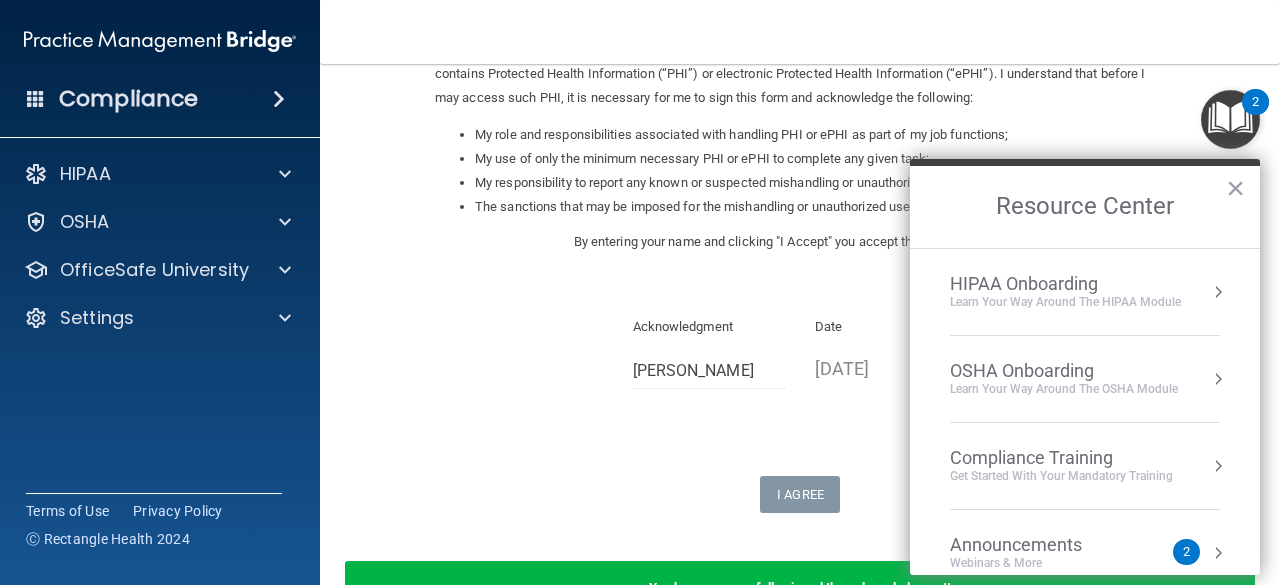 scroll, scrollTop: 122, scrollLeft: 0, axis: vertical 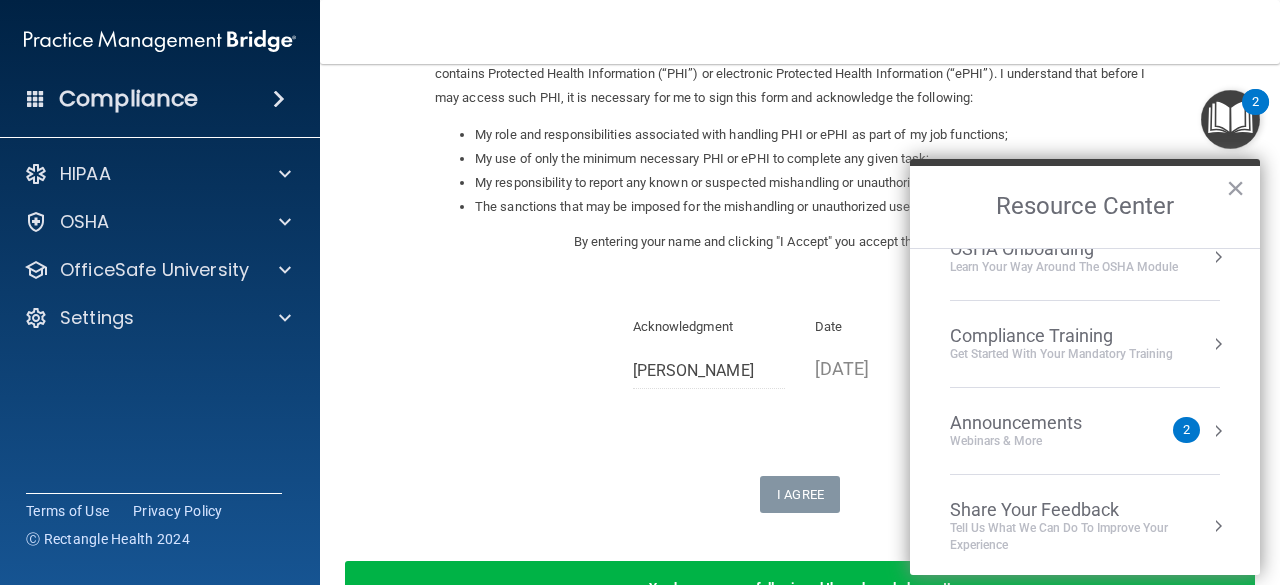 click on "Announcements" at bounding box center (1036, 423) 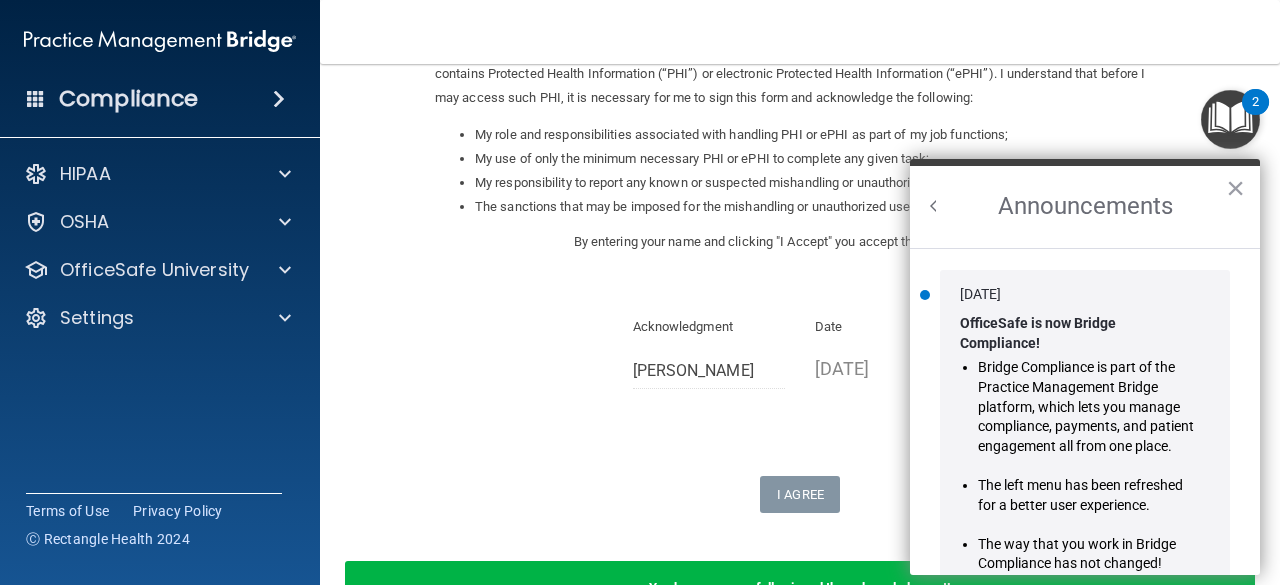 scroll, scrollTop: 0, scrollLeft: 0, axis: both 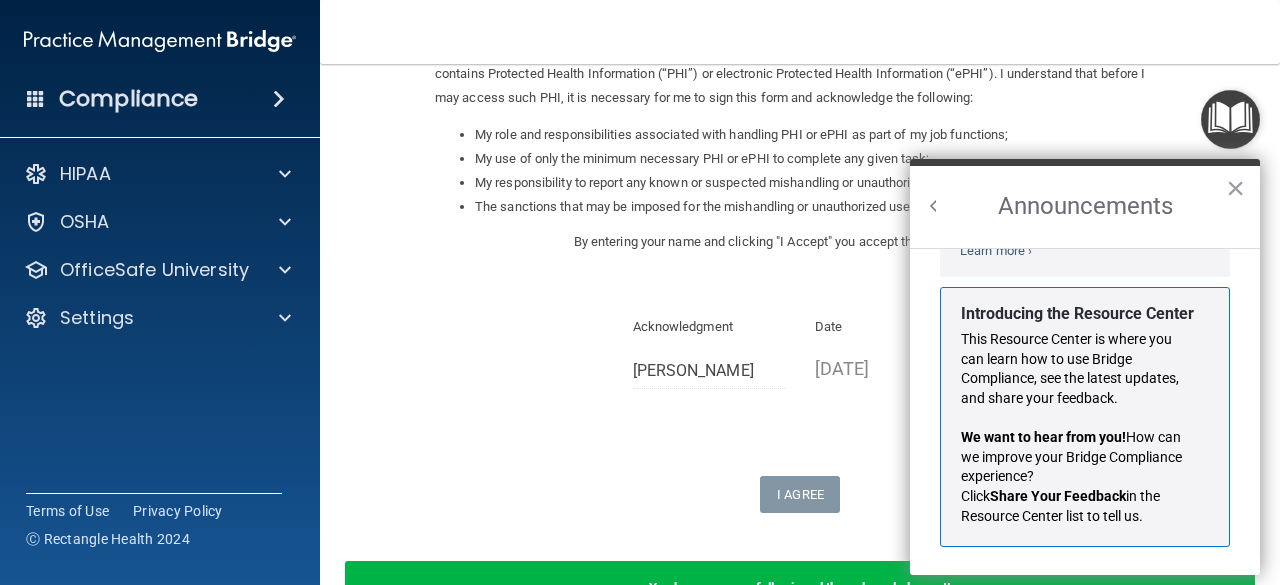 click at bounding box center (934, 206) 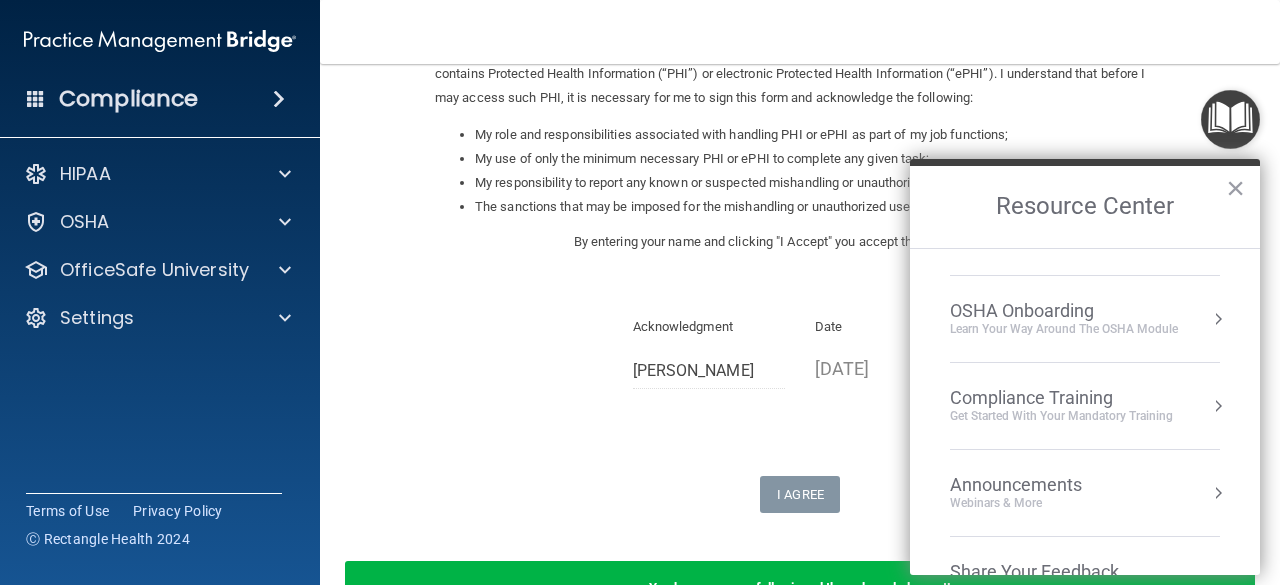 scroll, scrollTop: 0, scrollLeft: 0, axis: both 